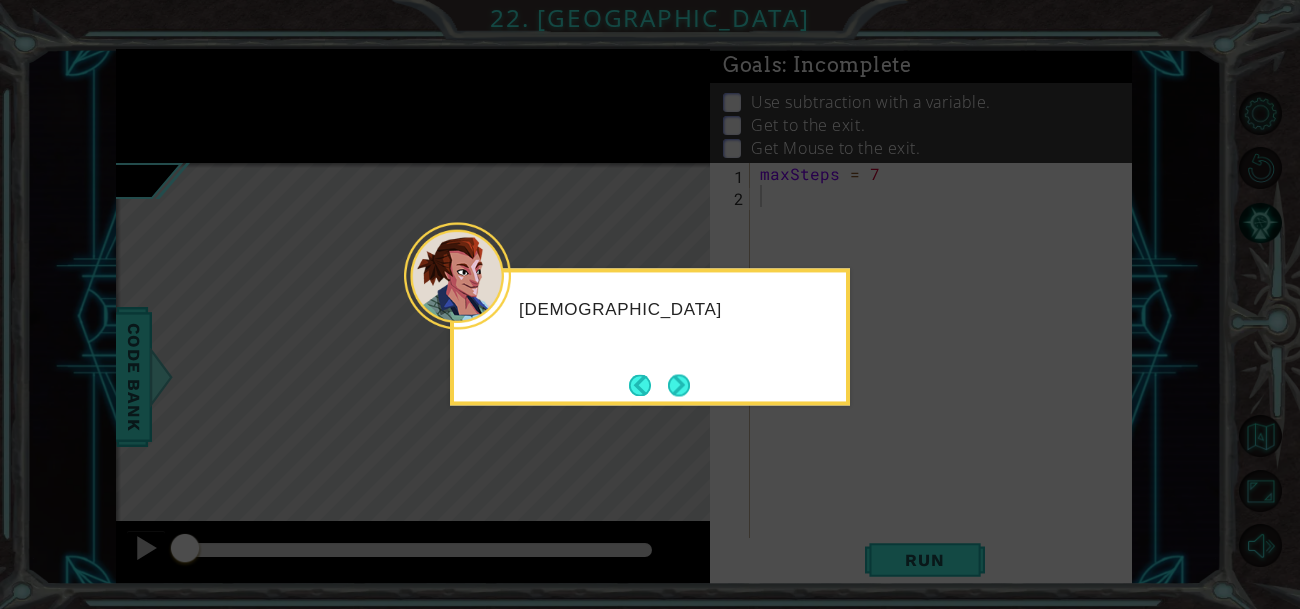 scroll, scrollTop: 0, scrollLeft: 0, axis: both 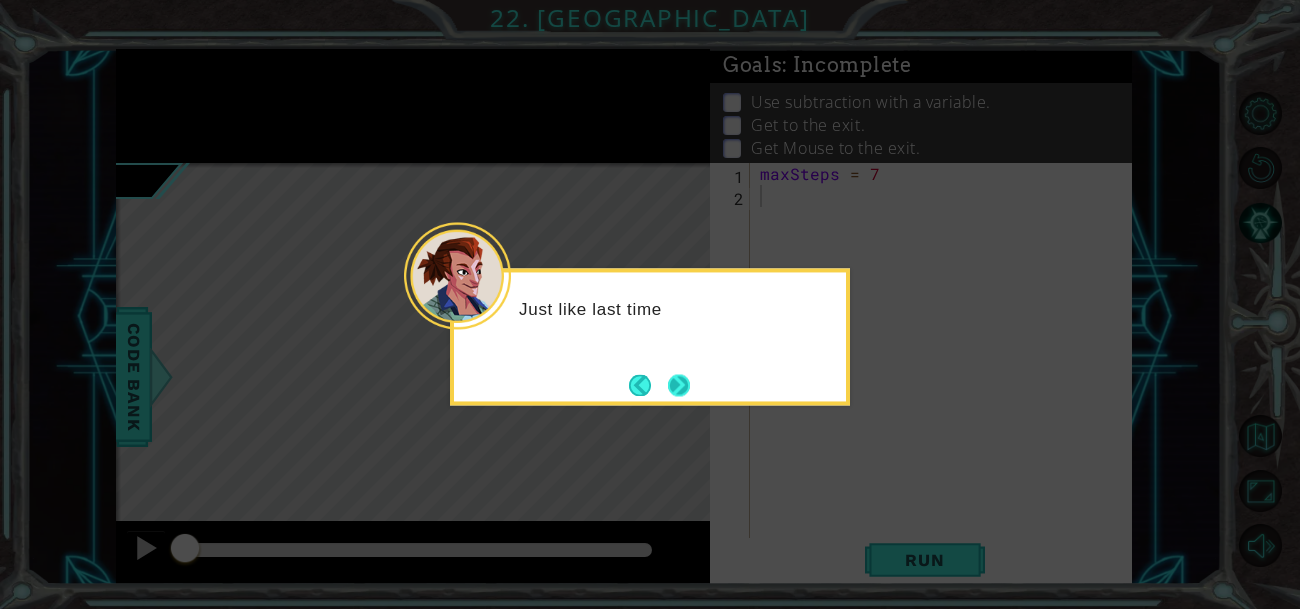 click at bounding box center (679, 385) 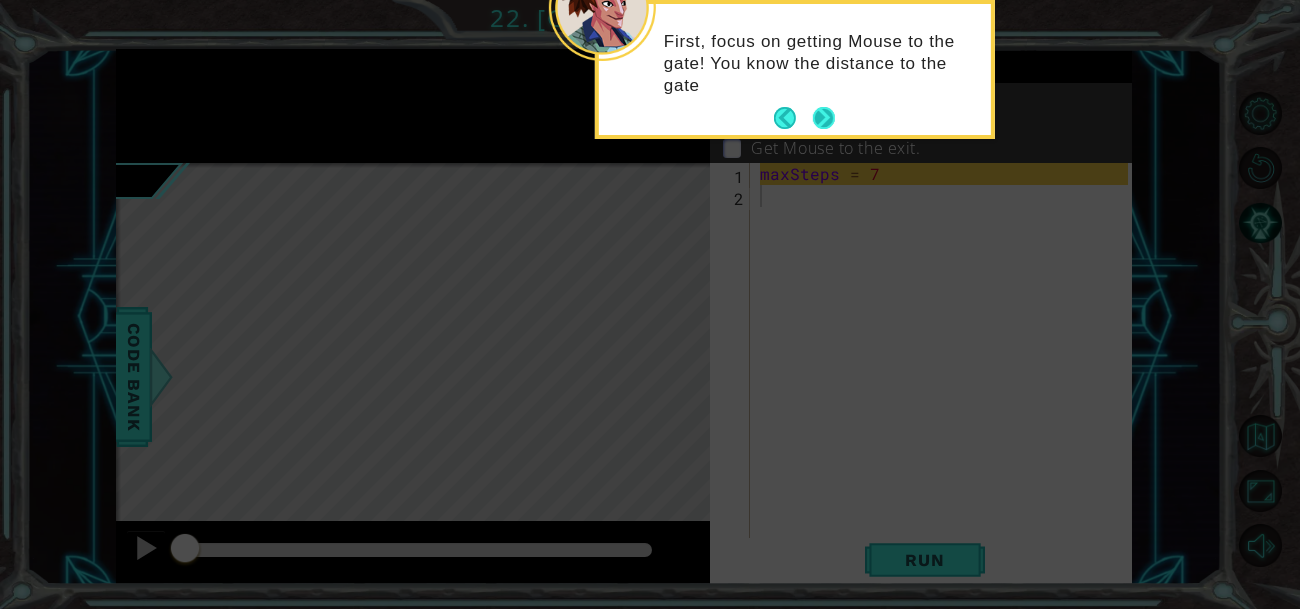 click at bounding box center [824, 118] 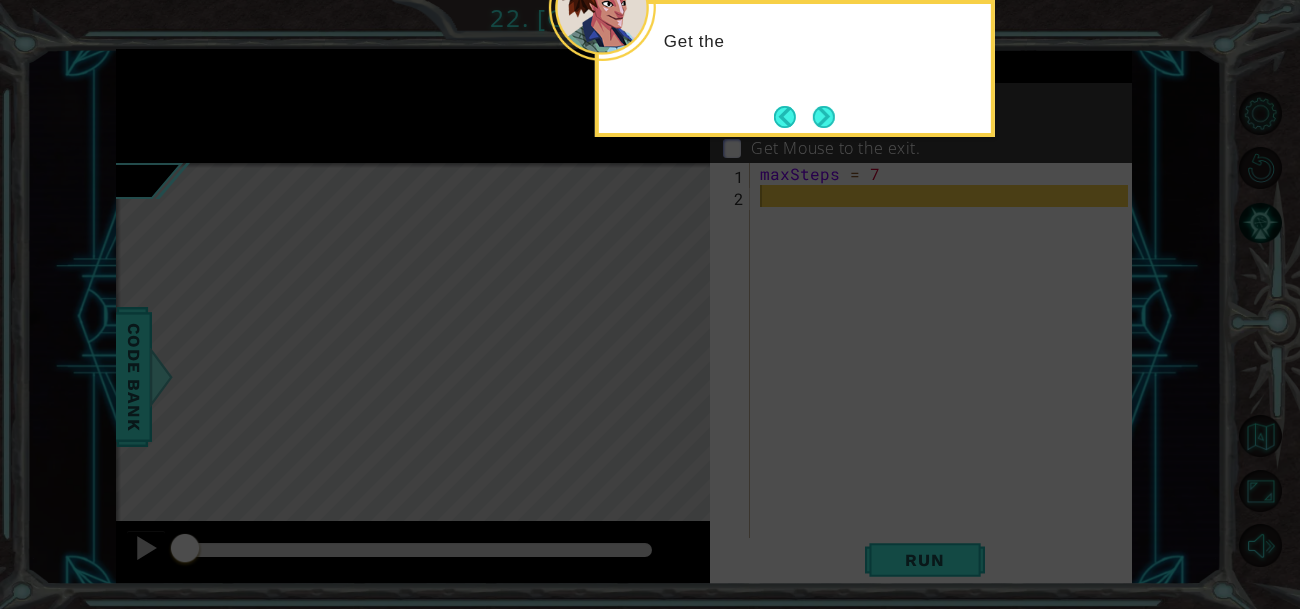 click at bounding box center (824, 117) 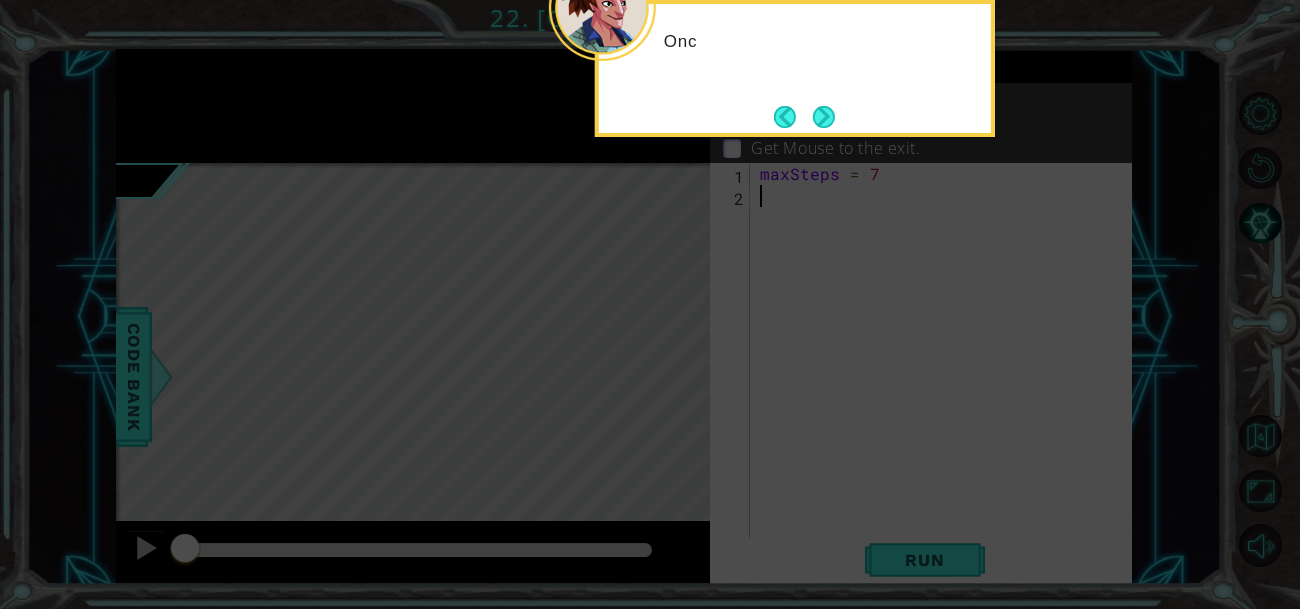 click at bounding box center (824, 117) 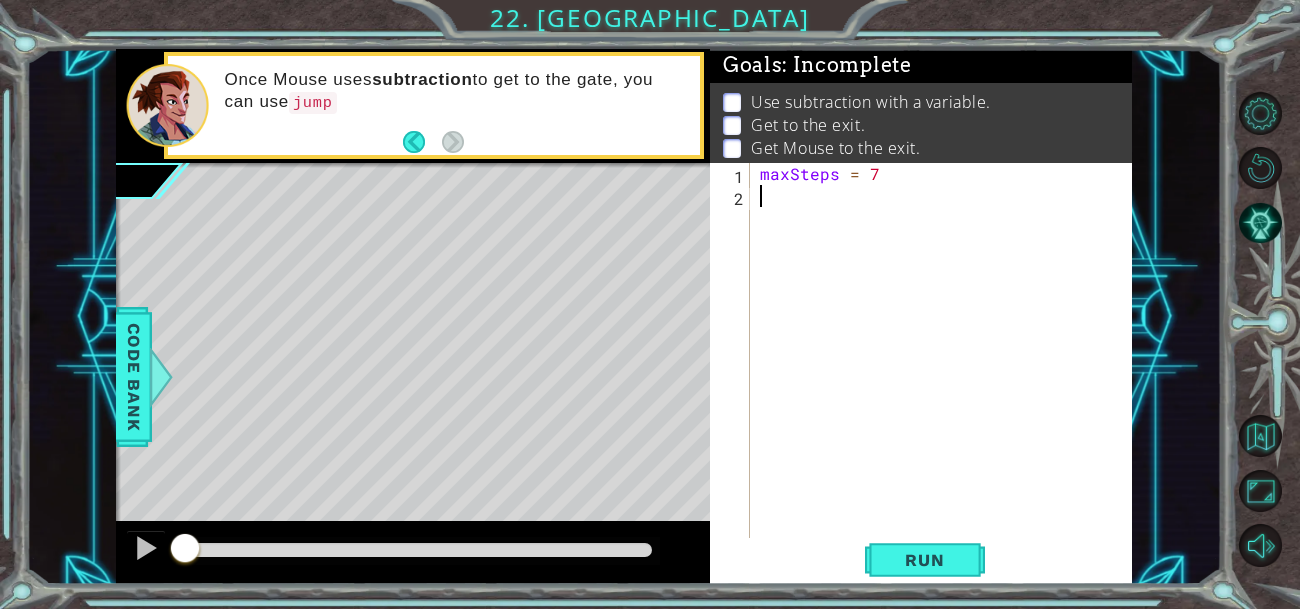 click on "maxSteps   =   7" at bounding box center (947, 383) 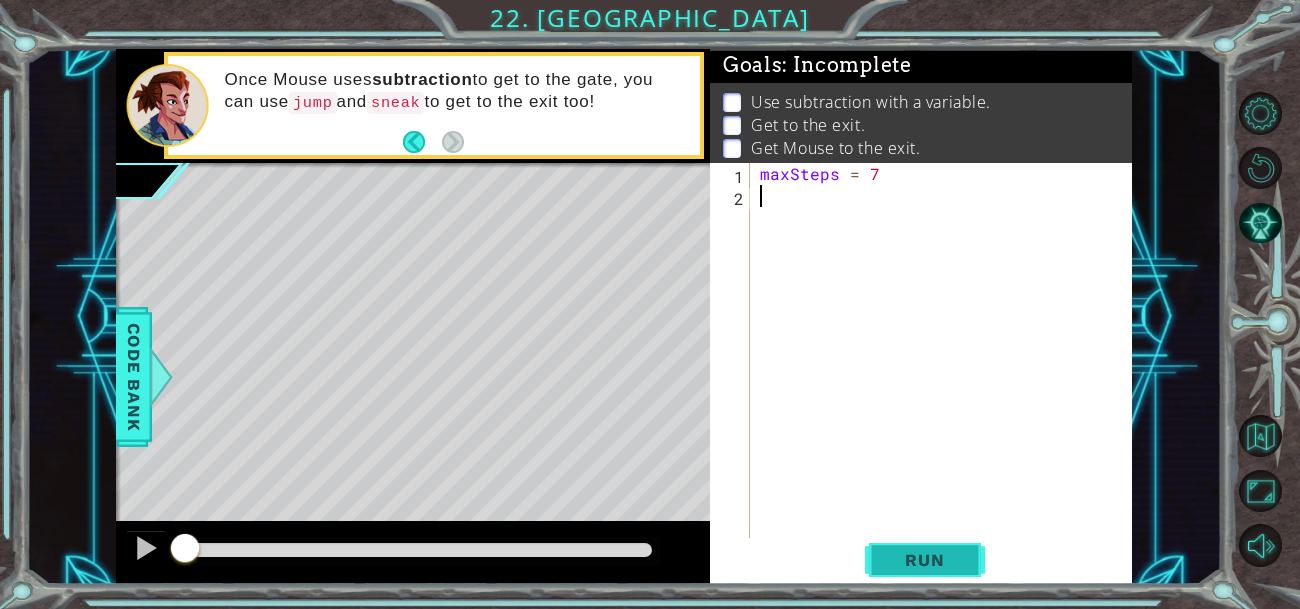 click on "Run" at bounding box center [924, 560] 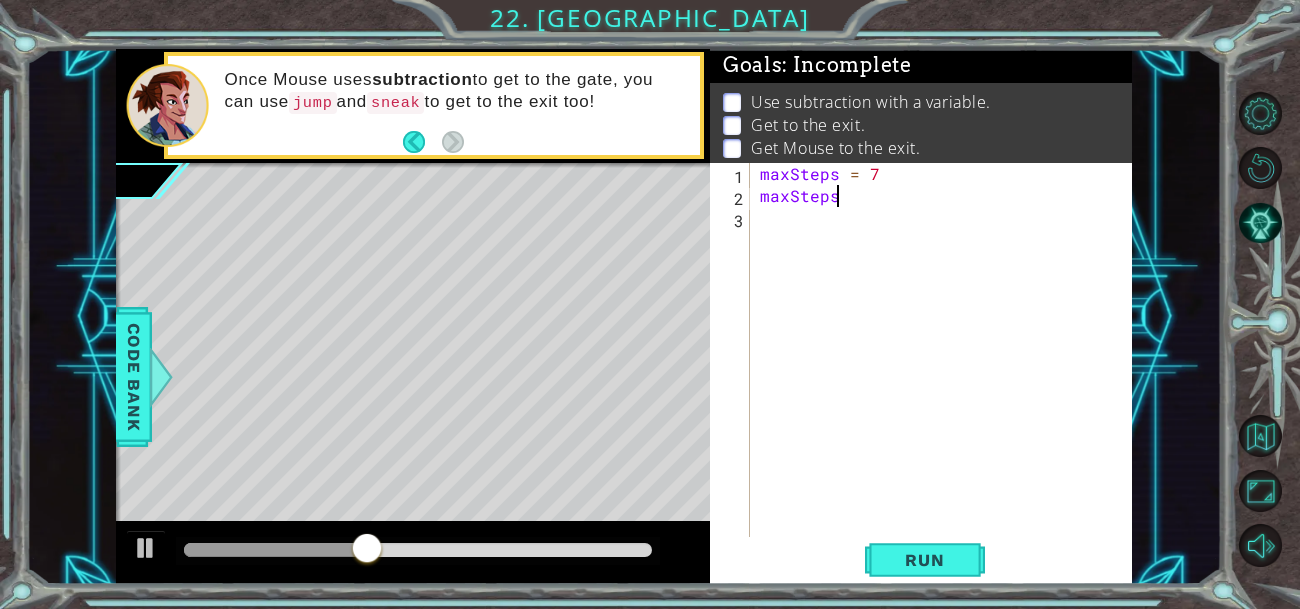 scroll, scrollTop: 0, scrollLeft: 3, axis: horizontal 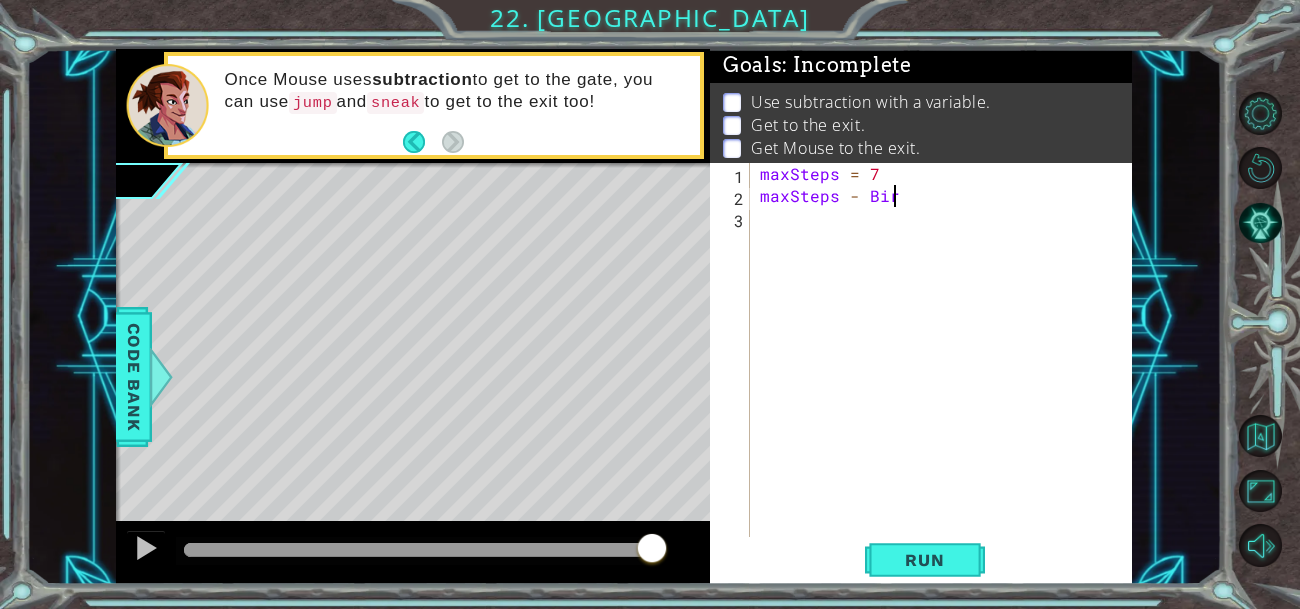 type on "maxSteps - Bird" 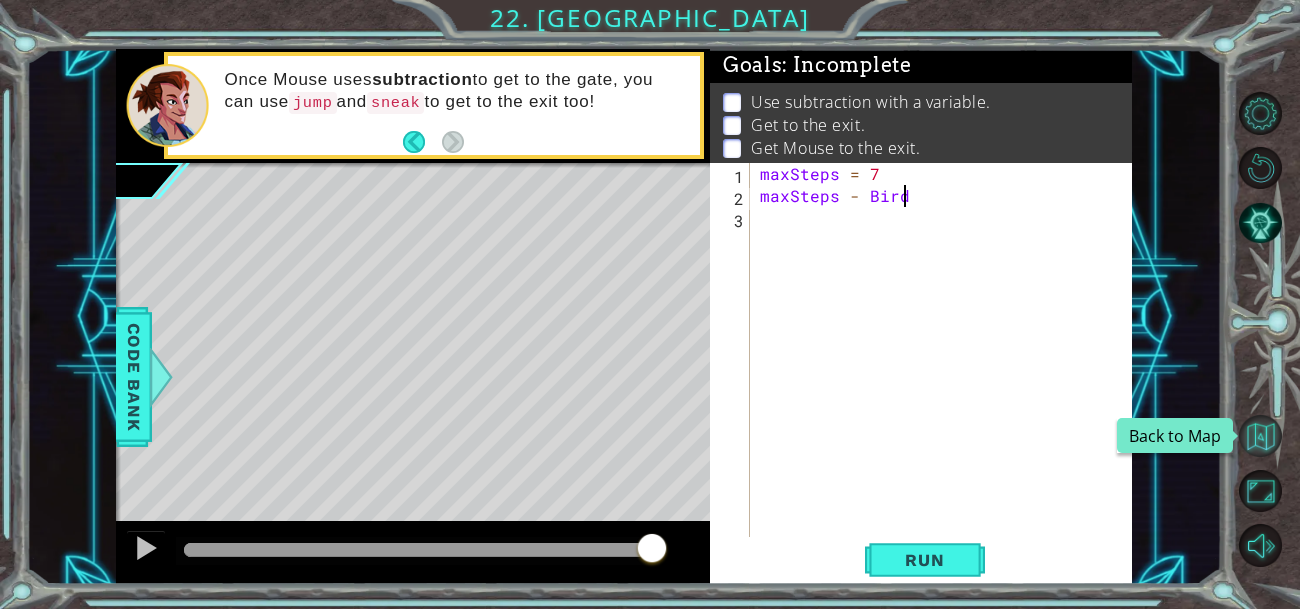 click at bounding box center [1260, 436] 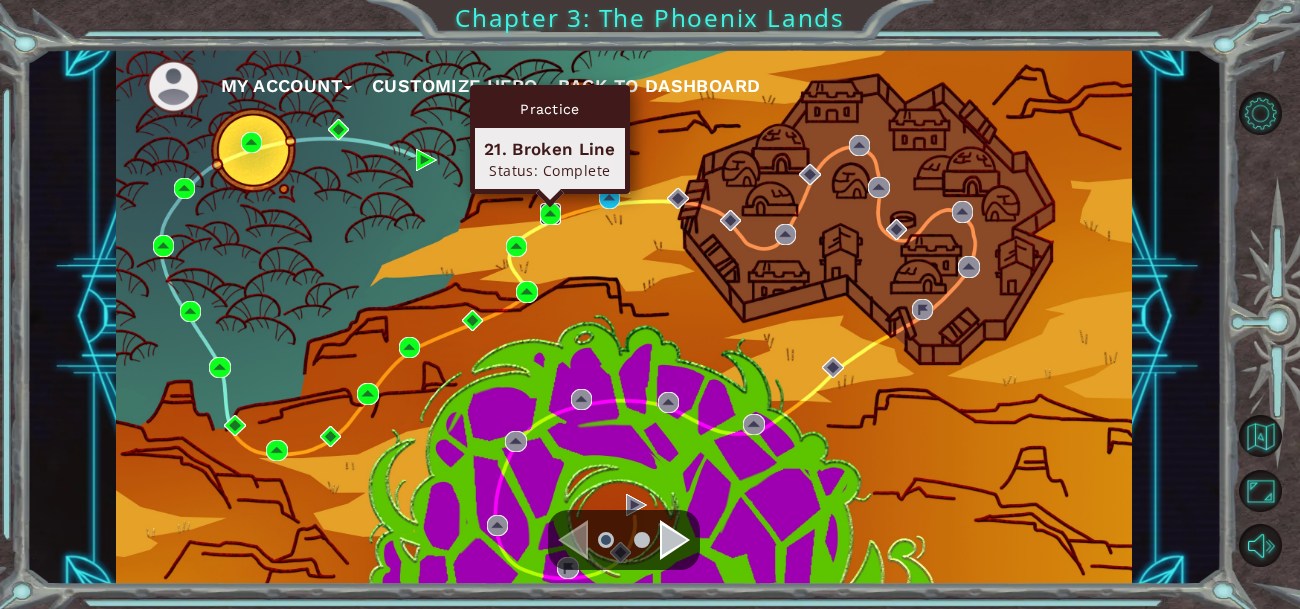 click at bounding box center [550, 213] 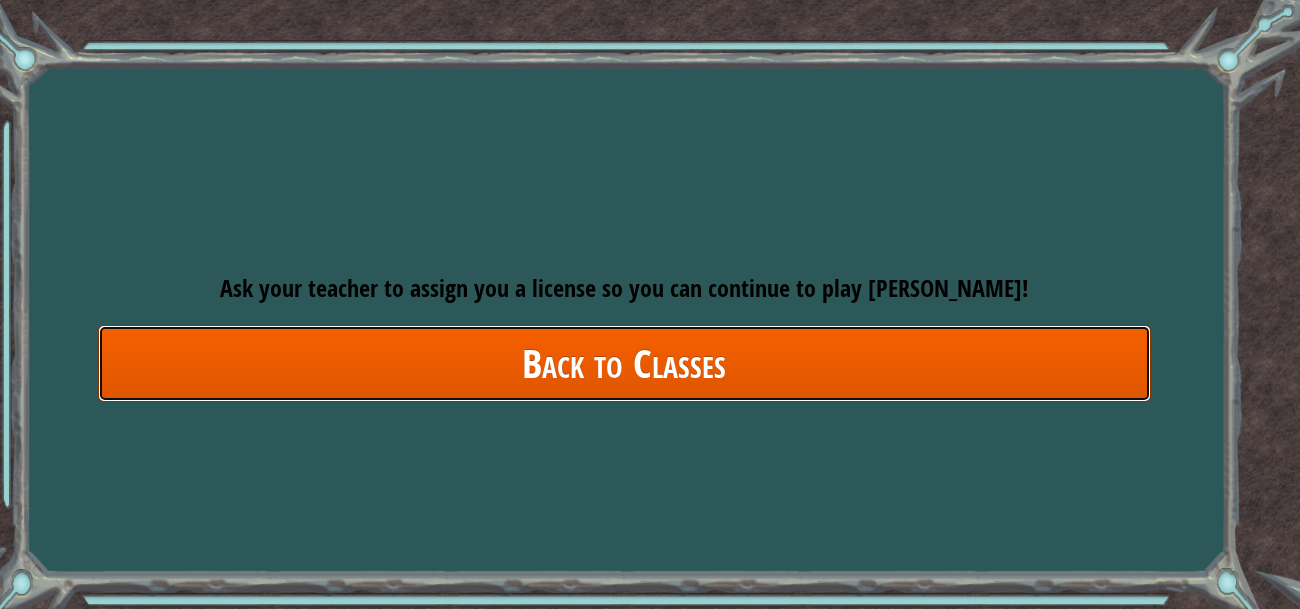 click on "Back to Classes" at bounding box center [624, 363] 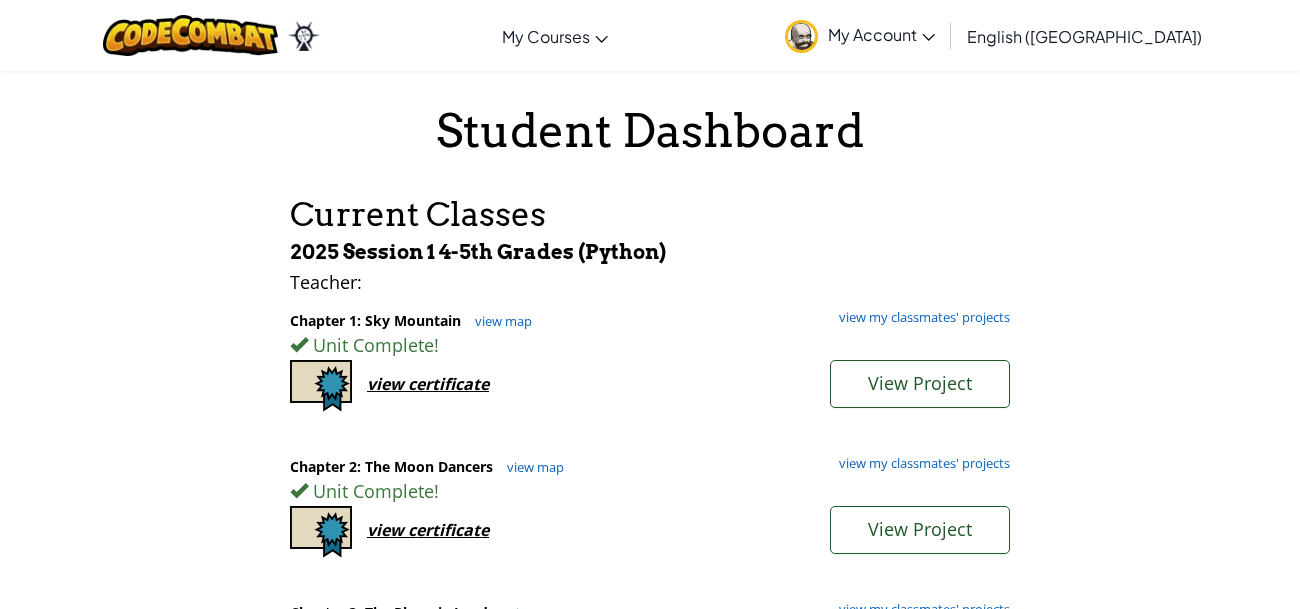 scroll, scrollTop: 0, scrollLeft: 0, axis: both 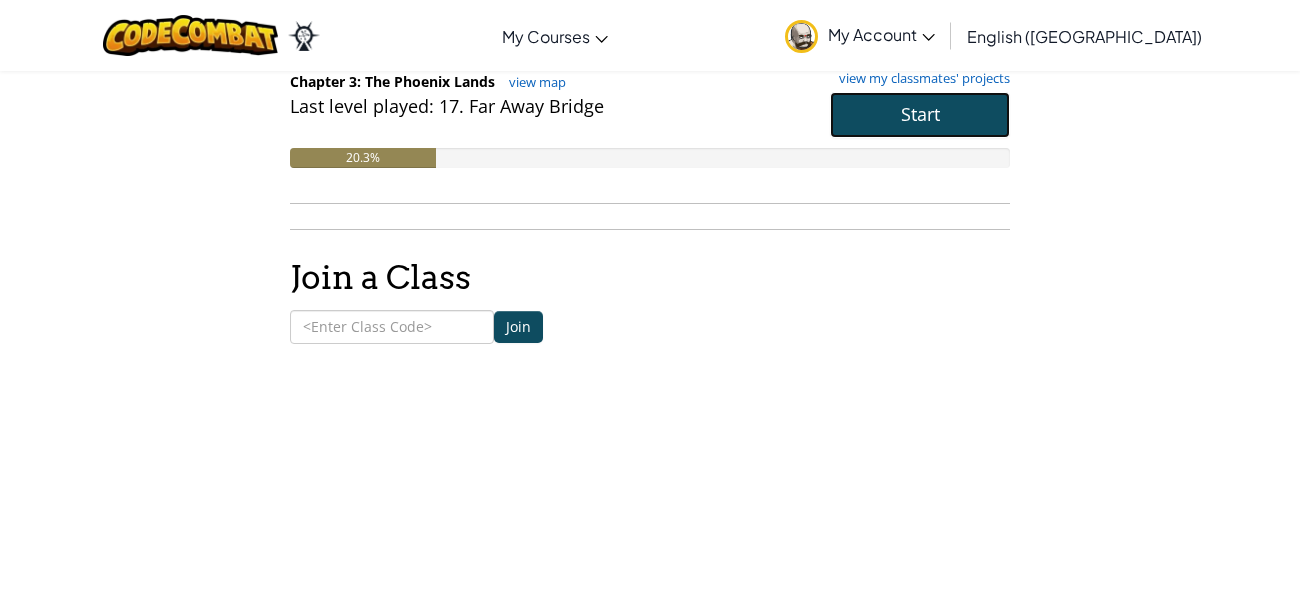 click on "Start" at bounding box center [920, 114] 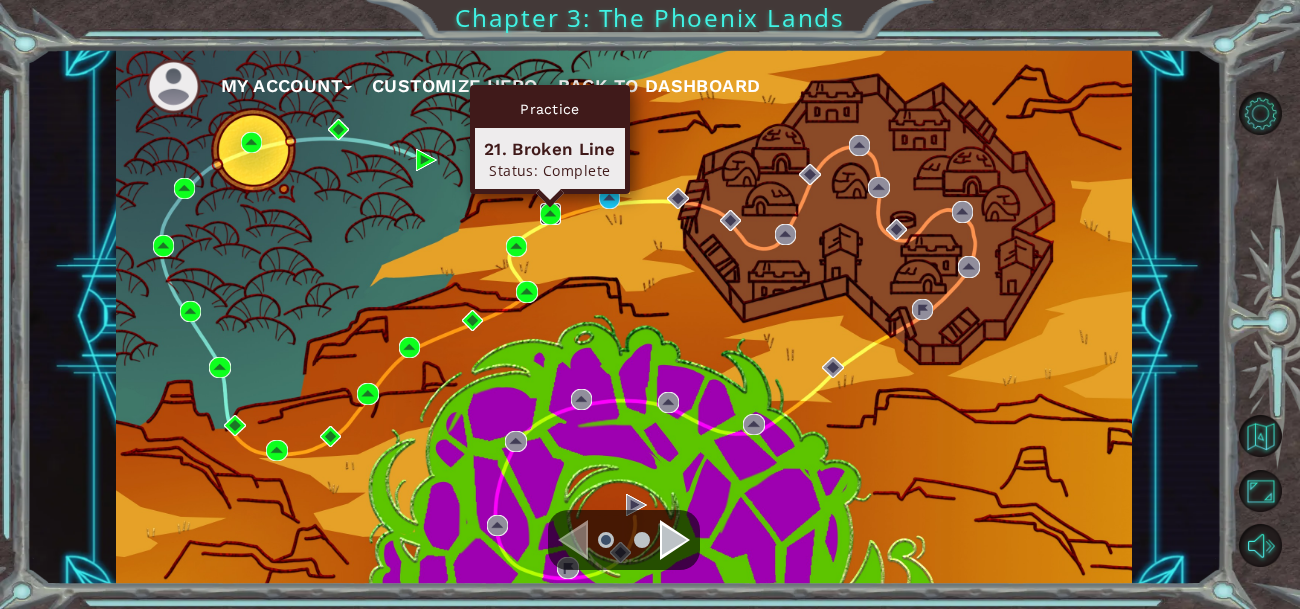 click at bounding box center (550, 213) 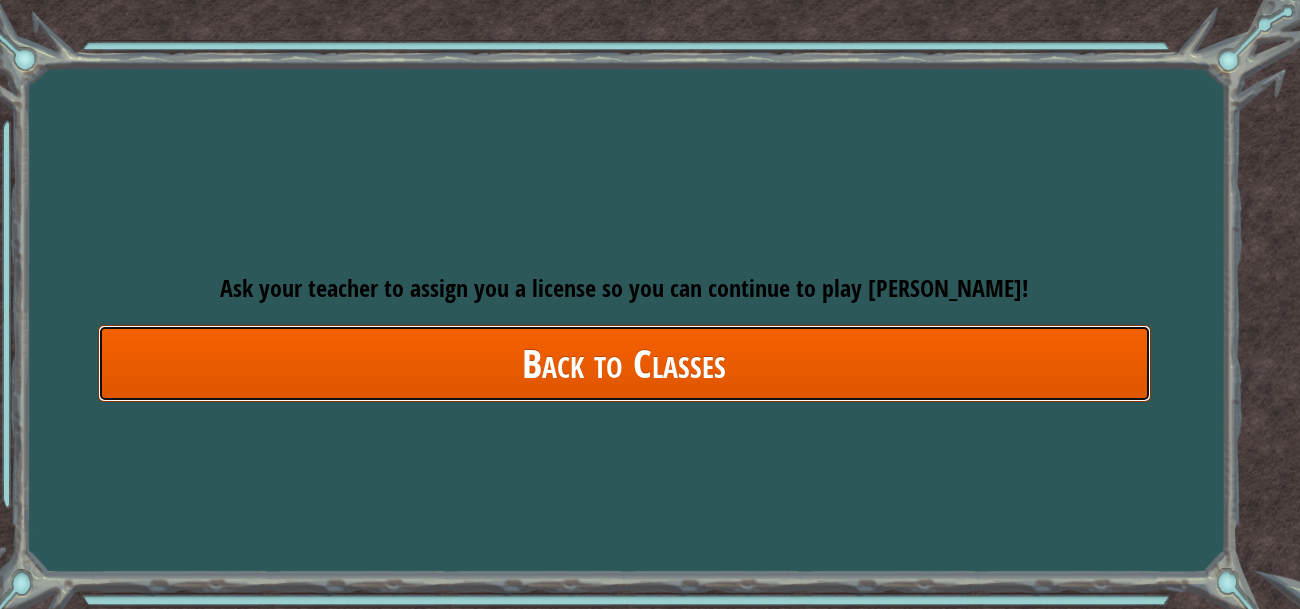 click on "Back to Classes" at bounding box center [624, 363] 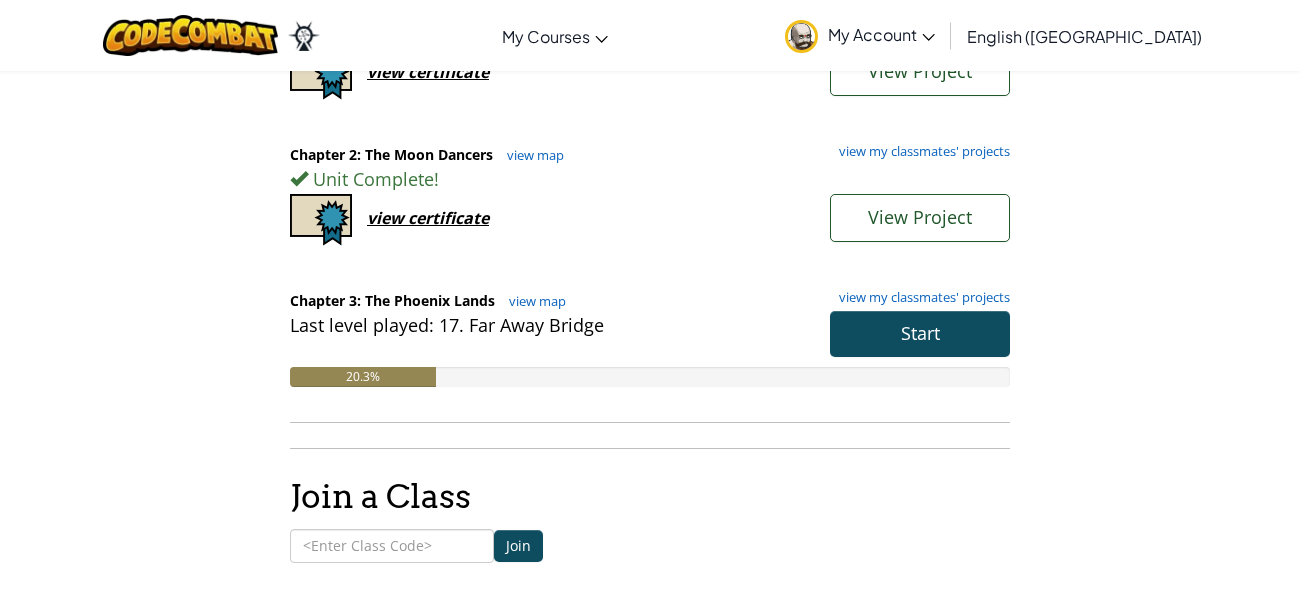 scroll, scrollTop: 322, scrollLeft: 0, axis: vertical 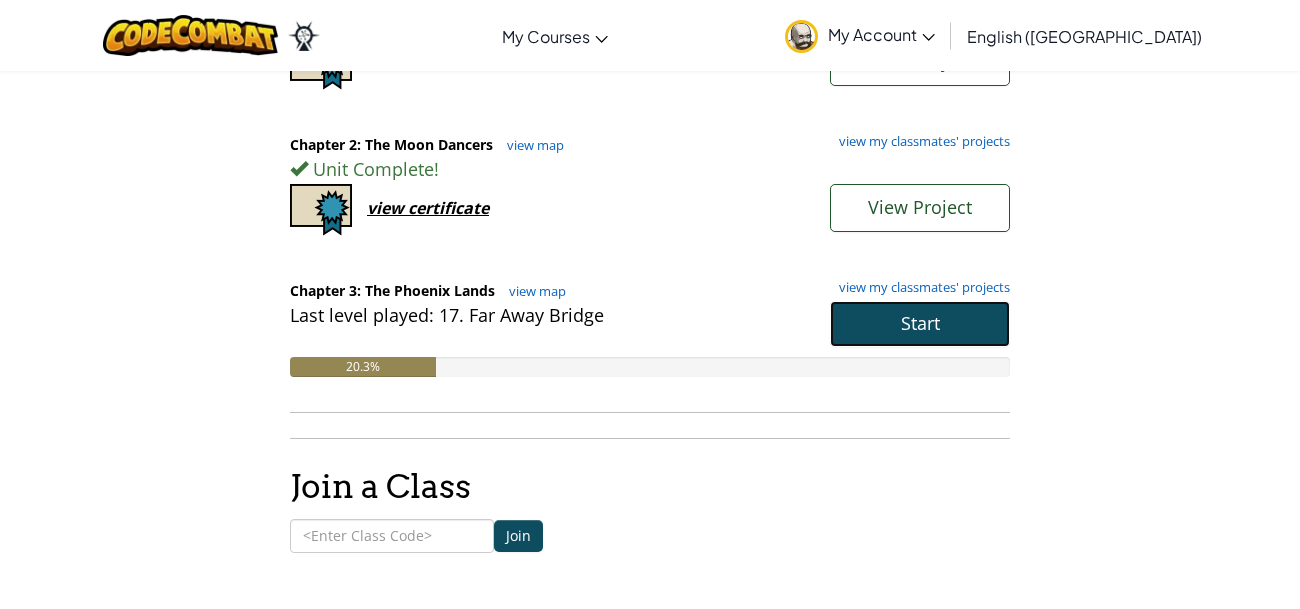 click on "Start" at bounding box center (920, 324) 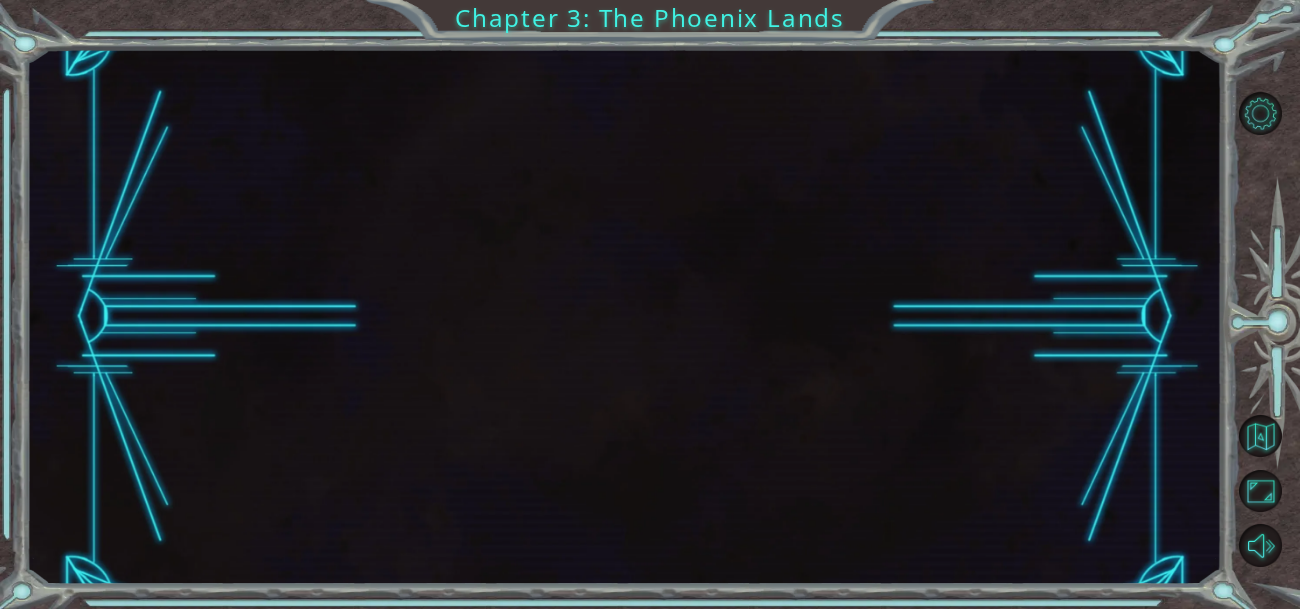 scroll, scrollTop: 0, scrollLeft: 0, axis: both 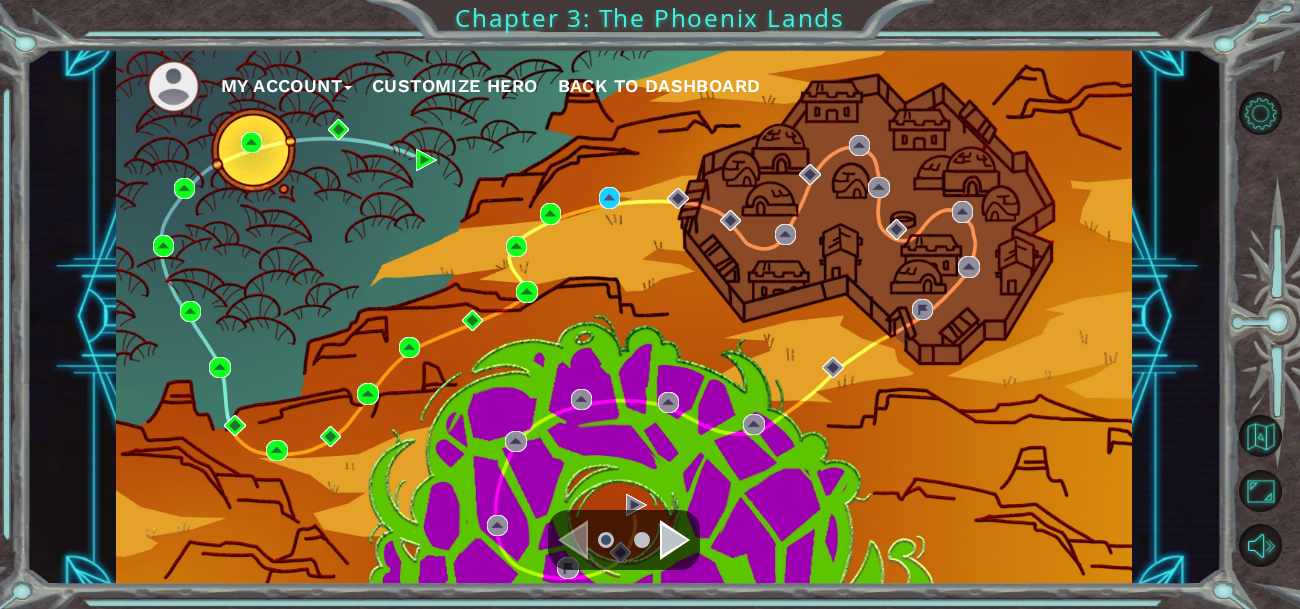 click on "My Account
Customize Hero
Back to Dashboard" at bounding box center [624, 317] 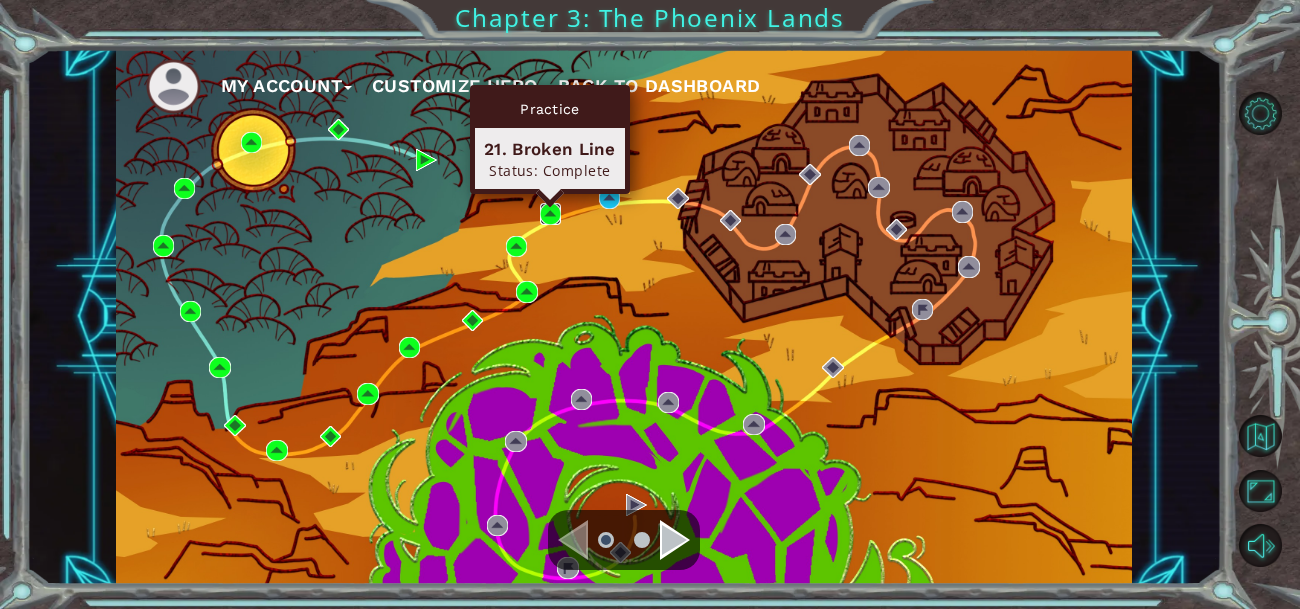 click at bounding box center [550, 213] 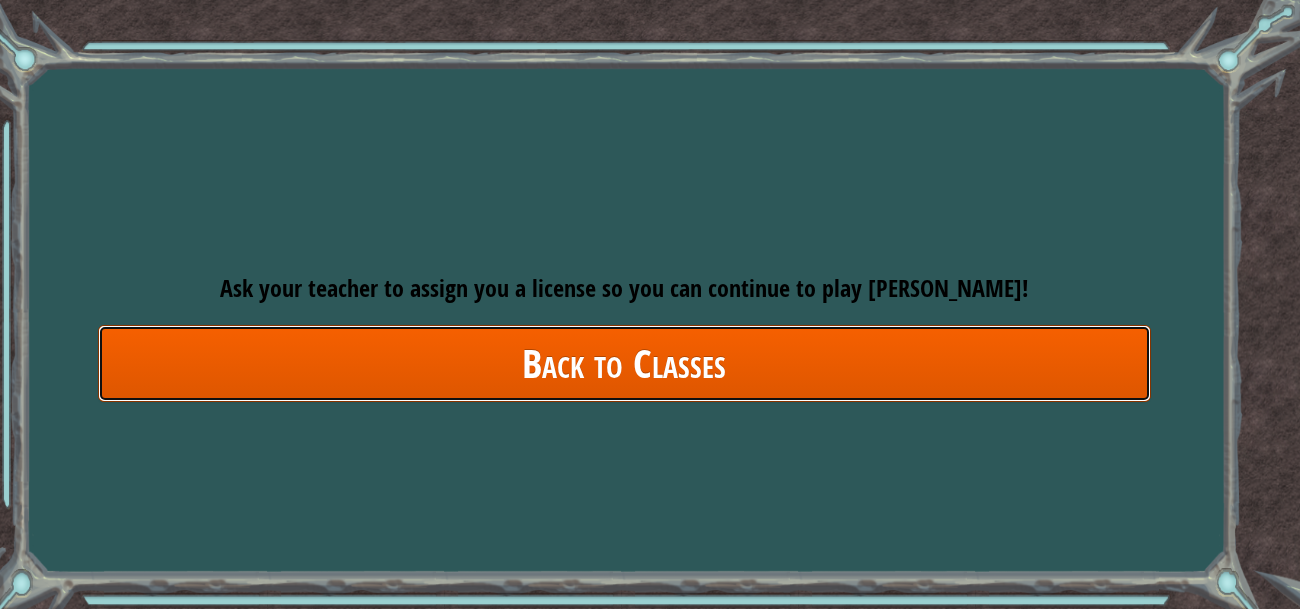 click on "Back to Classes" at bounding box center (624, 363) 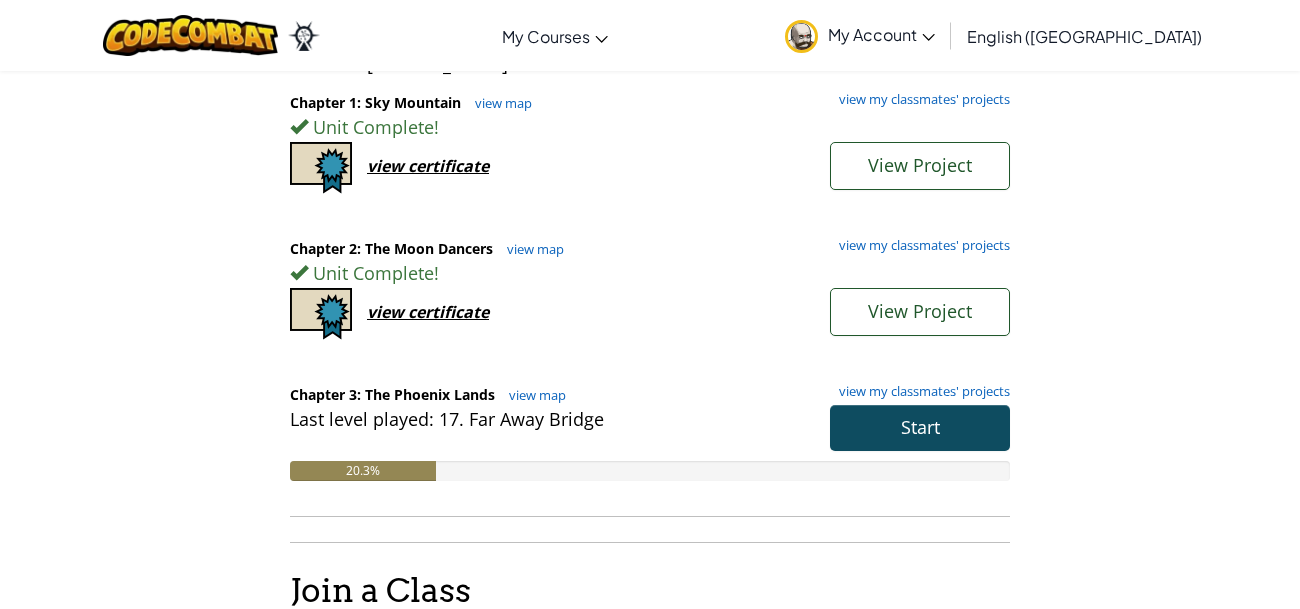 scroll, scrollTop: 299, scrollLeft: 0, axis: vertical 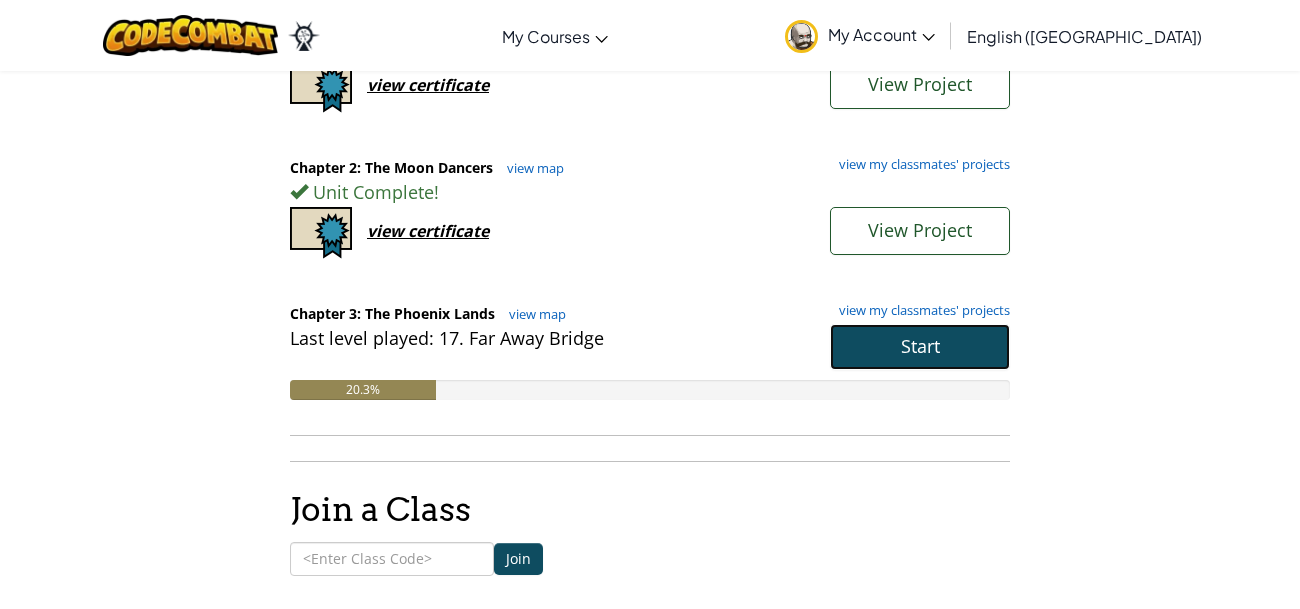 click on "Start" at bounding box center (920, 347) 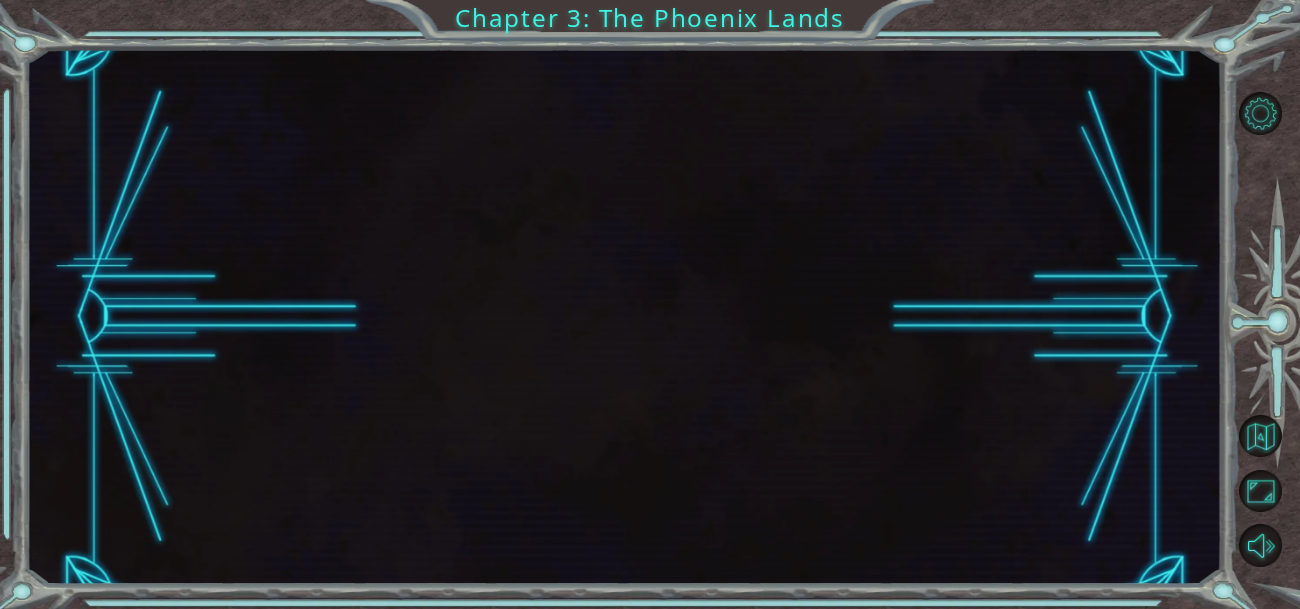 scroll, scrollTop: 0, scrollLeft: 0, axis: both 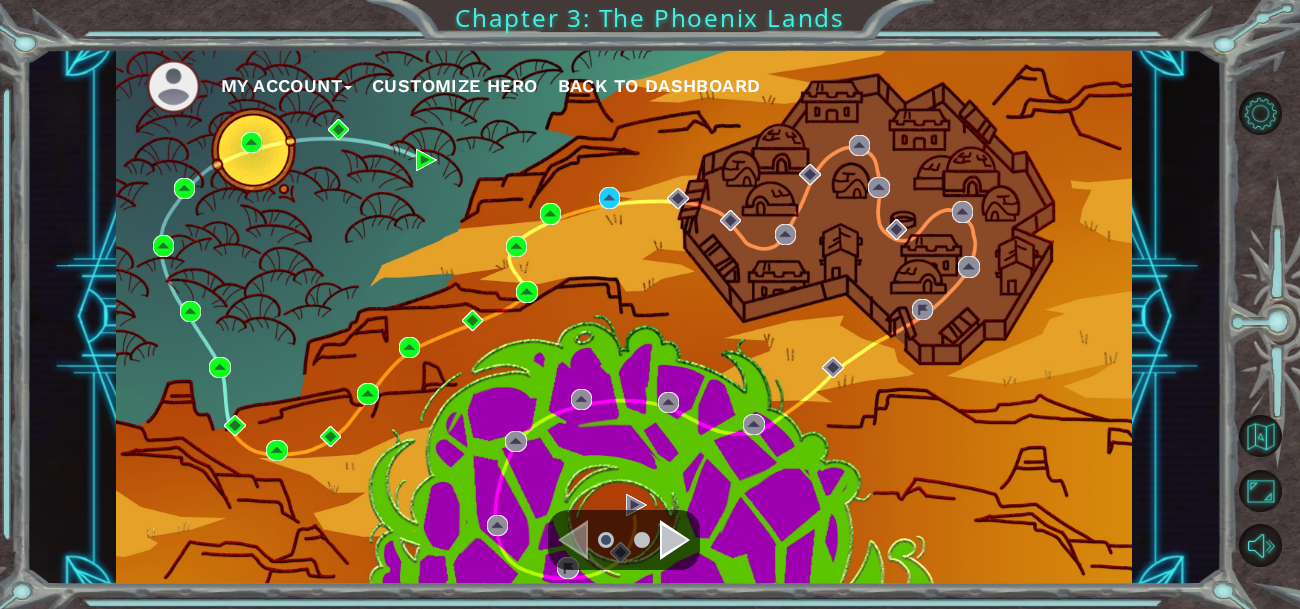 click on "My Account
Customize Hero
Back to Dashboard" at bounding box center [624, 317] 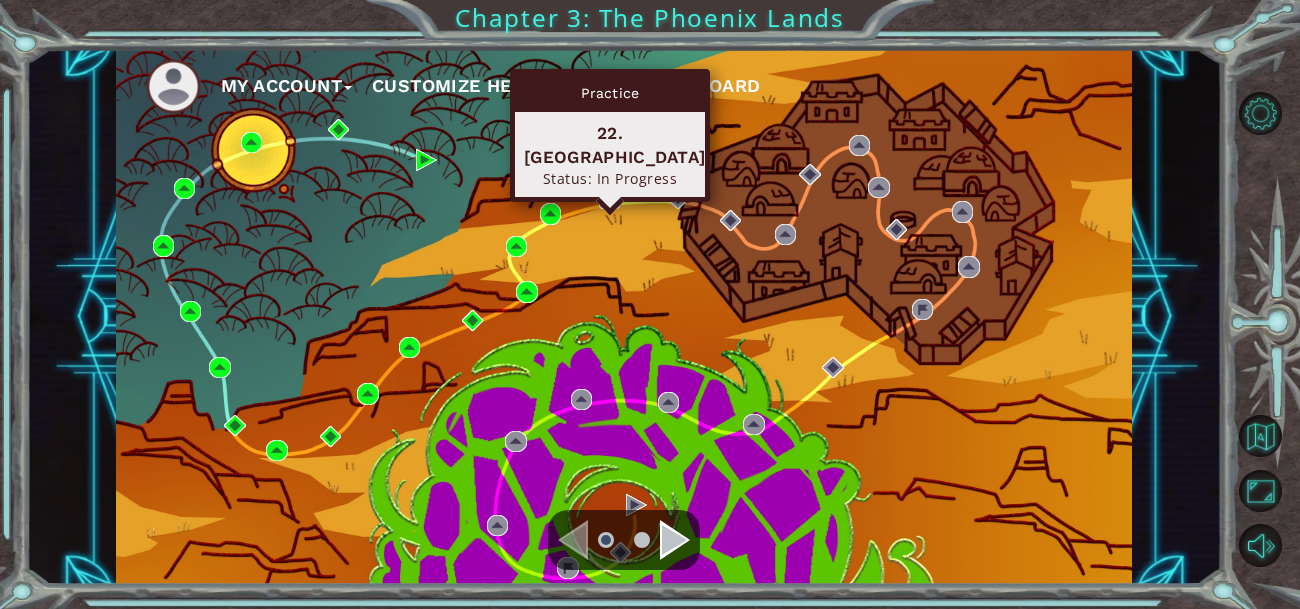 click at bounding box center (609, 197) 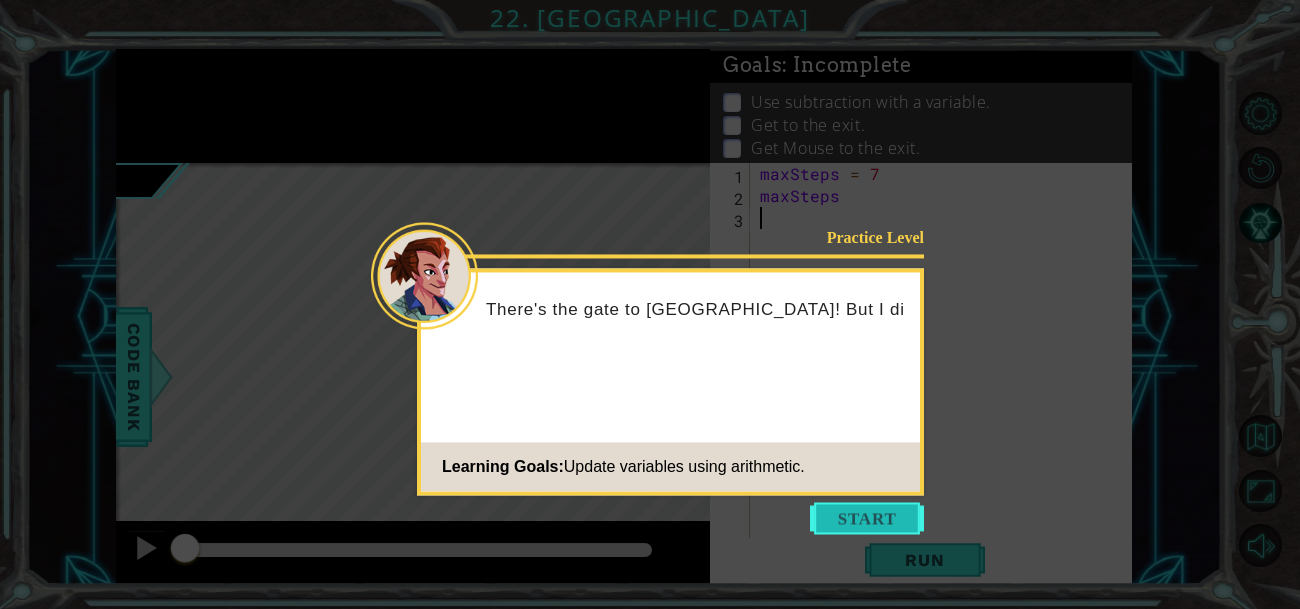 click at bounding box center (867, 518) 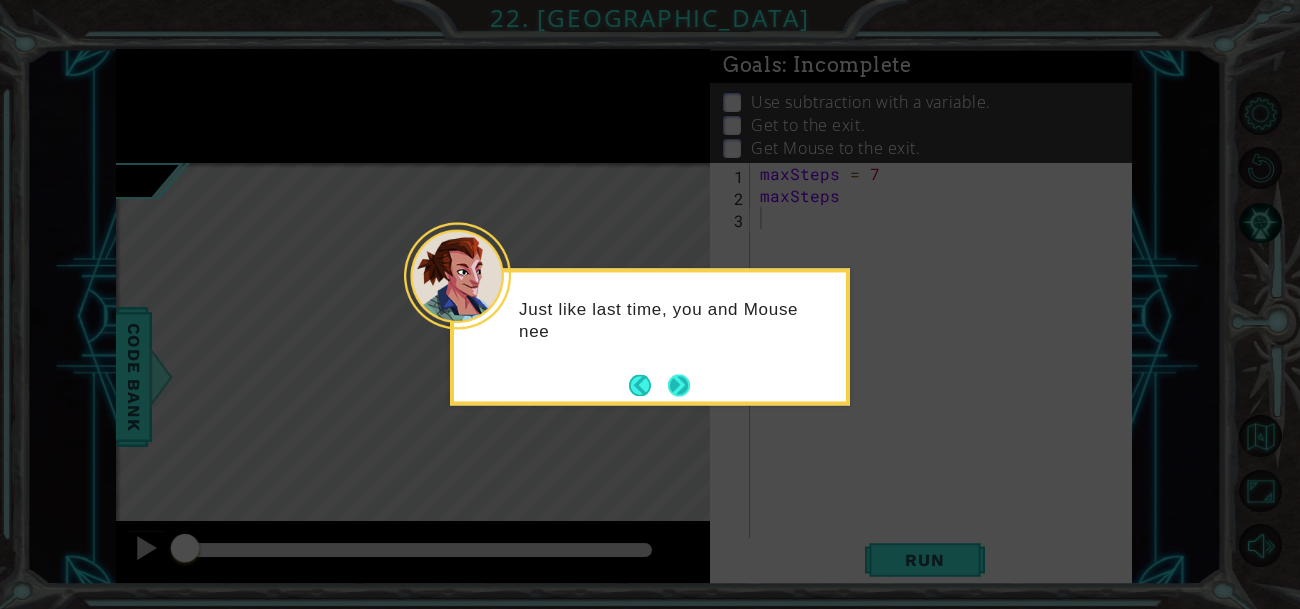 click at bounding box center [679, 385] 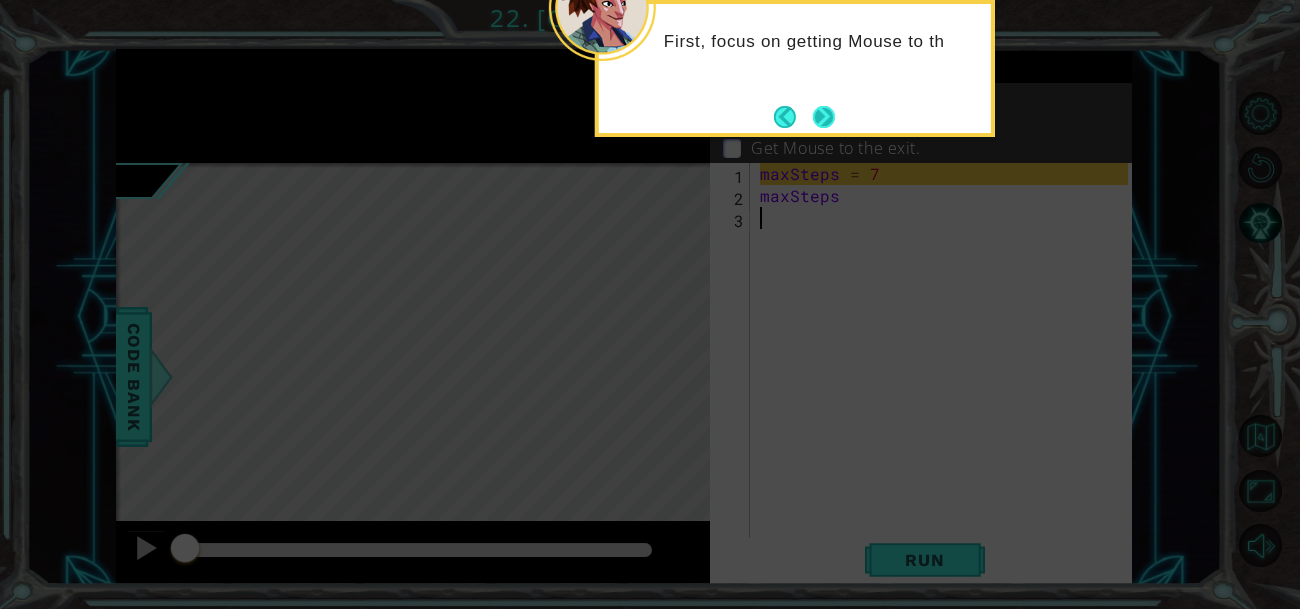 click at bounding box center (824, 117) 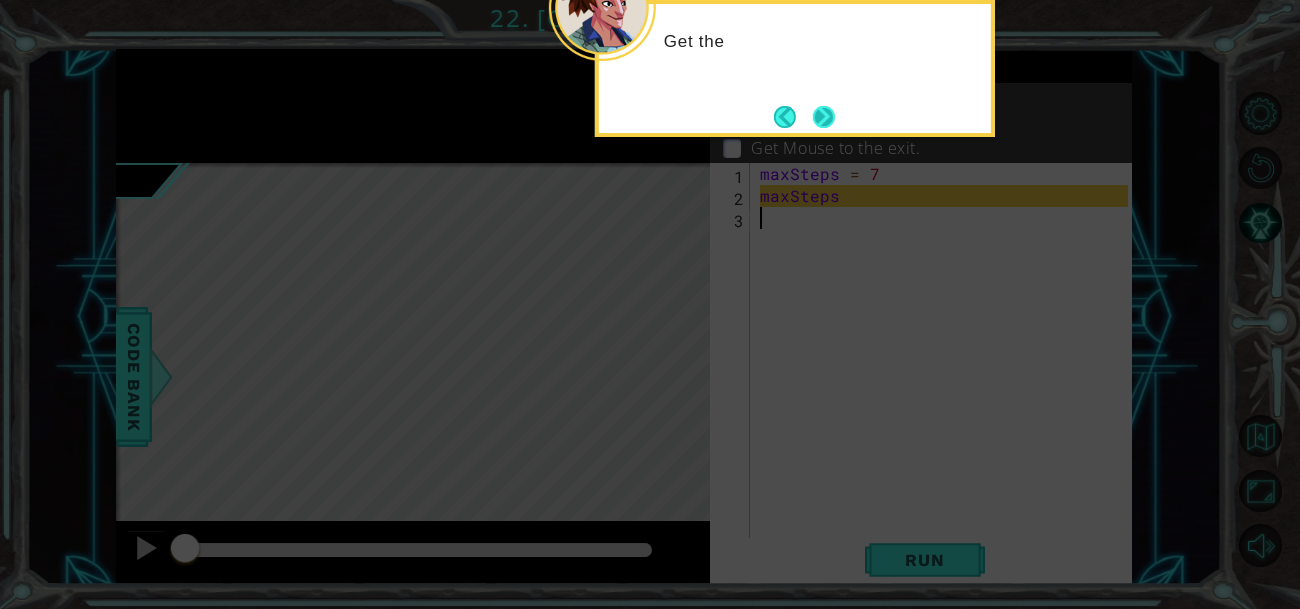 click at bounding box center [824, 117] 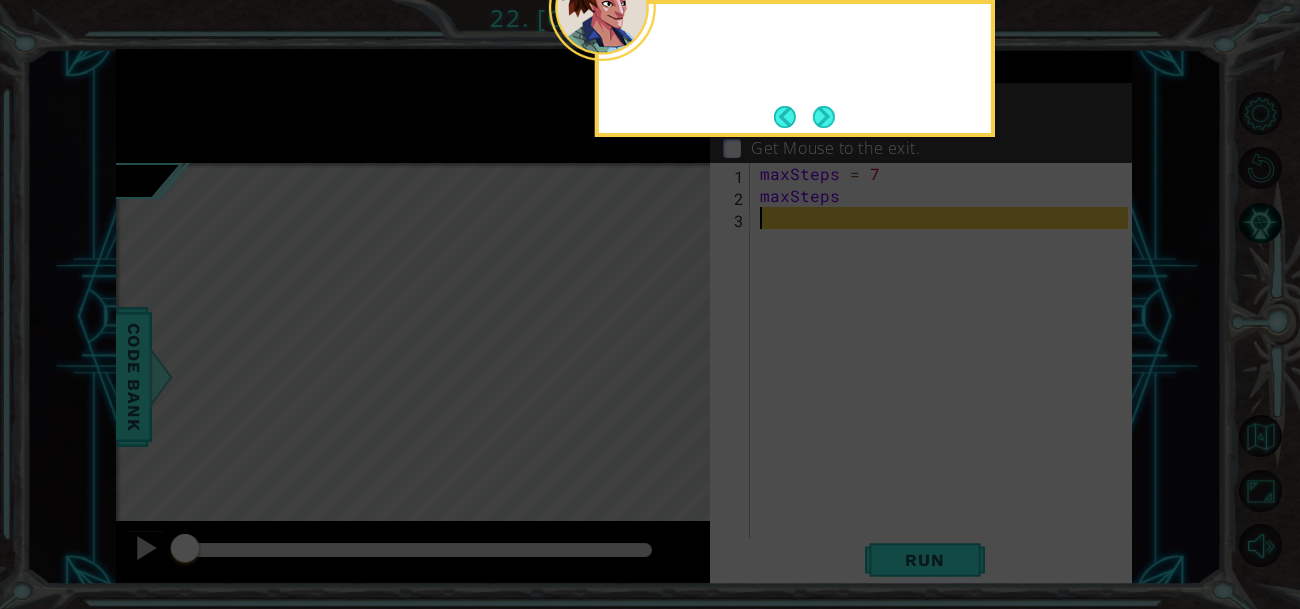 click at bounding box center (824, 117) 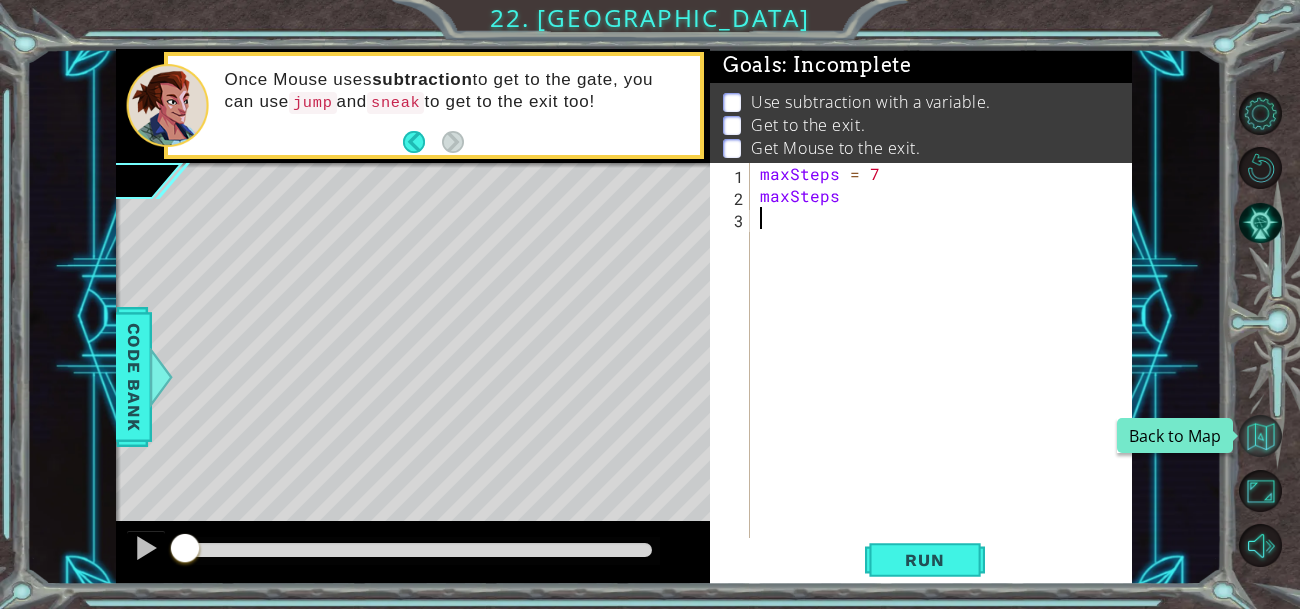 click at bounding box center [1260, 436] 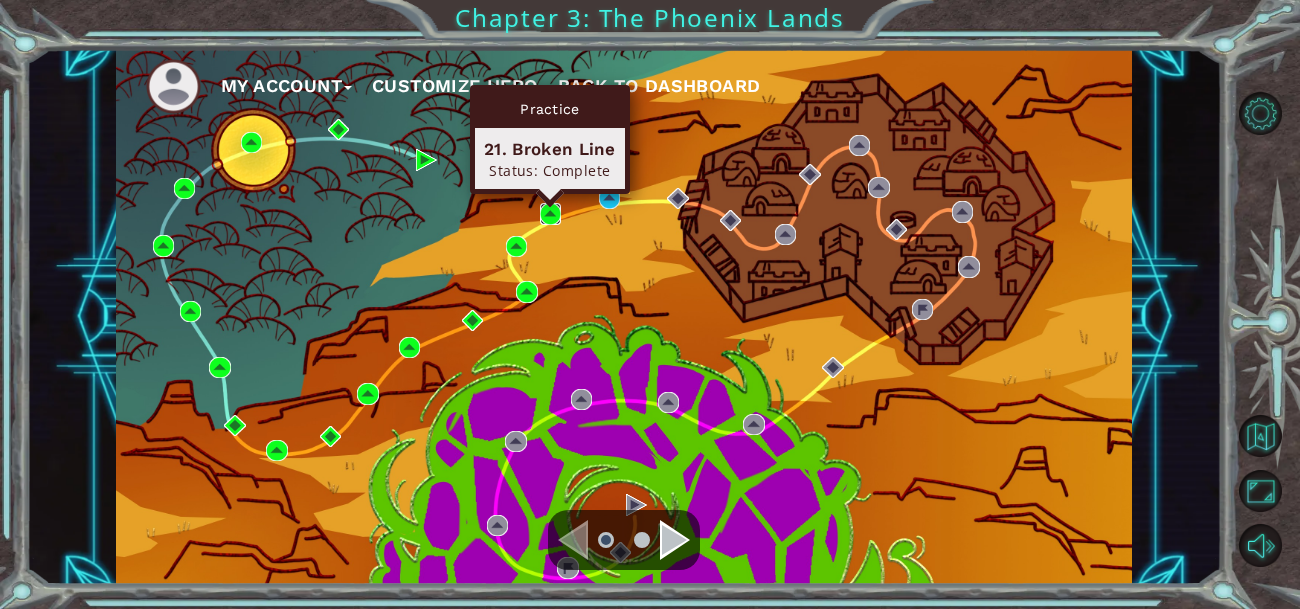 click at bounding box center [550, 213] 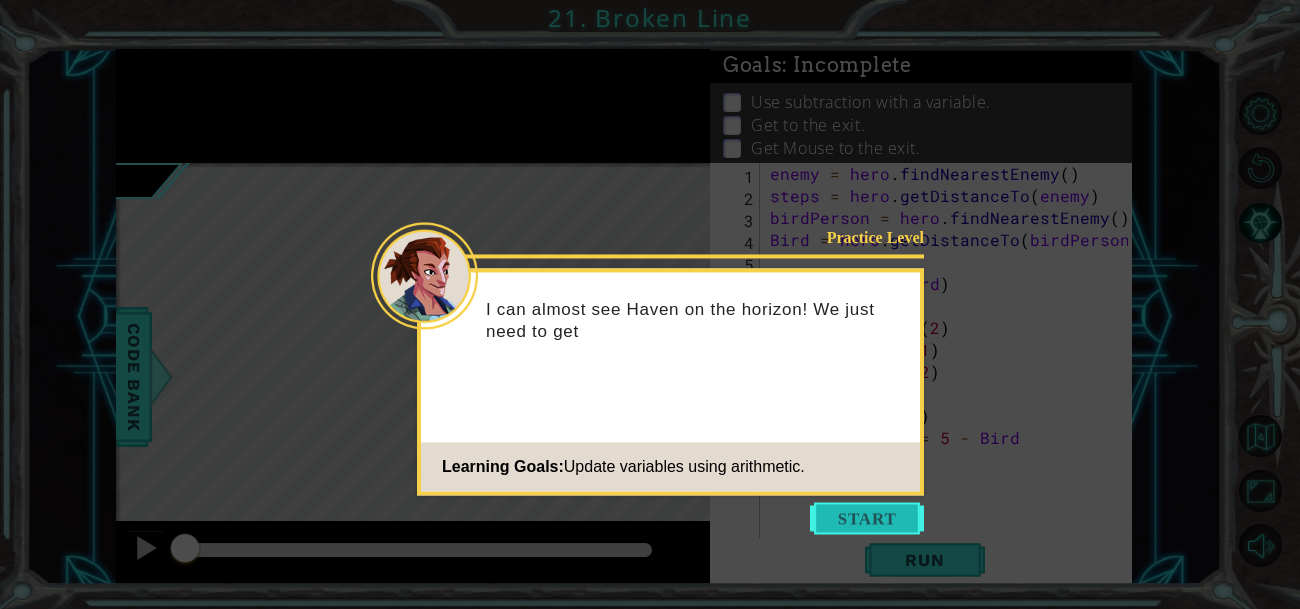 click at bounding box center (867, 518) 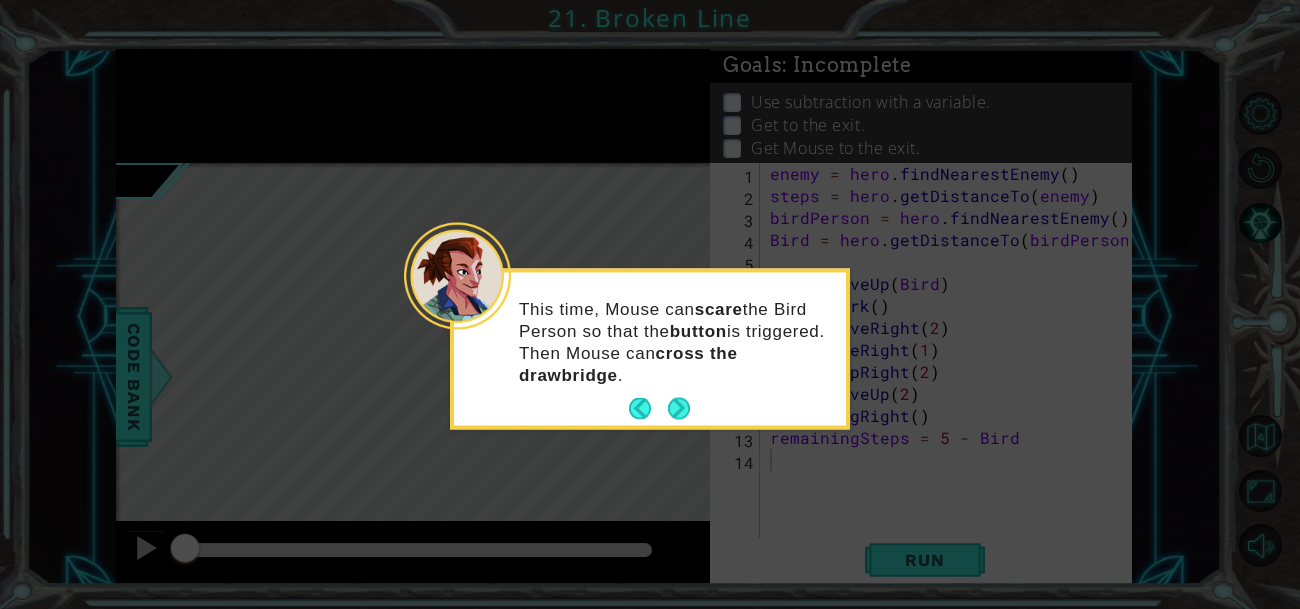 click on "This time, Mouse can  scare  the Bird Person so that the  button  is triggered. Then Mouse can  cross the drawbridge ." at bounding box center (650, 352) 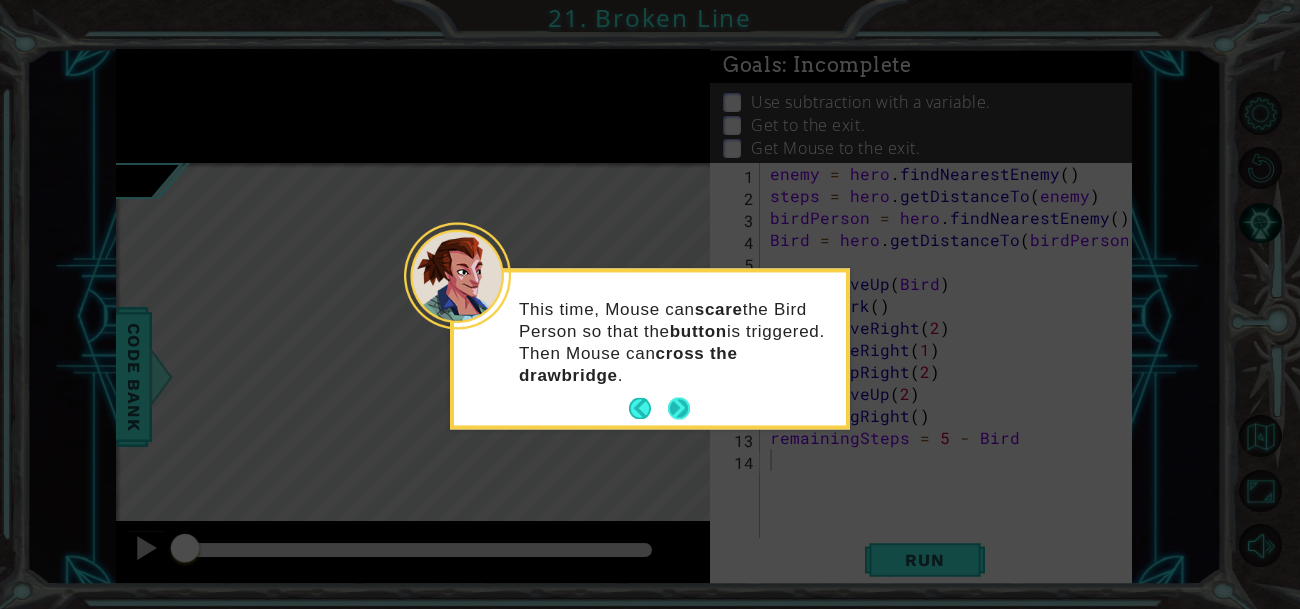 click at bounding box center [679, 409] 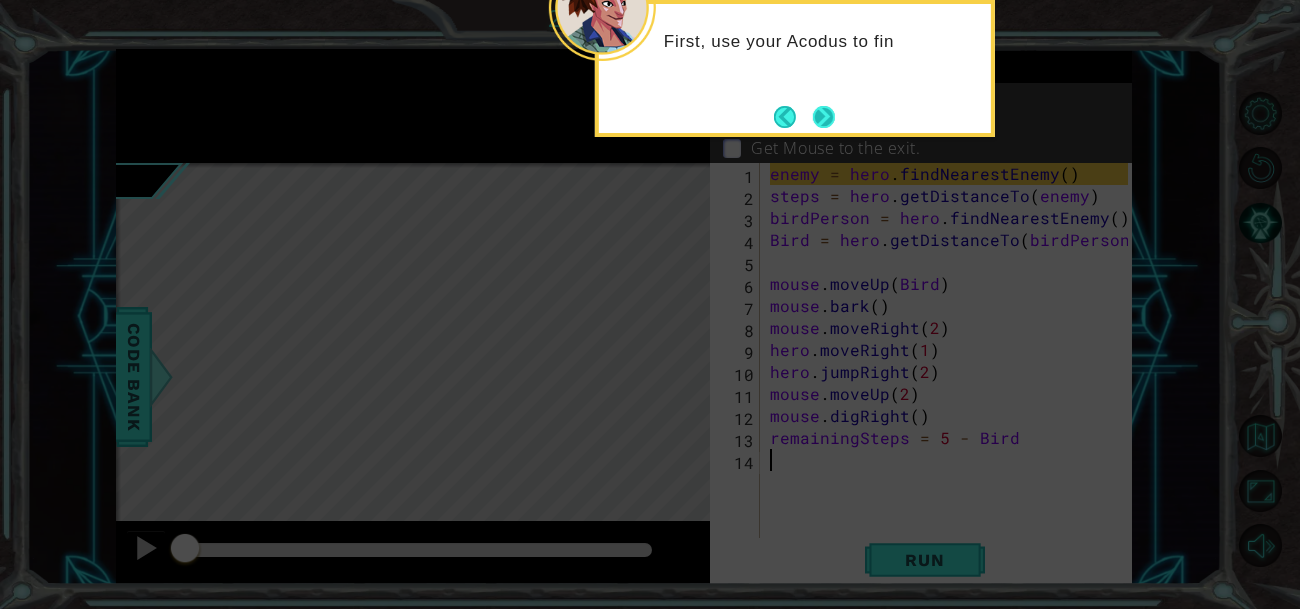 click at bounding box center [824, 117] 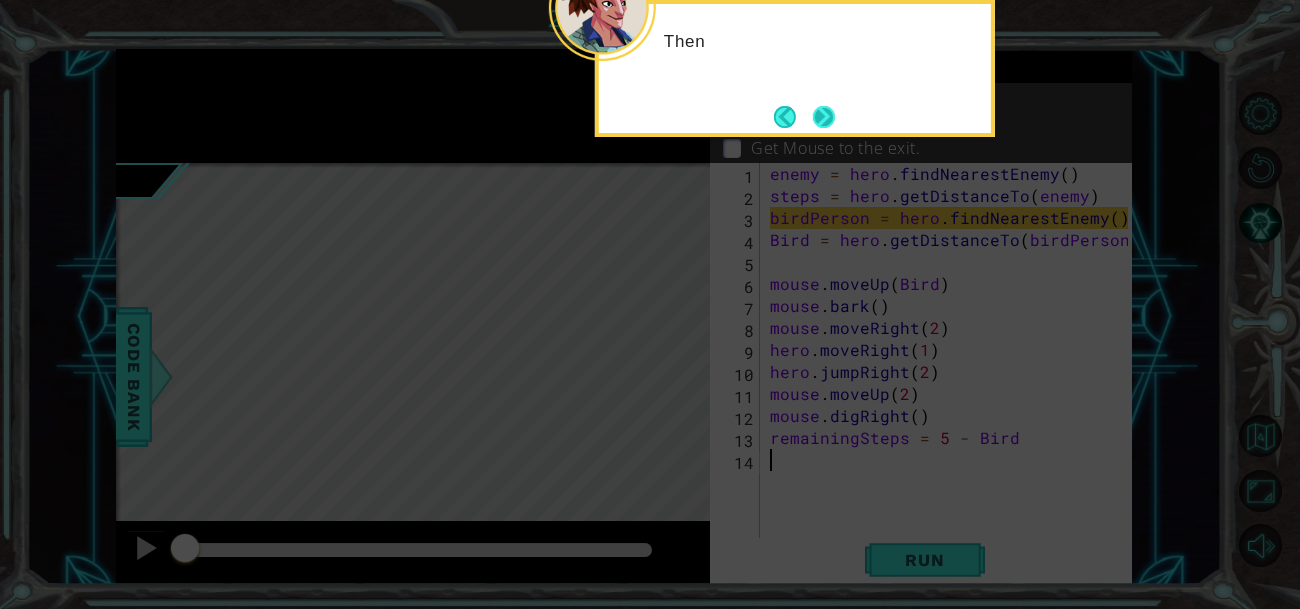click at bounding box center (824, 117) 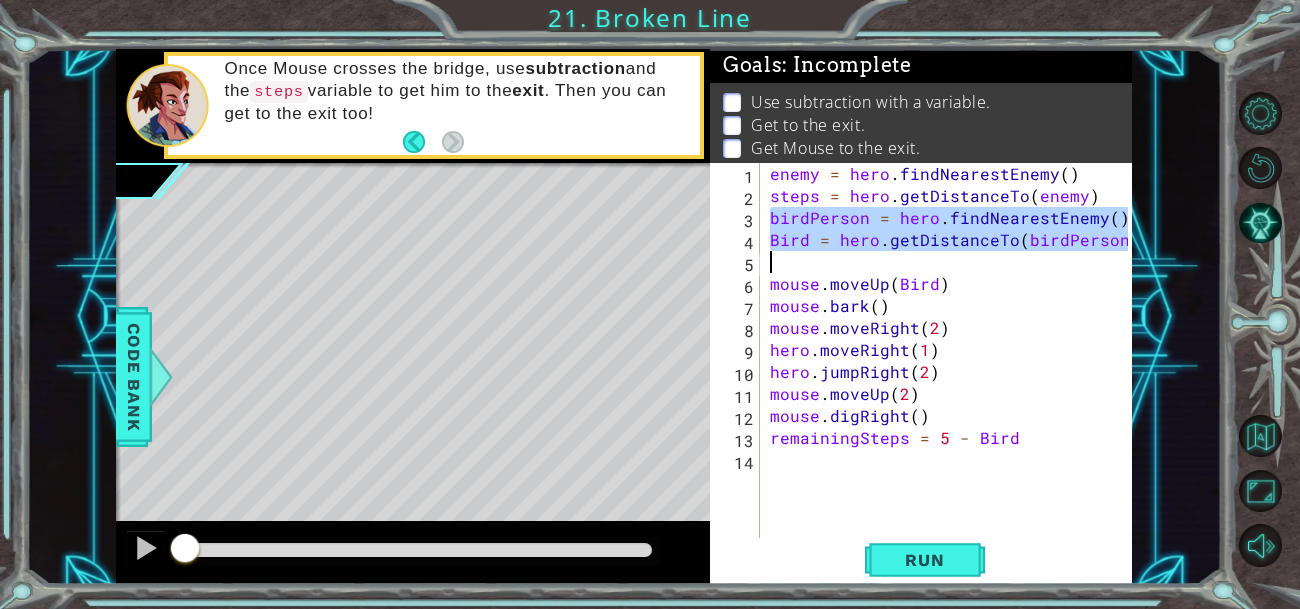 drag, startPoint x: 769, startPoint y: 214, endPoint x: 778, endPoint y: 253, distance: 40.024994 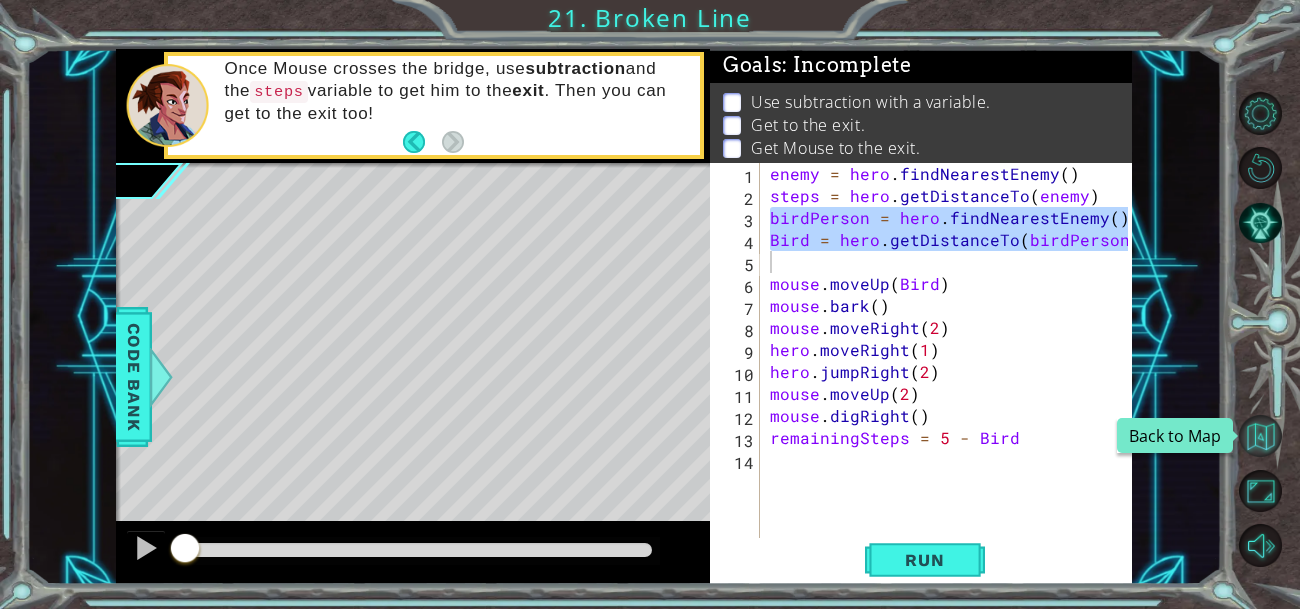 click at bounding box center [1260, 436] 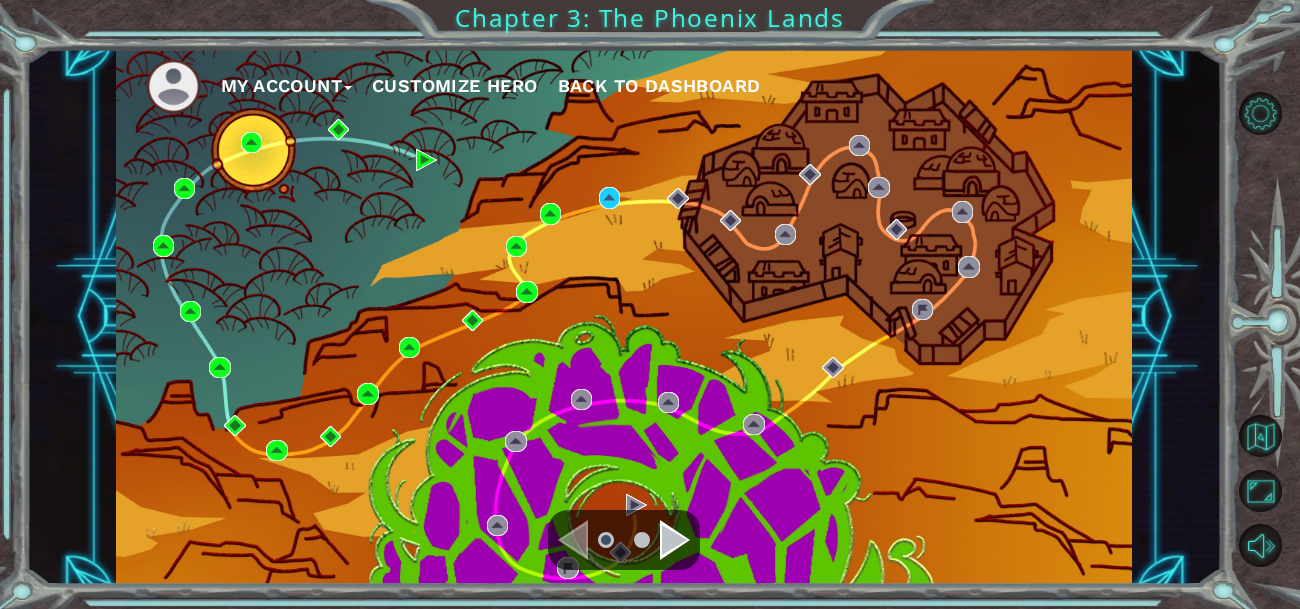 click on "My Account
Customize Hero
Back to Dashboard" at bounding box center (624, 317) 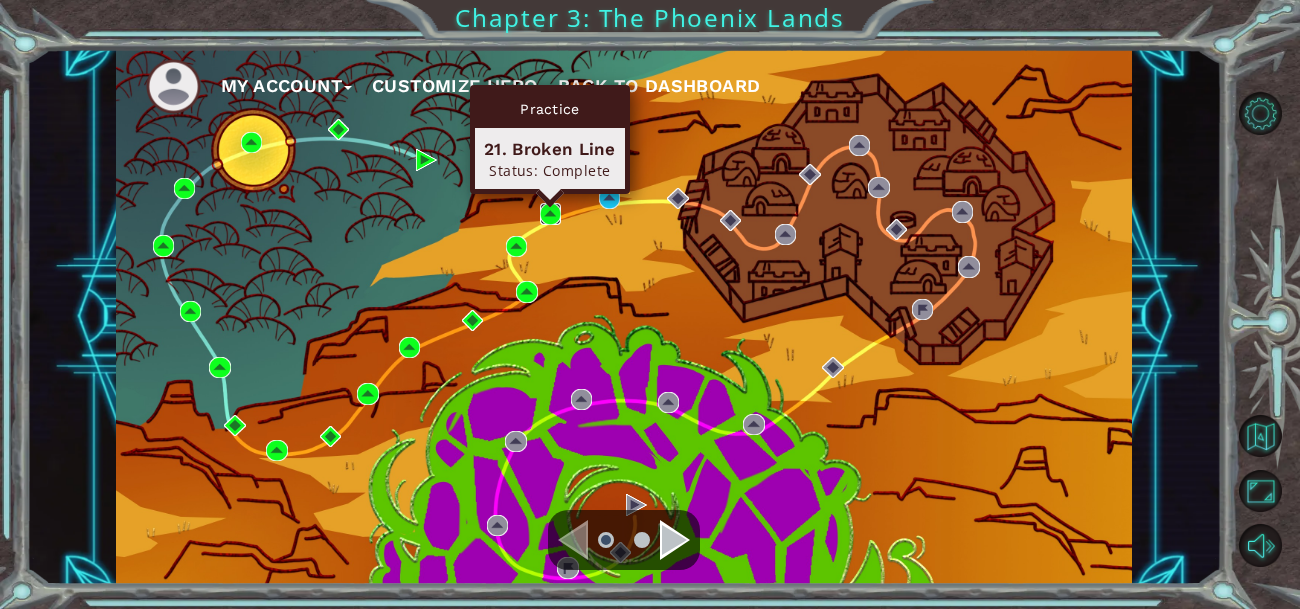 click at bounding box center [550, 213] 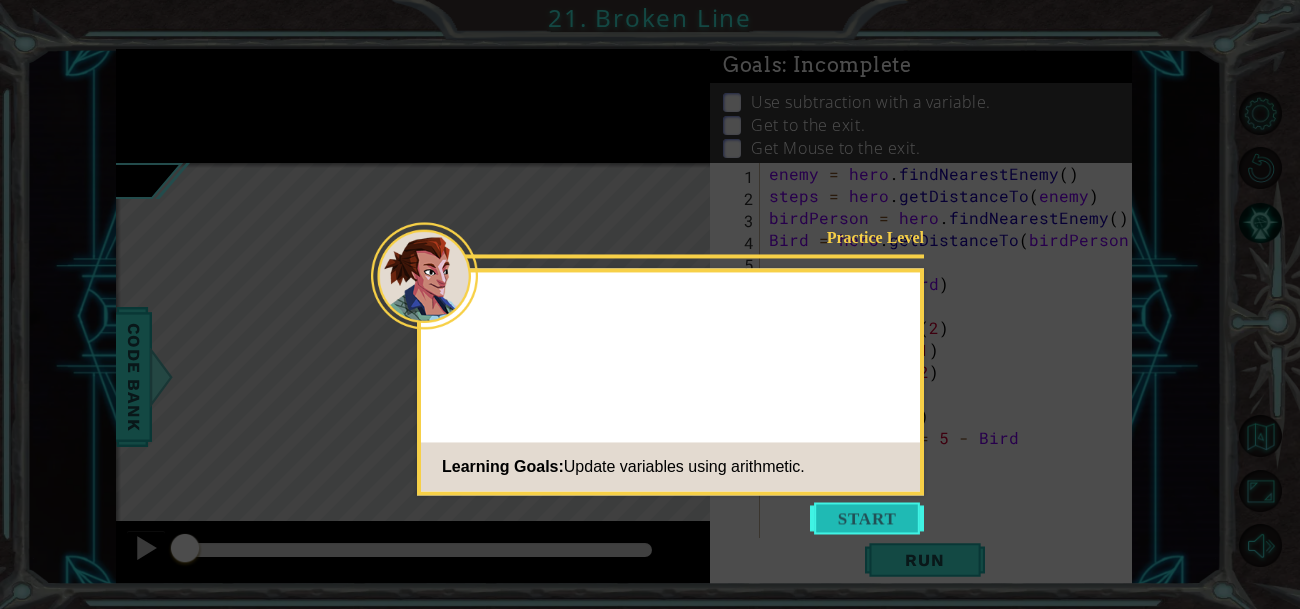click at bounding box center (867, 518) 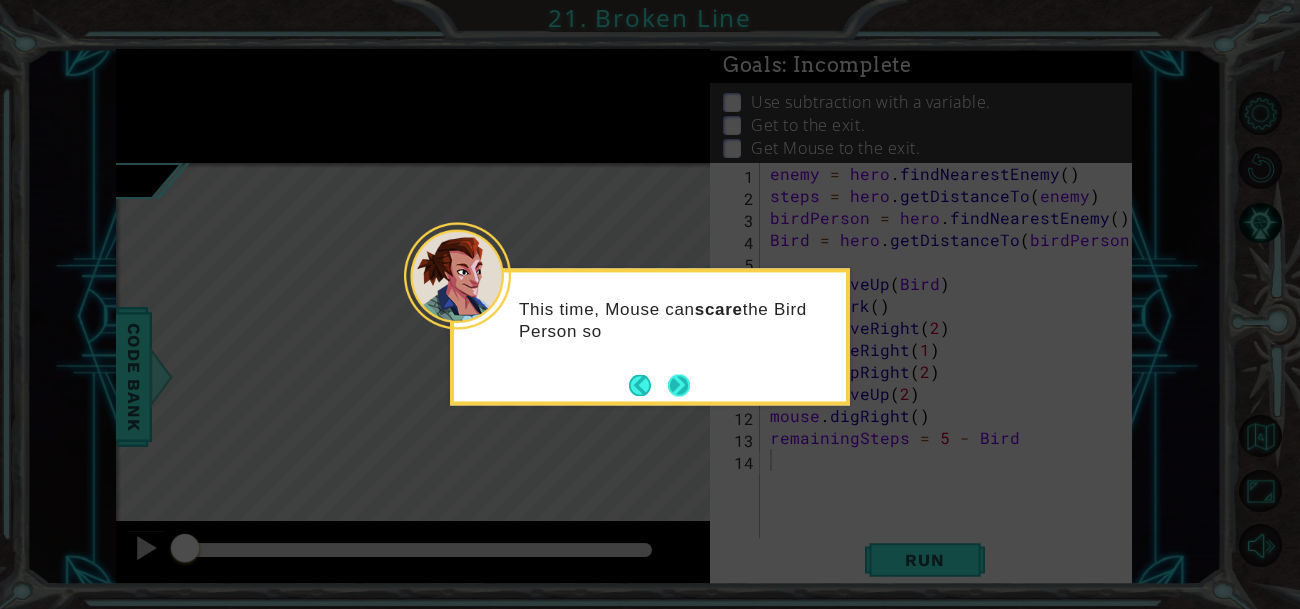 click at bounding box center [679, 385] 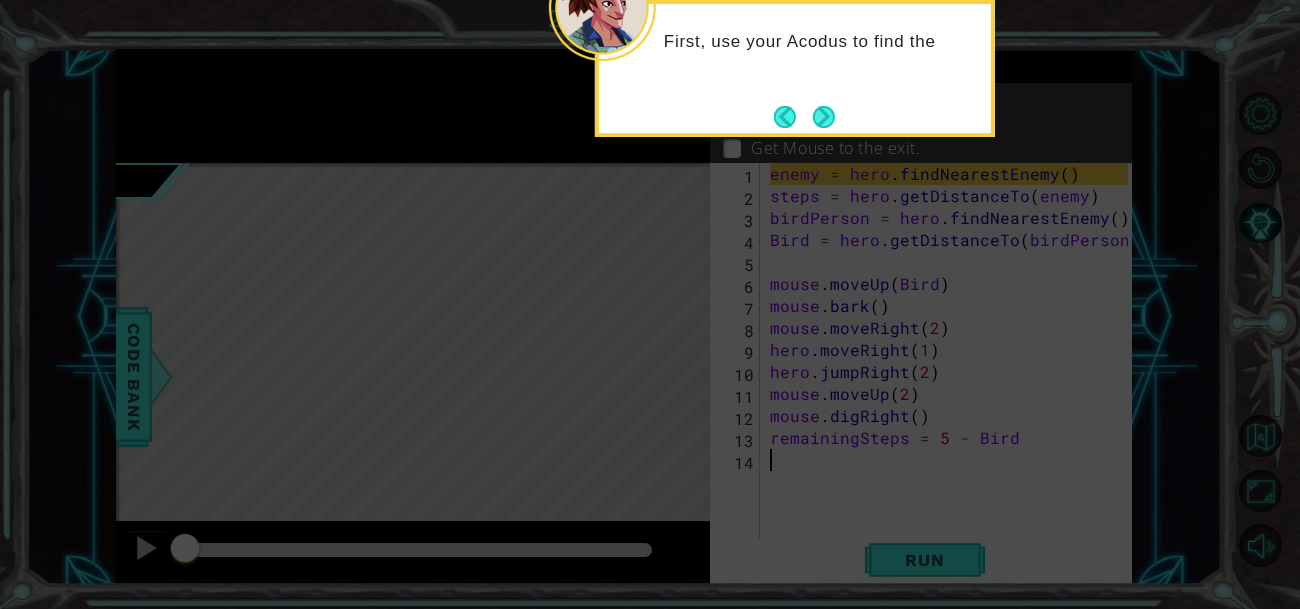 click on "First, use your Acodus to find the" at bounding box center (795, 51) 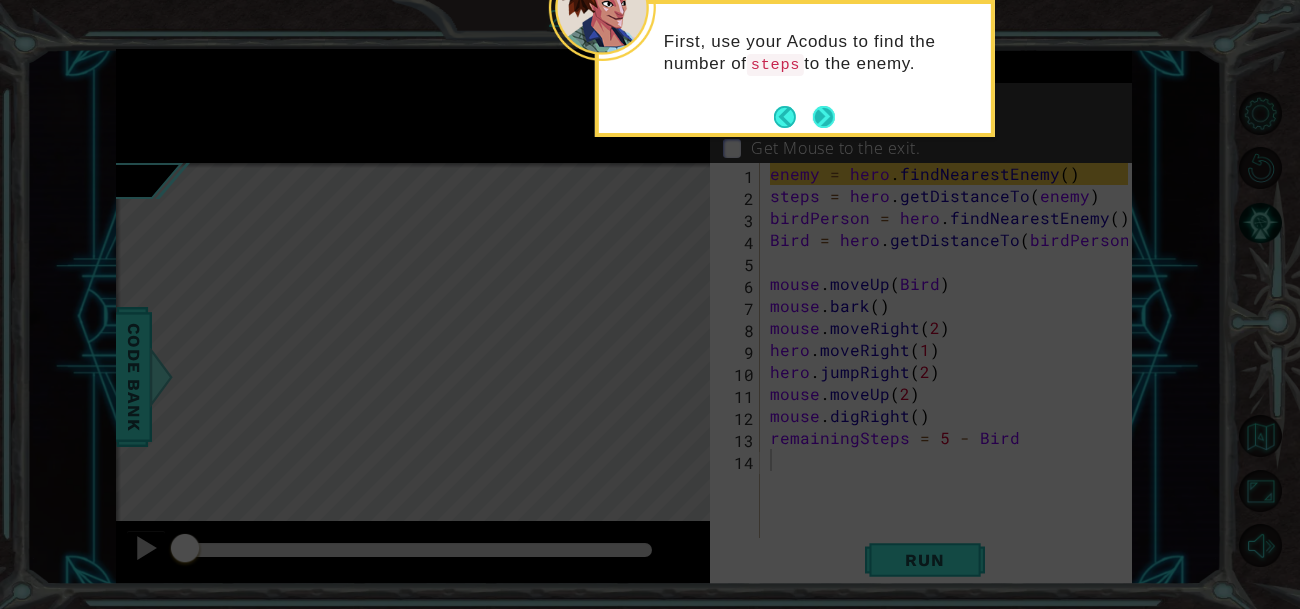click at bounding box center (824, 117) 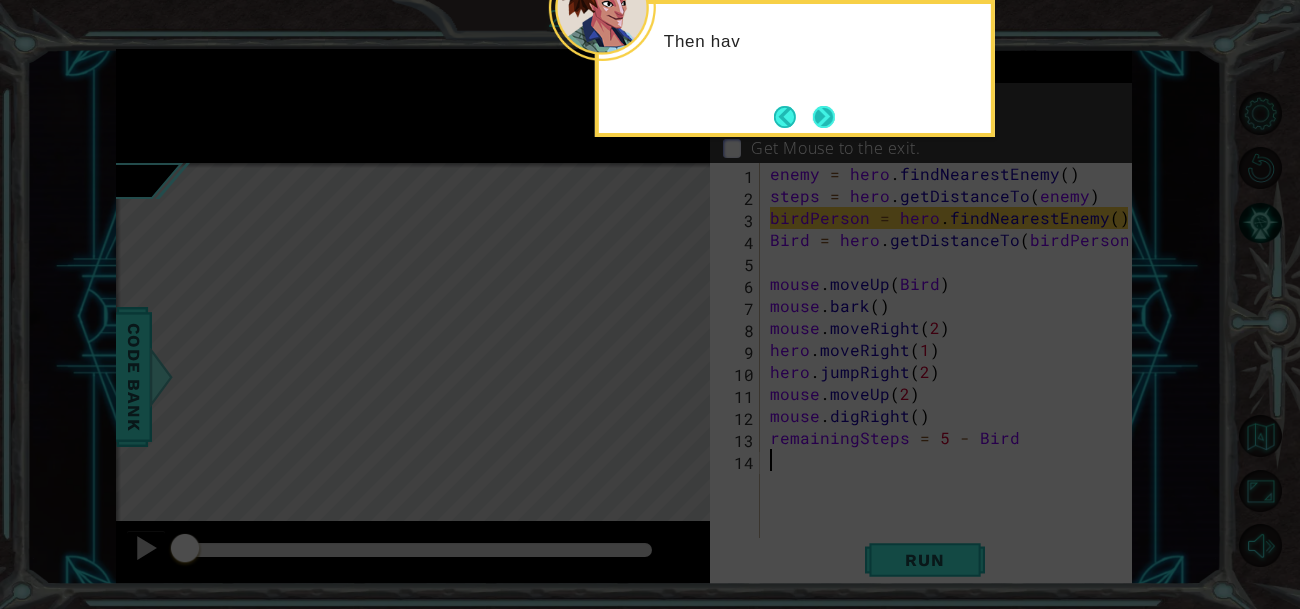 click at bounding box center [824, 117] 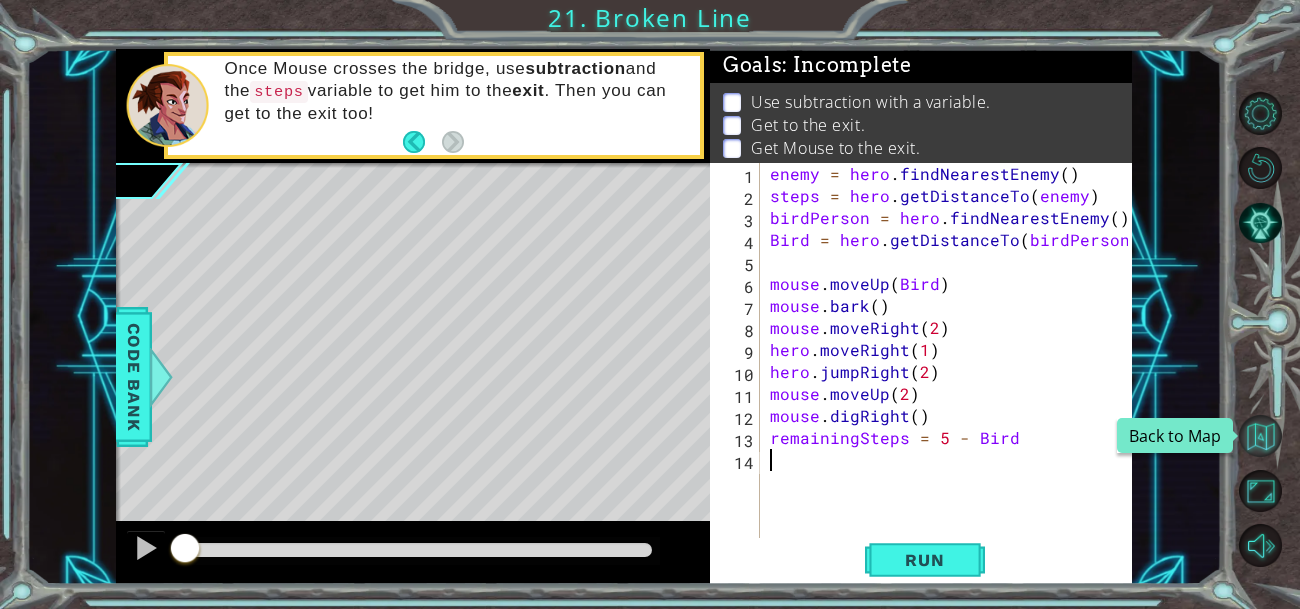 click at bounding box center (1260, 436) 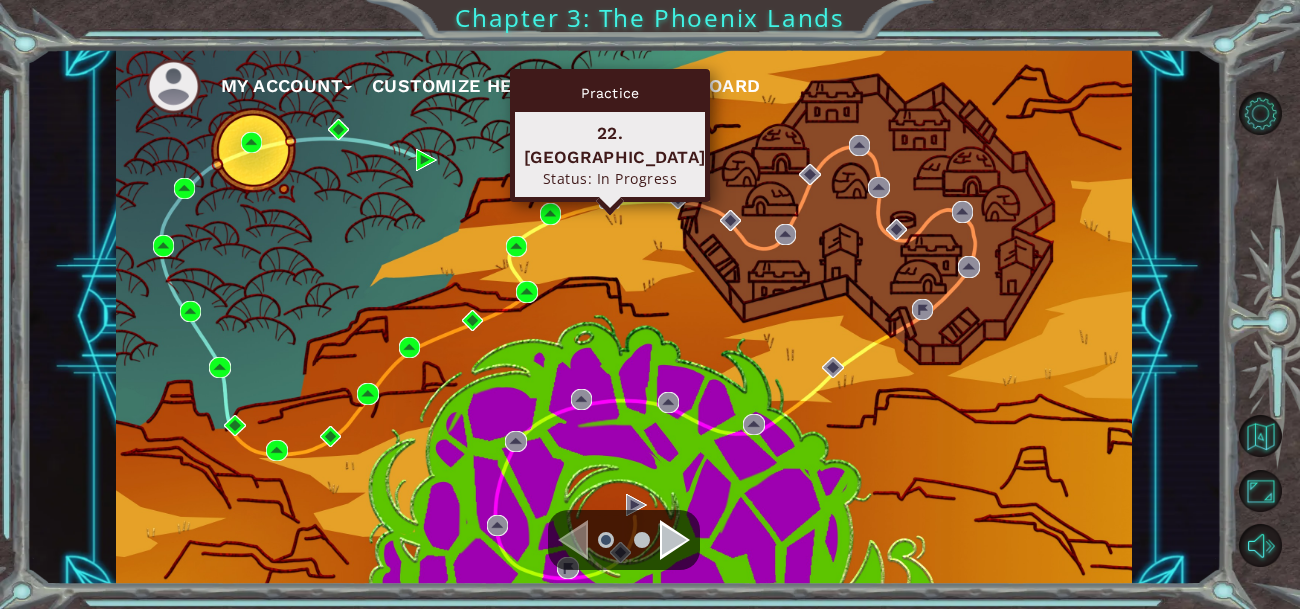 click at bounding box center [609, 197] 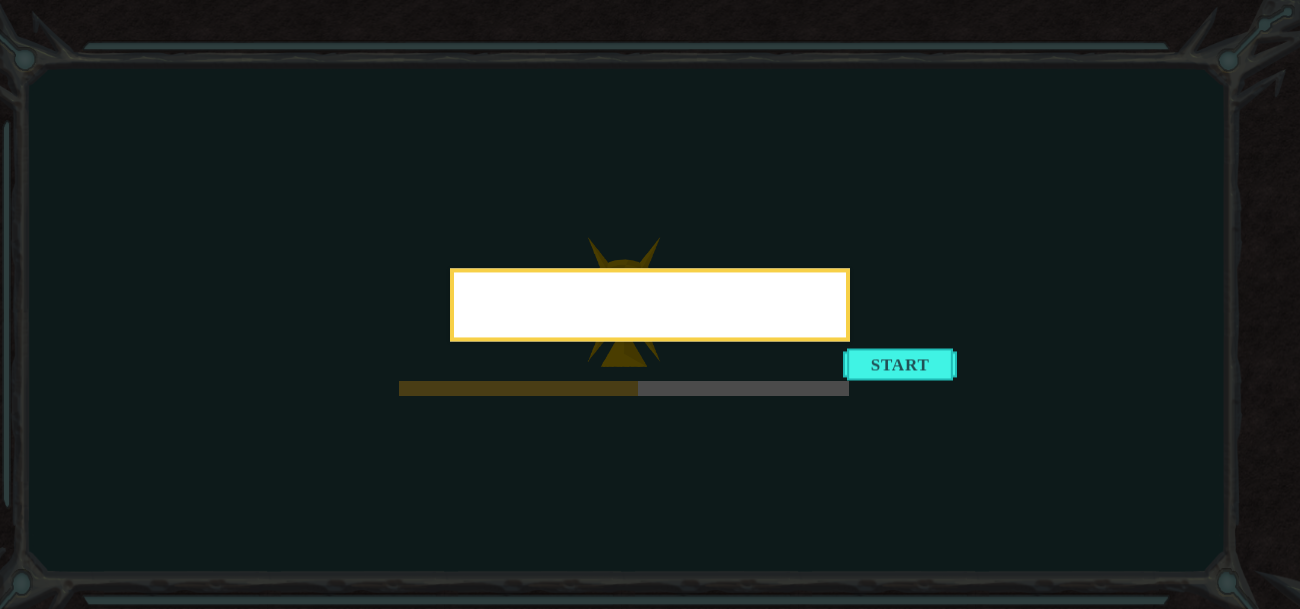 click 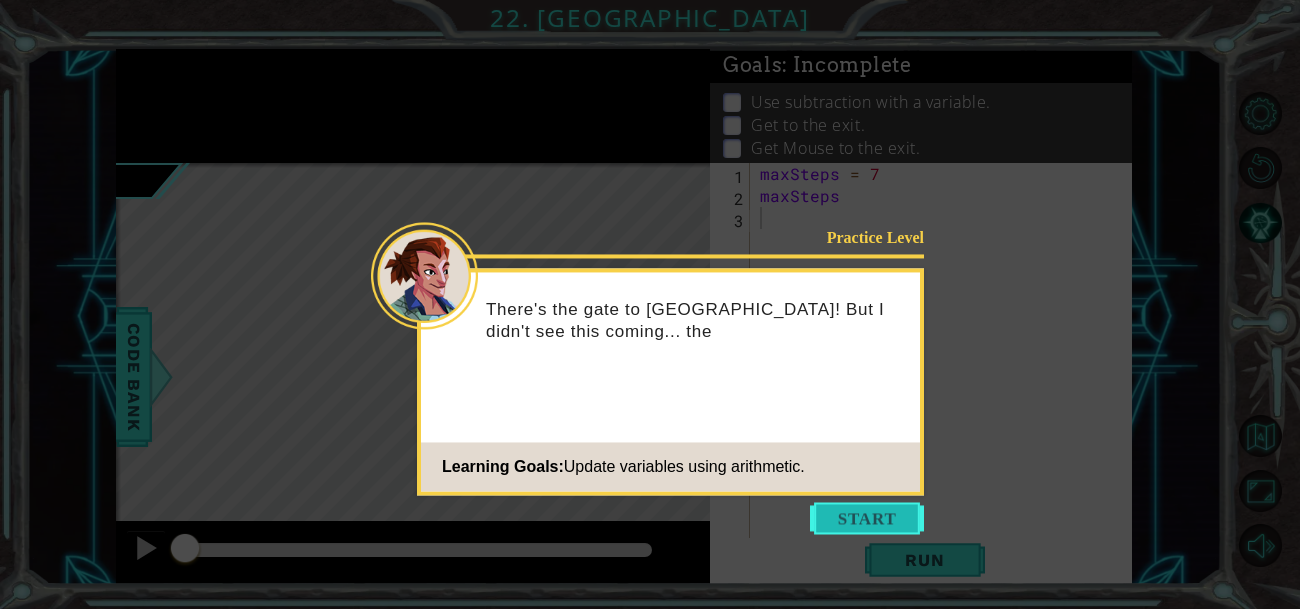click at bounding box center [867, 518] 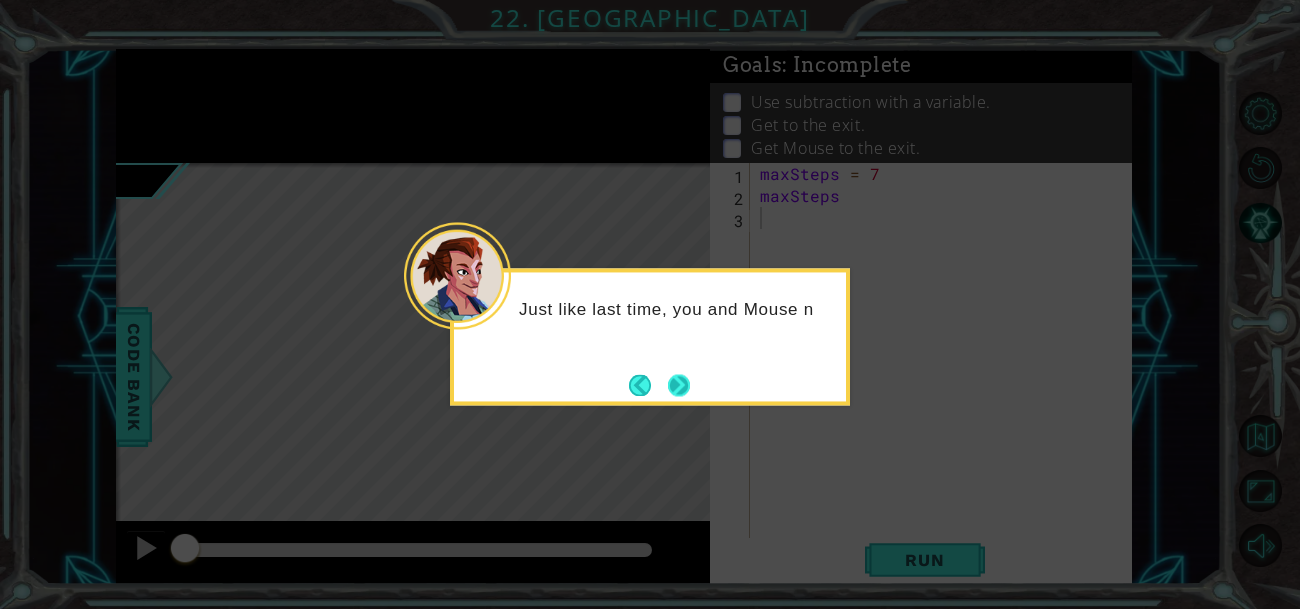 click at bounding box center [679, 385] 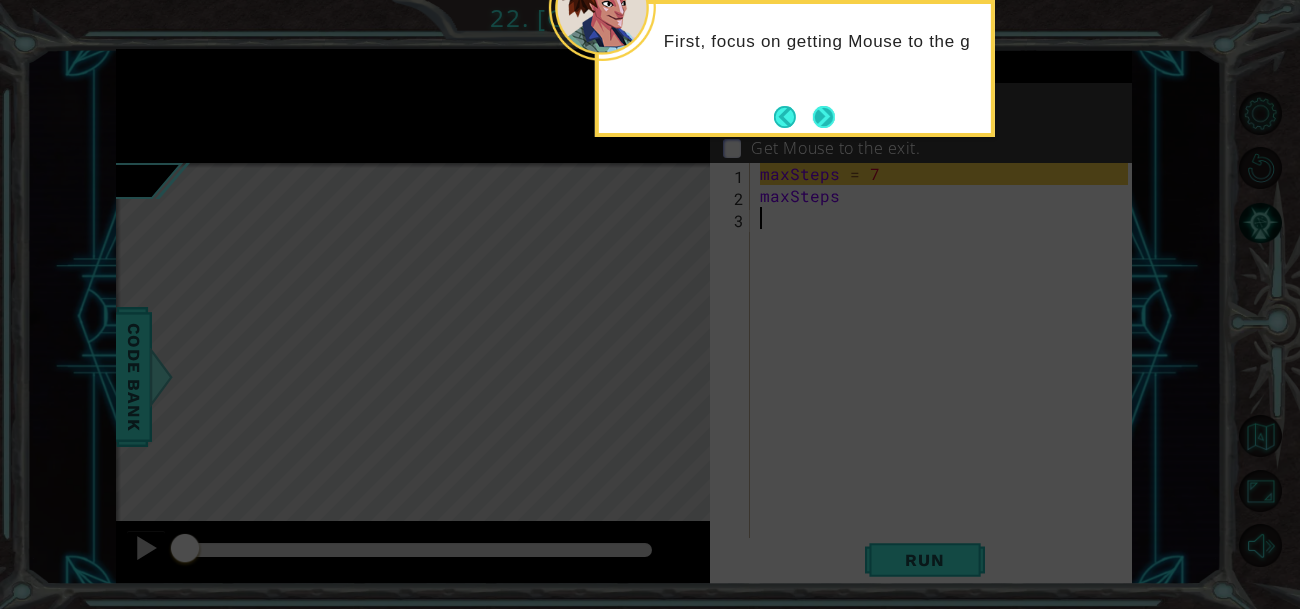 click at bounding box center [824, 117] 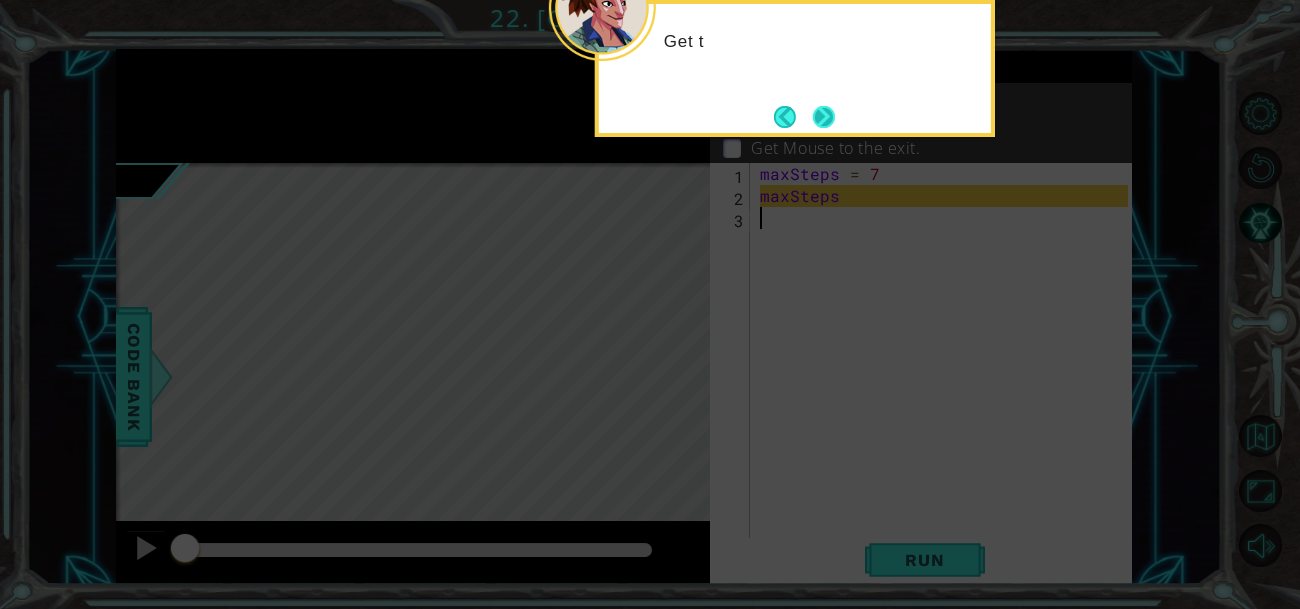 click at bounding box center [824, 117] 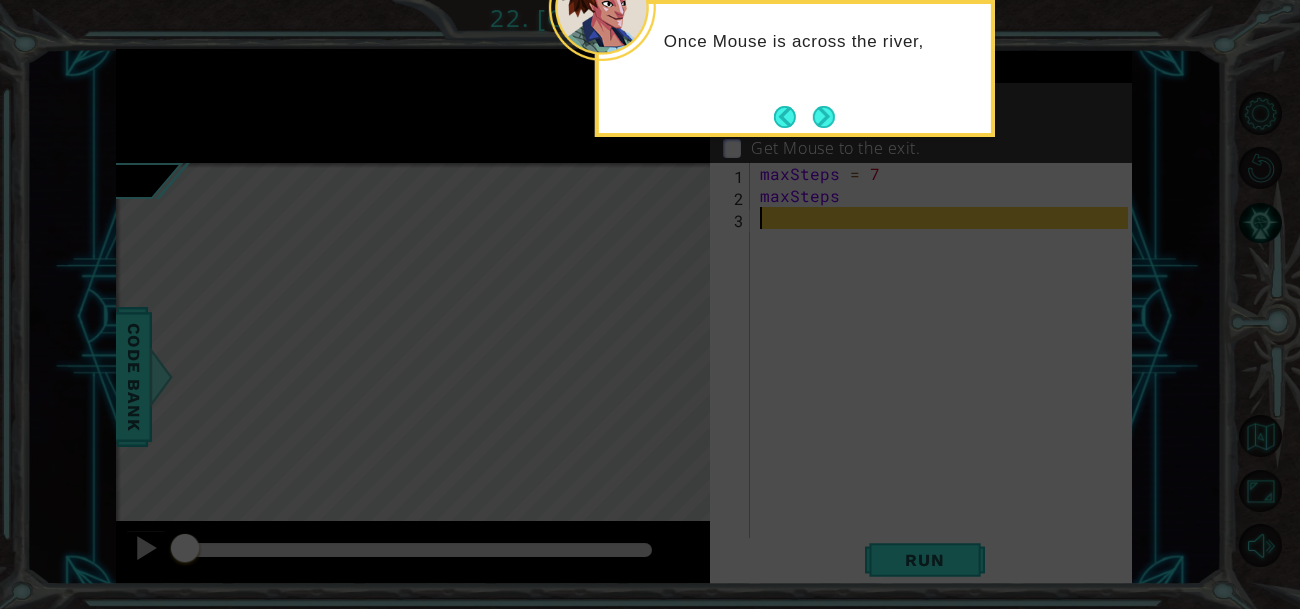 click on "Once Mouse is across the river," 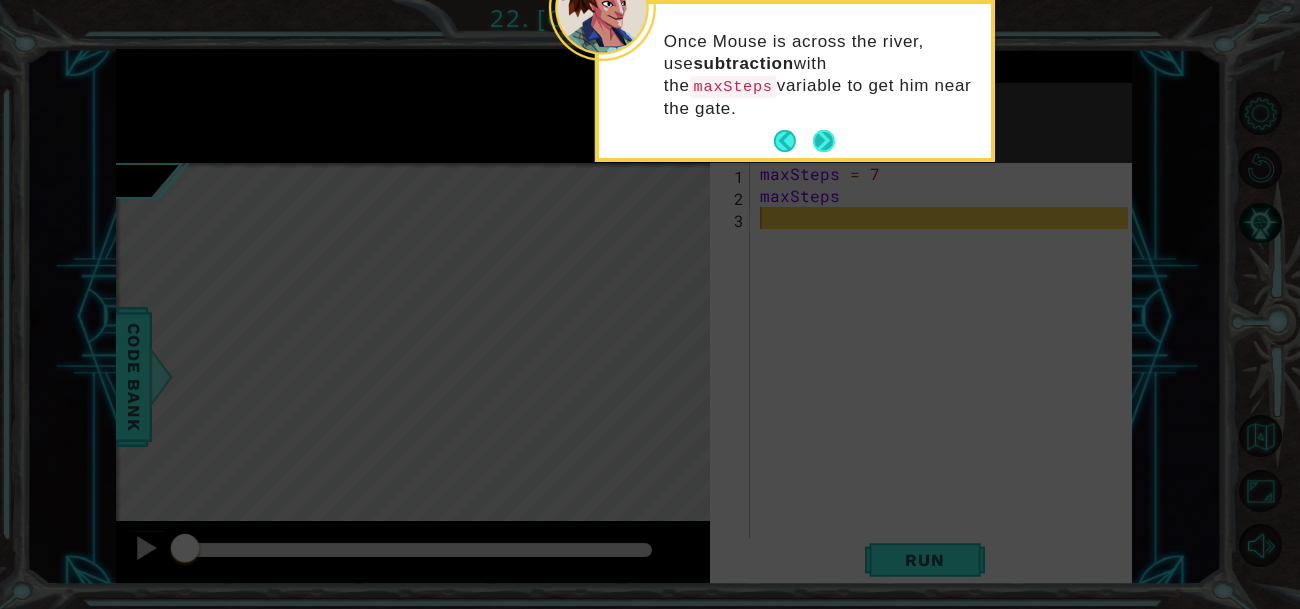 click at bounding box center [824, 141] 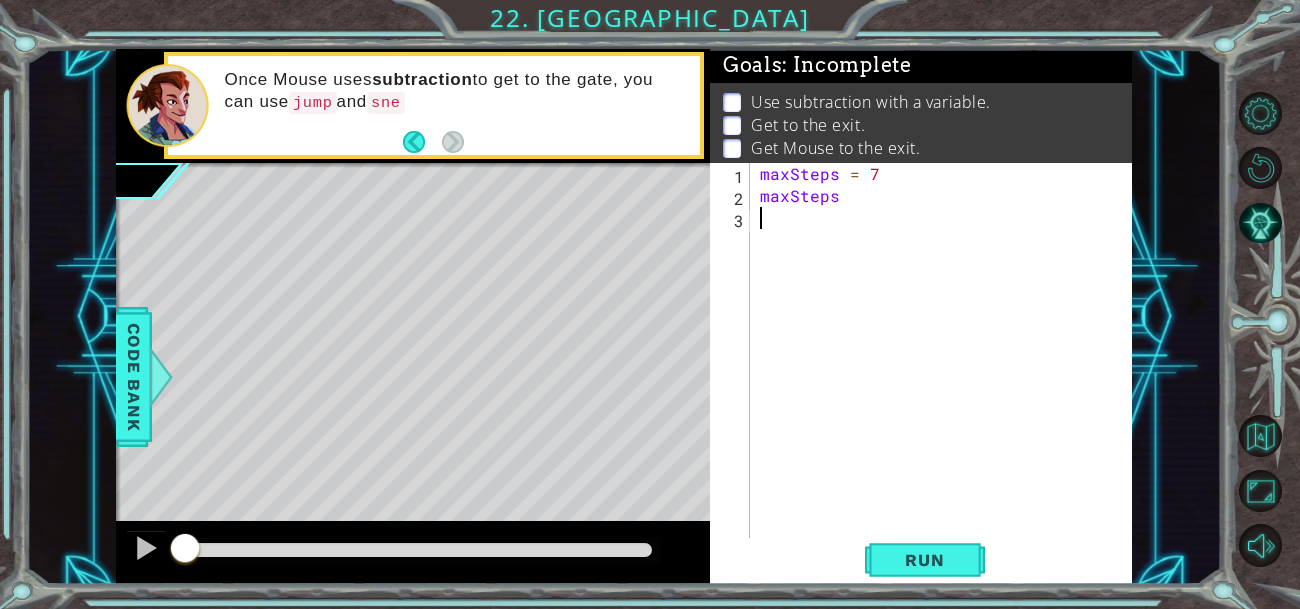 click on "maxSteps   =   7 maxSteps" at bounding box center [947, 383] 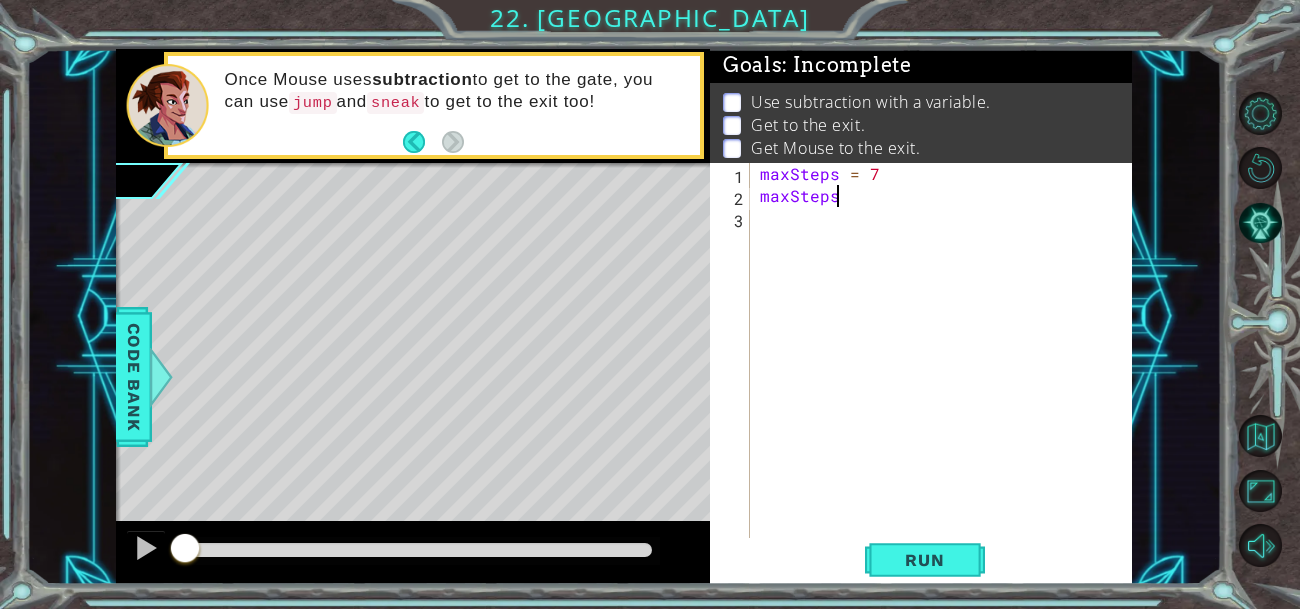 click on "maxSteps   =   7 maxSteps" at bounding box center (947, 383) 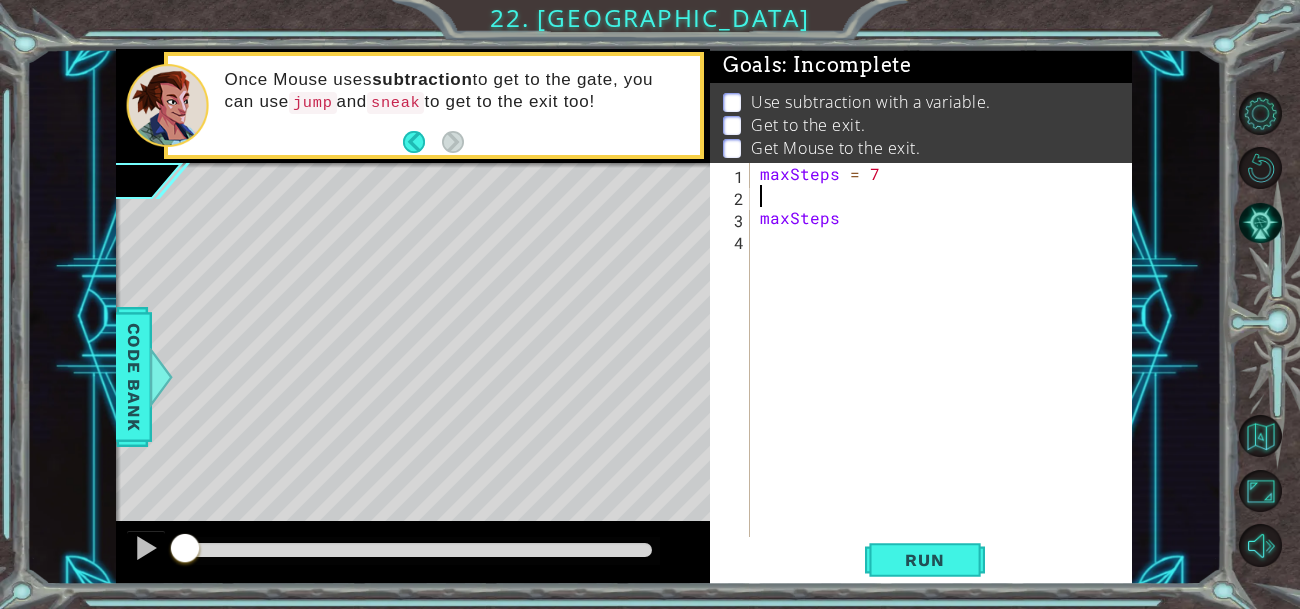 paste on "Bird = hero.getDistanceTo(birdPerson)" 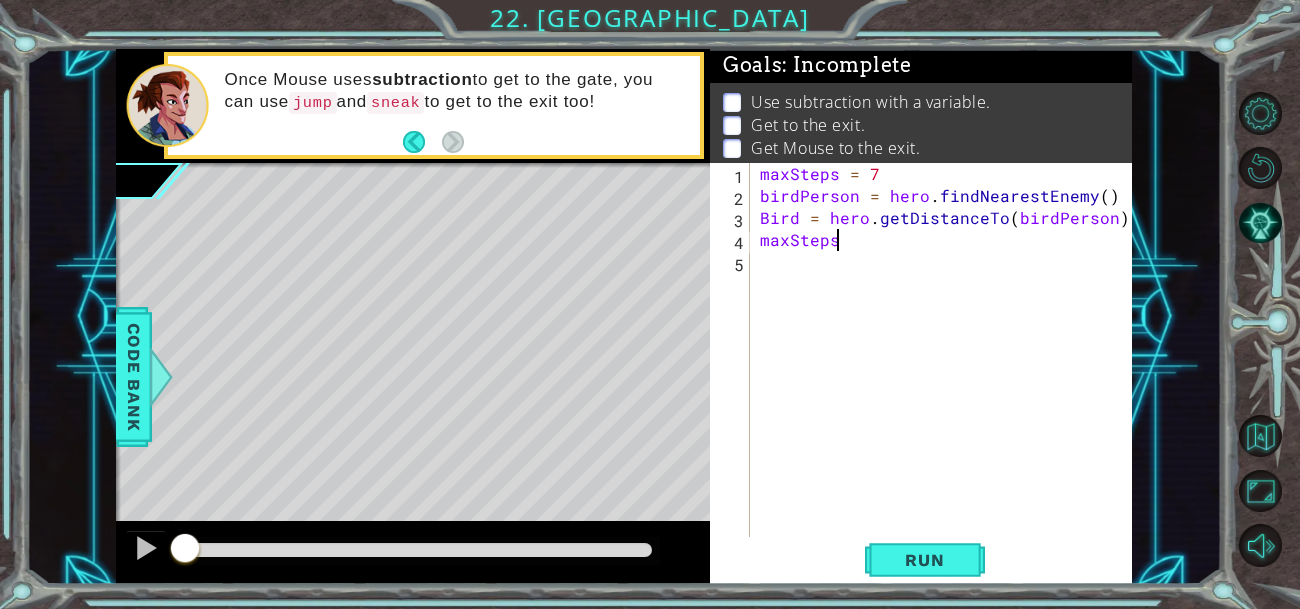 click on "maxSteps   =   7 birdPerson   =   hero . findNearestEnemy ( ) Bird   =   hero . getDistanceTo ( birdPerson ) maxSteps" at bounding box center (947, 372) 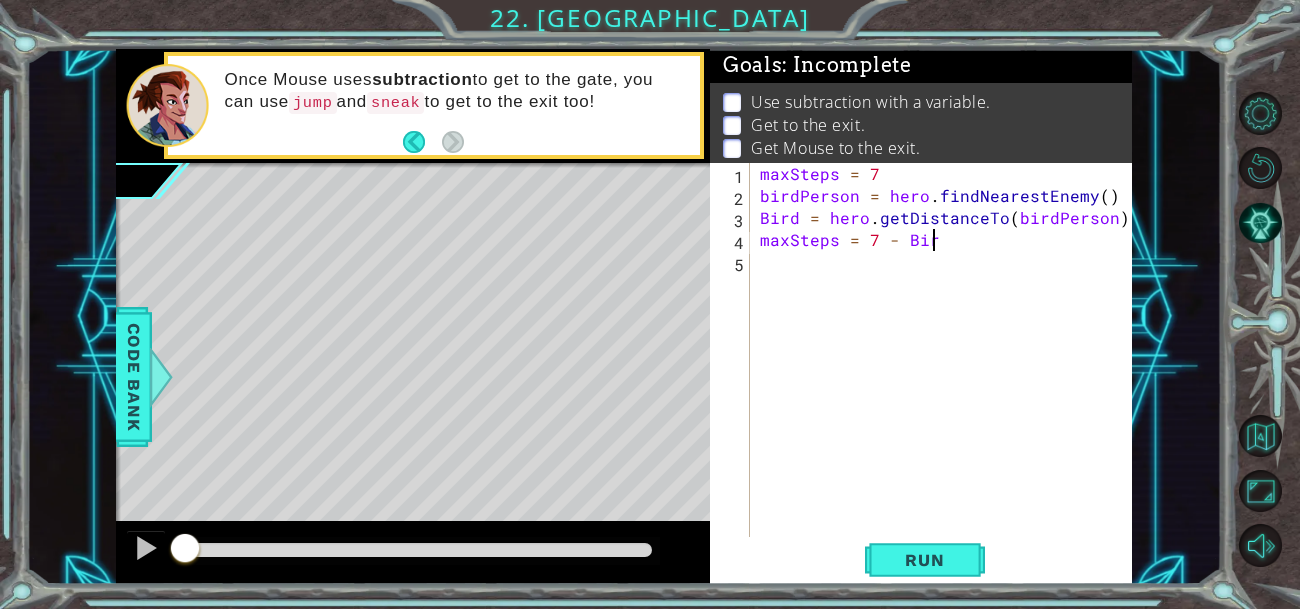 scroll, scrollTop: 0, scrollLeft: 9, axis: horizontal 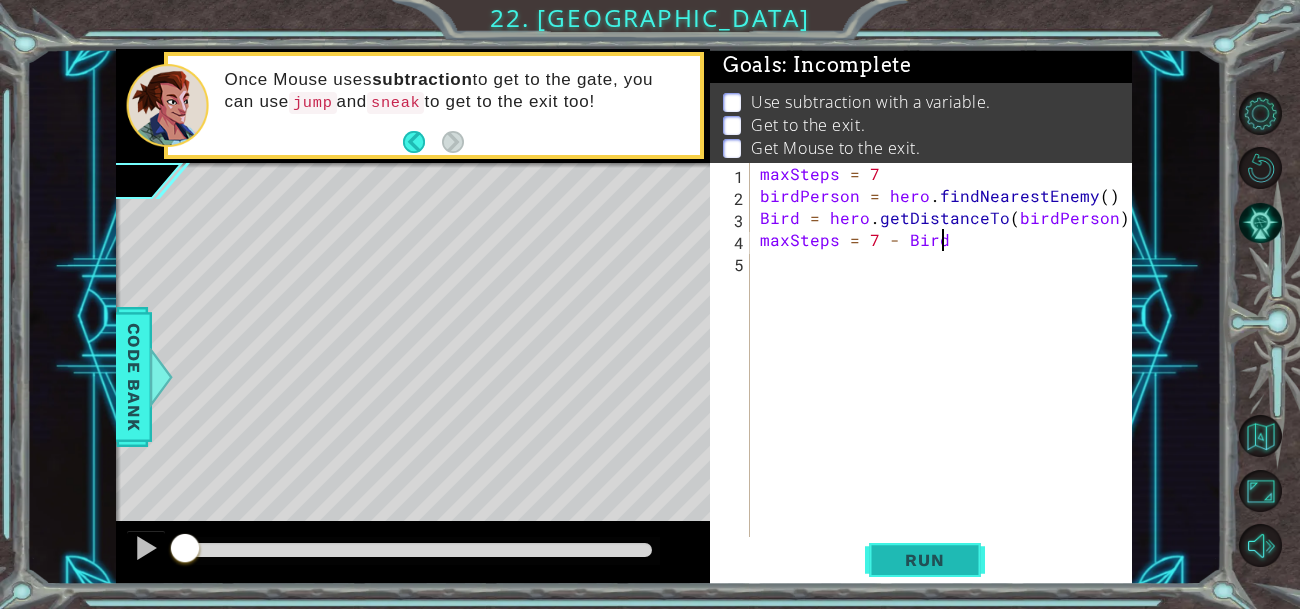 type on "maxSteps = 7 - Bird" 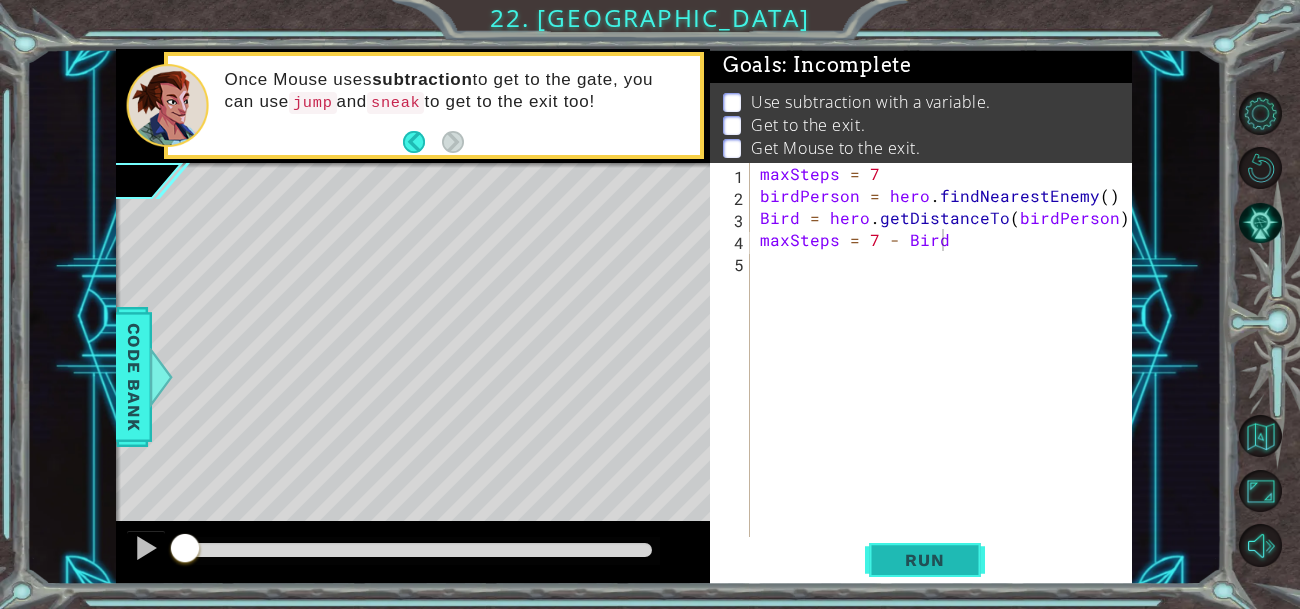 click on "Run" at bounding box center (925, 559) 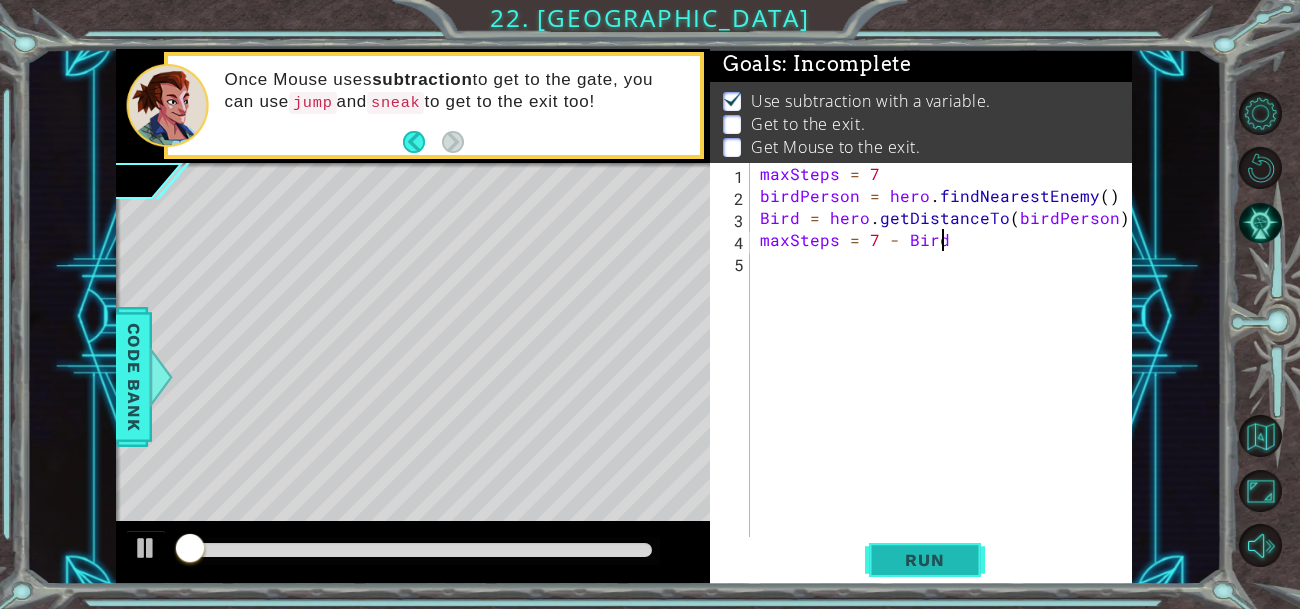 scroll, scrollTop: 3, scrollLeft: 0, axis: vertical 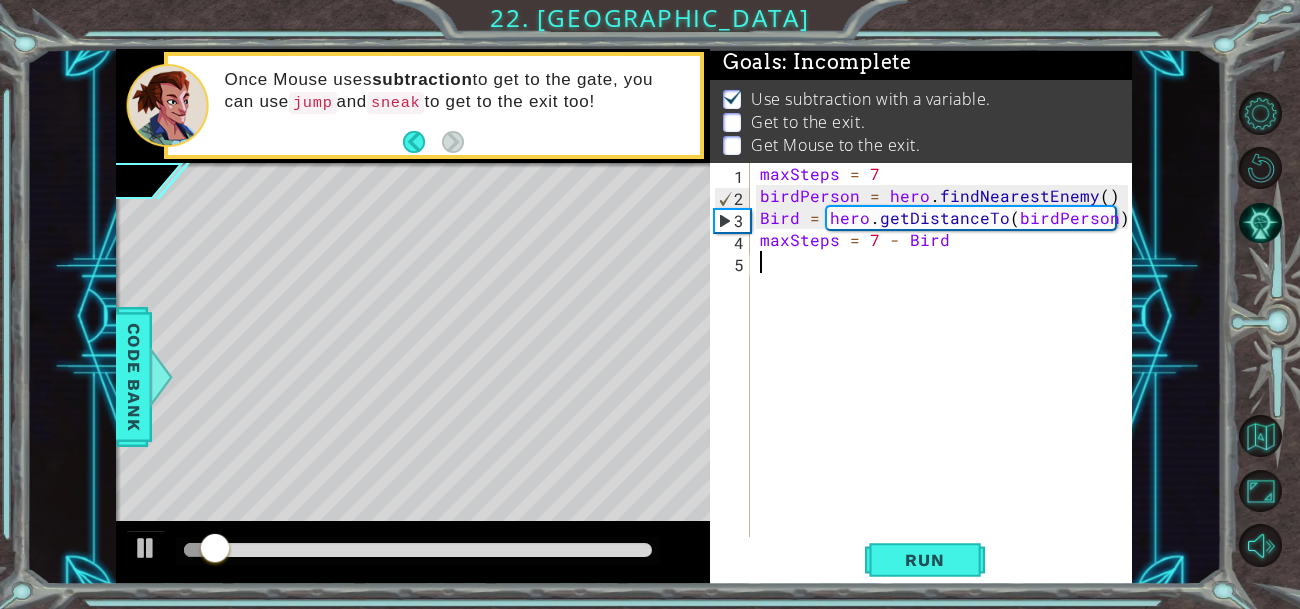 click on "maxSteps   =   7 birdPerson   =   hero . findNearestEnemy ( ) Bird   =   hero . getDistanceTo ( birdPerson ) maxSteps   =   7   -   Bird" at bounding box center (947, 372) 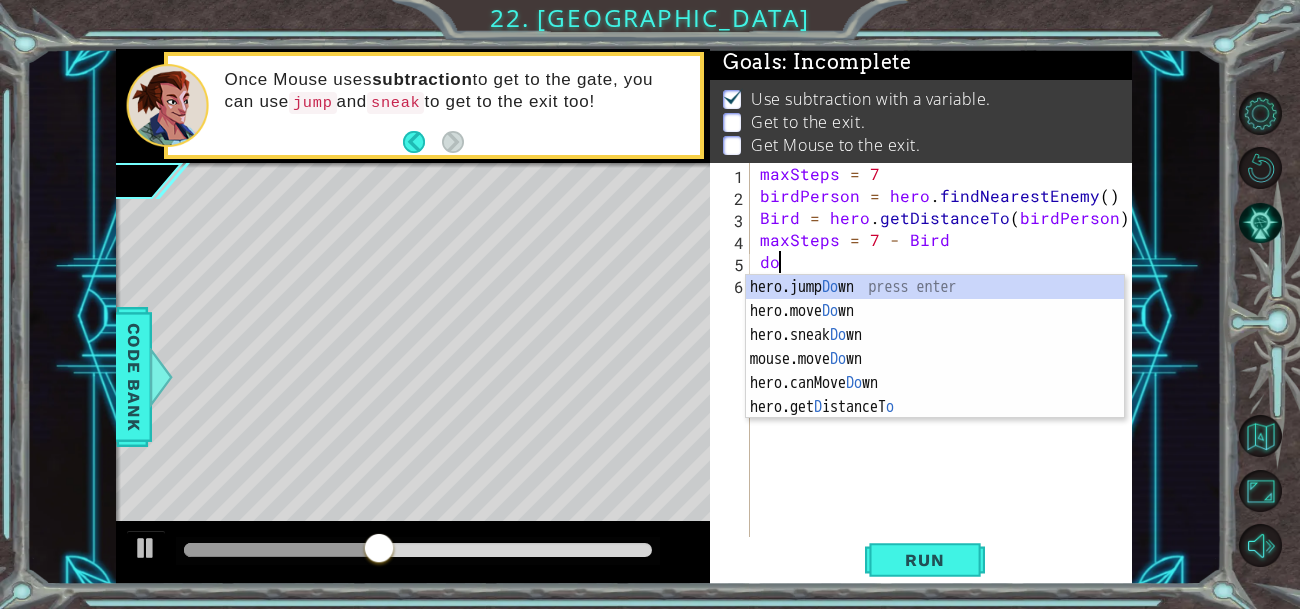 scroll, scrollTop: 0, scrollLeft: 0, axis: both 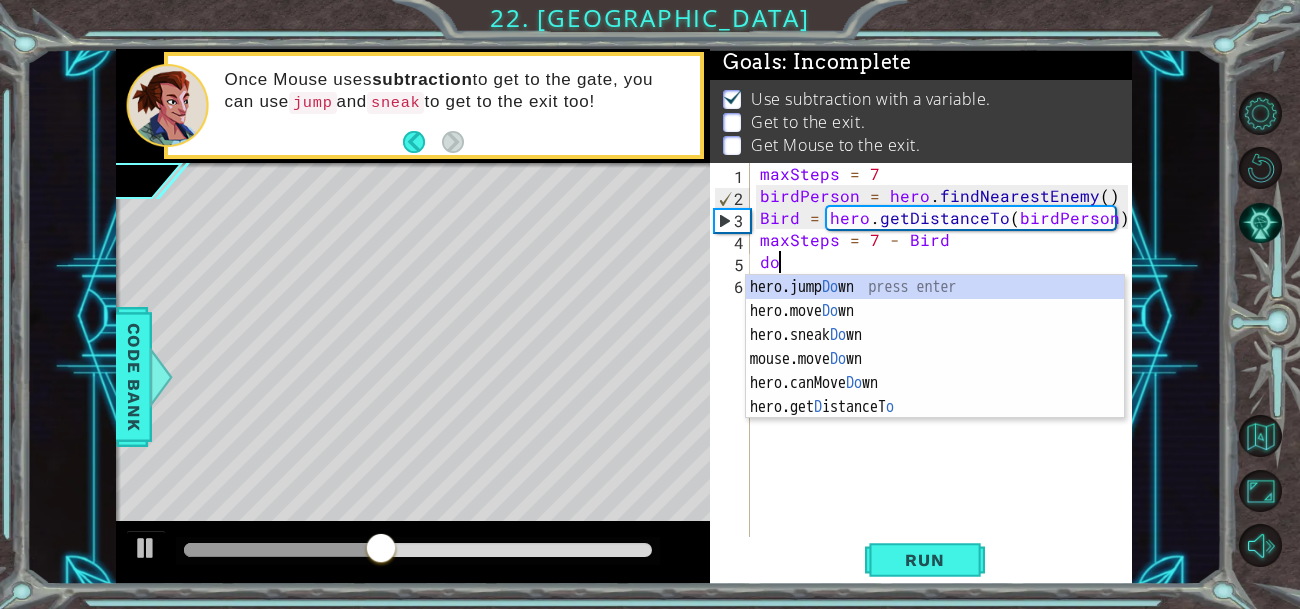 type on "d" 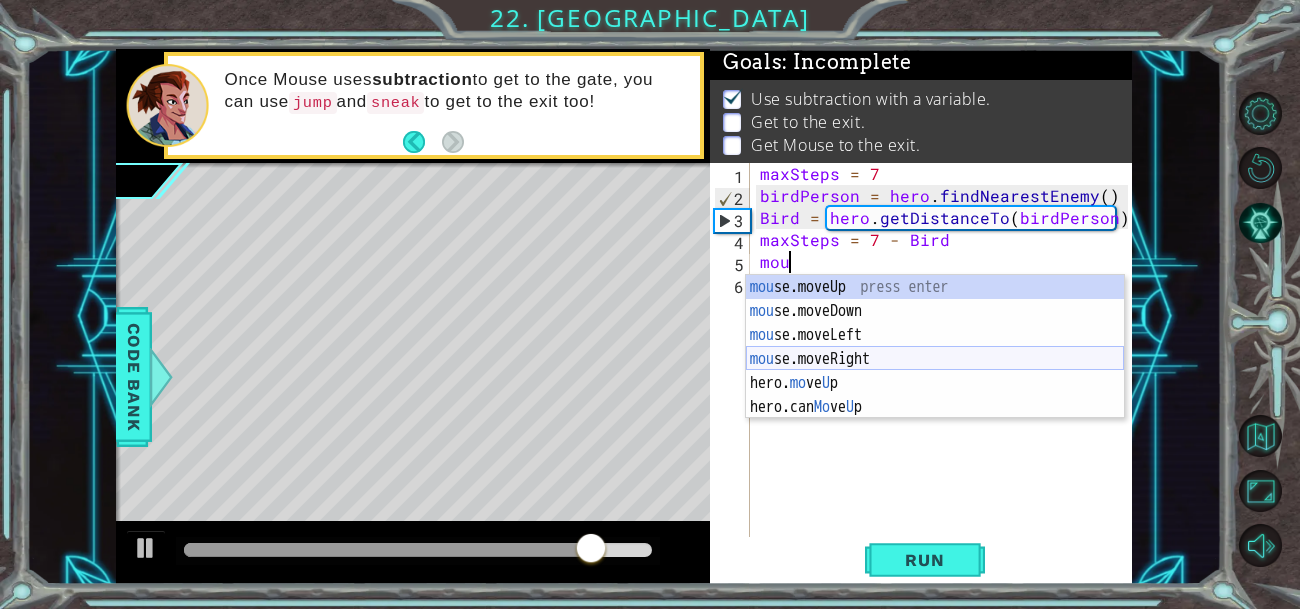 click on "mou se.moveUp press enter mou se.moveDown press enter mou se.moveLeft press enter mou se.moveRight press enter hero. mo ve U p press enter hero.can Mo ve U p press enter" at bounding box center (935, 371) 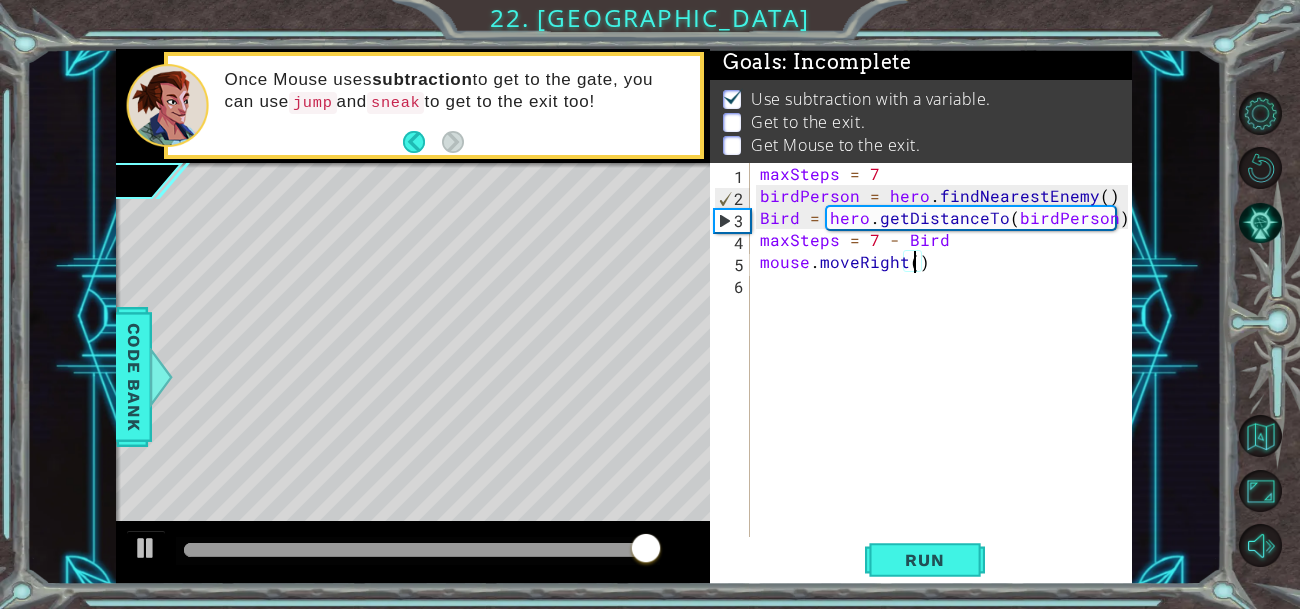 type on "mouse.moveRight(4)" 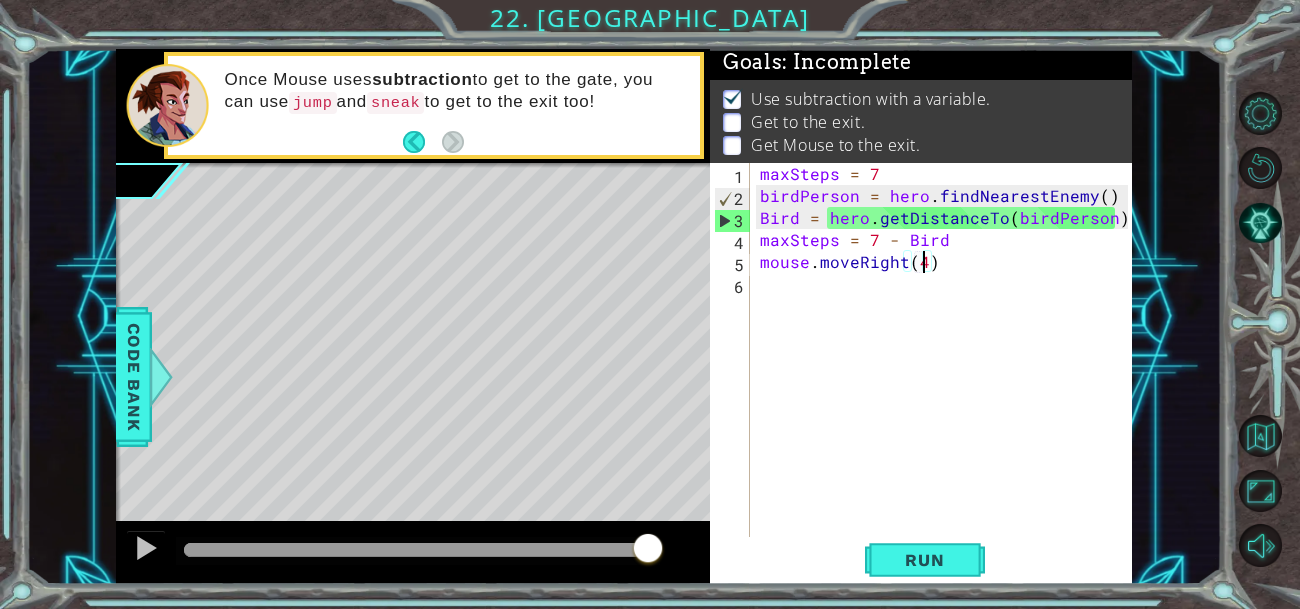 scroll, scrollTop: 0, scrollLeft: 9, axis: horizontal 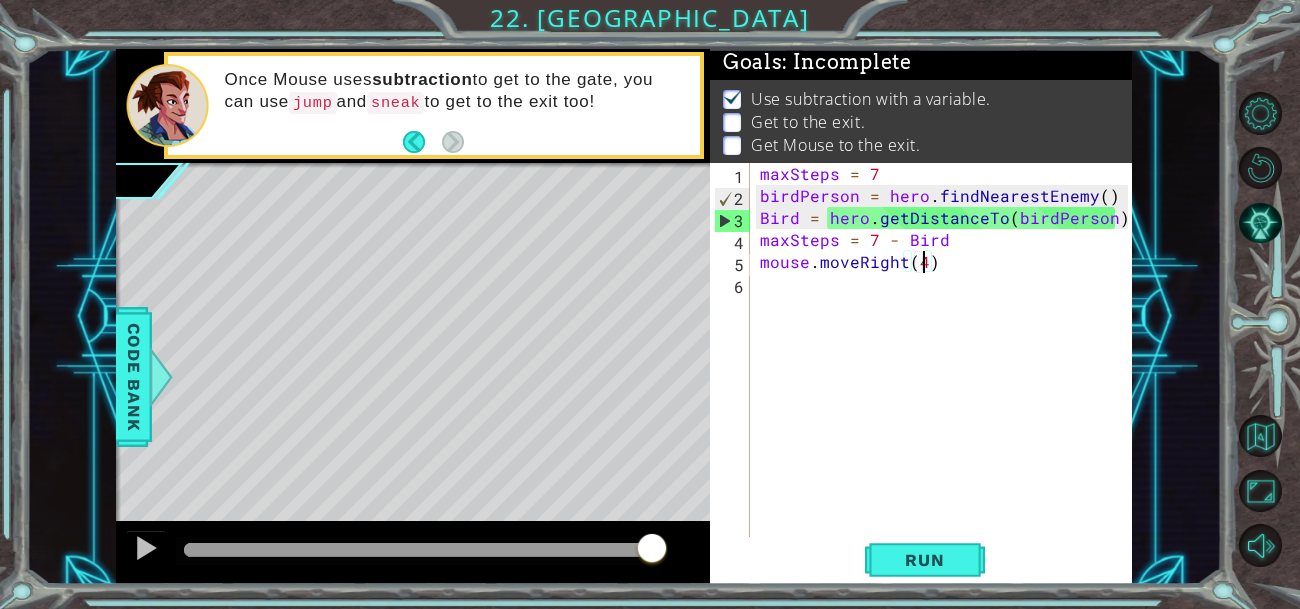 click on "maxSteps   =   7 birdPerson   =   hero . findNearestEnemy ( ) Bird   =   hero . getDistanceTo ( birdPerson ) maxSteps   =   7   -   Bird mouse . moveRight ( 4 )" at bounding box center (947, 372) 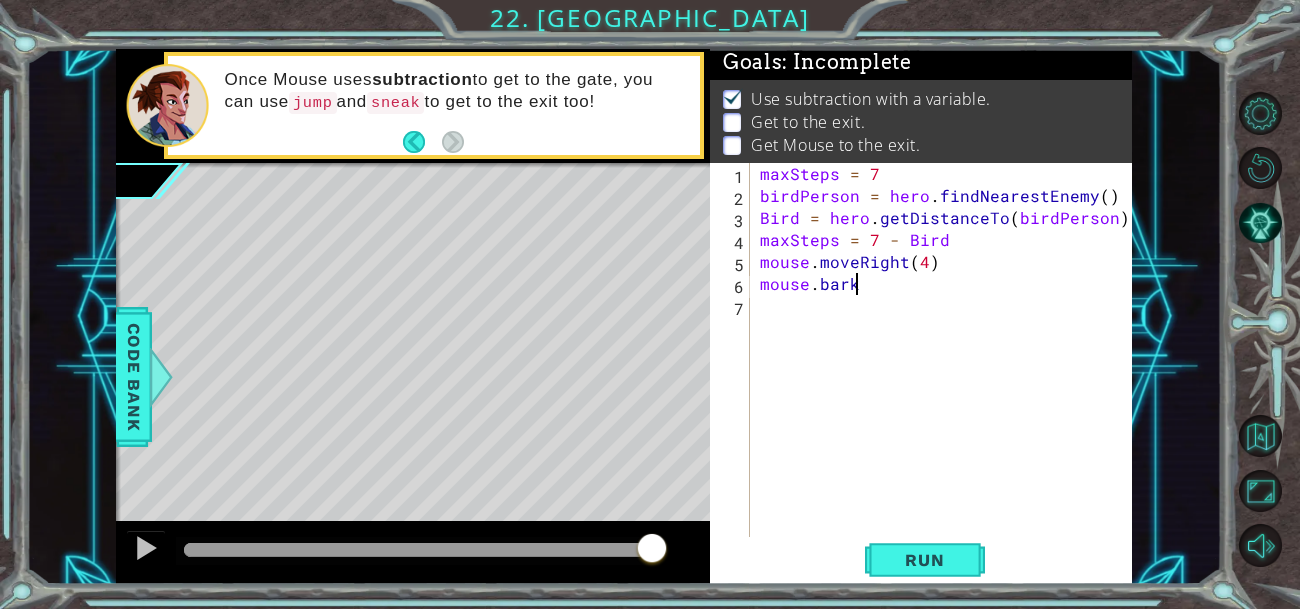 scroll, scrollTop: 0, scrollLeft: 4, axis: horizontal 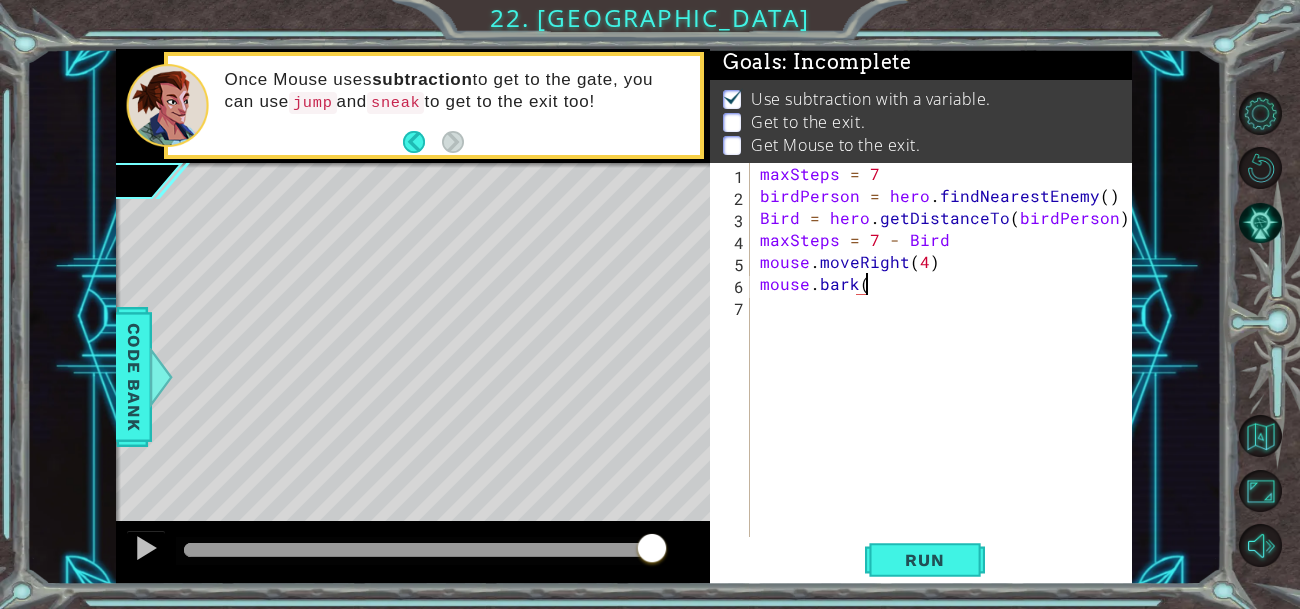type on "mouse.bark()" 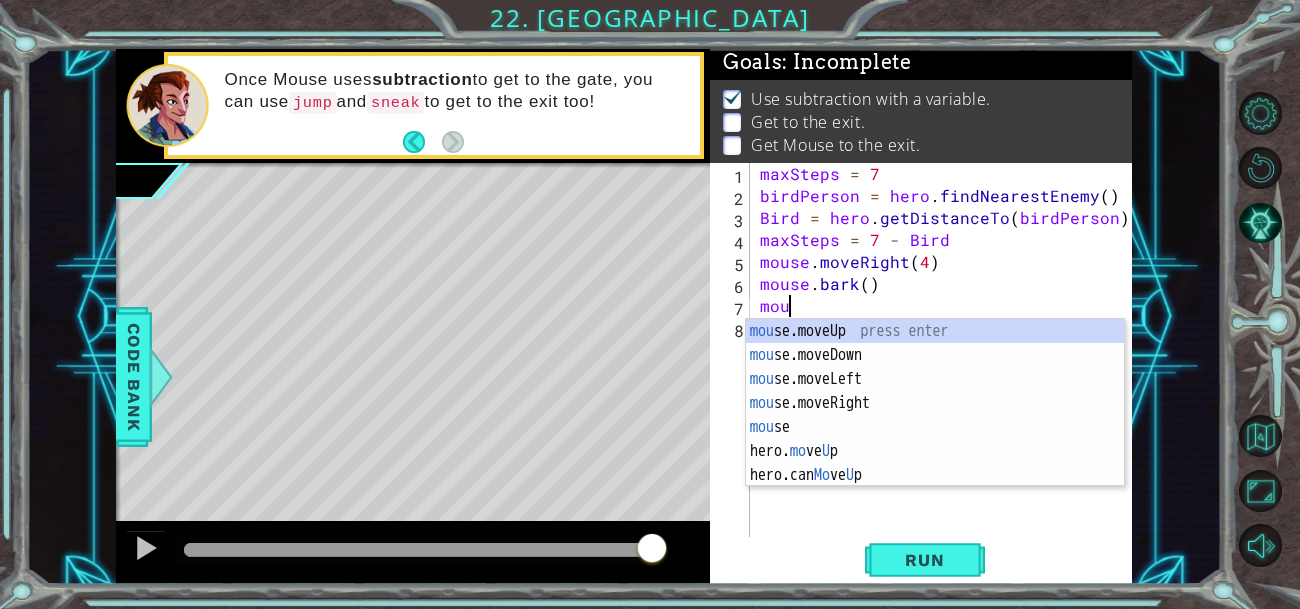 scroll, scrollTop: 0, scrollLeft: 1, axis: horizontal 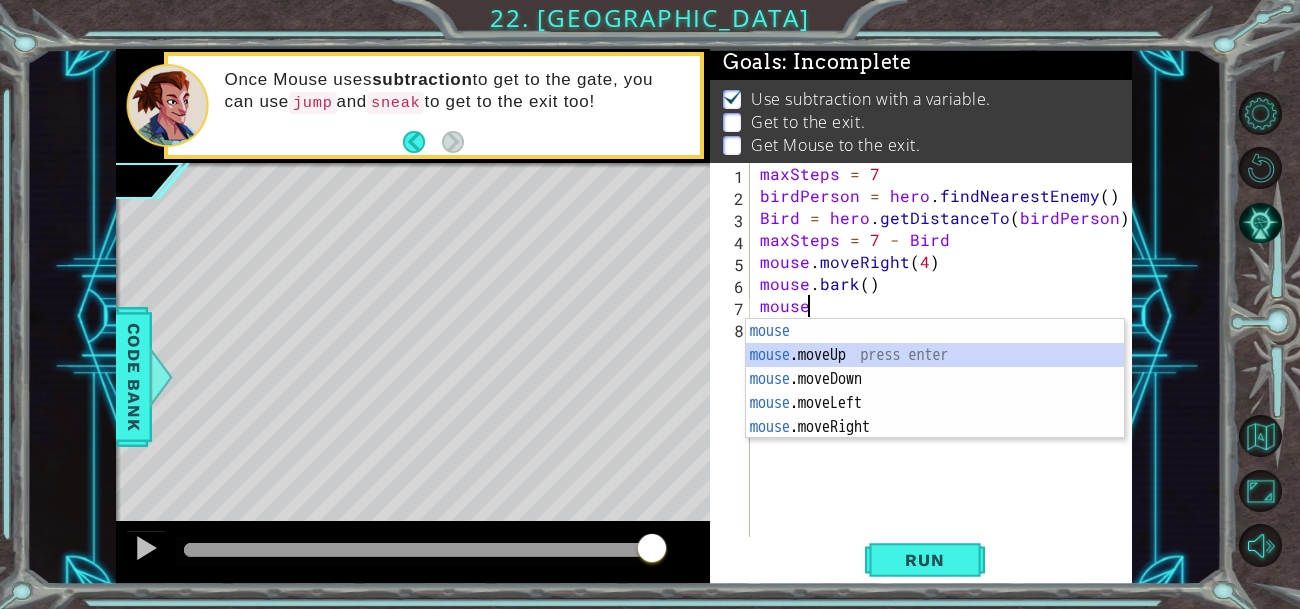 click on "mouse press enter mouse .moveUp press enter mouse .moveDown press enter mouse .moveLeft press enter mouse .moveRight press enter" at bounding box center [935, 403] 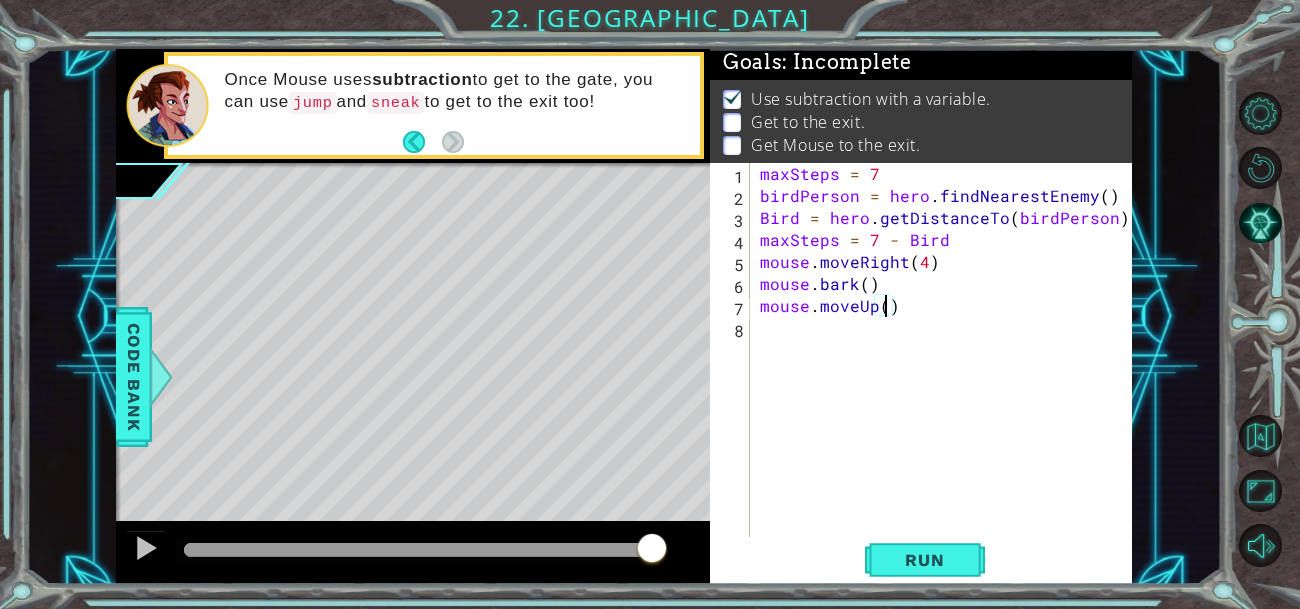 type on "mouse.moveUp(2)" 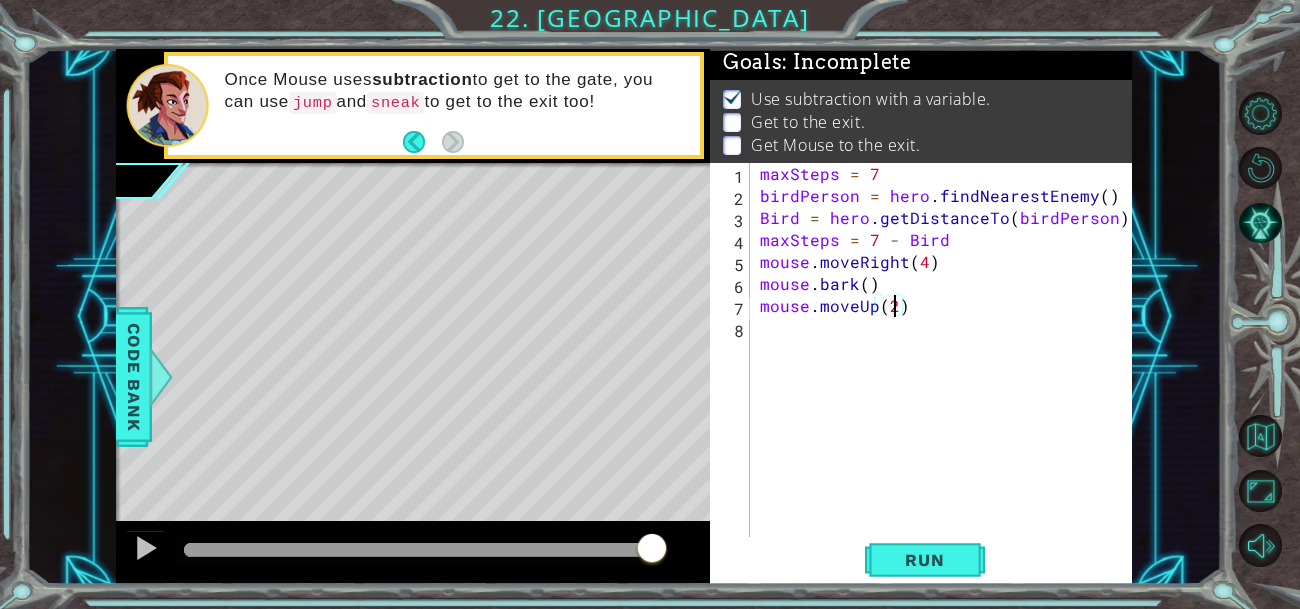 click on "maxSteps   =   7 birdPerson   =   hero . findNearestEnemy ( ) Bird   =   hero . getDistanceTo ( birdPerson ) maxSteps   =   7   -   Bird mouse . moveRight ( 4 ) mouse . bark ( ) mouse . moveUp ( 2 )" at bounding box center [947, 372] 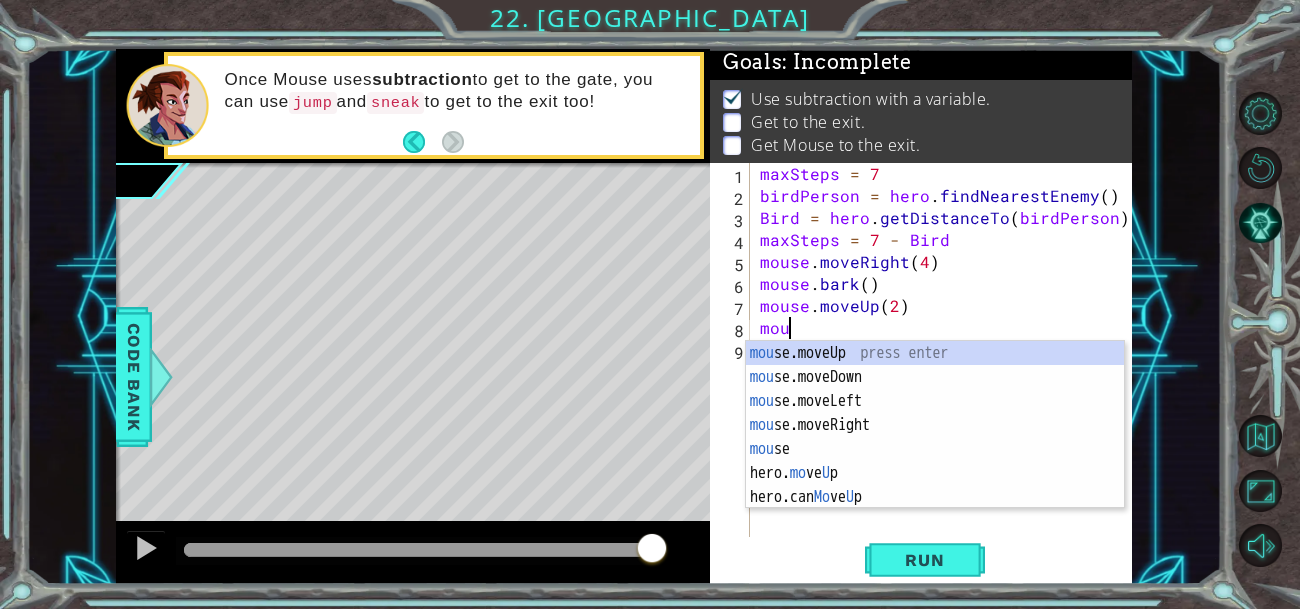 scroll, scrollTop: 0, scrollLeft: 1, axis: horizontal 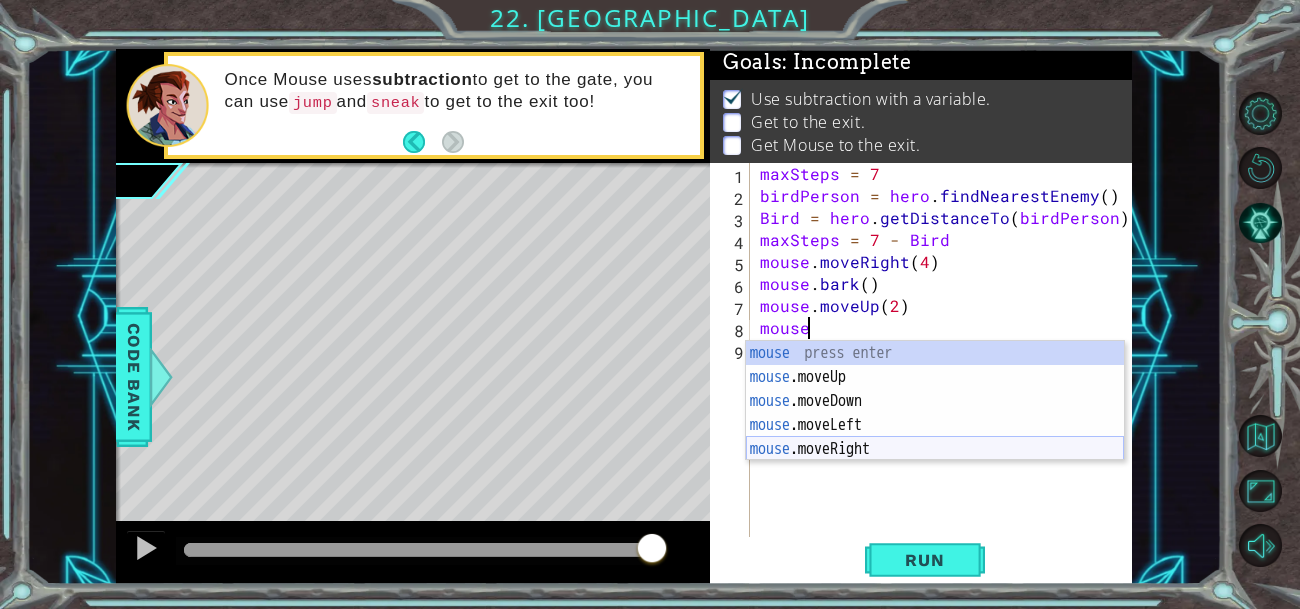 click on "mouse press enter mouse .moveUp press enter mouse .moveDown press enter mouse .moveLeft press enter mouse .moveRight press enter" at bounding box center (935, 425) 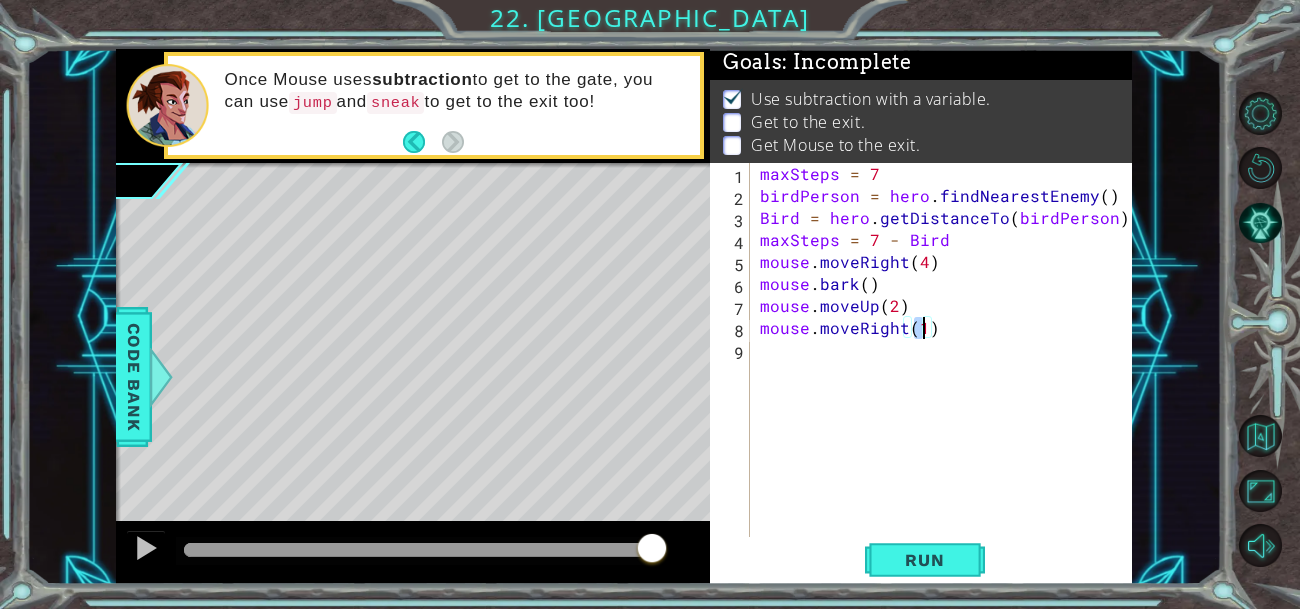 click on "maxSteps   =   7 birdPerson   =   hero . findNearestEnemy ( ) Bird   =   hero . getDistanceTo ( birdPerson ) maxSteps   =   7   -   Bird mouse . moveRight ( 4 ) mouse . bark ( ) mouse . moveUp ( 2 ) mouse . moveRight ( 1 )" at bounding box center (947, 372) 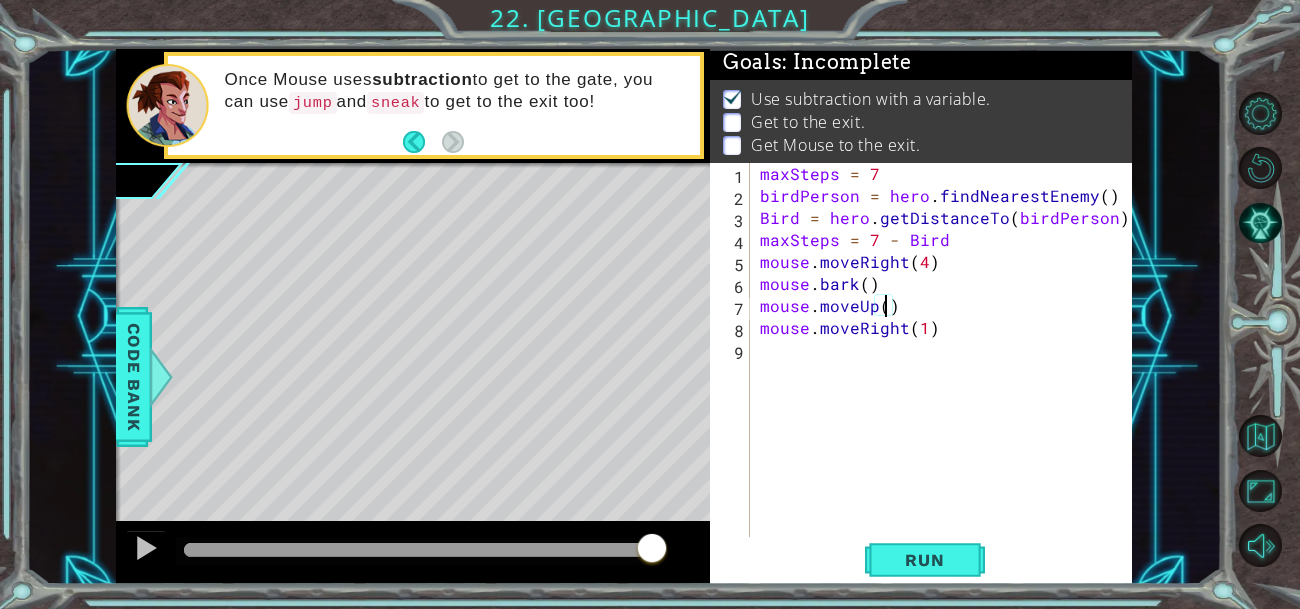 type on "mouse.moveUp(3)" 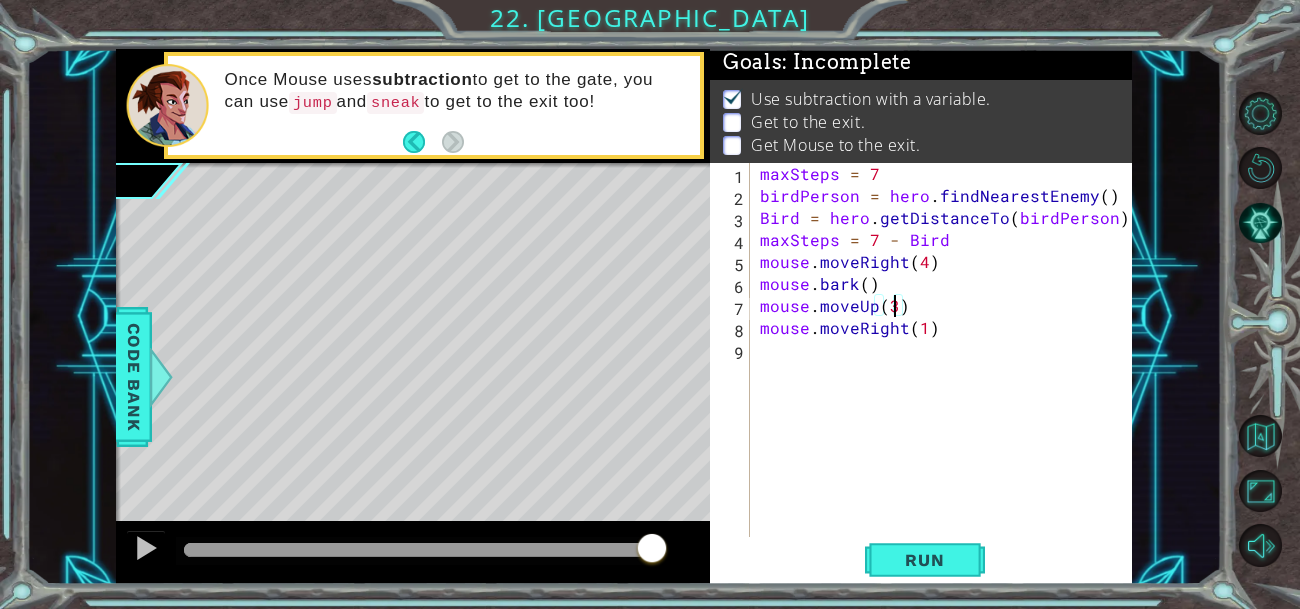 scroll, scrollTop: 0, scrollLeft: 7, axis: horizontal 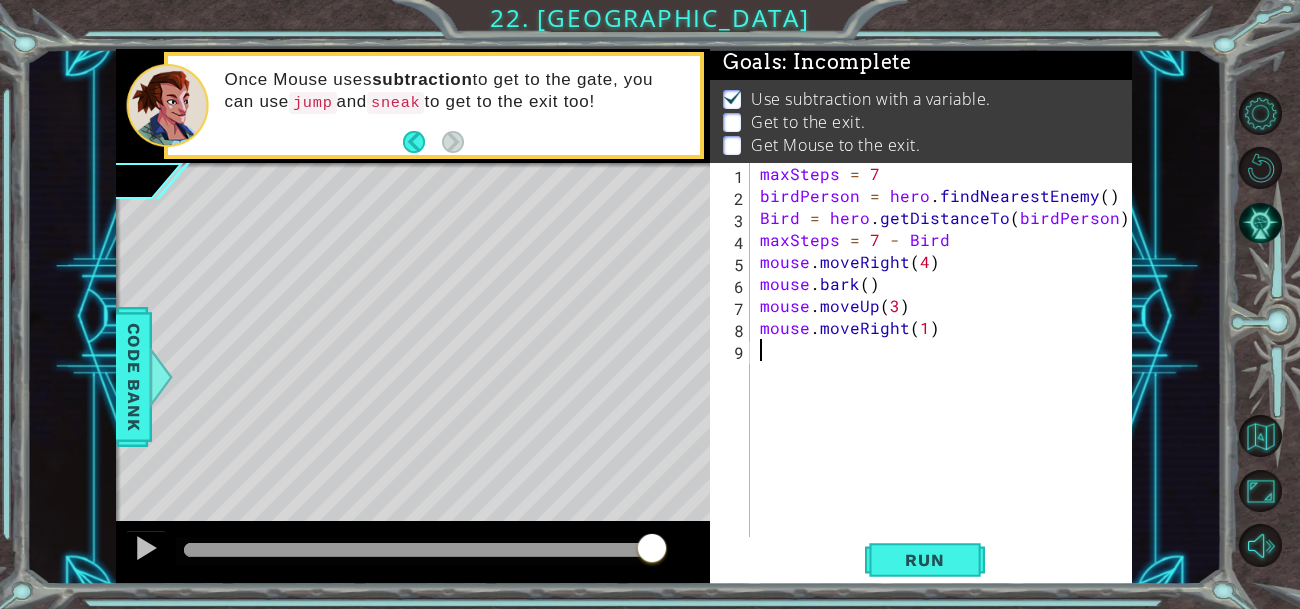 click on "maxSteps   =   7 birdPerson   =   hero . findNearestEnemy ( ) Bird   =   hero . getDistanceTo ( birdPerson ) maxSteps   =   7   -   Bird mouse . moveRight ( 4 ) mouse . bark ( ) mouse . moveUp ( 3 ) mouse . moveRight ( 1 )" at bounding box center (947, 372) 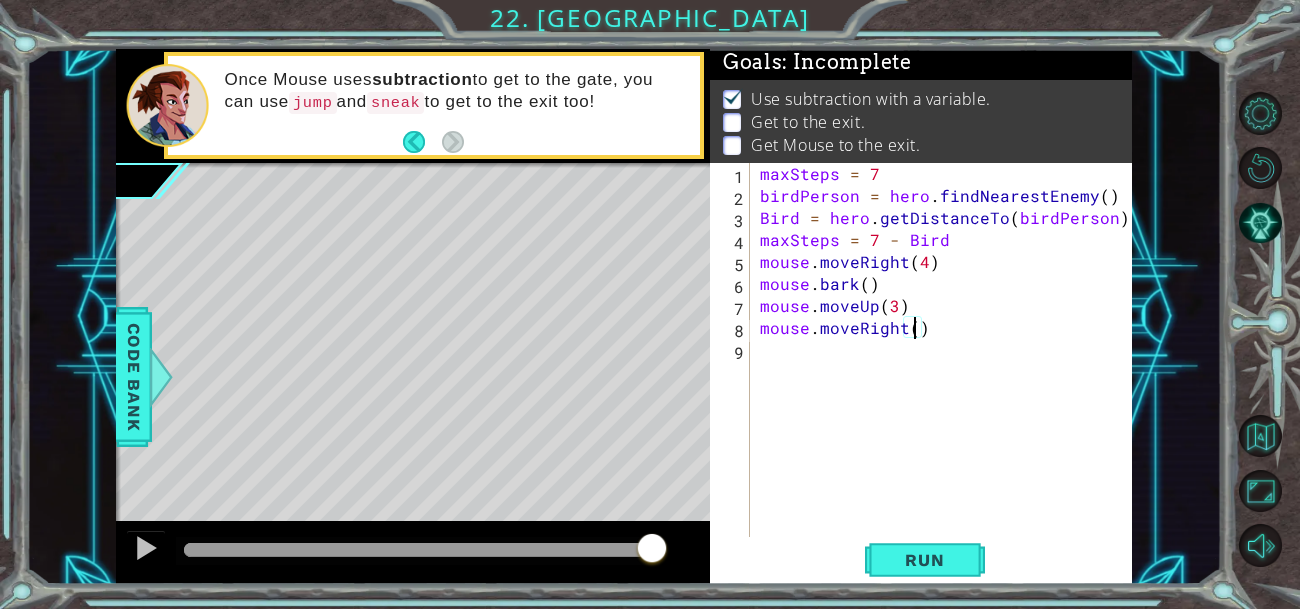 type on "mouse.moveRight(3)" 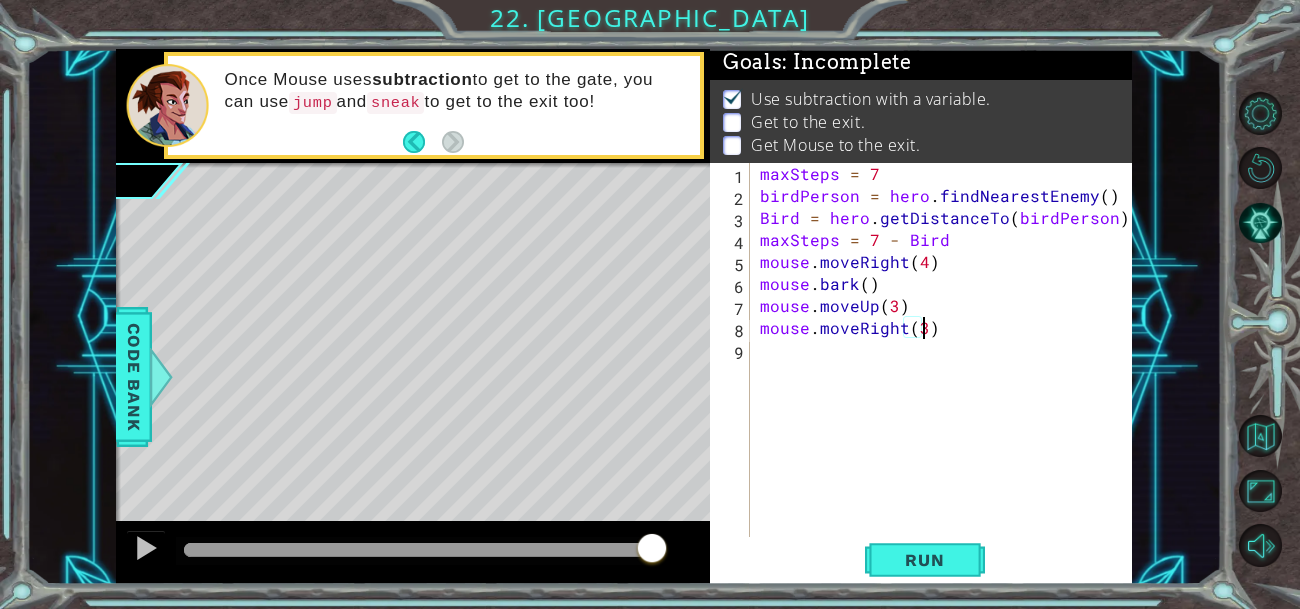 scroll, scrollTop: 0, scrollLeft: 9, axis: horizontal 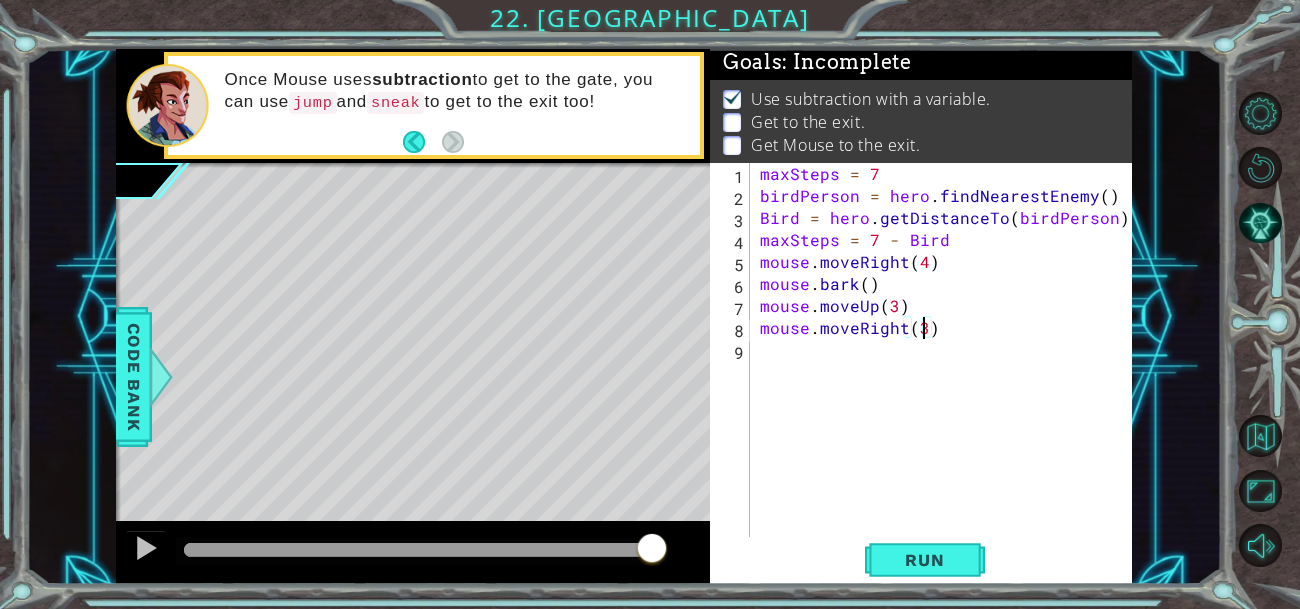 click on "maxSteps   =   7 birdPerson   =   hero . findNearestEnemy ( ) Bird   =   hero . getDistanceTo ( birdPerson ) maxSteps   =   7   -   Bird mouse . moveRight ( 4 ) mouse . bark ( ) mouse . moveUp ( 3 ) mouse . moveRight ( 3 )" at bounding box center [947, 372] 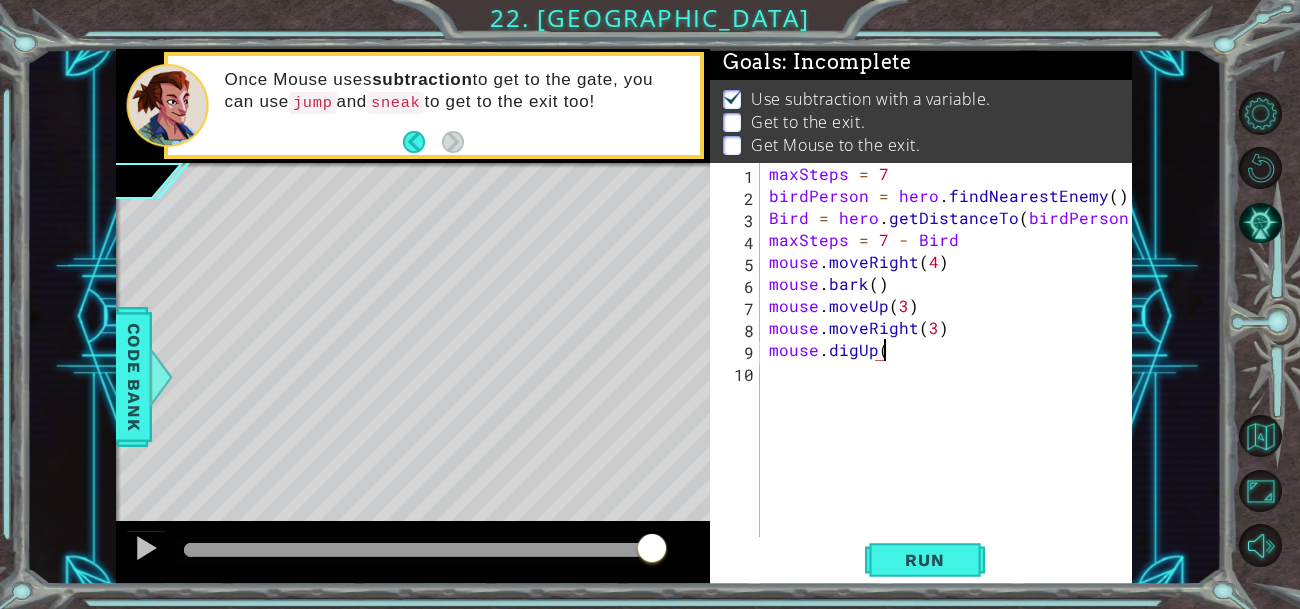 scroll, scrollTop: 0, scrollLeft: 6, axis: horizontal 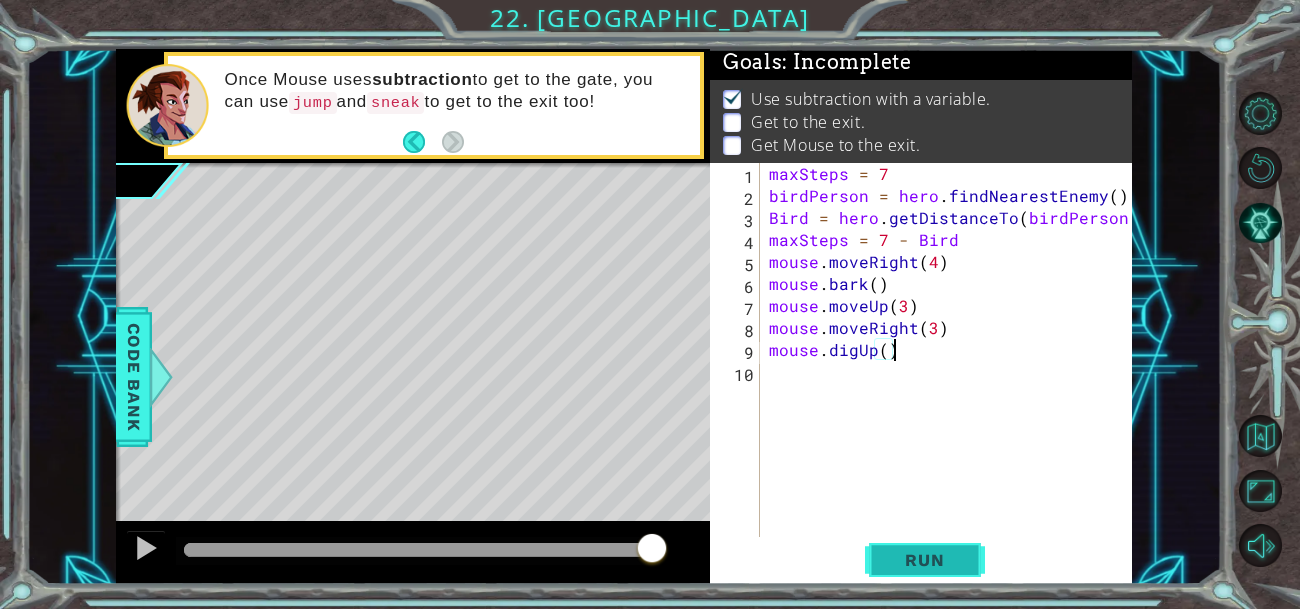 type on "mouse.digUp()" 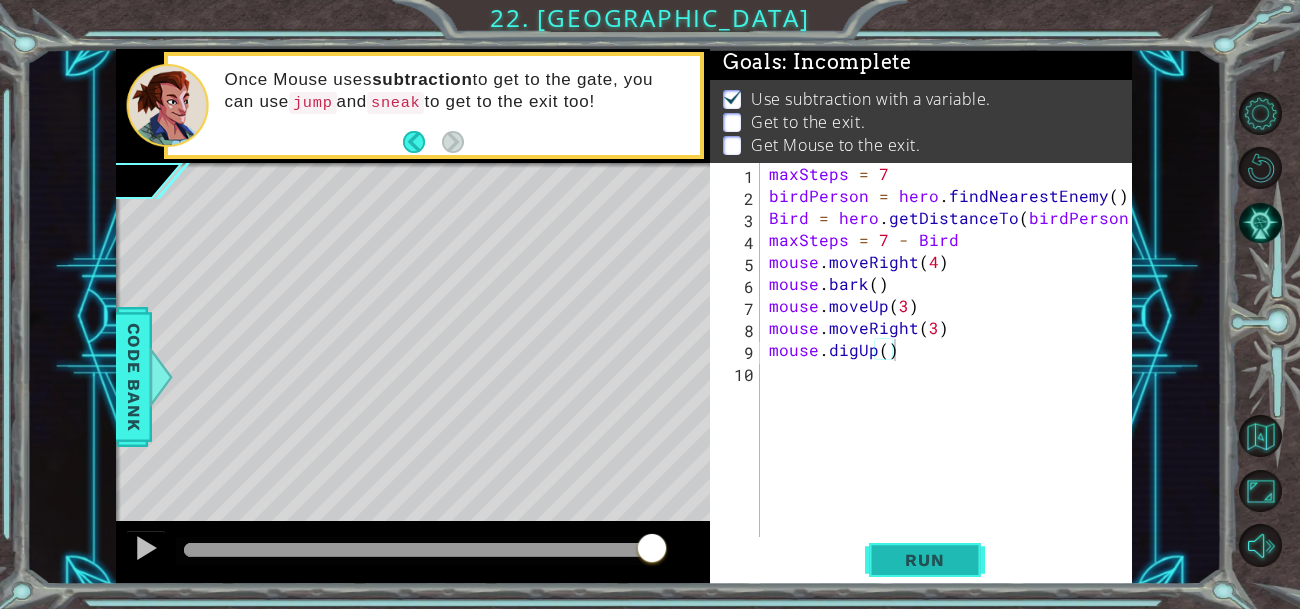 click on "Run" at bounding box center [924, 560] 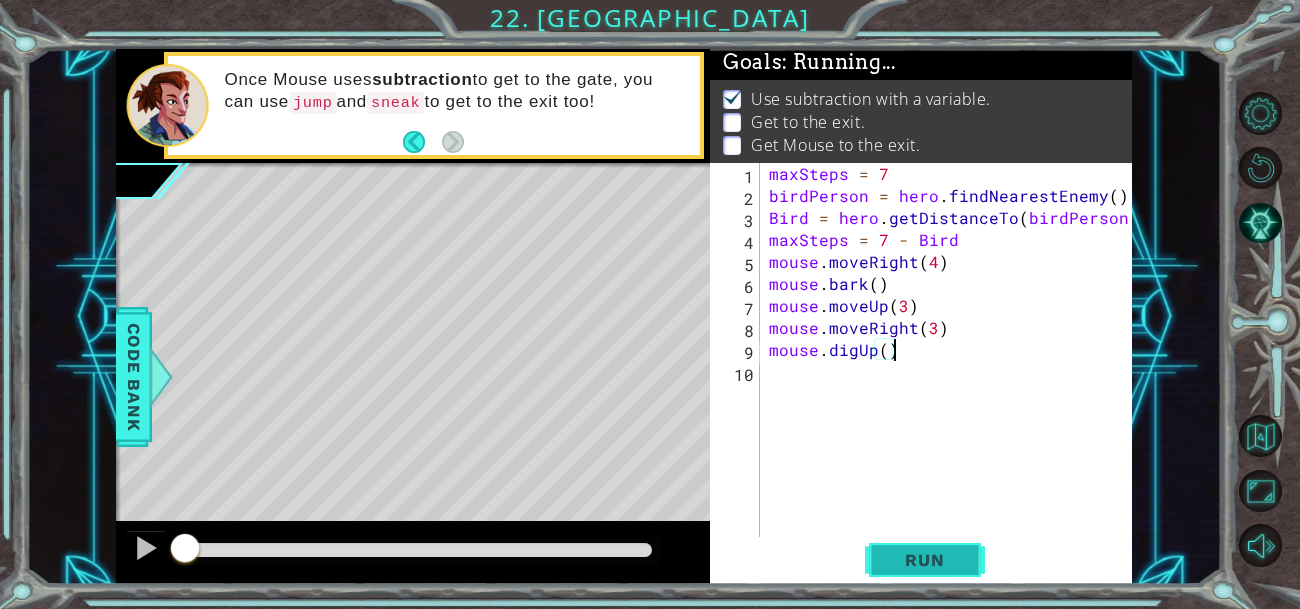 click on "Run" at bounding box center [924, 560] 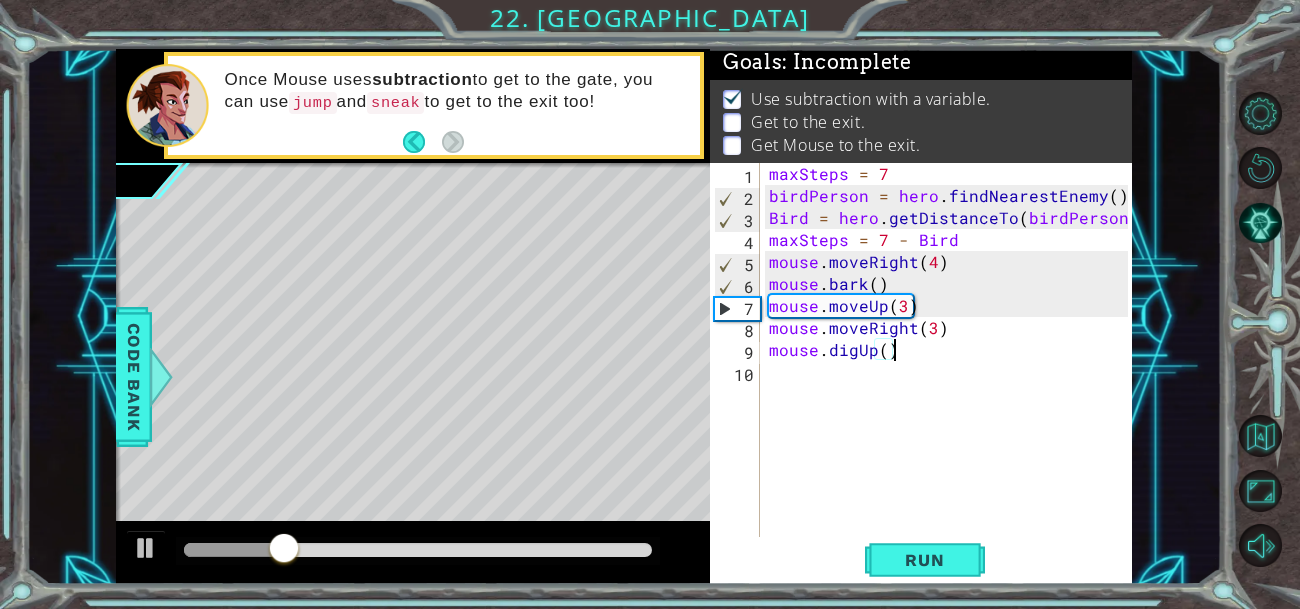 click on "maxSteps   =   7 birdPerson   =   hero . findNearestEnemy ( ) Bird   =   hero . getDistanceTo ( birdPerson ) maxSteps   =   7   -   Bird mouse . moveRight ( 4 ) mouse . bark ( ) mouse . moveUp ( 3 ) mouse . moveRight ( 3 ) mouse . digUp ( )" at bounding box center [951, 372] 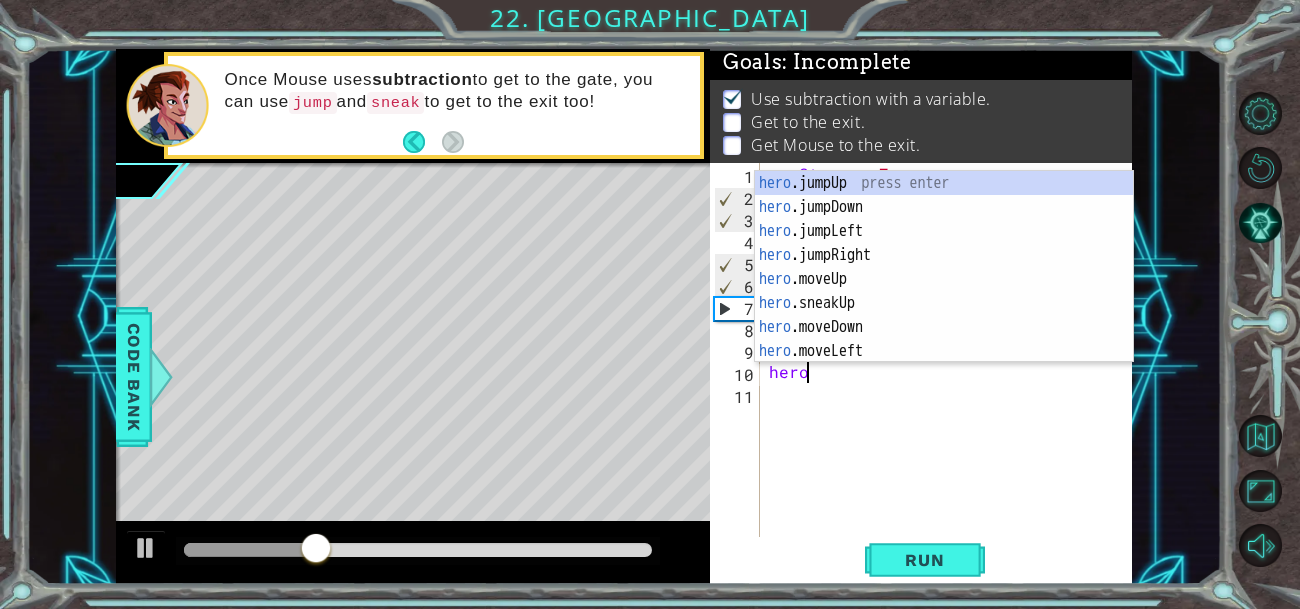 scroll, scrollTop: 0, scrollLeft: 1, axis: horizontal 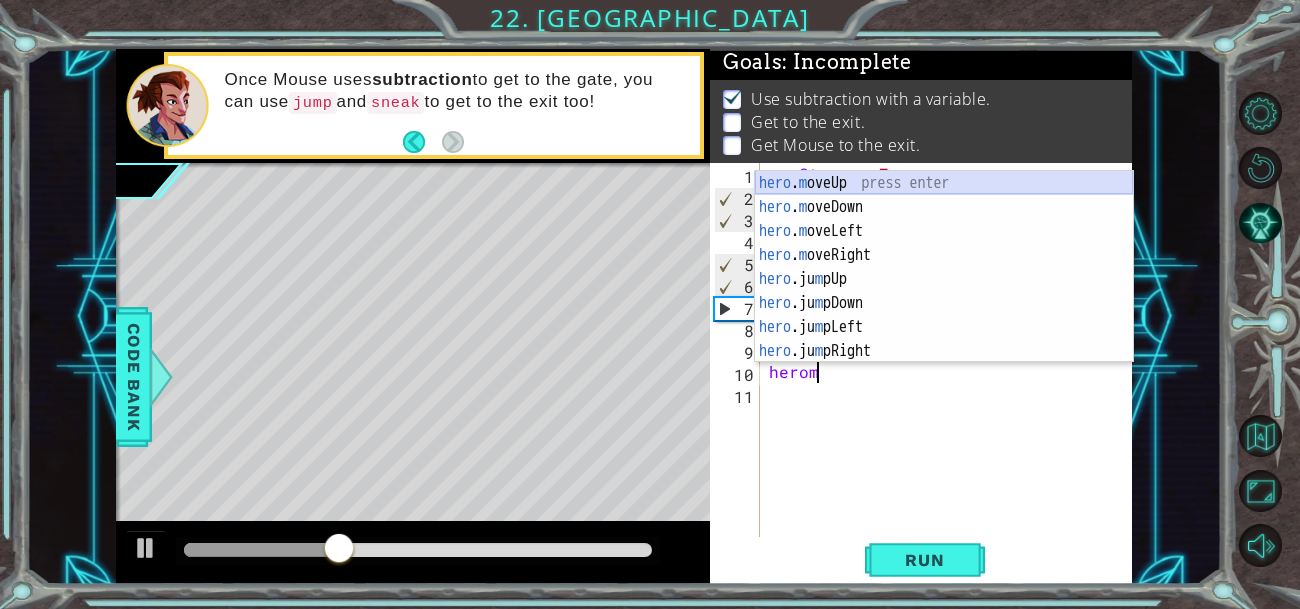 click on "hero . m oveUp press enter hero . m oveDown press enter hero . m oveLeft press enter hero . m oveRight press enter hero .ju m pUp press enter hero .ju m pDown press enter hero .ju m pLeft press enter hero .ju m pRight press enter hero .can M oveUp press enter" at bounding box center [944, 291] 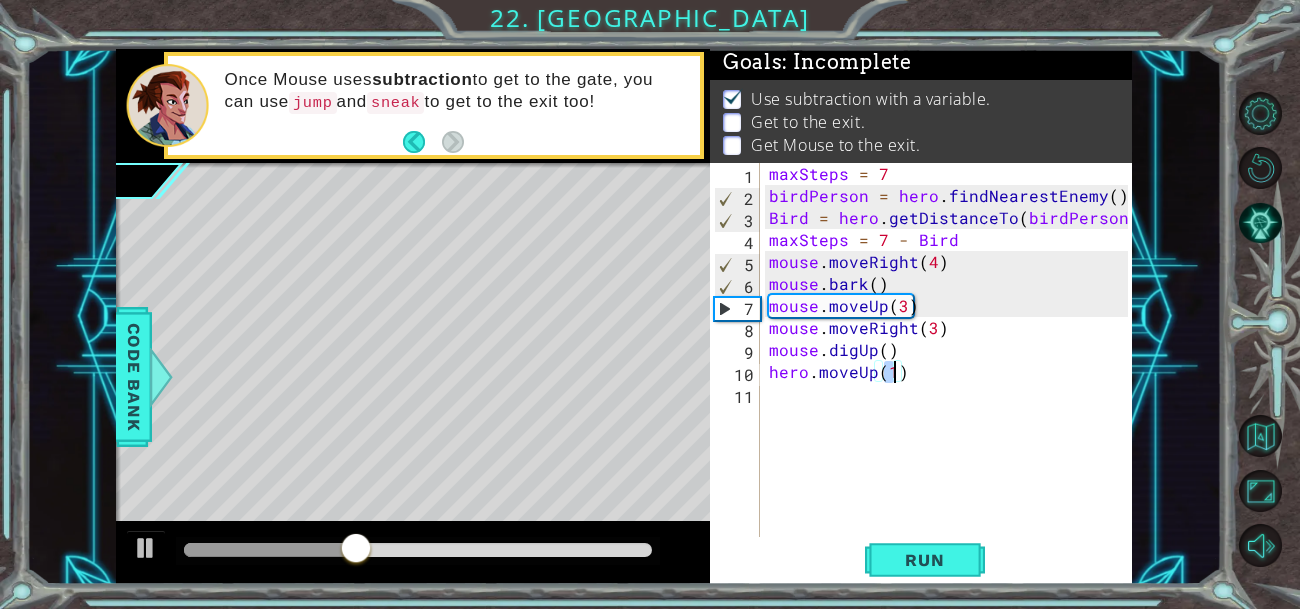 click on "maxSteps   =   7 birdPerson   =   hero . findNearestEnemy ( ) Bird   =   hero . getDistanceTo ( birdPerson ) maxSteps   =   7   -   Bird mouse . moveRight ( 4 ) mouse . bark ( ) mouse . moveUp ( 3 ) mouse . moveRight ( 3 ) mouse . digUp ( ) hero . moveUp ( 1 )" at bounding box center [951, 372] 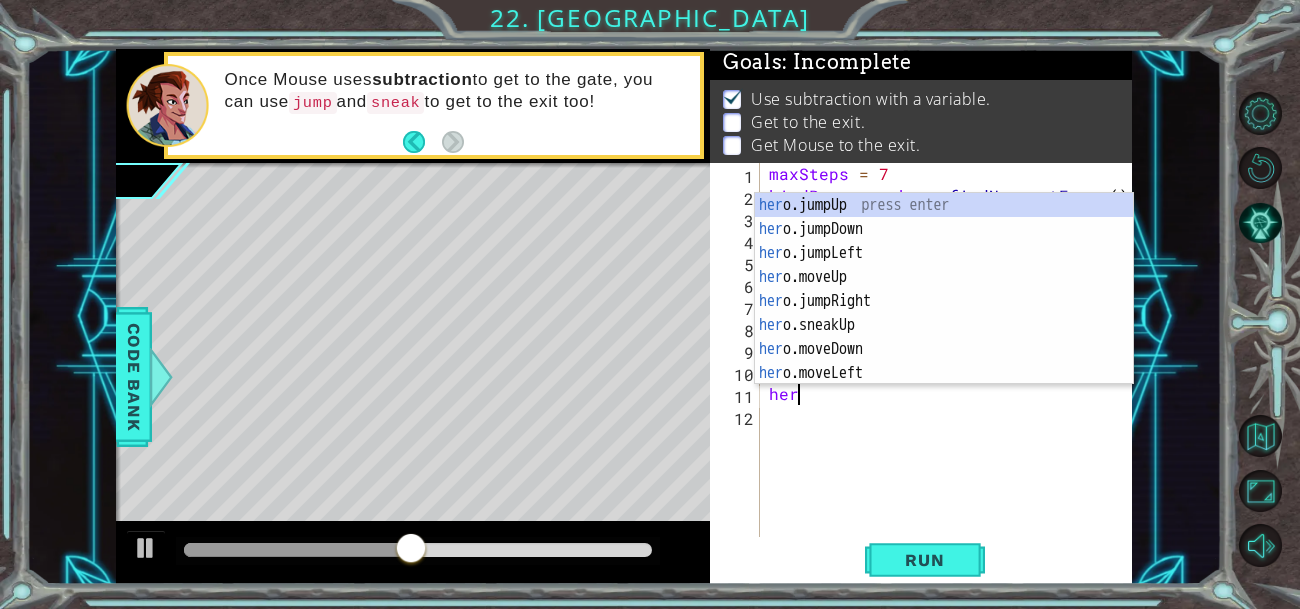 scroll, scrollTop: 0, scrollLeft: 0, axis: both 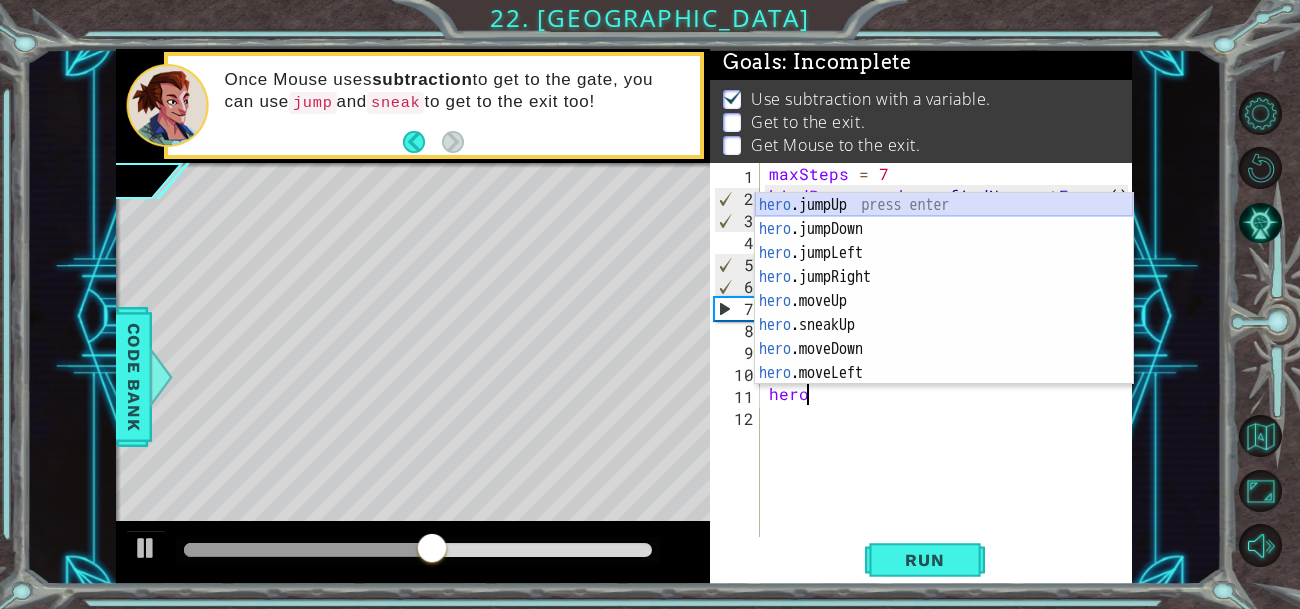 click on "hero .jumpUp press enter hero .jumpDown press enter hero .jumpLeft press enter hero .jumpRight press enter hero .moveUp press enter hero .sneakUp press enter hero .moveDown press enter hero .moveLeft press enter hero .moveRight press enter" at bounding box center (944, 313) 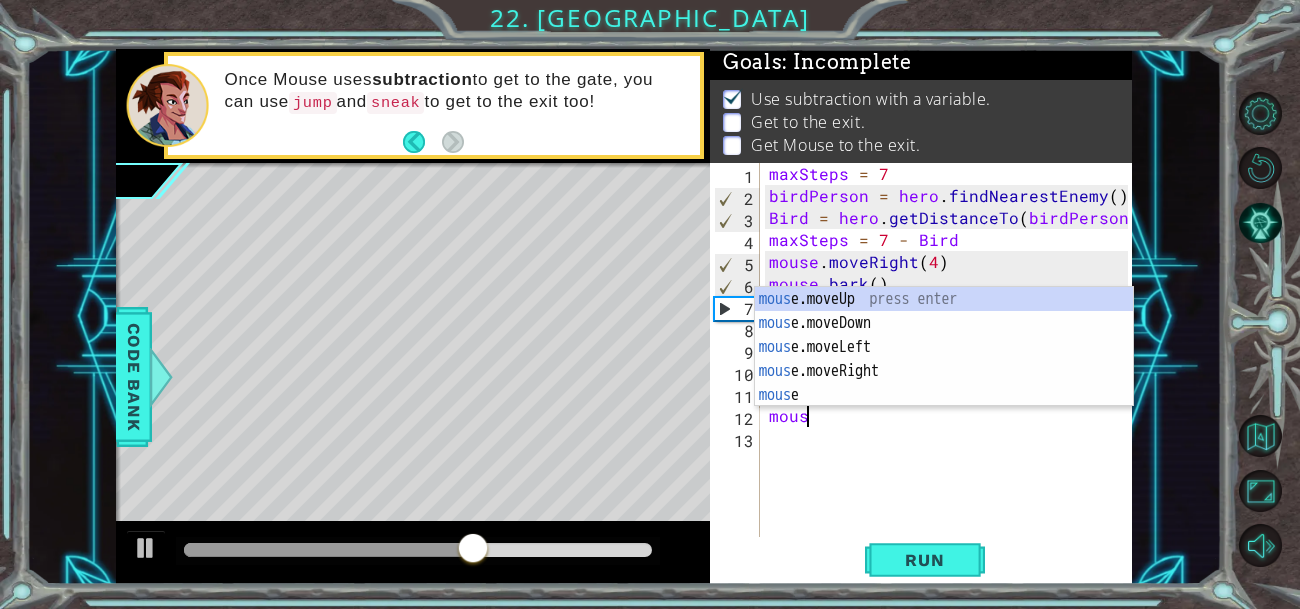 scroll, scrollTop: 0, scrollLeft: 1, axis: horizontal 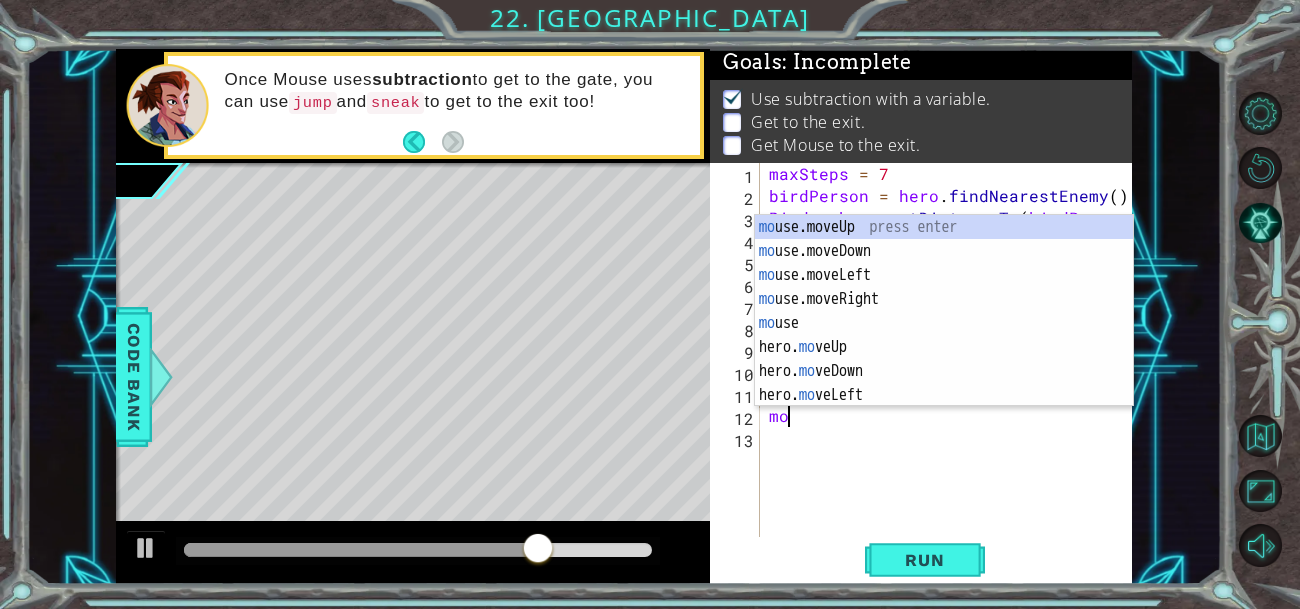 type on "m" 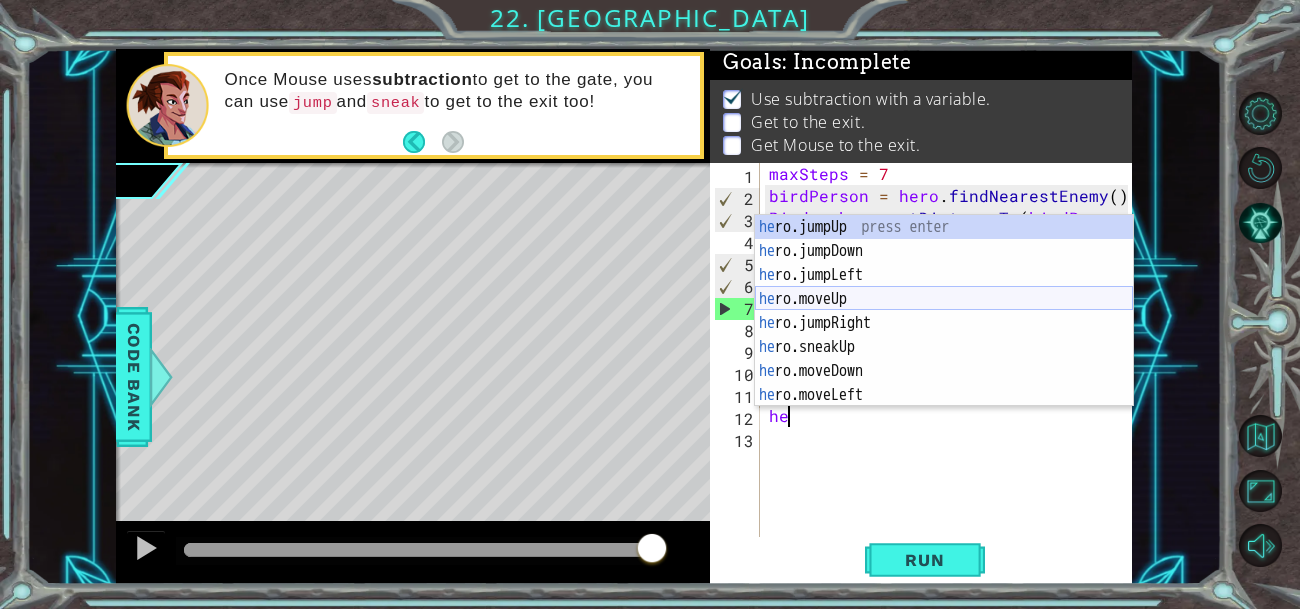 click on "he ro.jumpUp press enter he ro.jumpDown press enter he ro.jumpLeft press enter he ro.moveUp press enter he ro.jumpRight press enter he ro.sneakUp press enter he ro.moveDown press enter he ro.moveLeft press enter he ro.moveRight press enter" at bounding box center (944, 335) 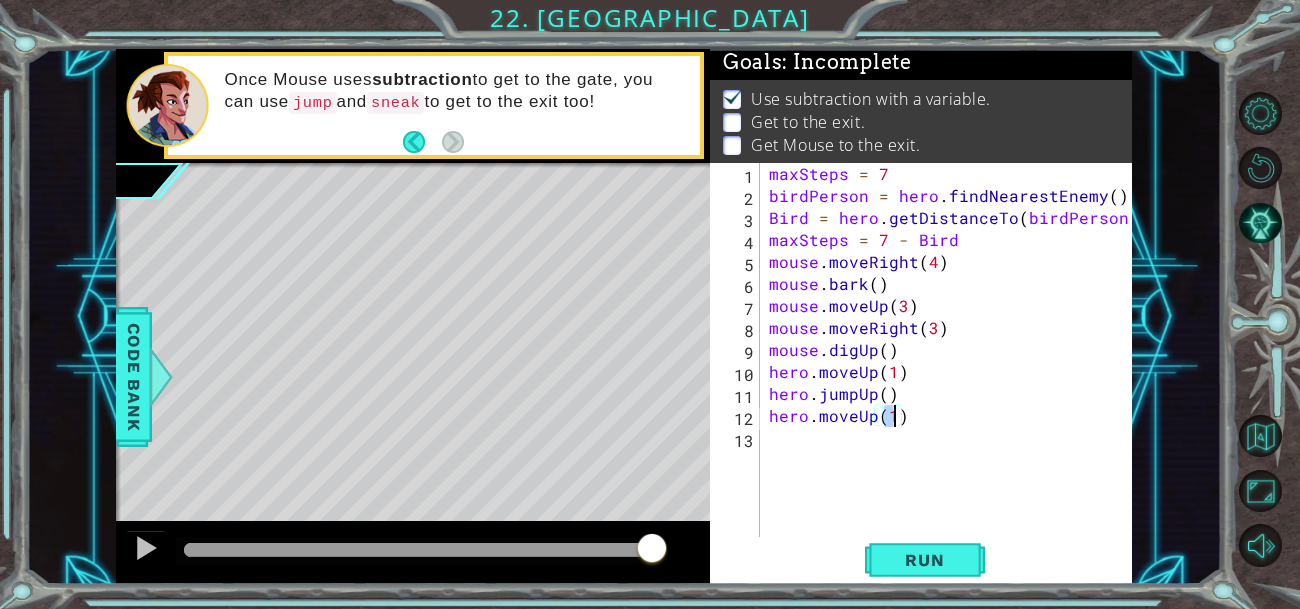 click on "maxSteps   =   7 birdPerson   =   hero . findNearestEnemy ( ) Bird   =   hero . getDistanceTo ( birdPerson ) maxSteps   =   7   -   Bird mouse . moveRight ( 4 ) mouse . bark ( ) mouse . moveUp ( 3 ) mouse . moveRight ( 3 ) mouse . digUp ( ) hero . moveUp ( 1 ) hero . jumpUp ( ) hero . moveUp ( 1 )" at bounding box center (951, 372) 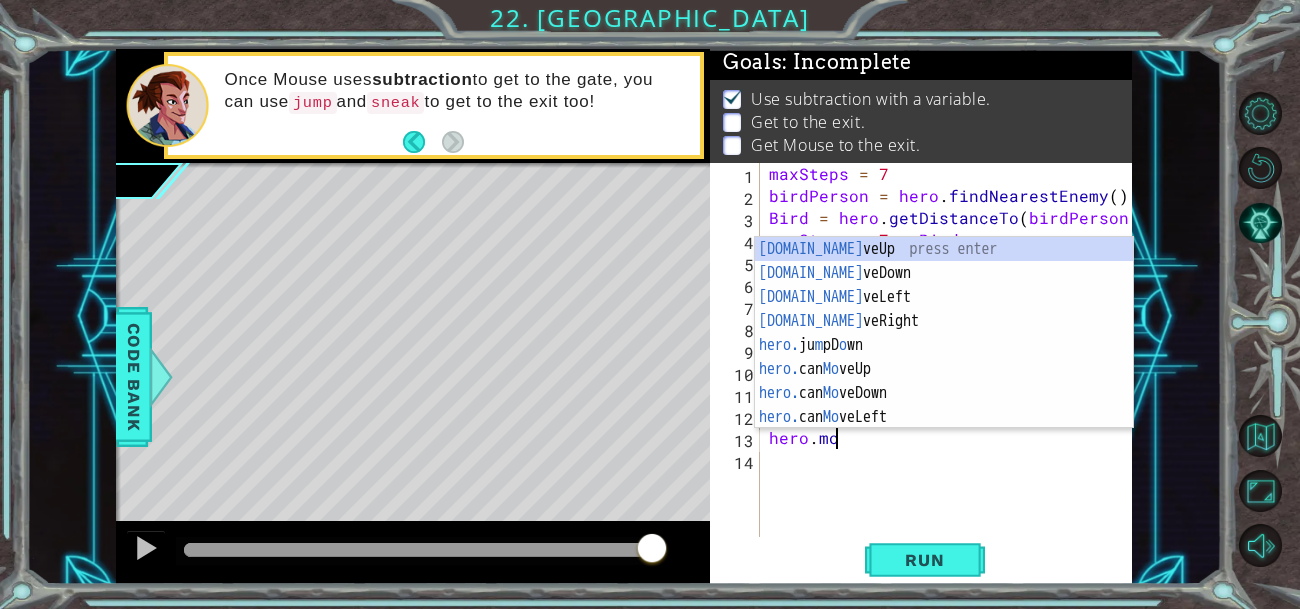 scroll, scrollTop: 0, scrollLeft: 2, axis: horizontal 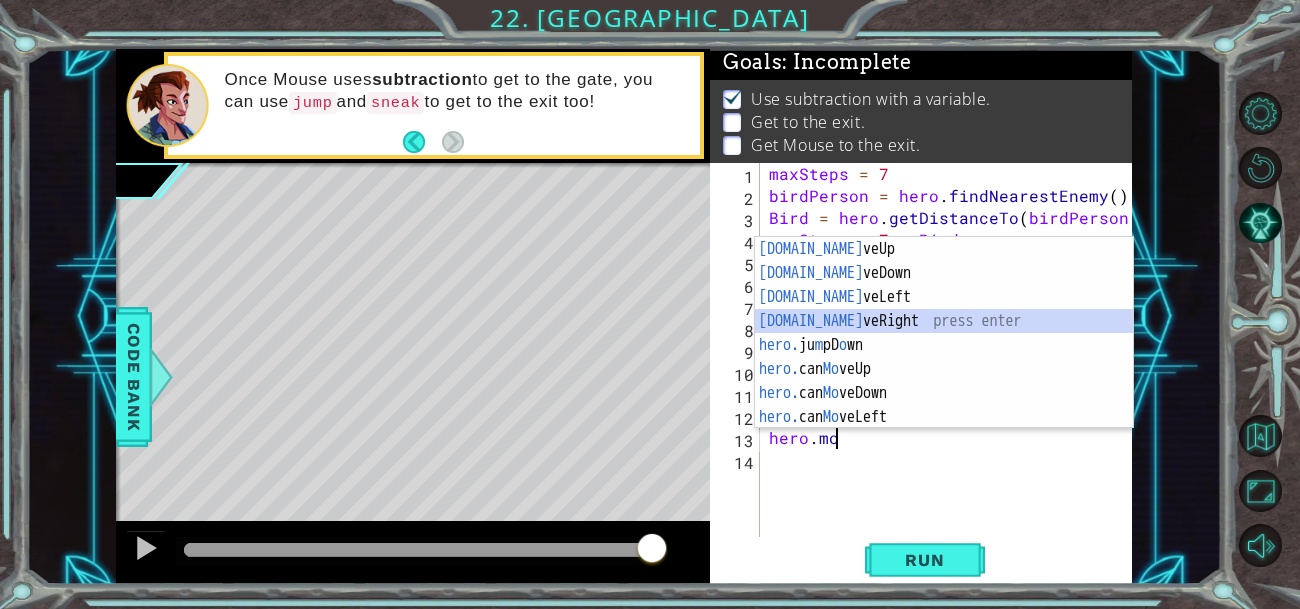 click on "[DOMAIN_NAME] veUp press enter [DOMAIN_NAME] veDown press enter [DOMAIN_NAME] veLeft press enter [DOMAIN_NAME] veRight press enter hero. ju m pD o wn press enter hero. can Mo veUp press enter hero. can Mo veDown press enter hero. can Mo veLeft press enter hero. can Mo veRight press enter" at bounding box center (944, 357) 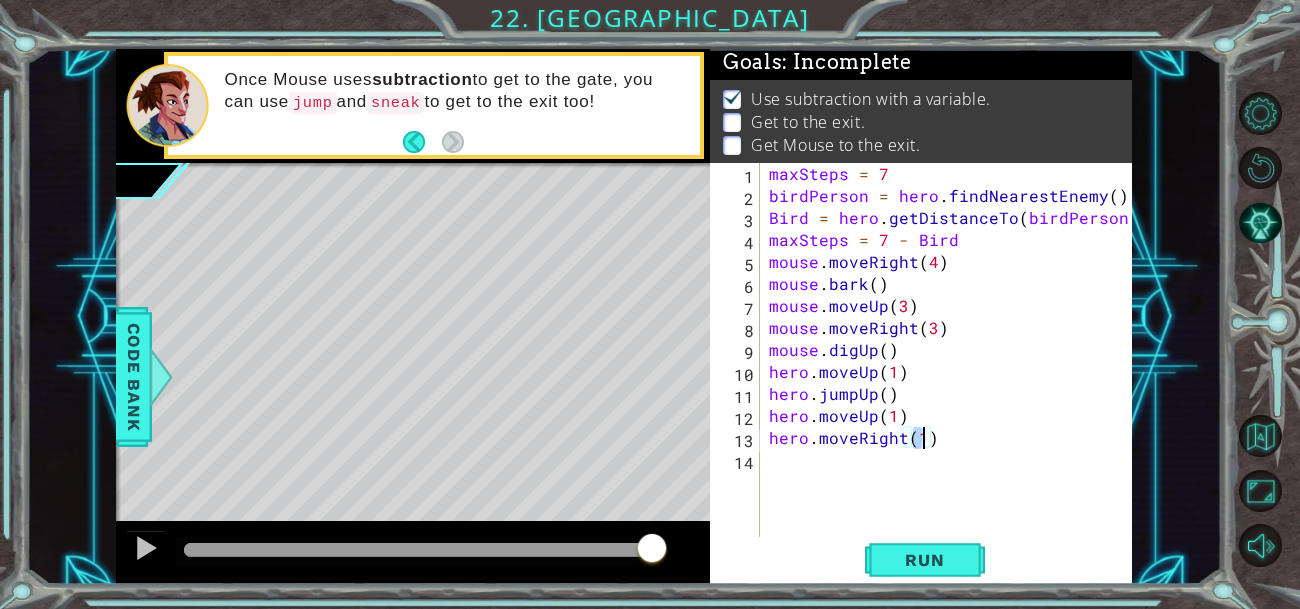 click on "maxSteps   =   7 birdPerson   =   hero . findNearestEnemy ( ) Bird   =   hero . getDistanceTo ( birdPerson ) maxSteps   =   7   -   Bird mouse . moveRight ( 4 ) mouse . bark ( ) mouse . moveUp ( 3 ) mouse . moveRight ( 3 ) mouse . digUp ( ) hero . moveUp ( 1 ) hero . jumpUp ( ) hero . moveUp ( 1 ) hero . moveRight ( 1 )" at bounding box center (951, 372) 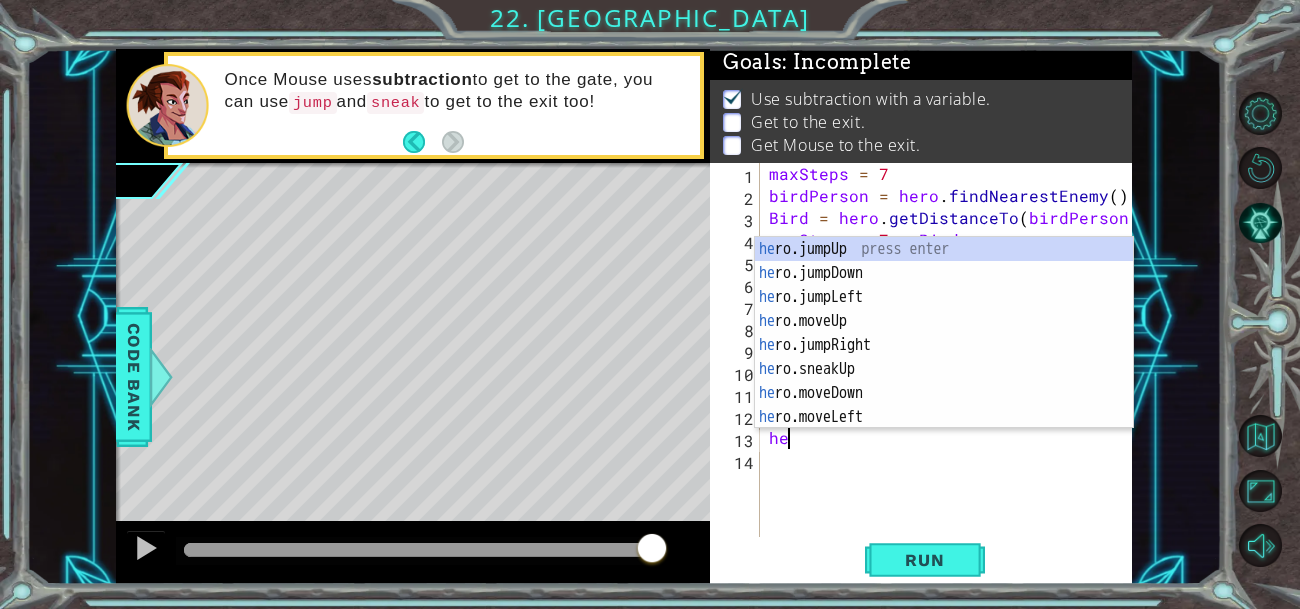 scroll, scrollTop: 0, scrollLeft: 0, axis: both 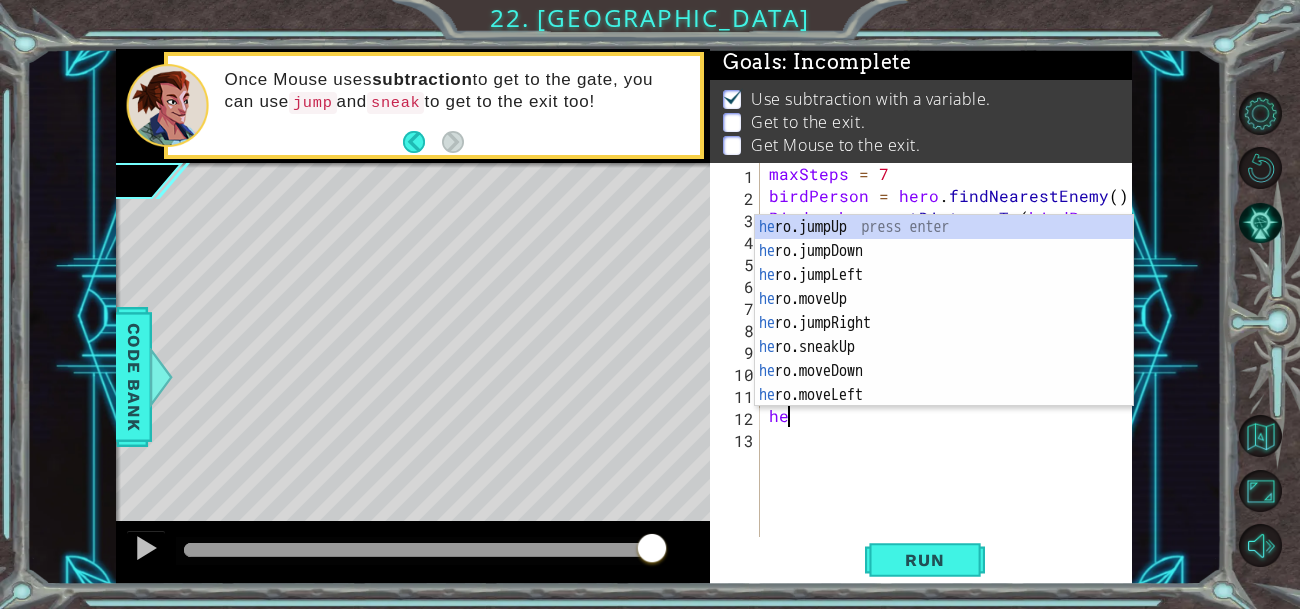 type on "h" 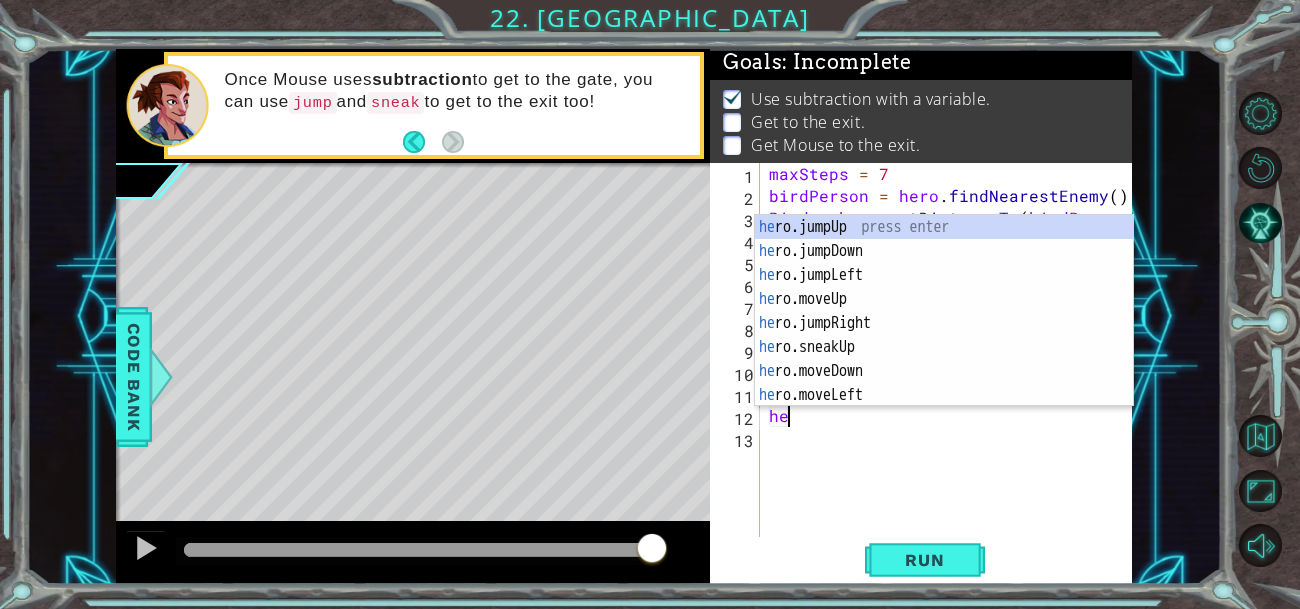 type on "her" 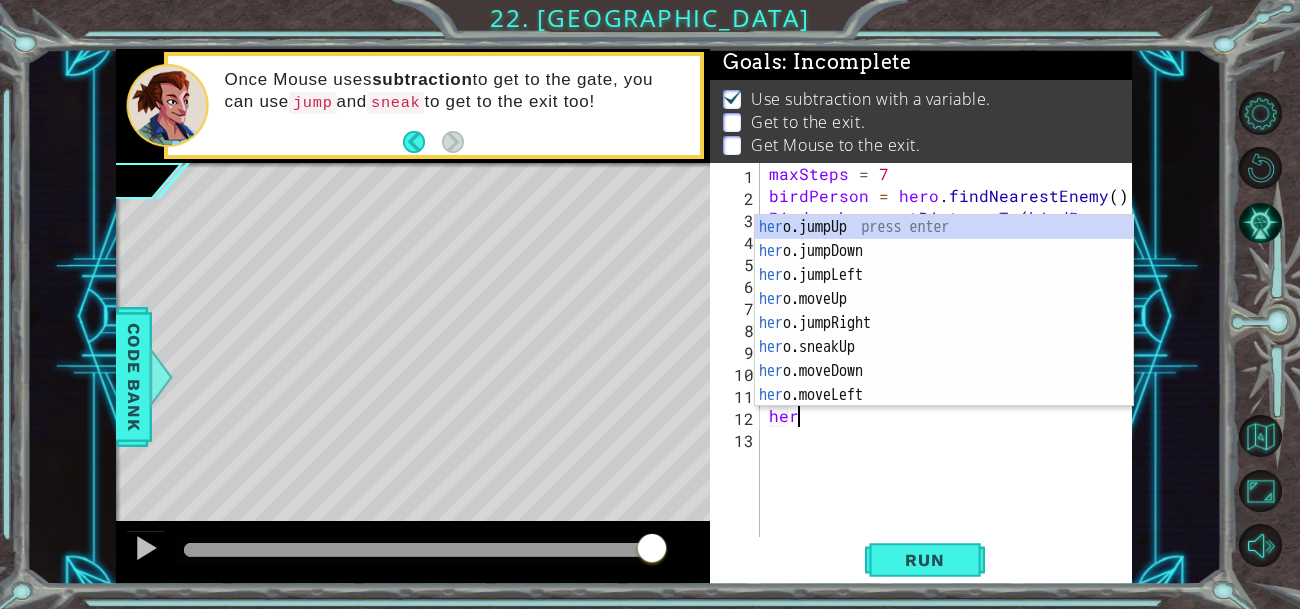 scroll, scrollTop: 0, scrollLeft: 0, axis: both 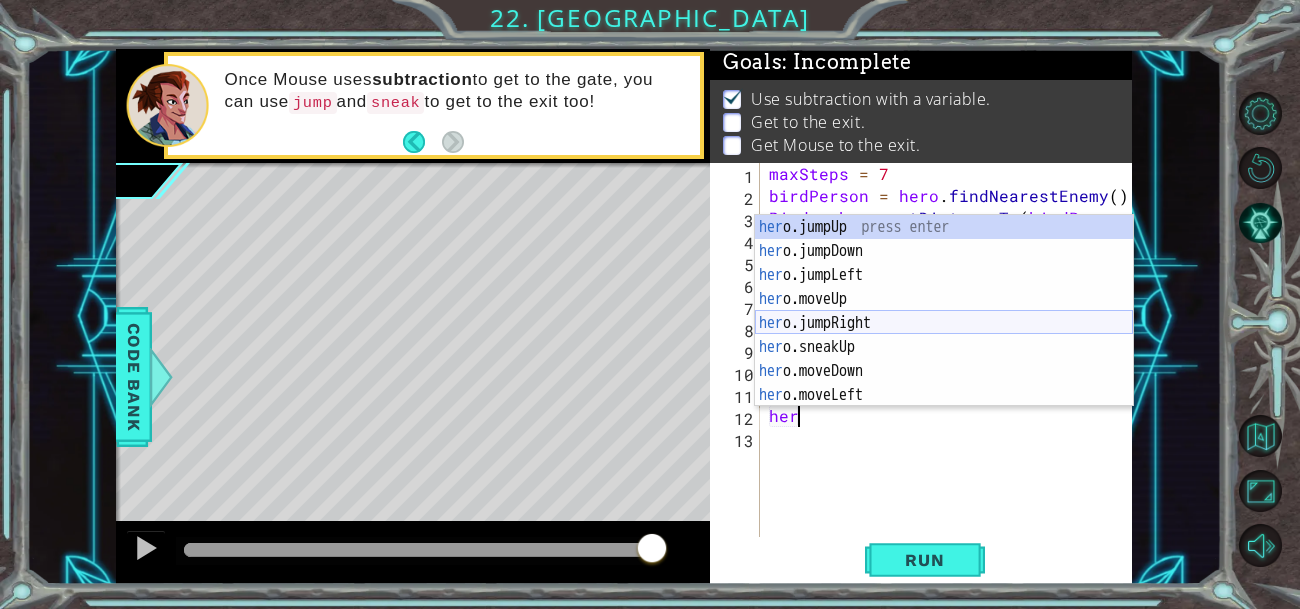 click on "her o.jumpUp press enter her o.jumpDown press enter her o.jumpLeft press enter her o.moveUp press enter her o.jumpRight press enter her o.sneakUp press enter her o.moveDown press enter her o.moveLeft press enter her o.moveRight press enter" at bounding box center [944, 335] 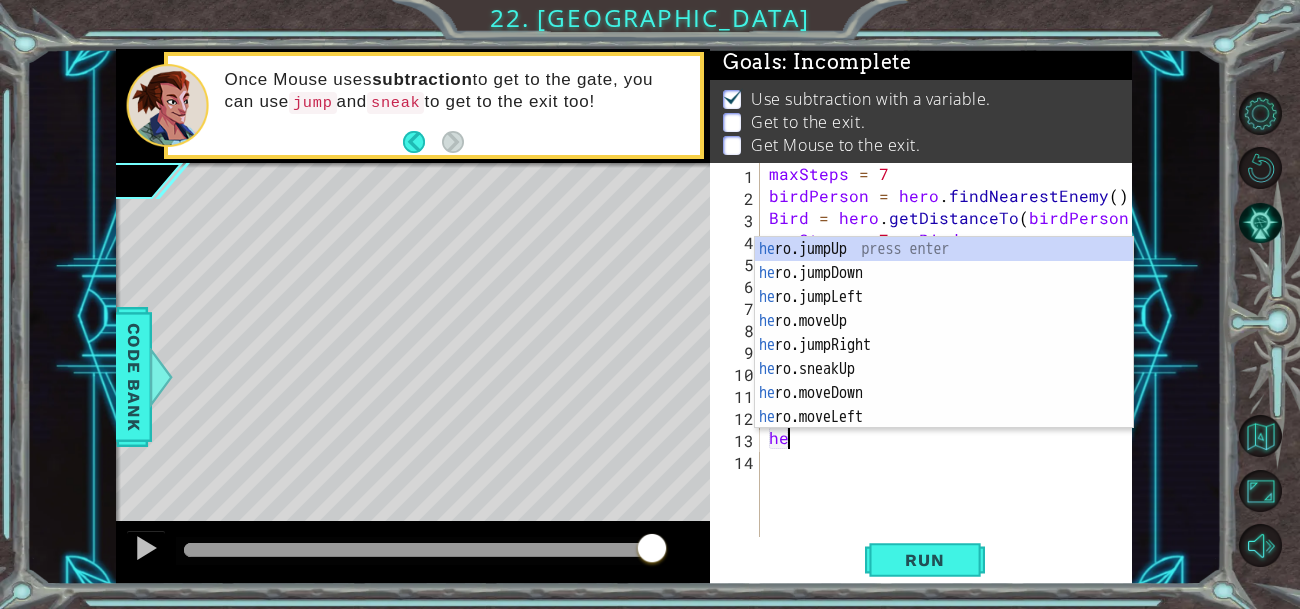 type on "her" 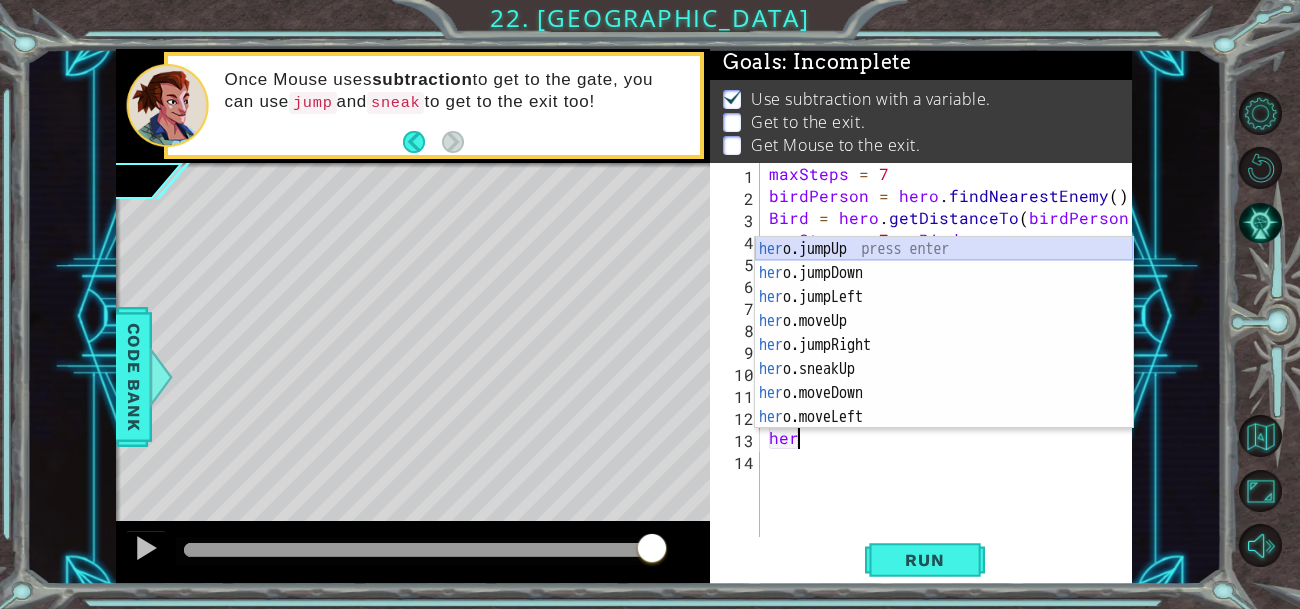 click on "her o.jumpUp press enter her o.jumpDown press enter her o.jumpLeft press enter her o.moveUp press enter her o.jumpRight press enter her o.sneakUp press enter her o.moveDown press enter her o.moveLeft press enter her o.moveRight press enter" at bounding box center [944, 357] 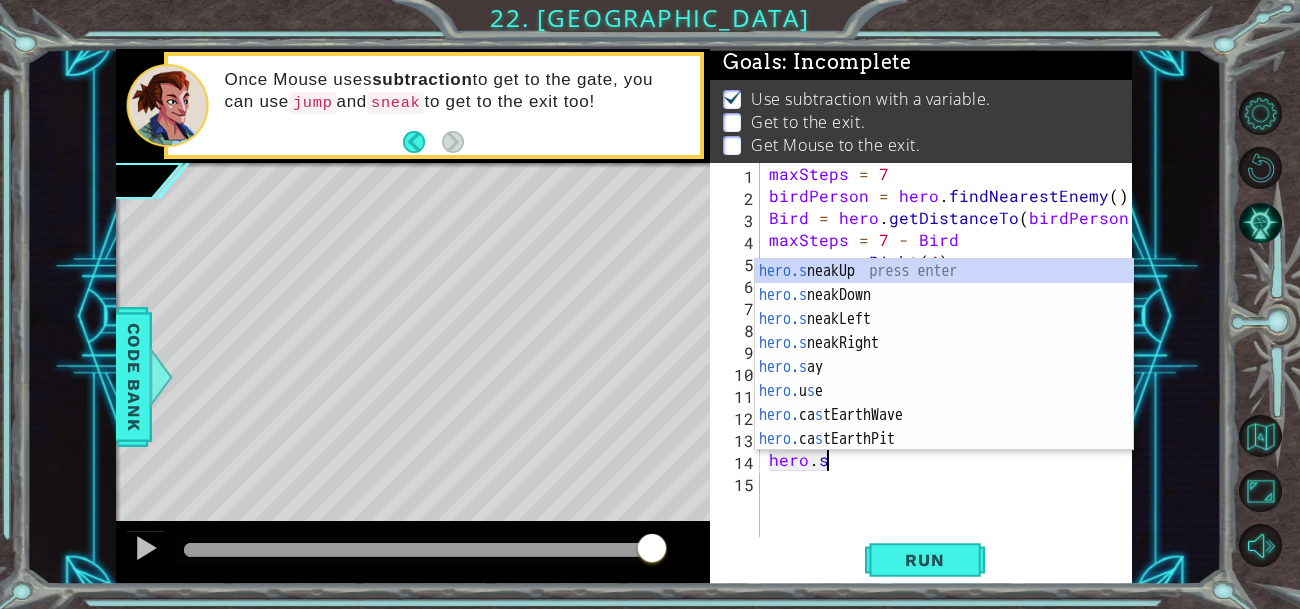 scroll, scrollTop: 0, scrollLeft: 2, axis: horizontal 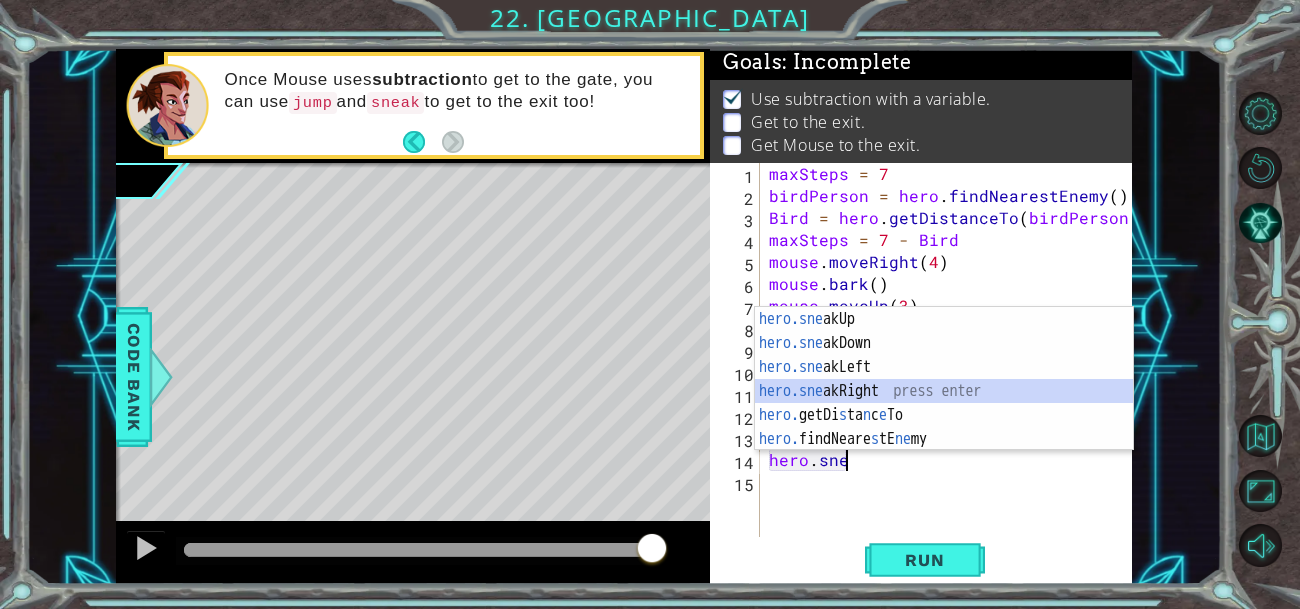click on "hero.sne akUp press enter hero.sne akDown press enter hero.sne akLeft press enter hero.sne [PERSON_NAME] press enter hero. getDi s ta n c e To press enter hero. findNeare s tE ne my press enter" at bounding box center [944, 403] 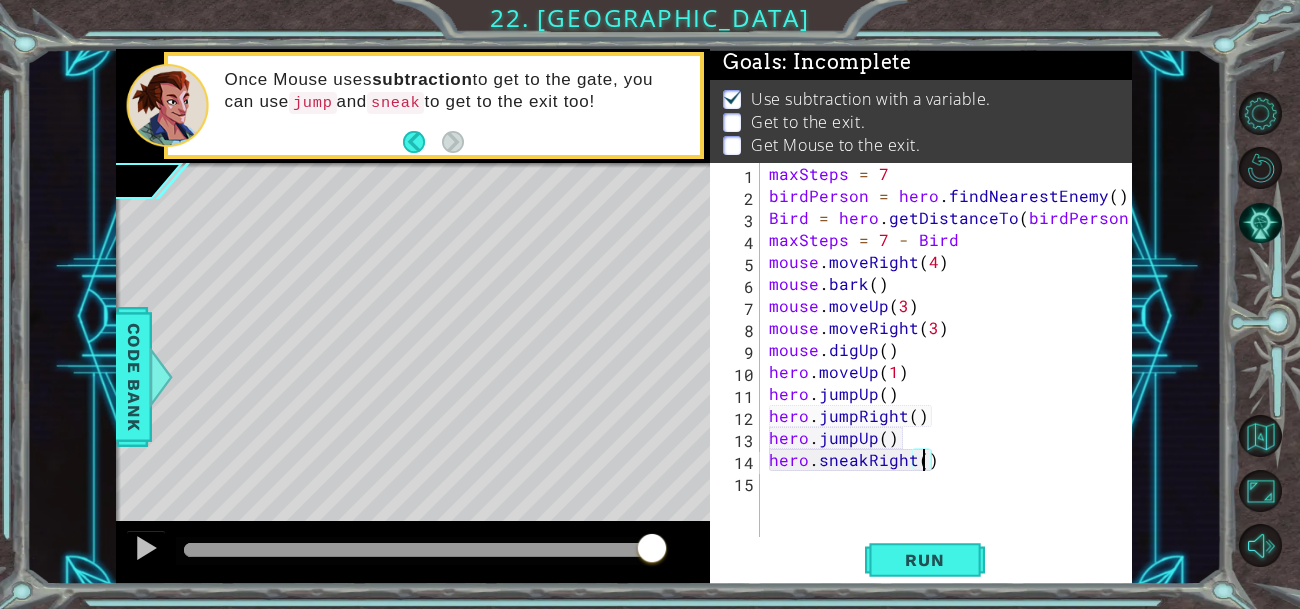 scroll, scrollTop: 0, scrollLeft: 9, axis: horizontal 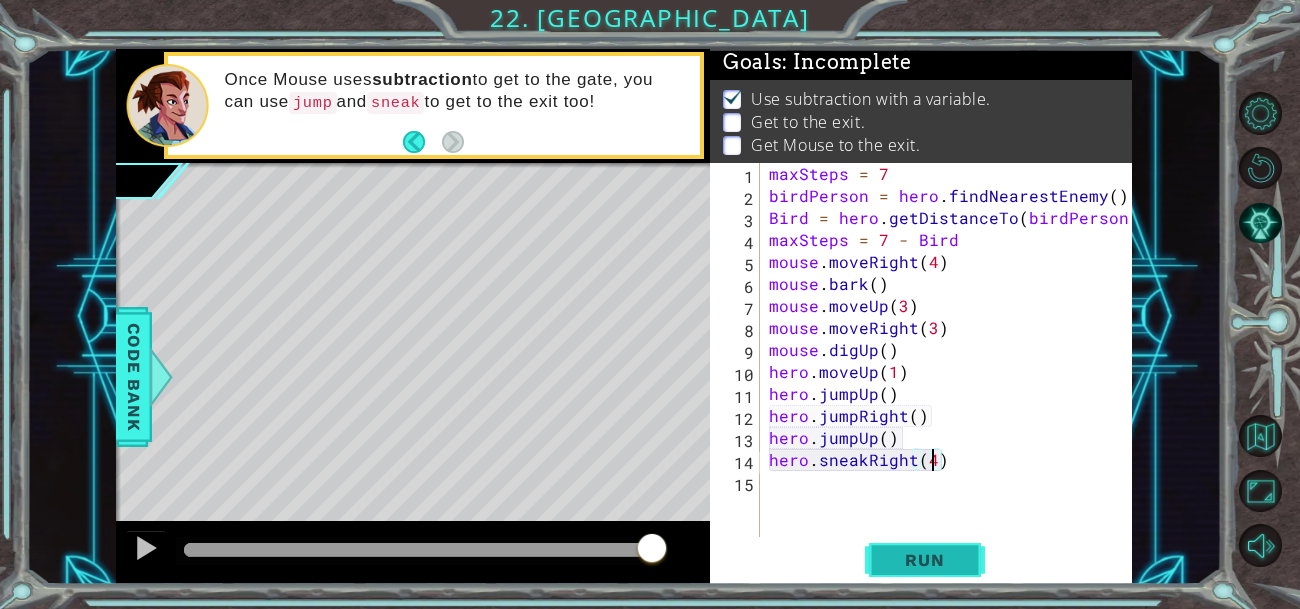 click on "Run" at bounding box center (924, 560) 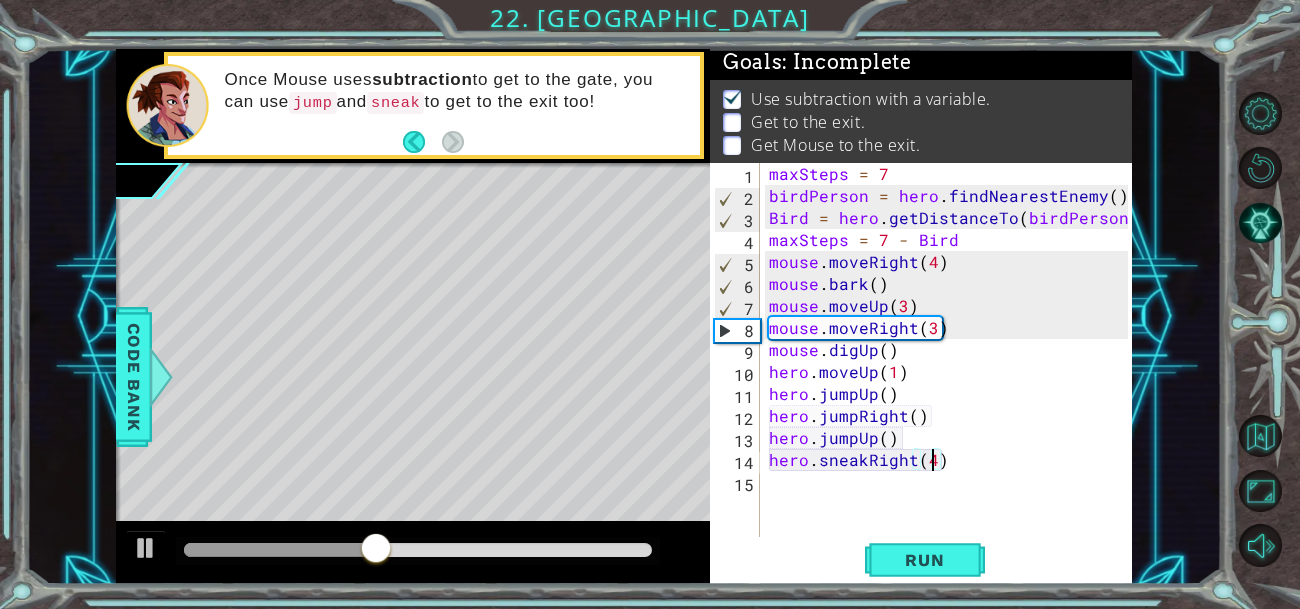 click on "maxSteps   =   7 birdPerson   =   hero . findNearestEnemy ( ) Bird   =   hero . getDistanceTo ( birdPerson ) maxSteps   =   7   -   Bird mouse . moveRight ( 4 ) mouse . bark ( ) mouse . moveUp ( 3 ) mouse . moveRight ( 3 ) mouse . digUp ( ) hero . moveUp ( 1 ) hero . jumpUp ( ) hero . jumpRight ( ) hero . jumpUp ( ) hero . sneakRight ( 4 )" at bounding box center [951, 372] 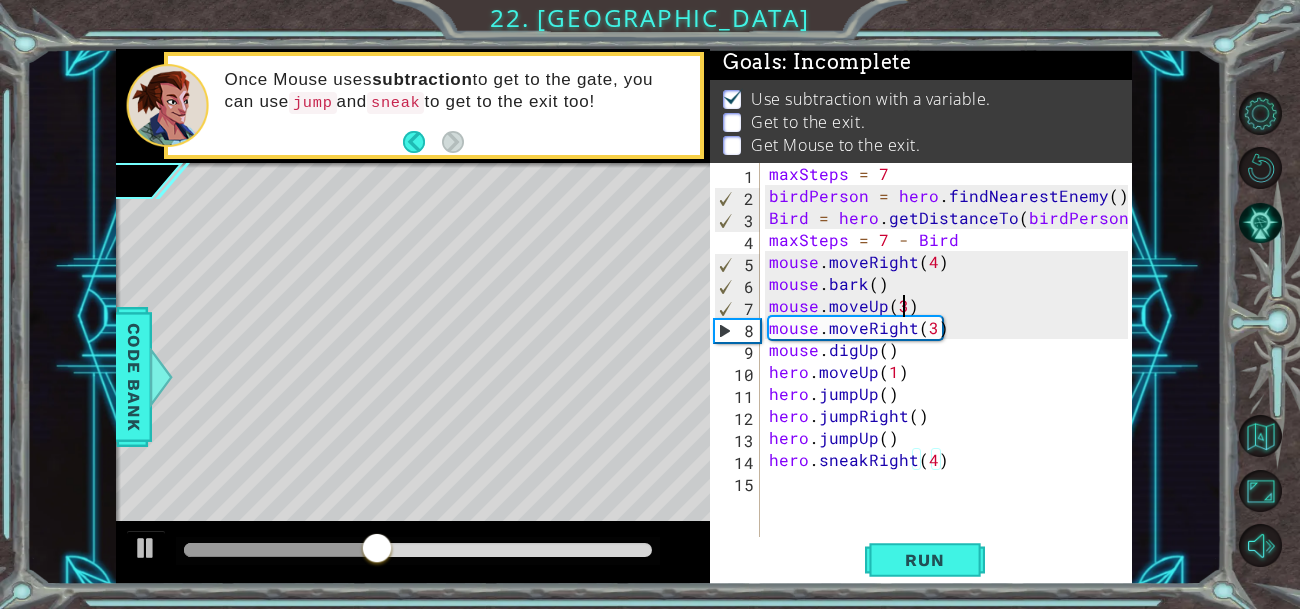 scroll, scrollTop: 0, scrollLeft: 7, axis: horizontal 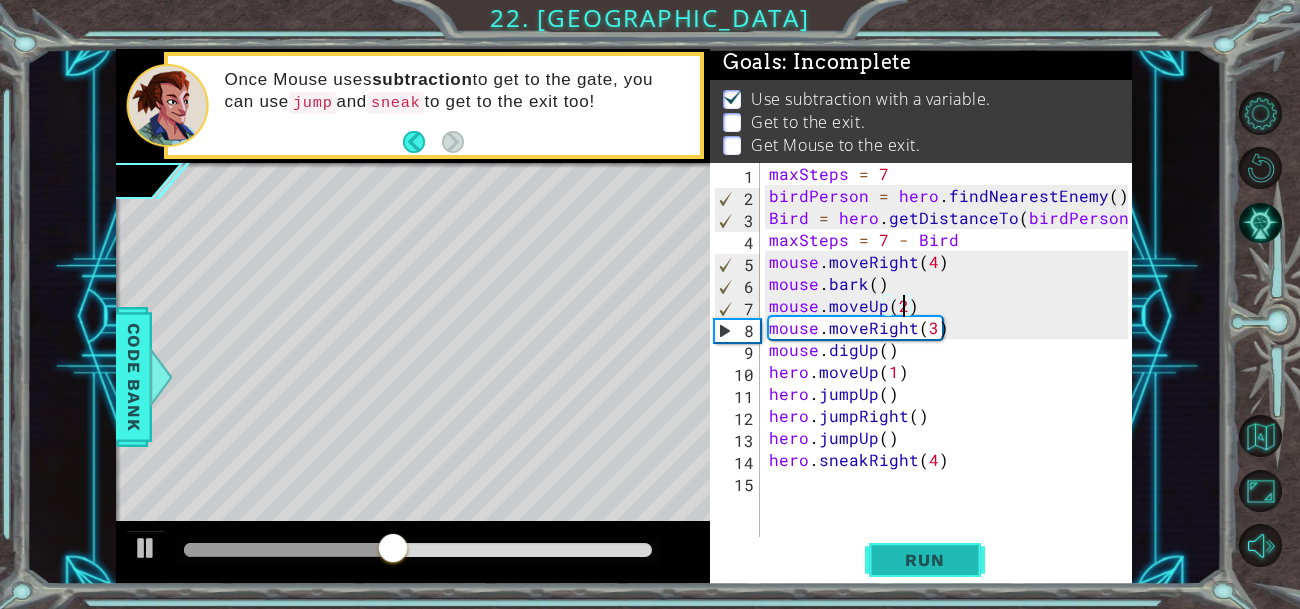 type on "mouse.moveUp(2)" 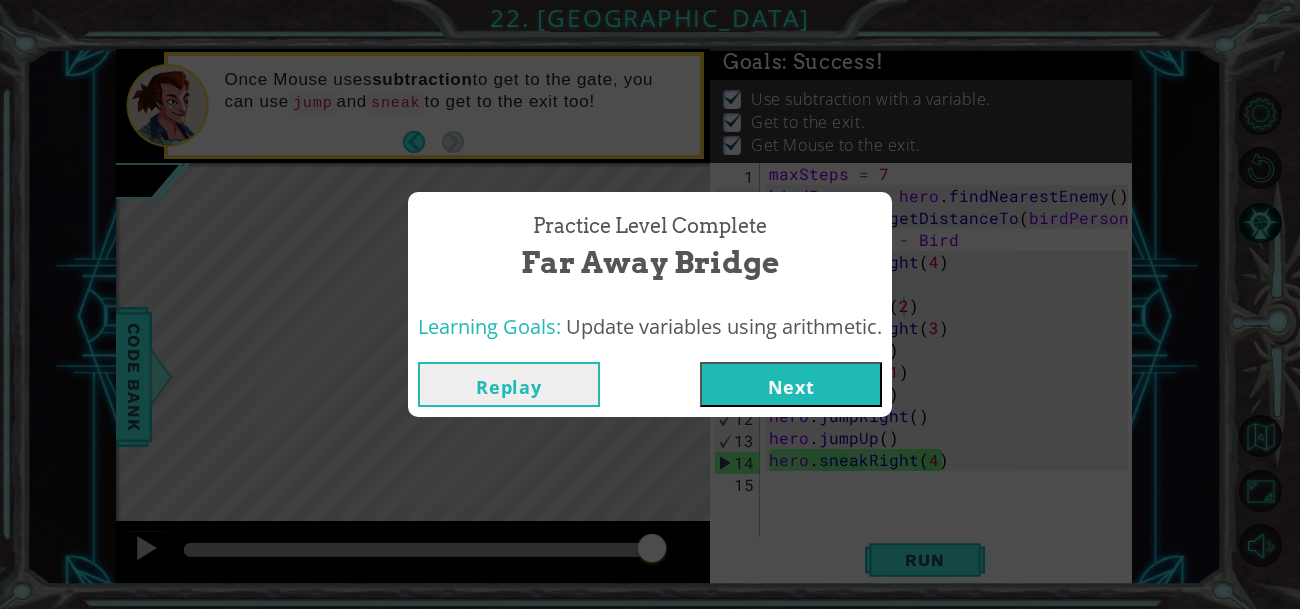 click on "Practice Level Complete     Far Away Bridge     Learning Goals:       Update variables using arithmetic.
Replay
Next" at bounding box center [650, 304] 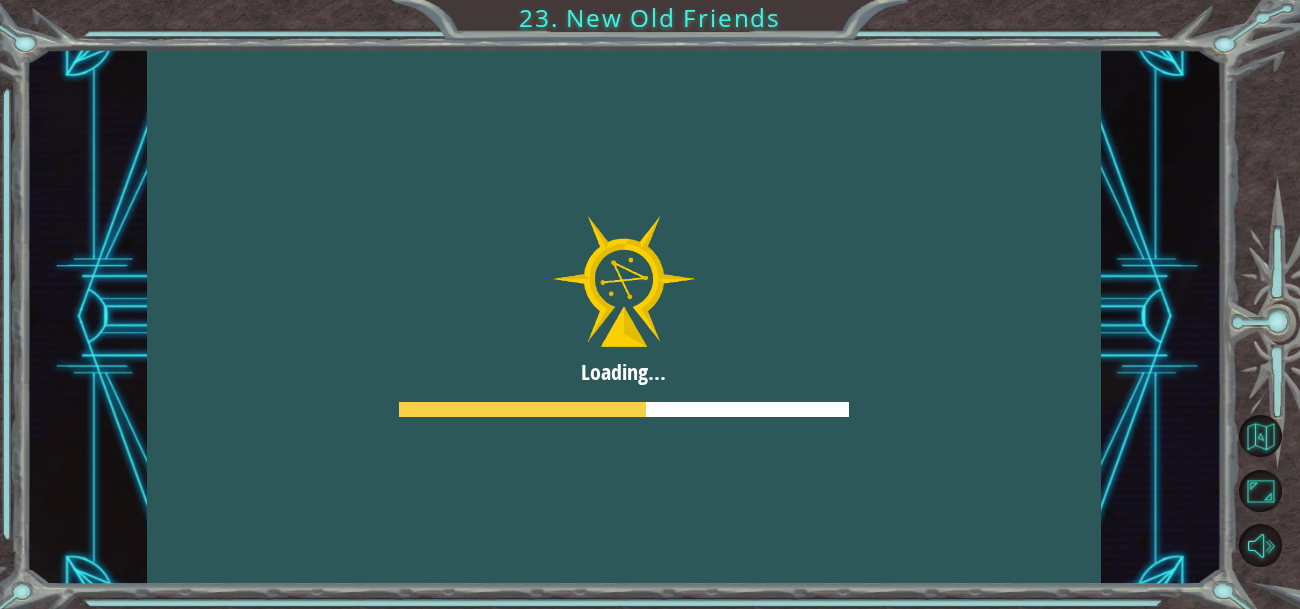 click at bounding box center (623, 317) 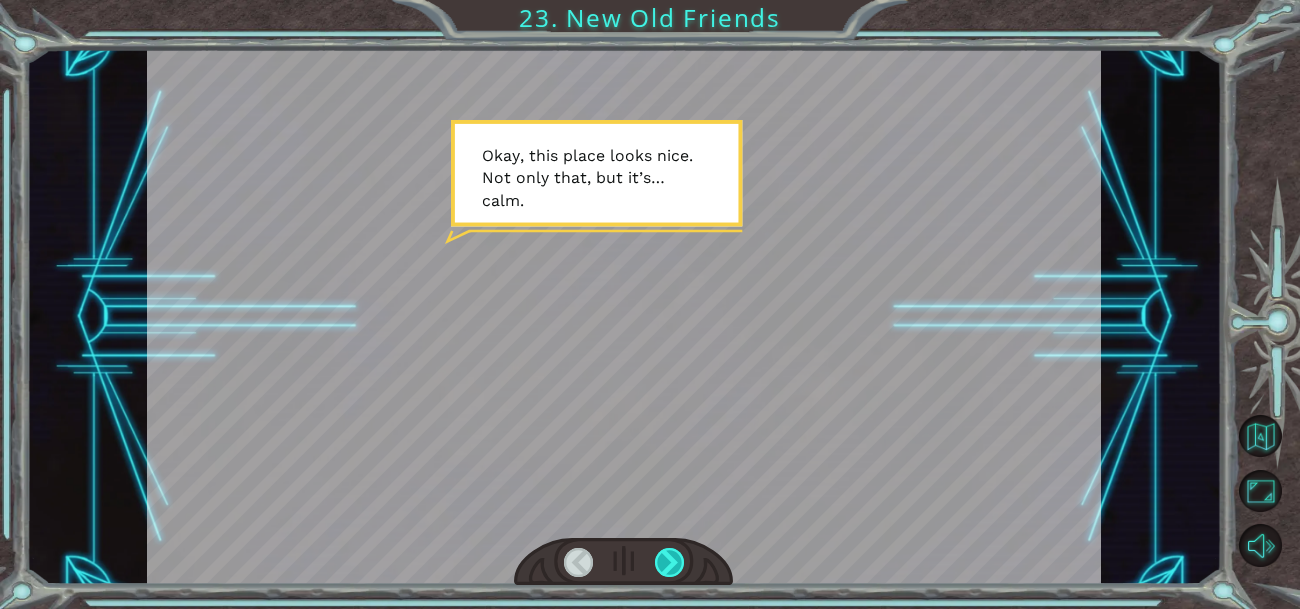 click at bounding box center (669, 562) 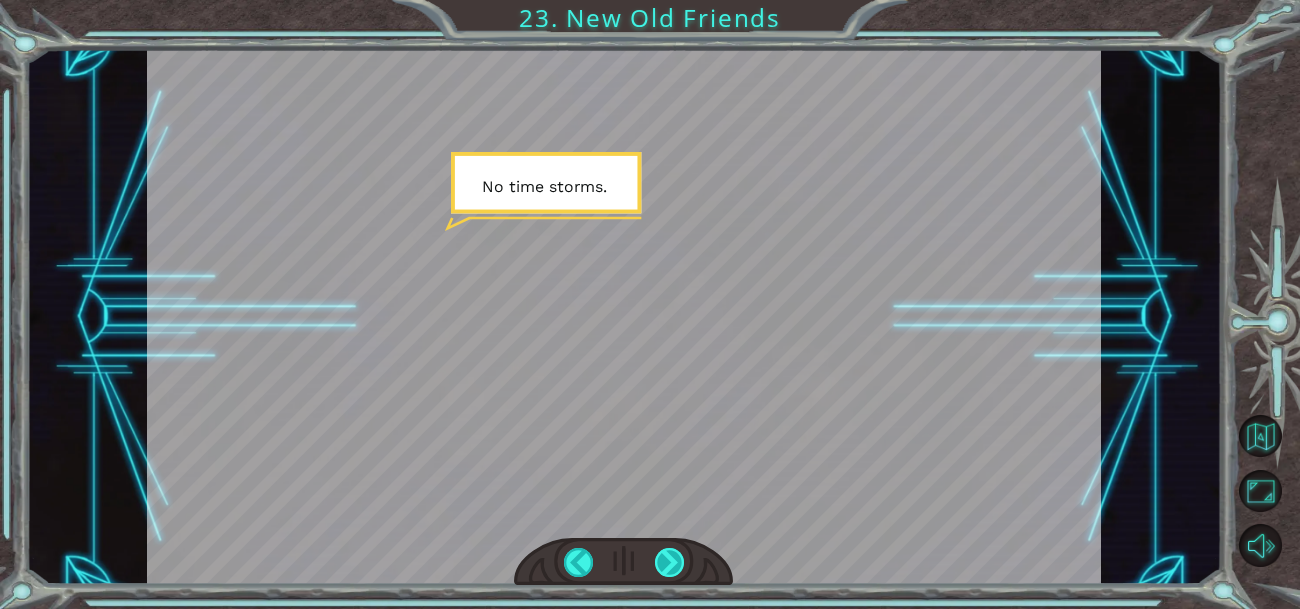 click at bounding box center [669, 562] 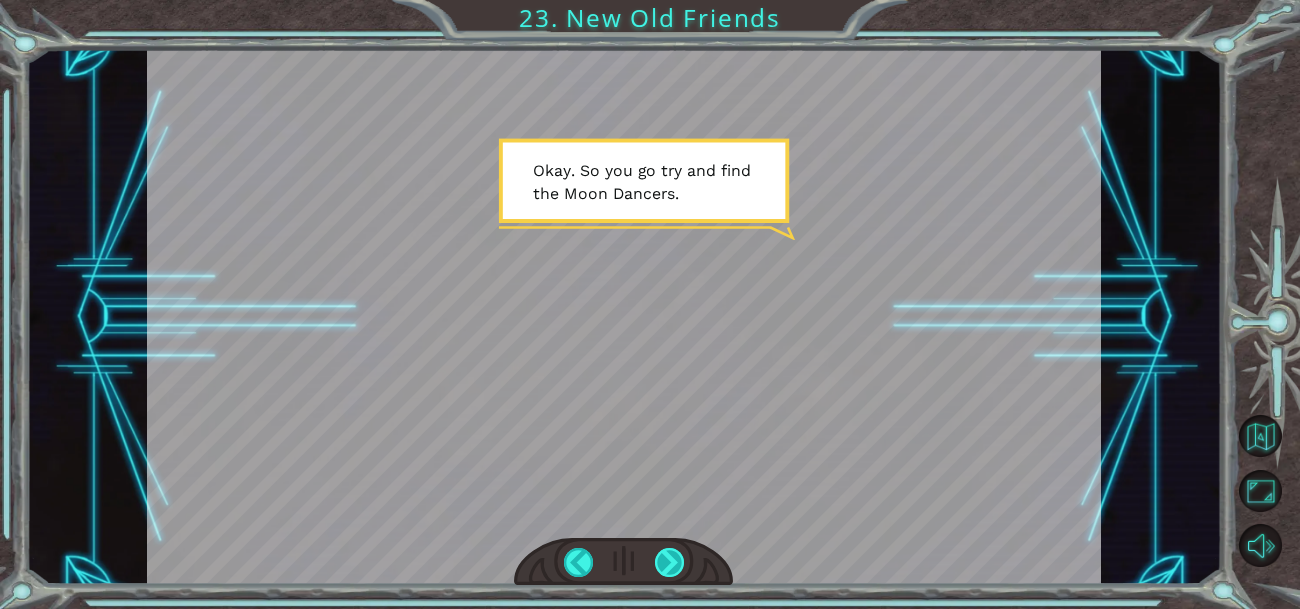 click at bounding box center [669, 562] 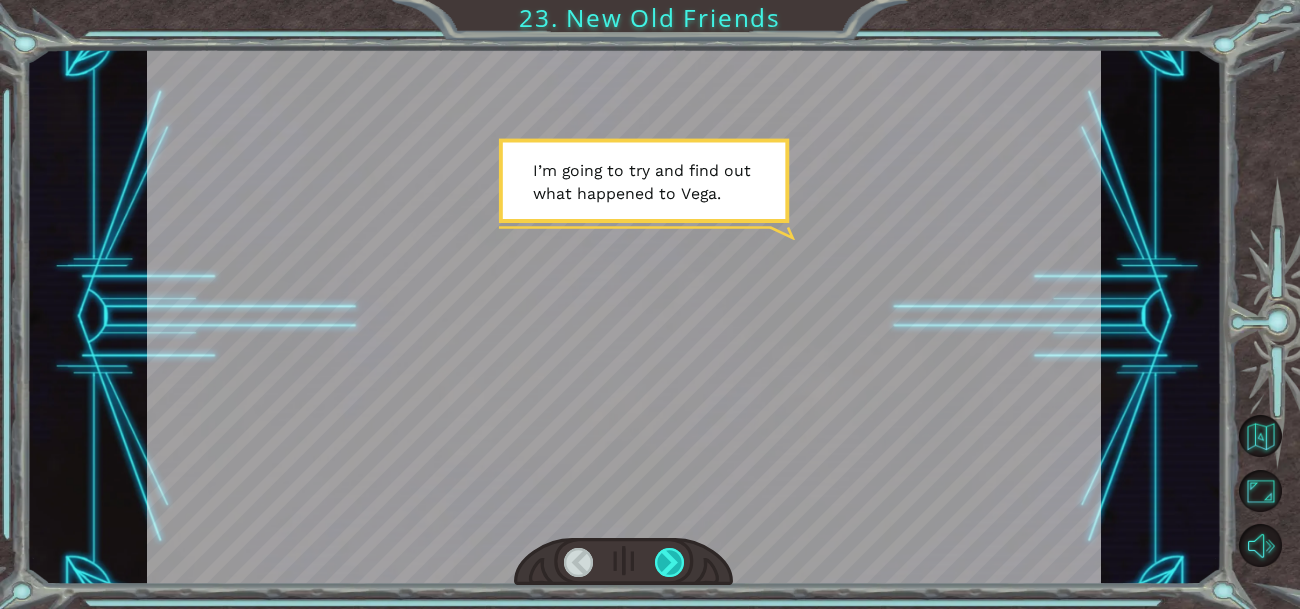 click at bounding box center (669, 562) 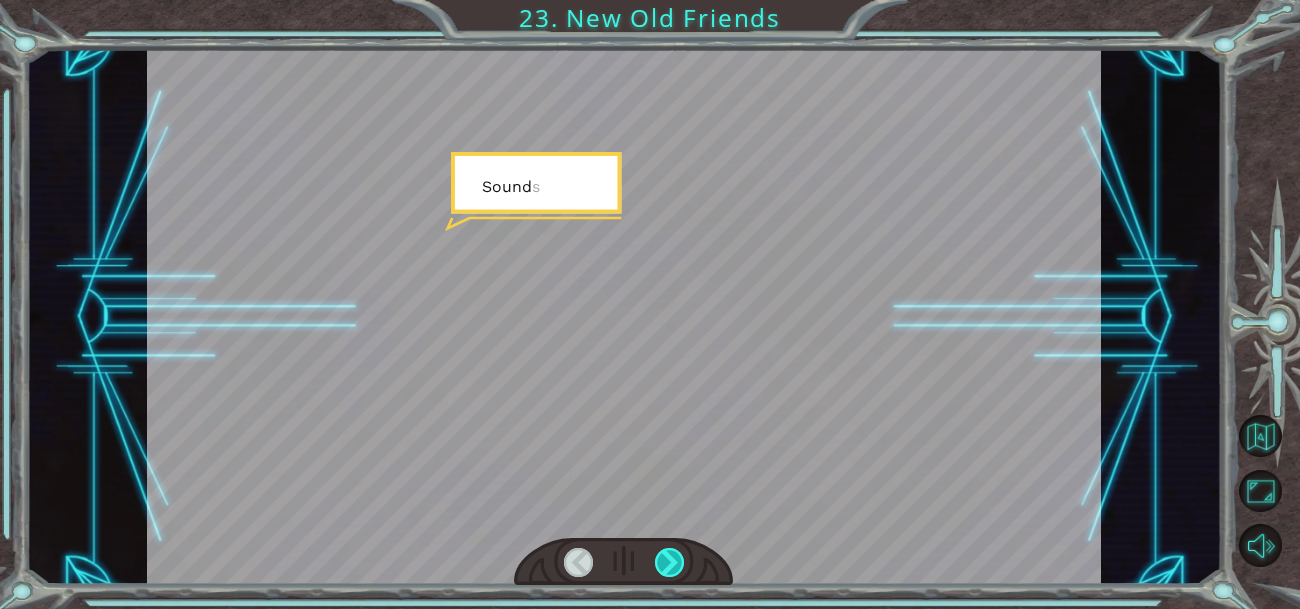 click at bounding box center [669, 562] 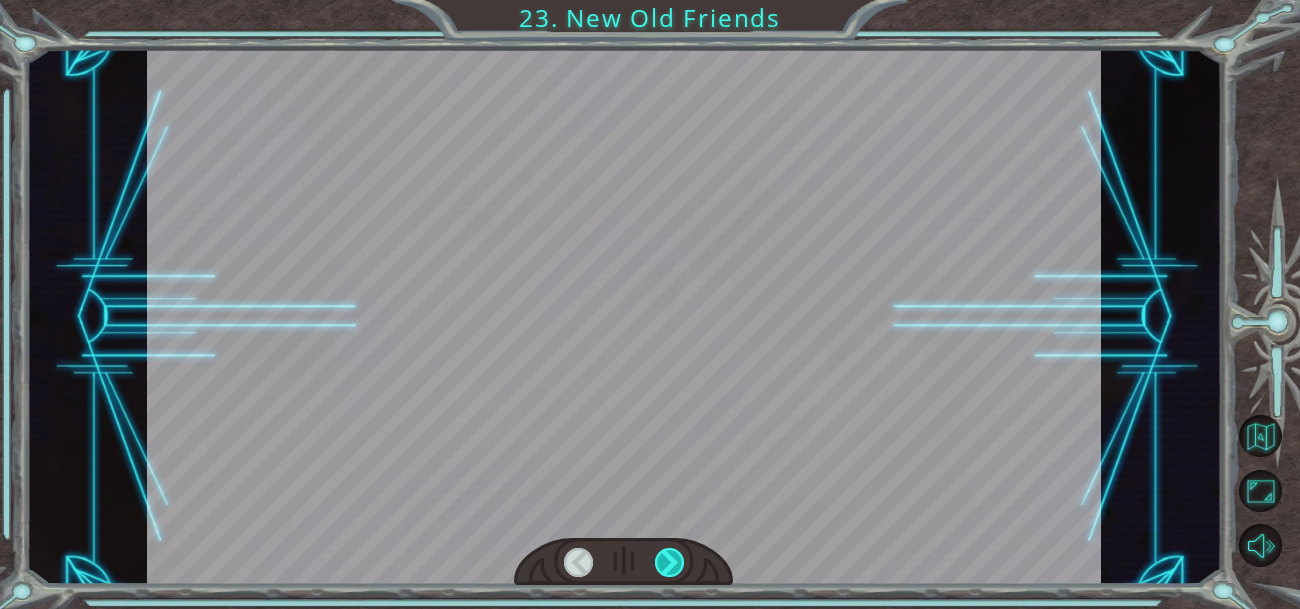 click at bounding box center [669, 562] 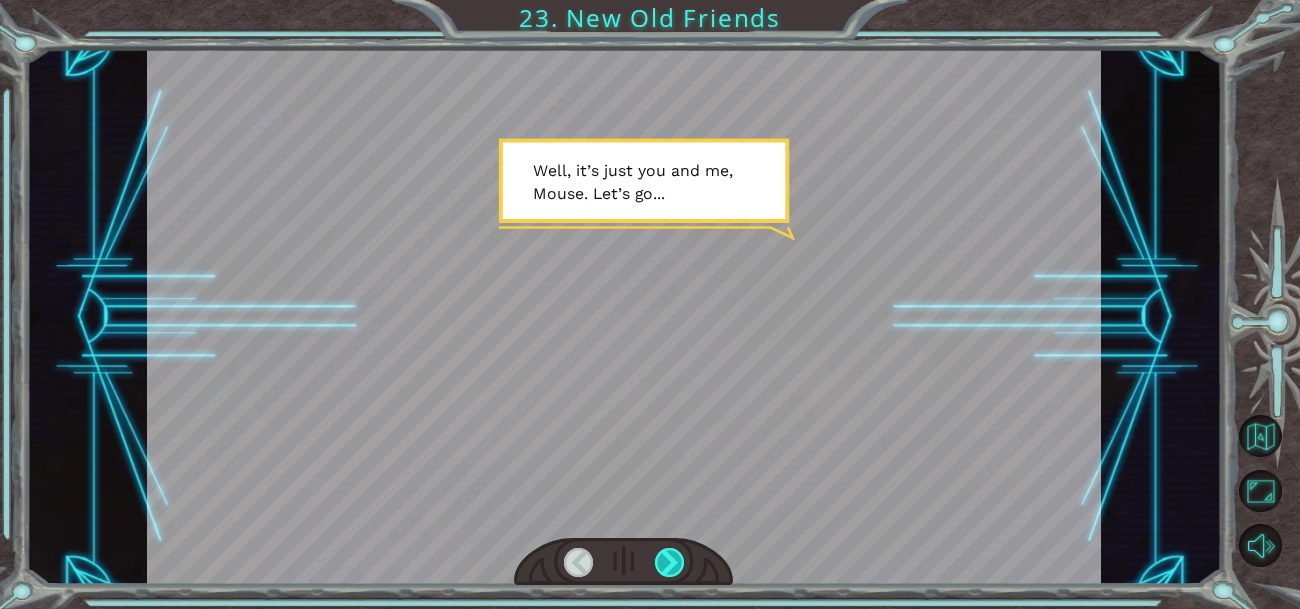 click at bounding box center (669, 562) 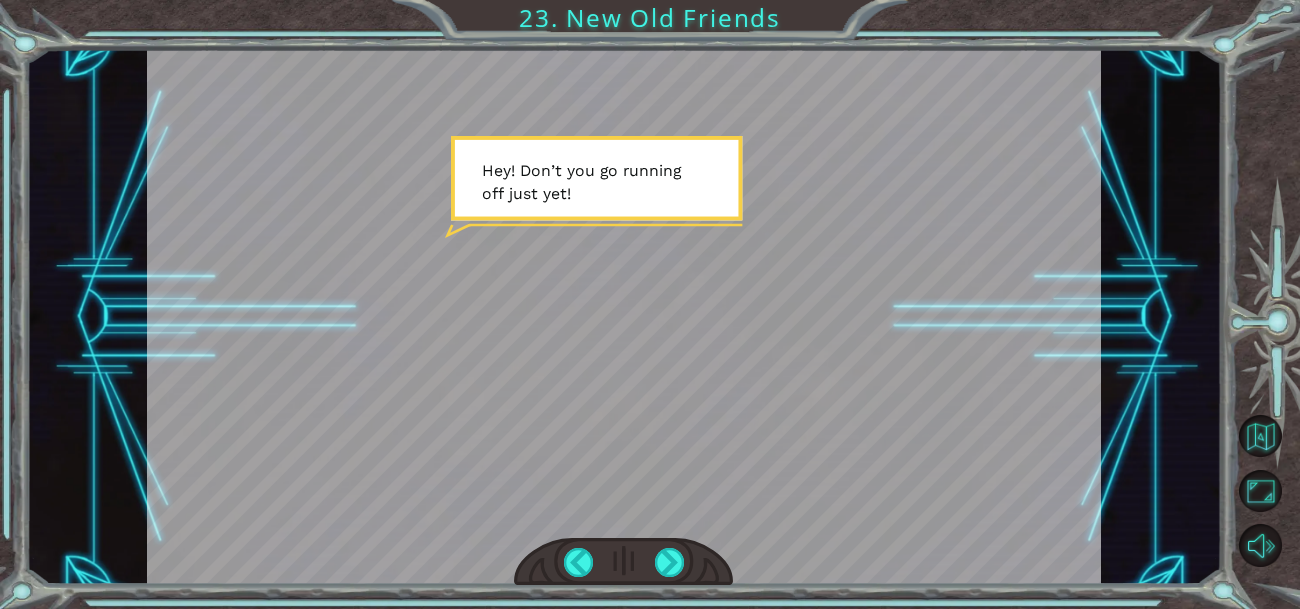 click at bounding box center (623, 562) 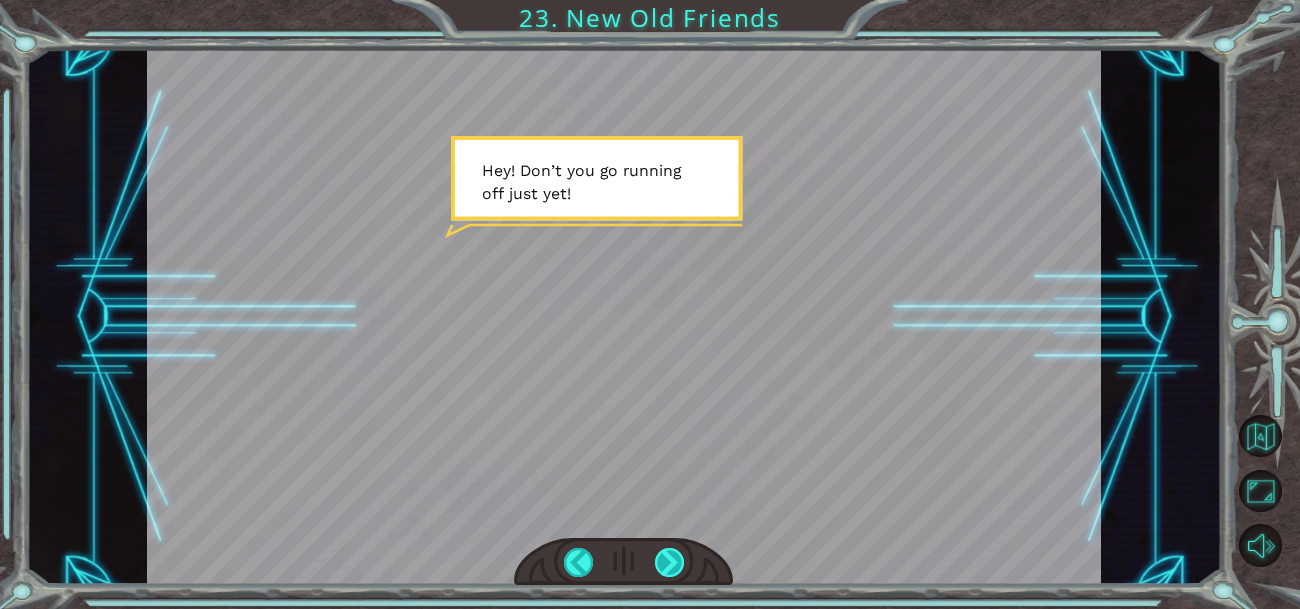 click at bounding box center [669, 562] 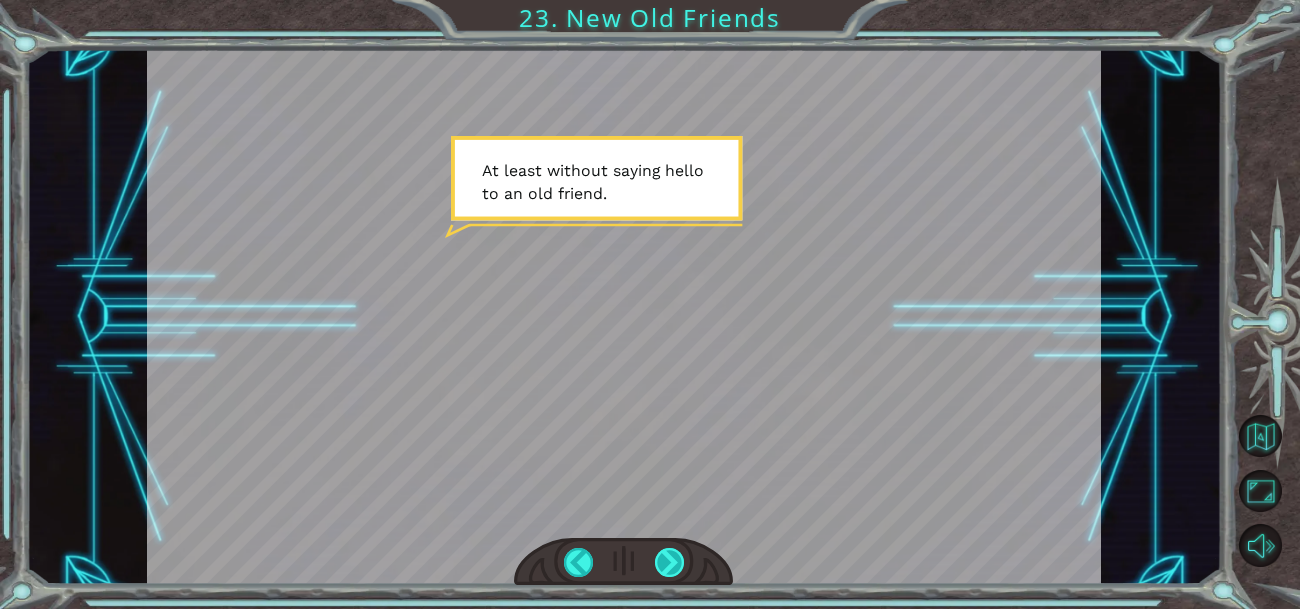 click at bounding box center (669, 562) 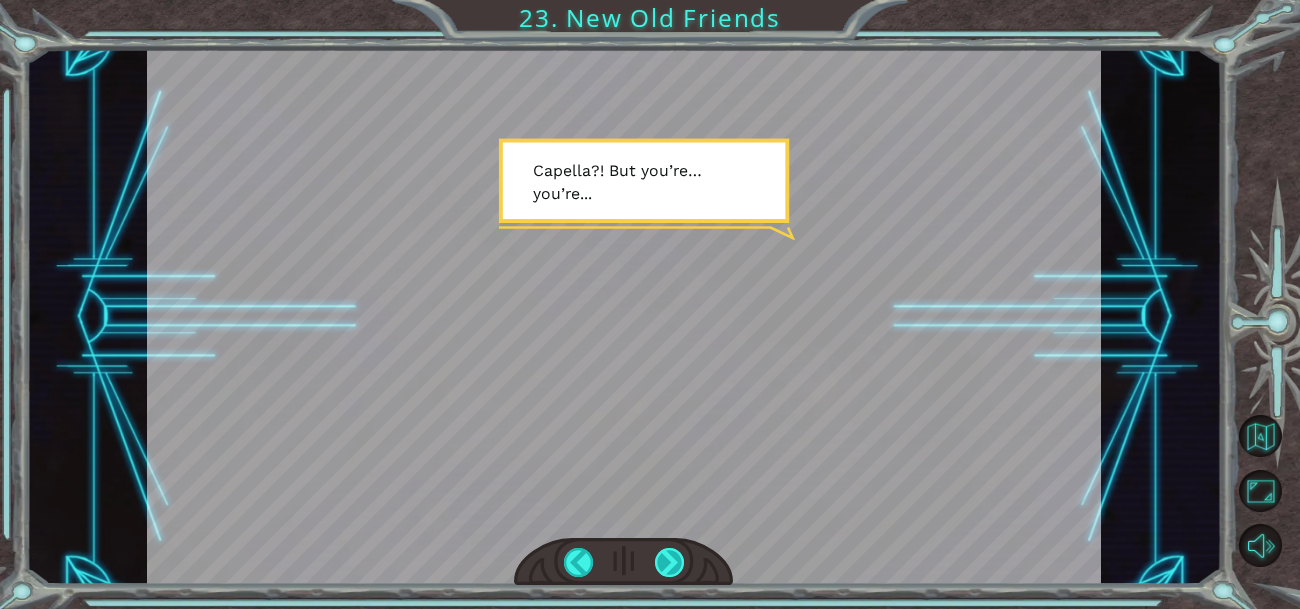 click at bounding box center [669, 562] 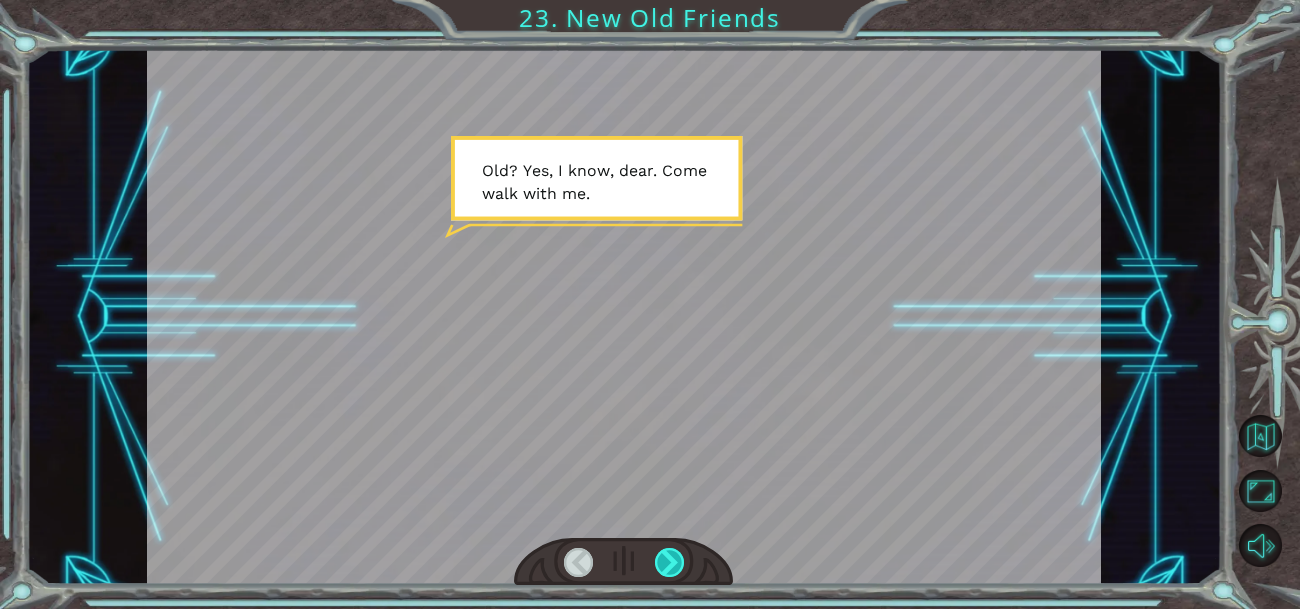 click at bounding box center [669, 562] 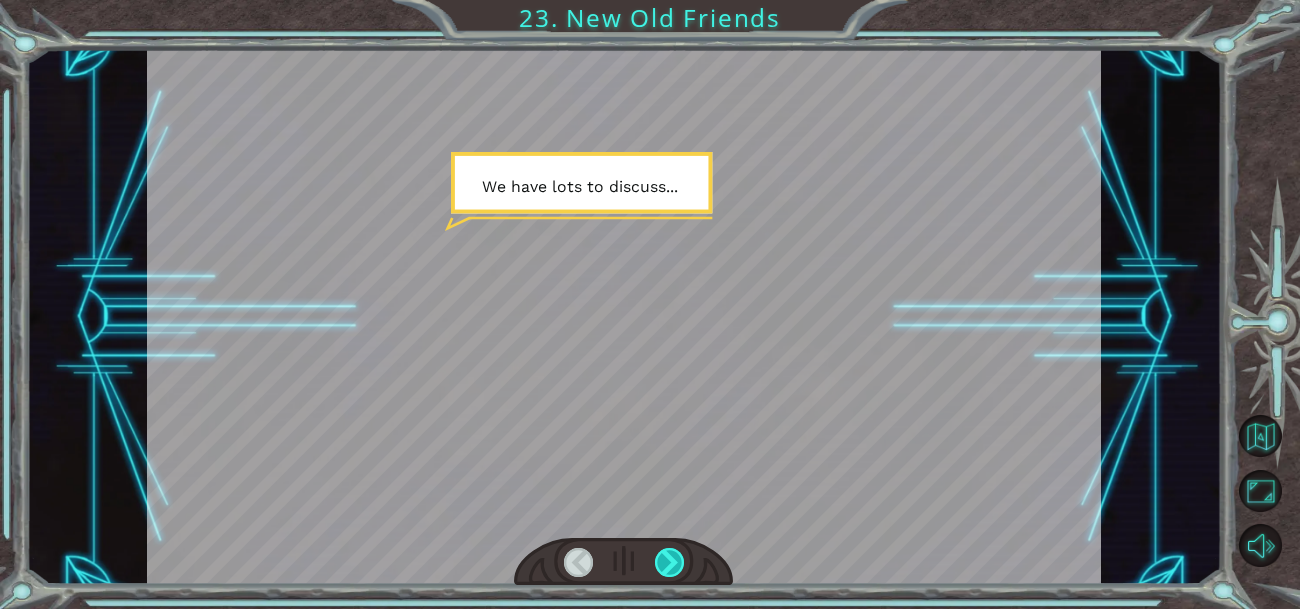 click at bounding box center [669, 562] 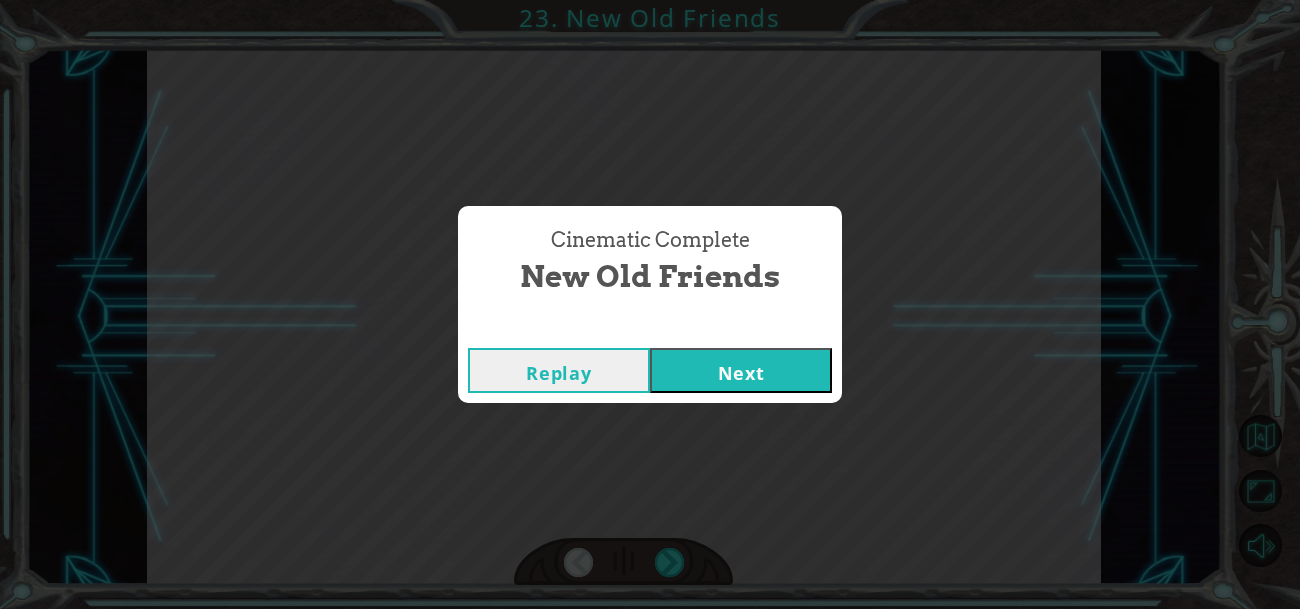 click on "Next" at bounding box center [741, 370] 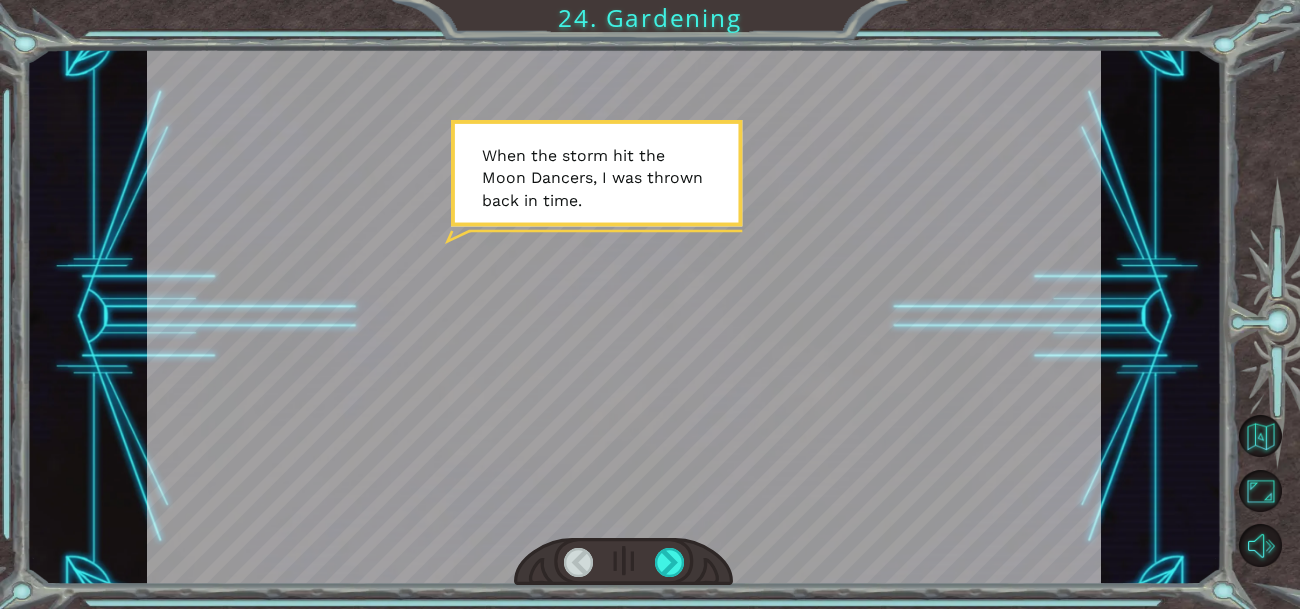 click at bounding box center (623, 317) 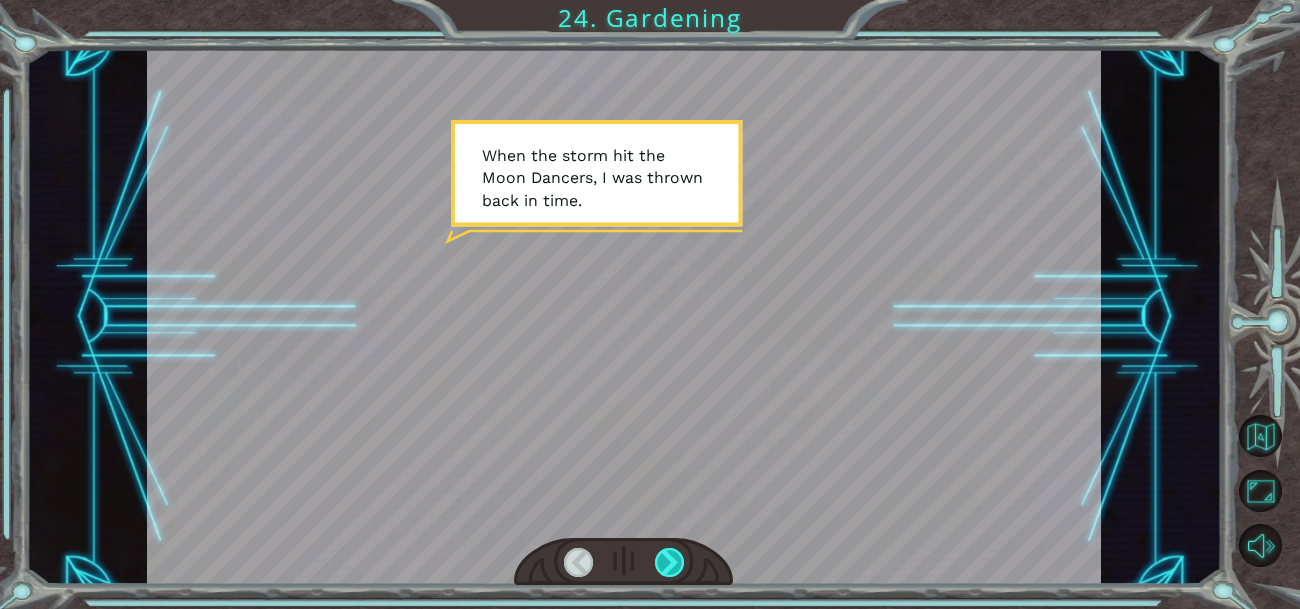 click at bounding box center (669, 562) 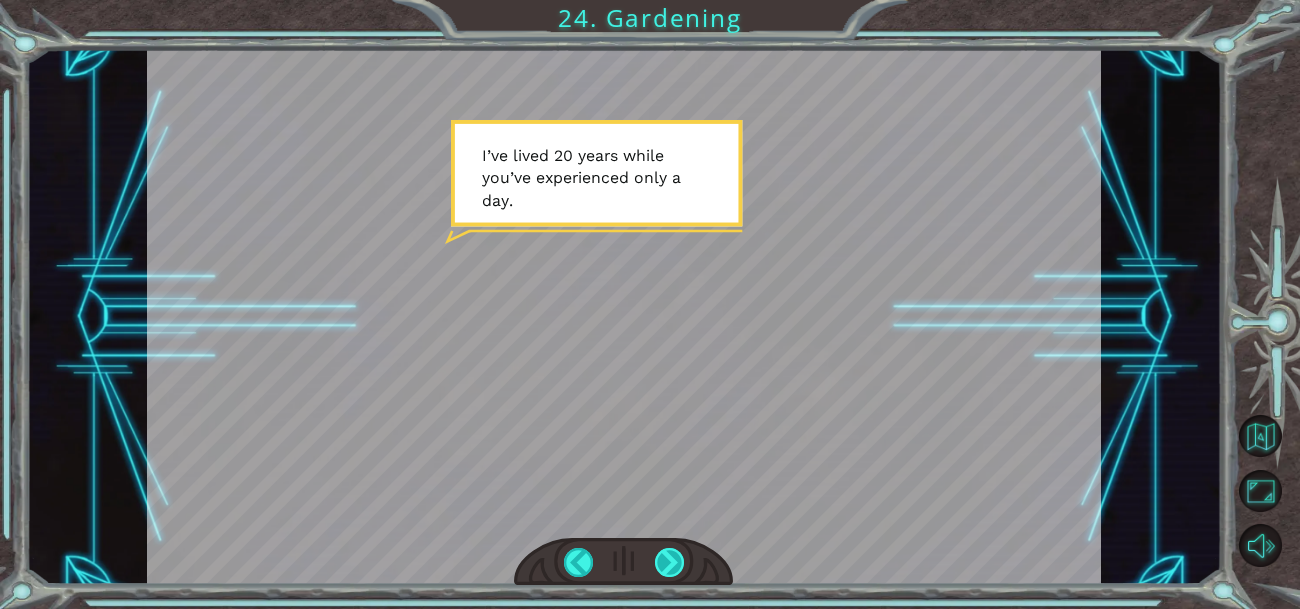 click at bounding box center (669, 562) 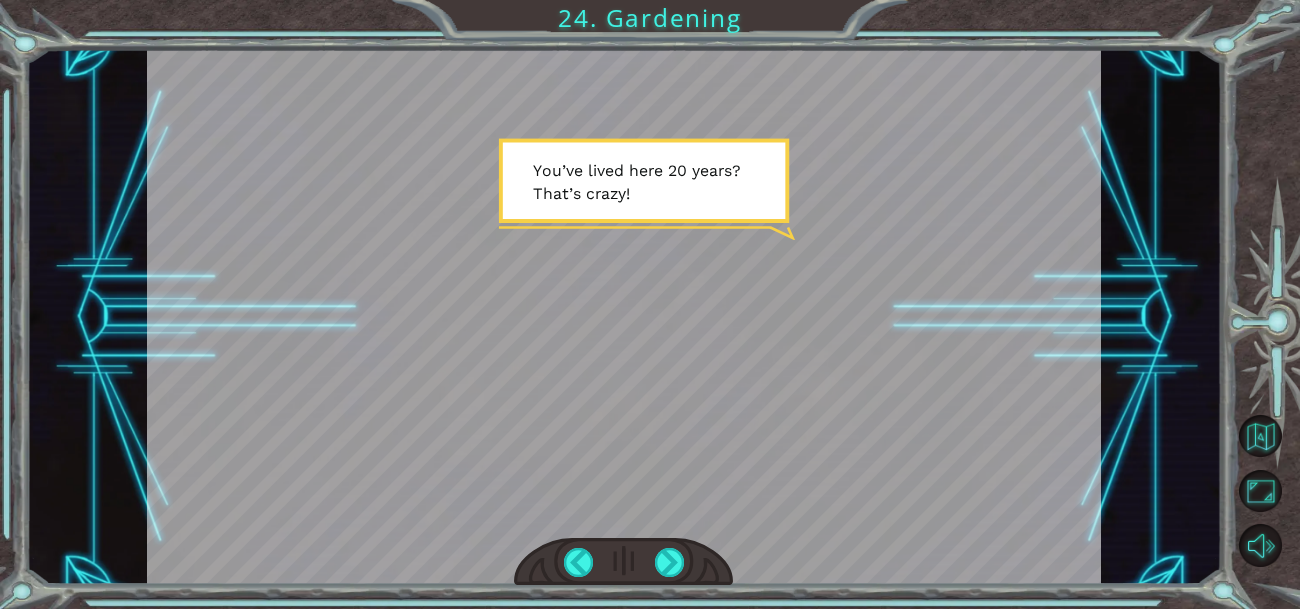 click at bounding box center (623, 562) 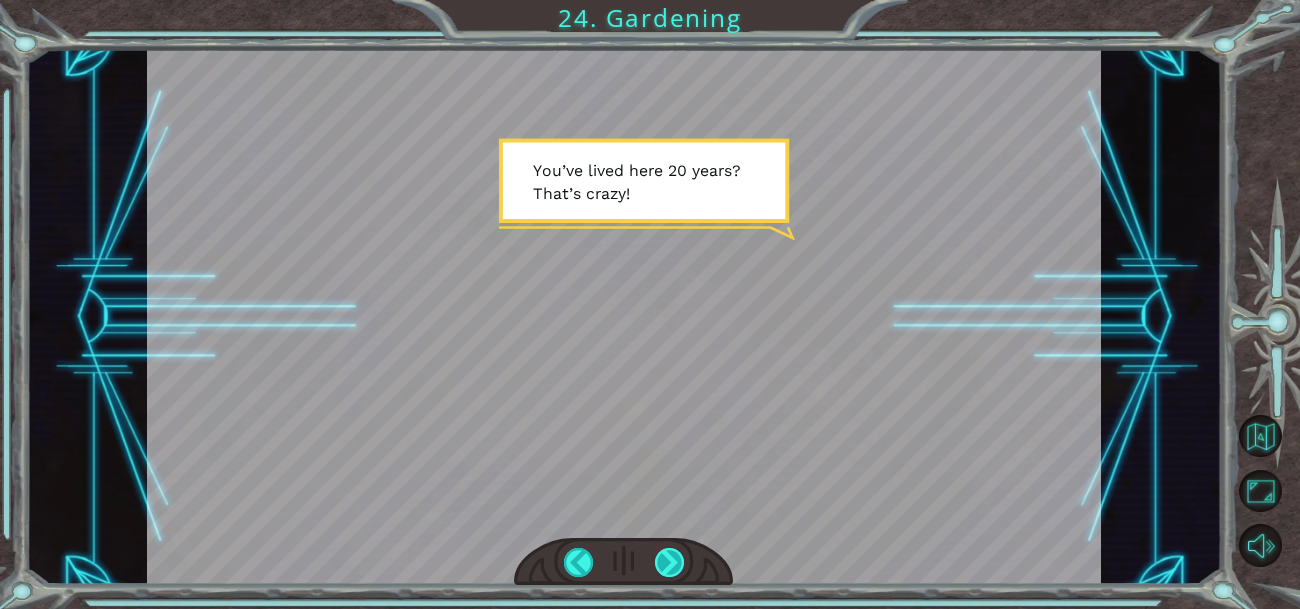 click at bounding box center [669, 562] 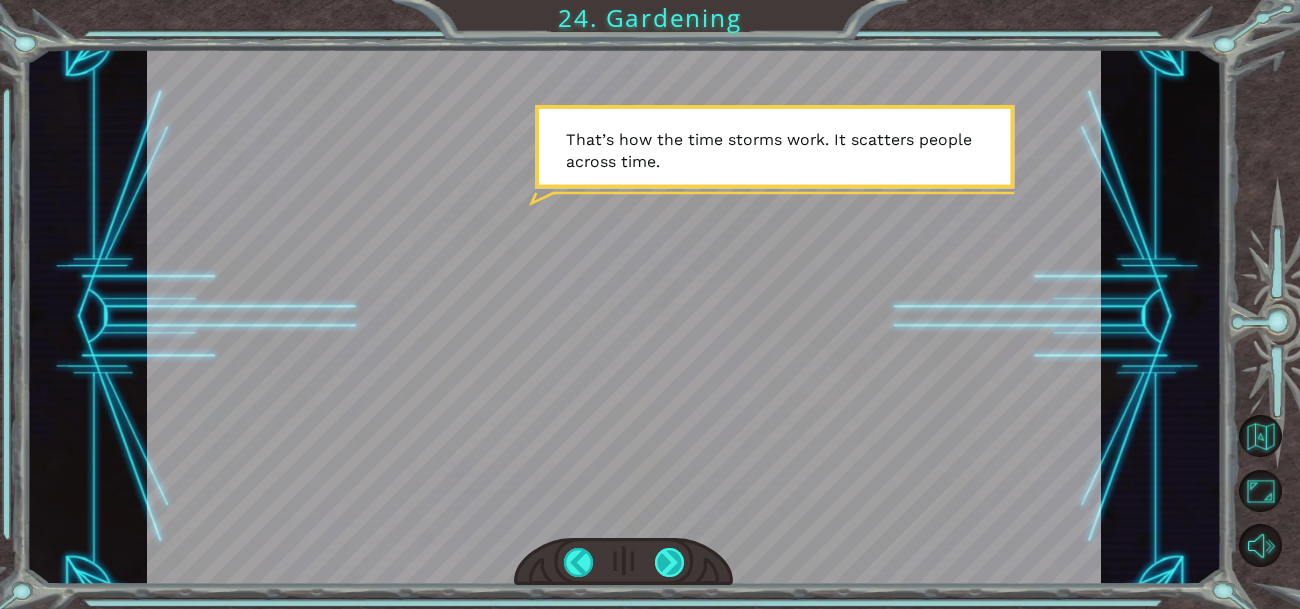 click at bounding box center (669, 562) 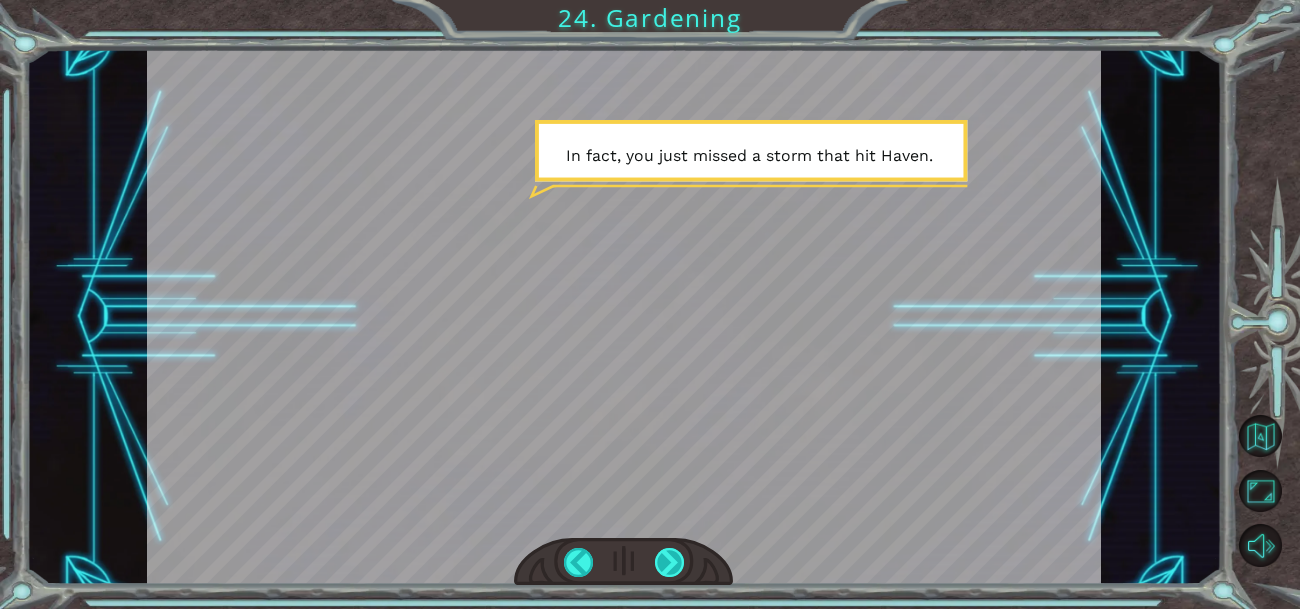 click at bounding box center (669, 562) 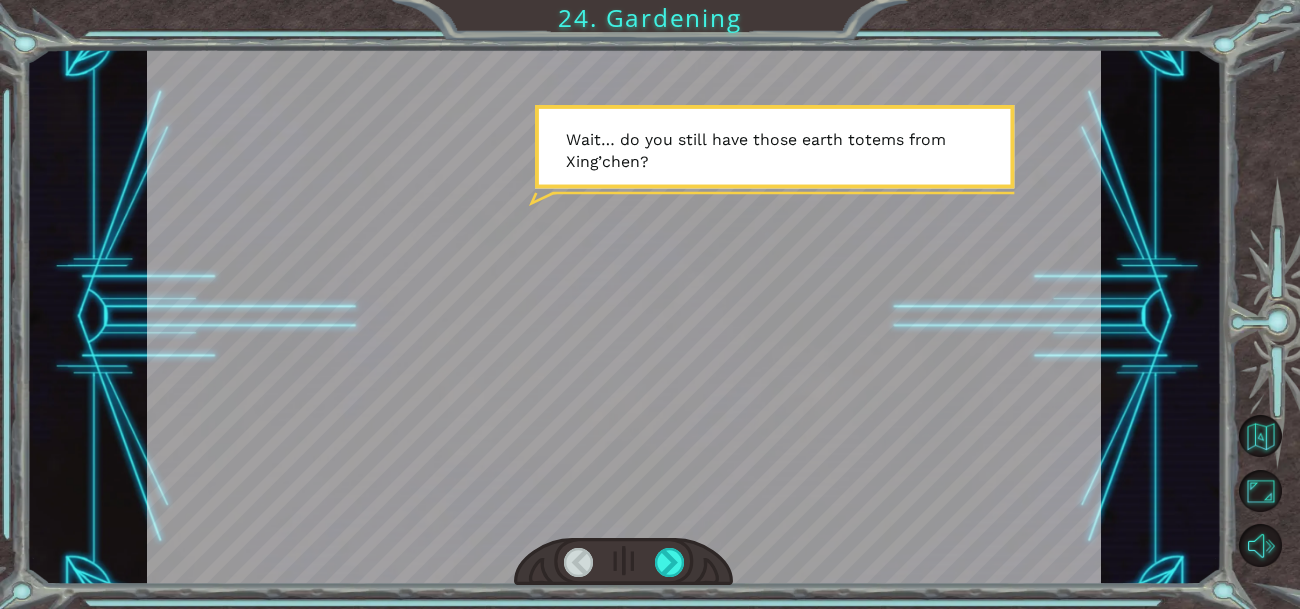 click at bounding box center [623, 562] 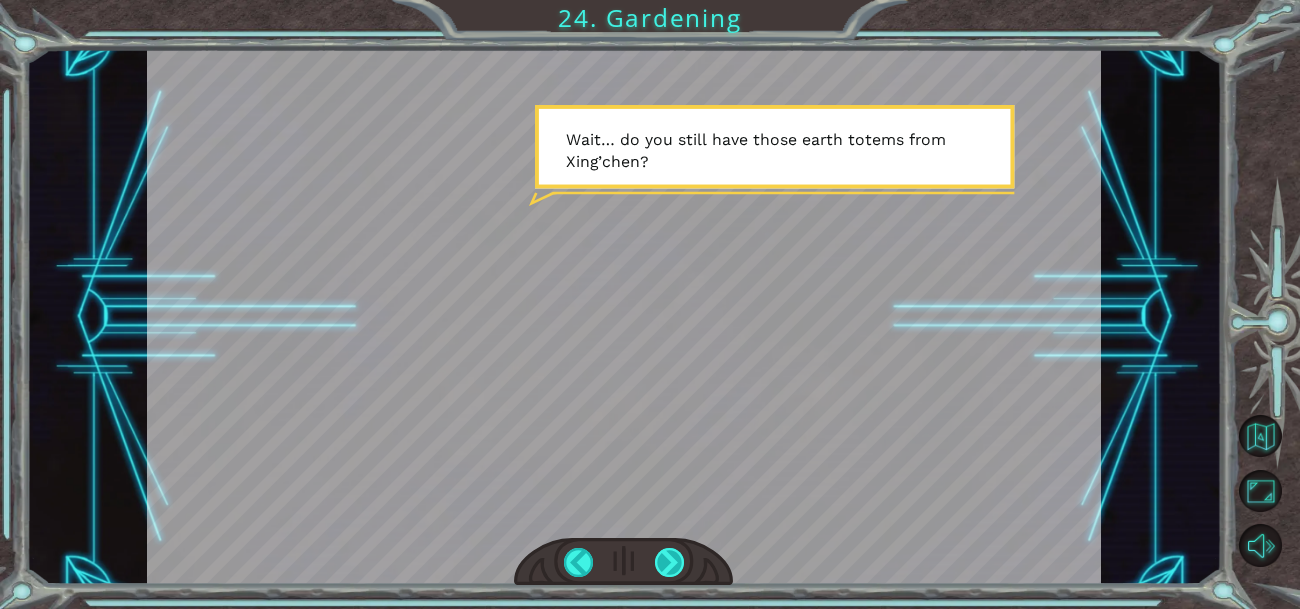 click at bounding box center (669, 562) 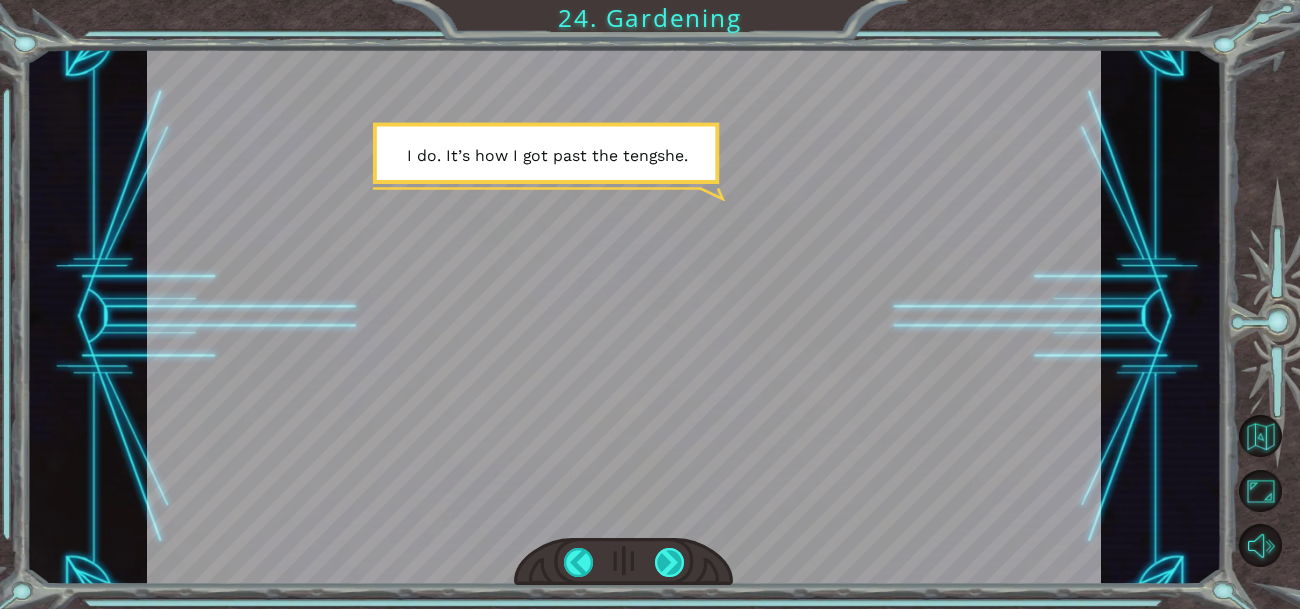 click at bounding box center (669, 562) 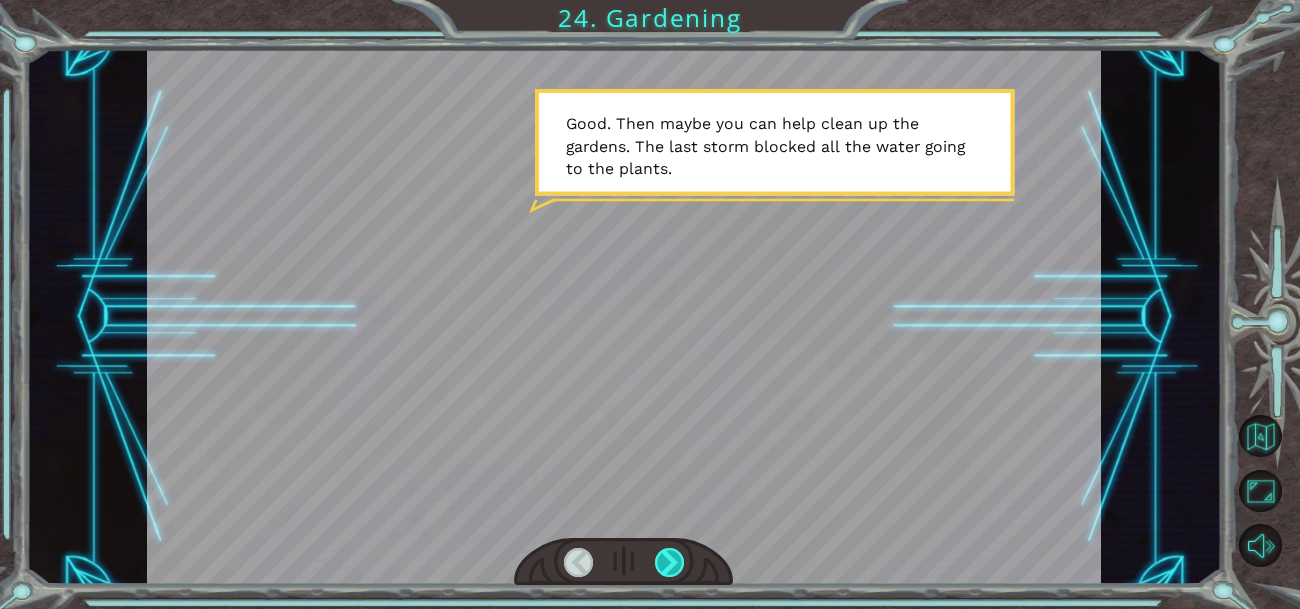 click at bounding box center (669, 562) 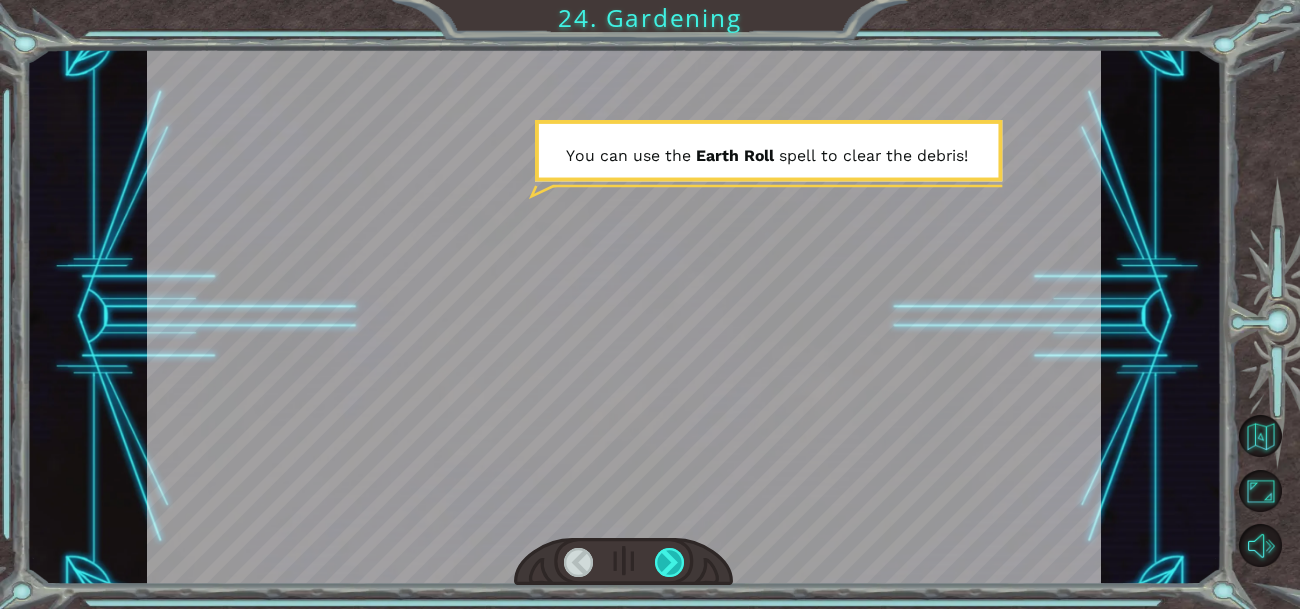 click at bounding box center [669, 562] 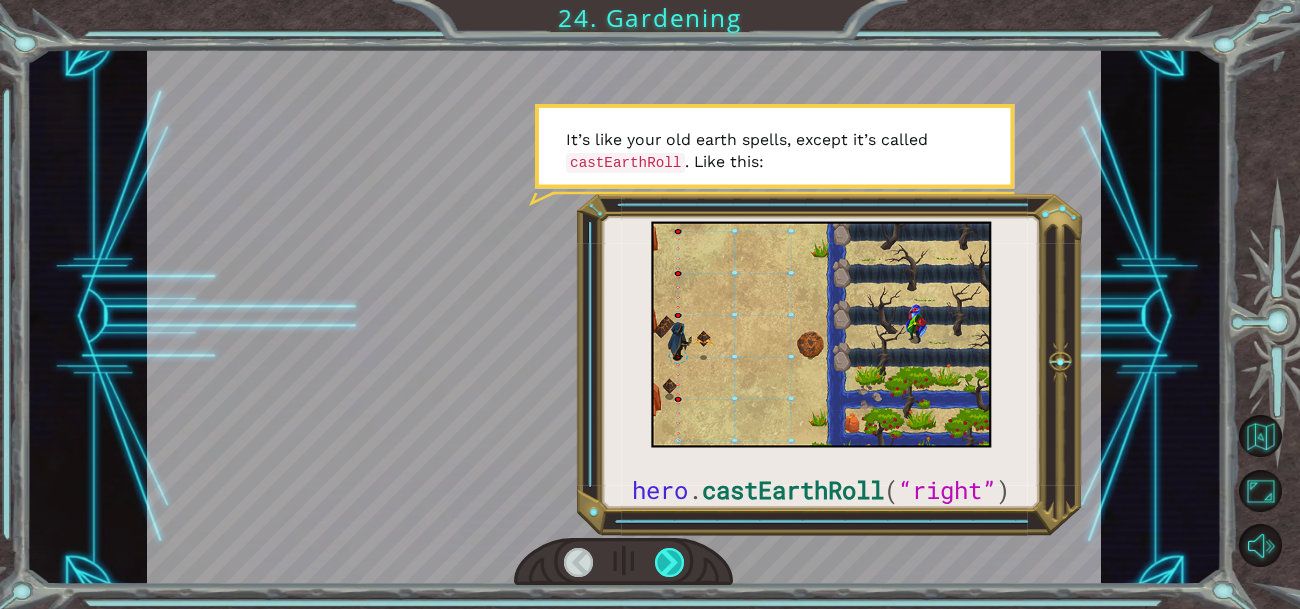 click at bounding box center (669, 562) 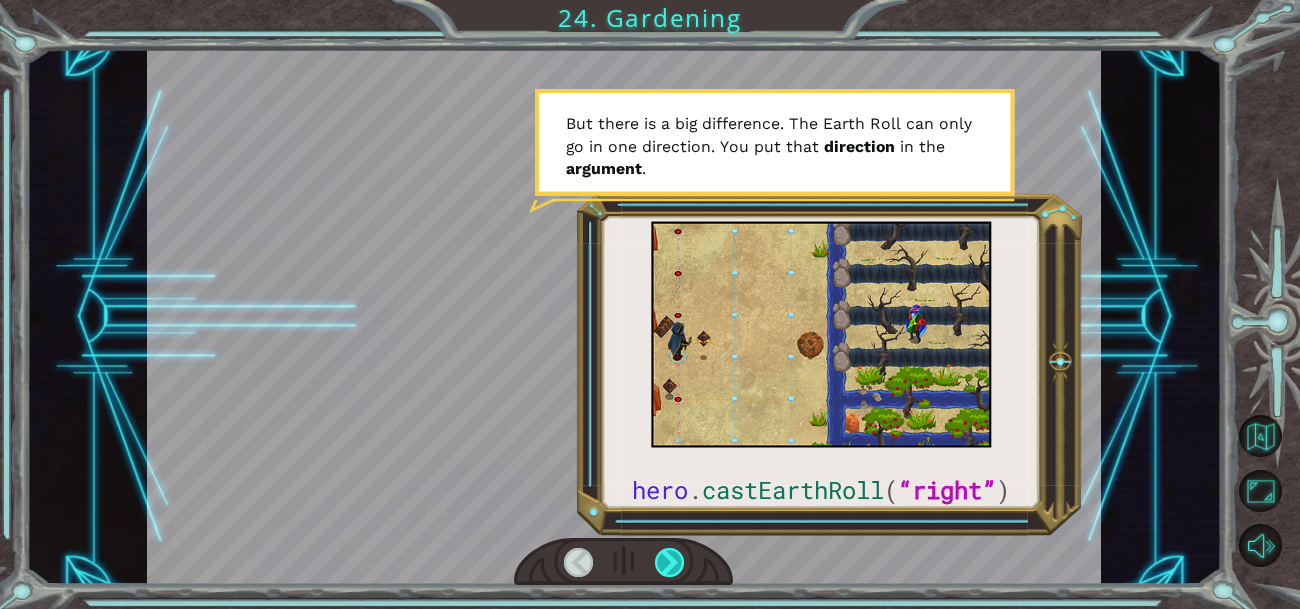 click at bounding box center (669, 562) 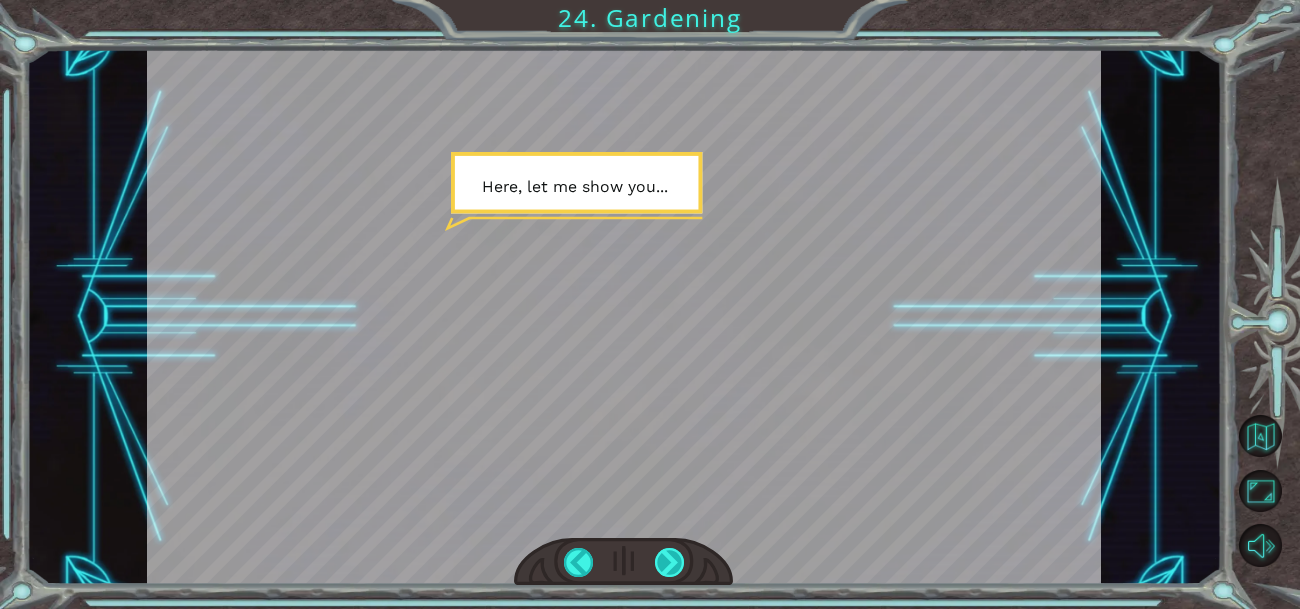 click at bounding box center [669, 562] 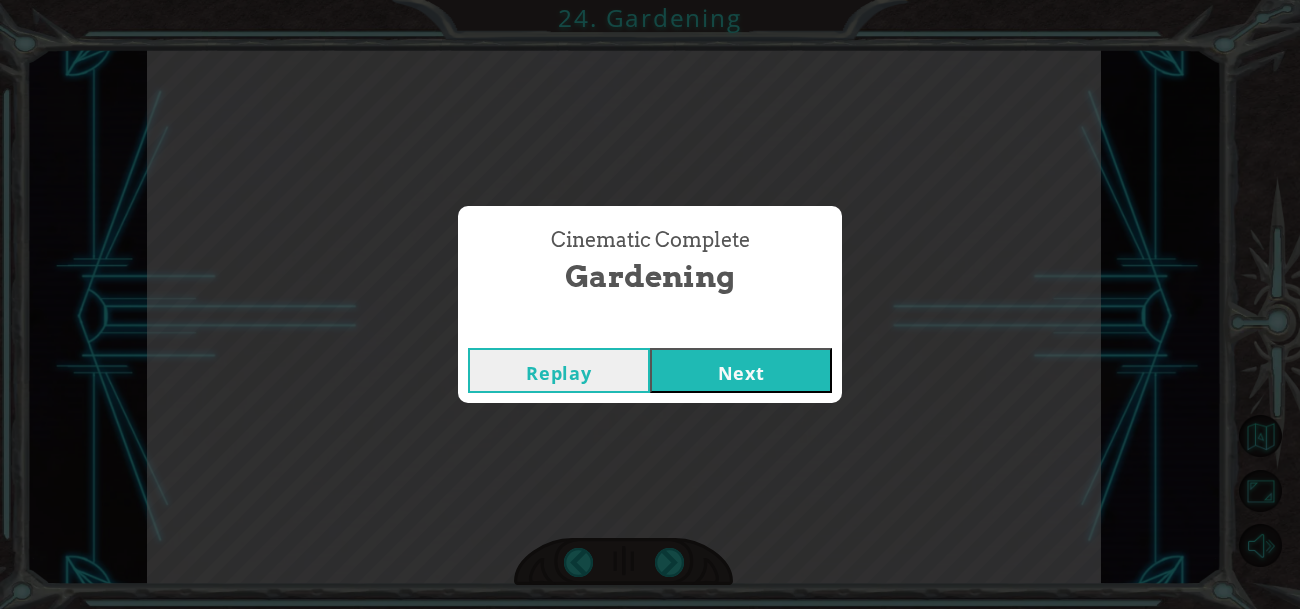 click on "Next" at bounding box center (741, 370) 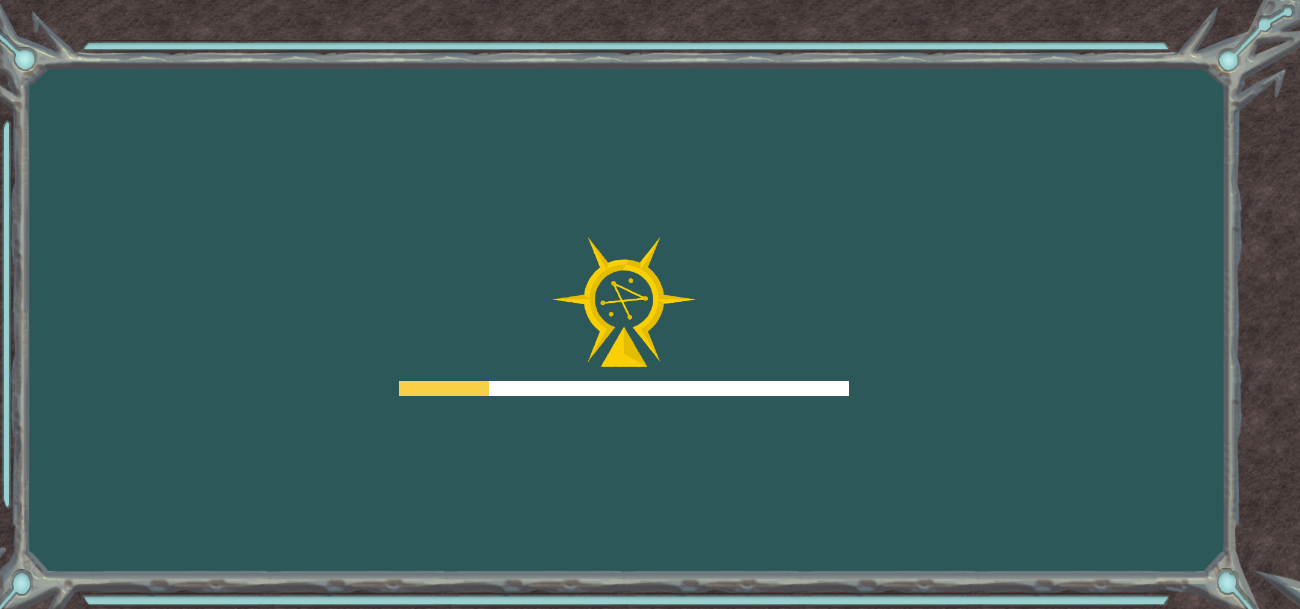 click at bounding box center [624, 317] 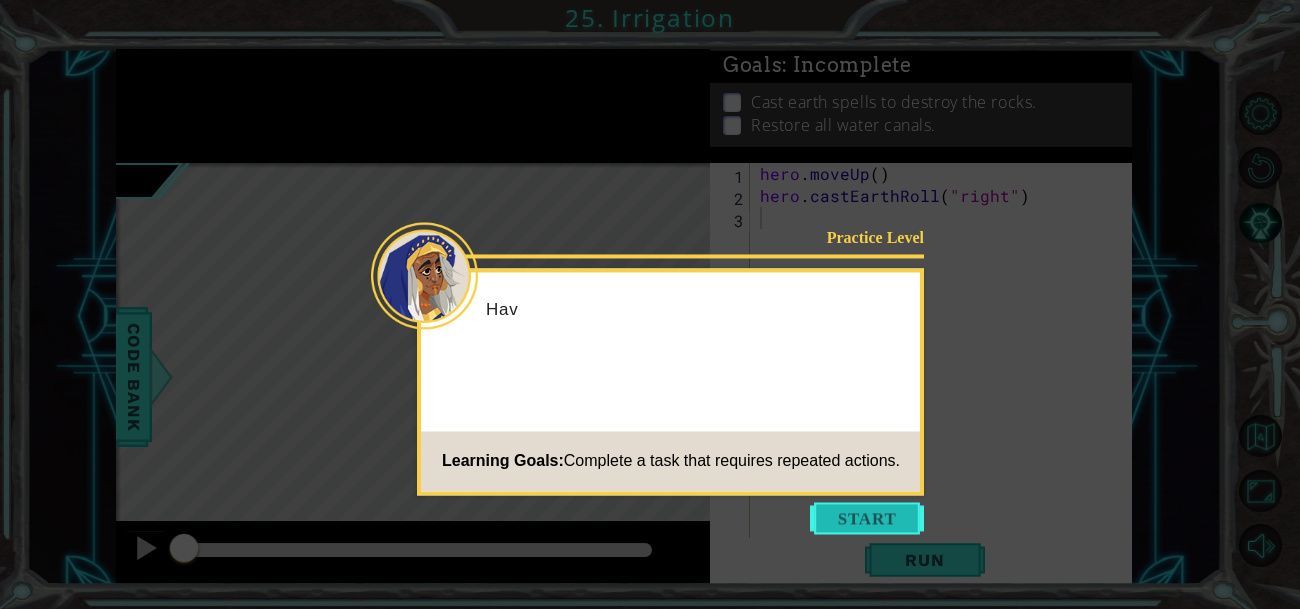 click at bounding box center [867, 518] 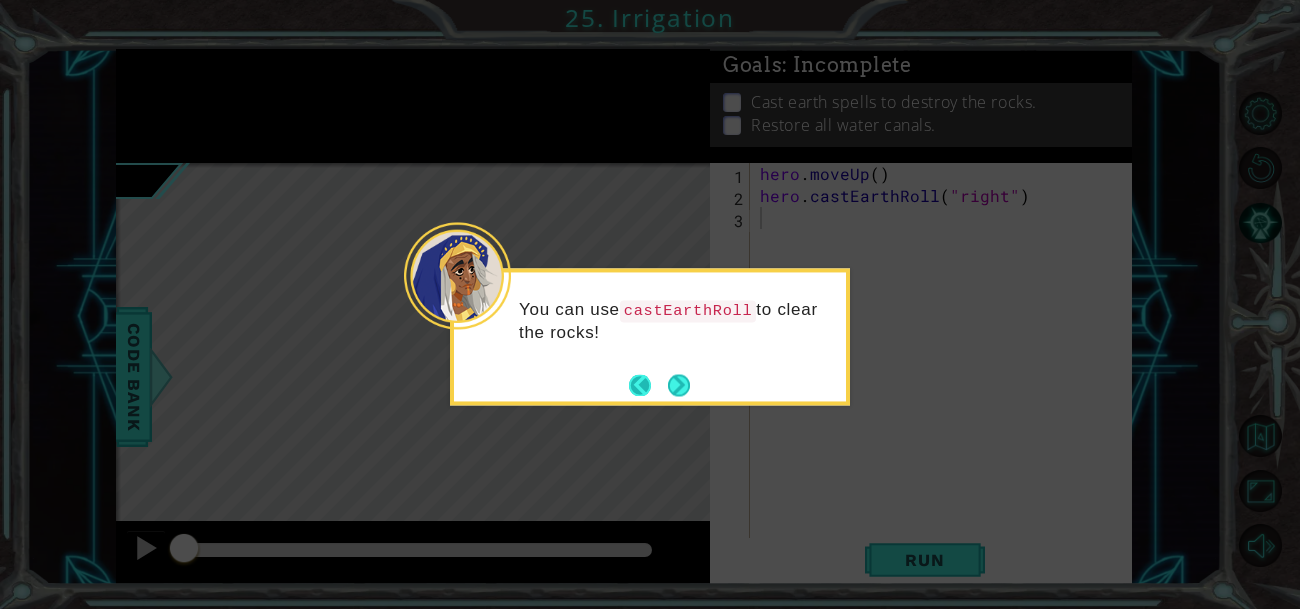 click at bounding box center (648, 385) 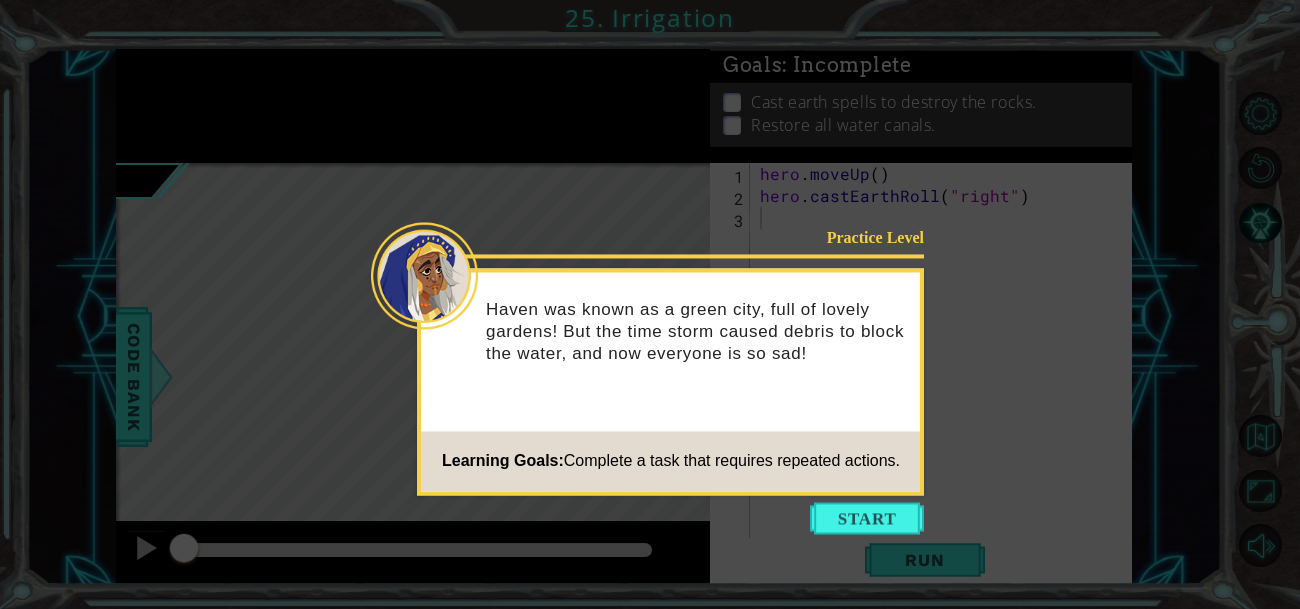 click 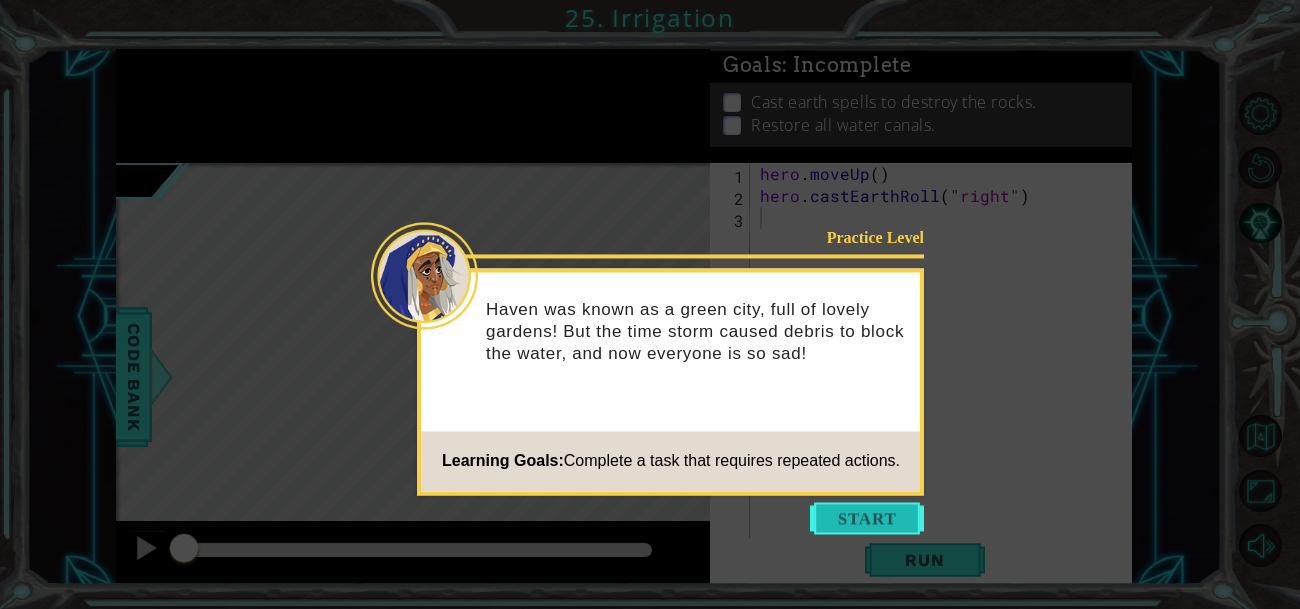 click at bounding box center [867, 518] 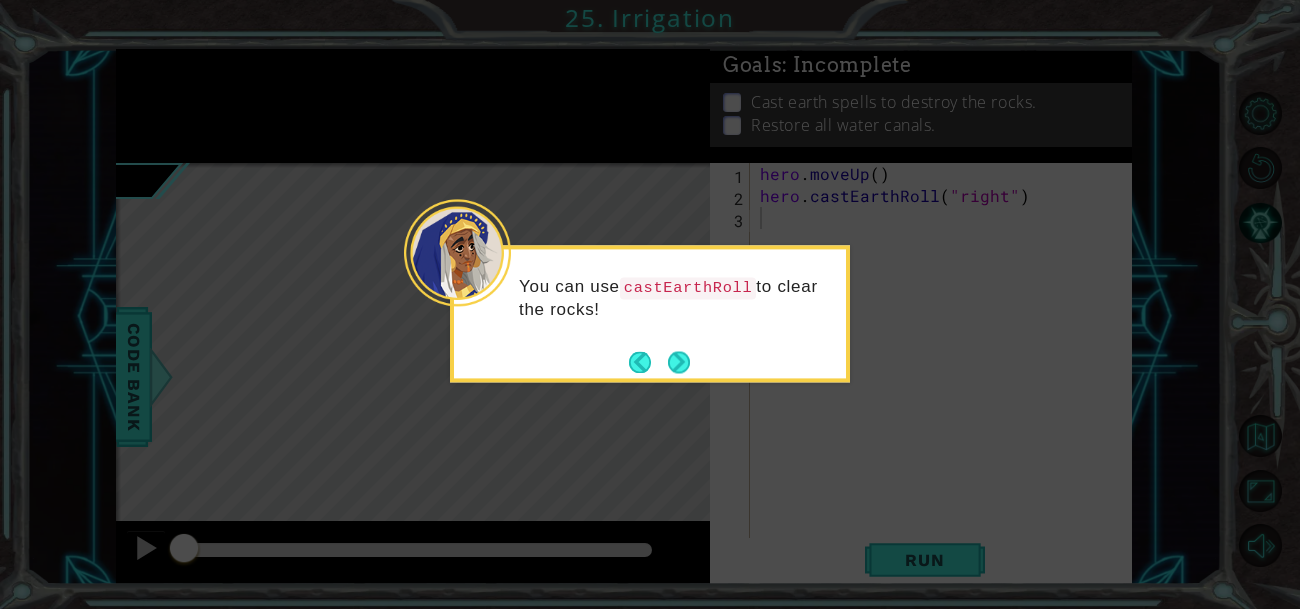 click on "You can use  castEarthRoll  to clear the rocks!" at bounding box center [650, 308] 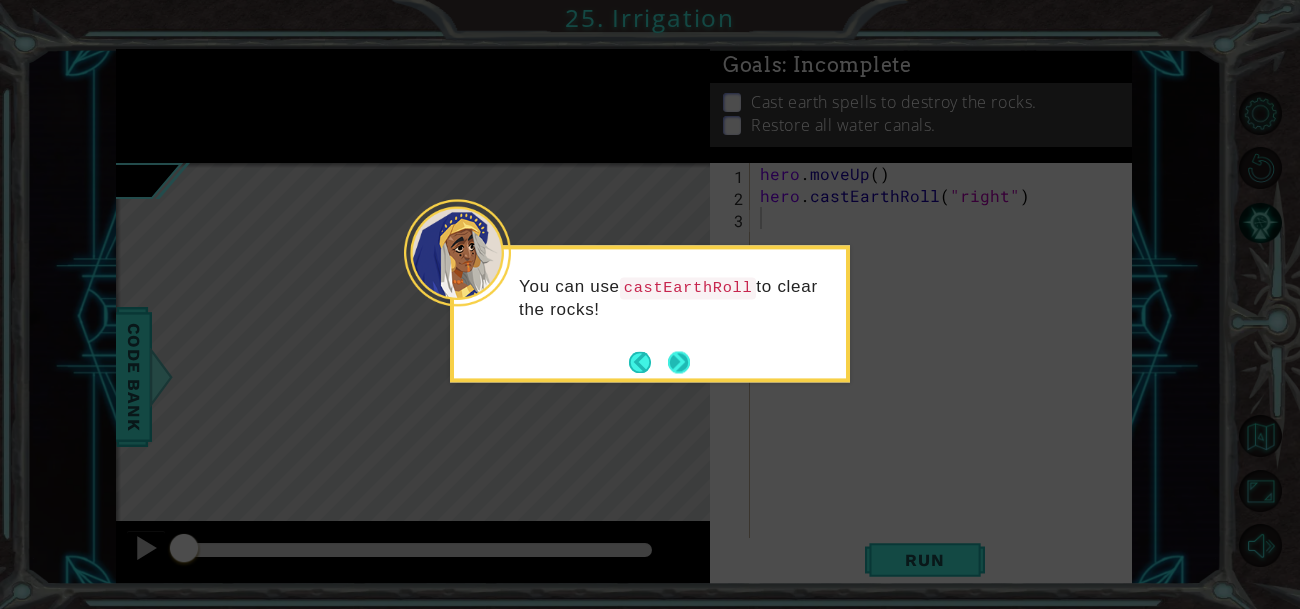 click at bounding box center [679, 362] 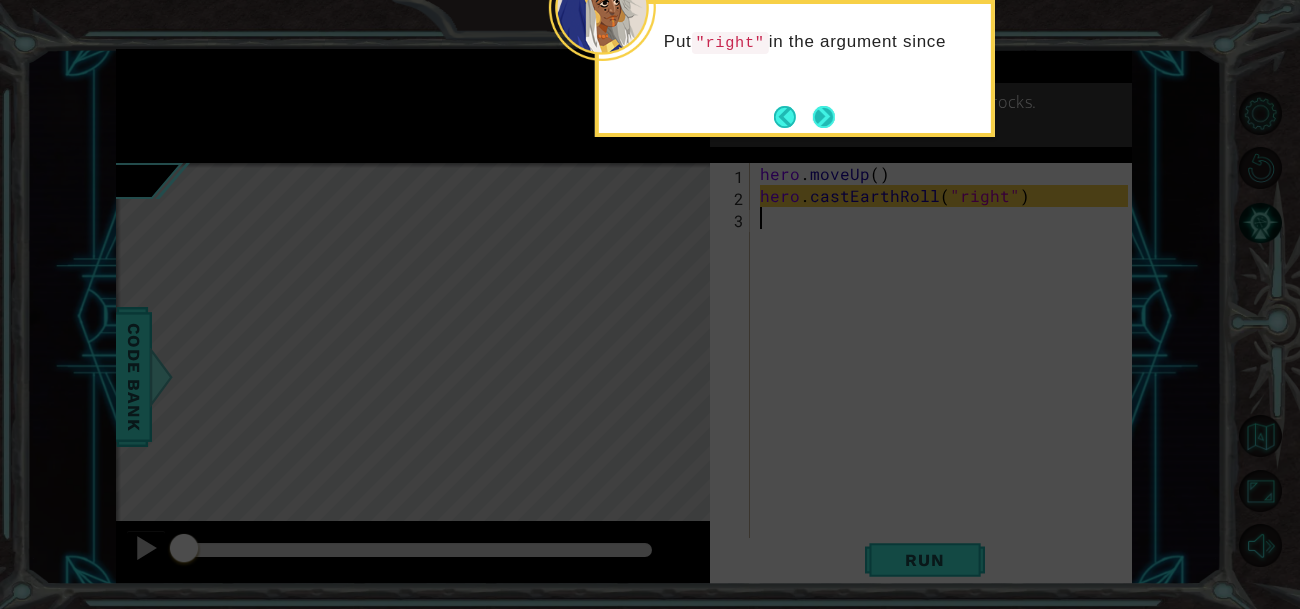 click at bounding box center (824, 117) 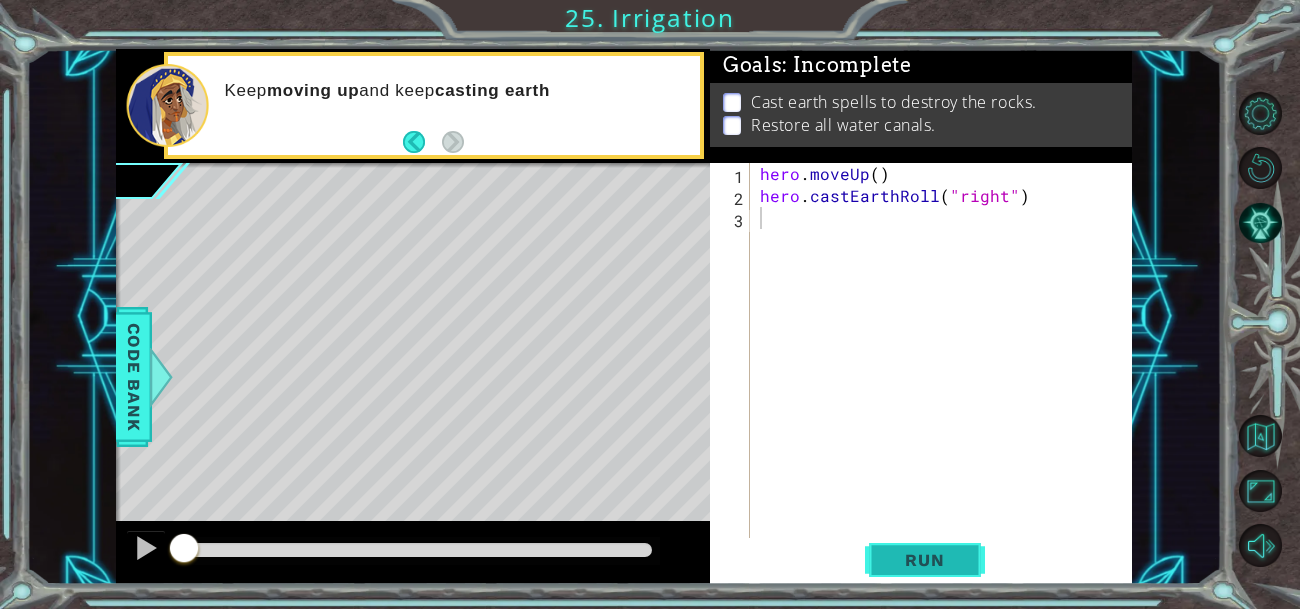 click on "Run" at bounding box center [925, 559] 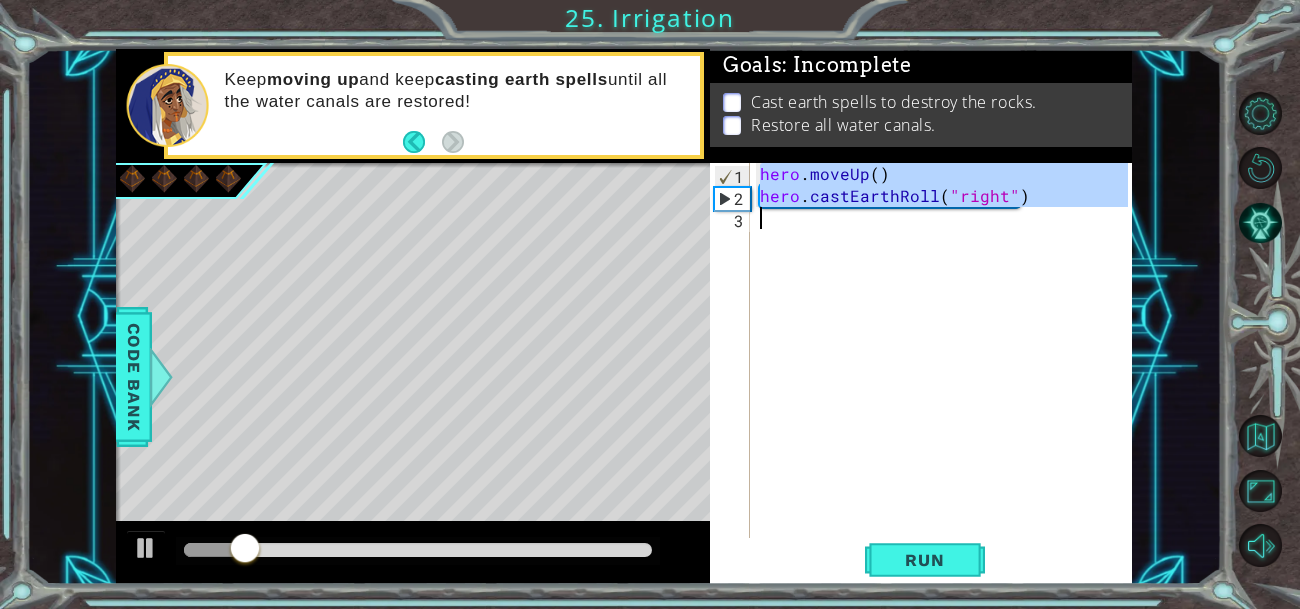 drag, startPoint x: 763, startPoint y: 175, endPoint x: 952, endPoint y: 213, distance: 192.78226 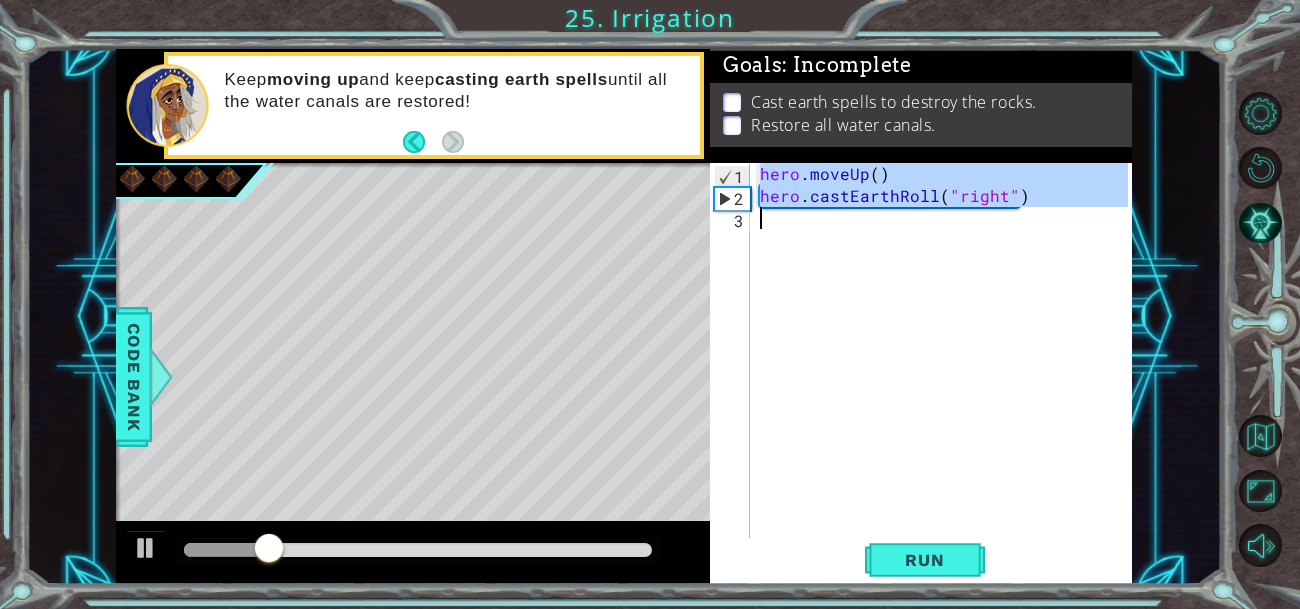 click on "hero . moveUp ( ) hero . castEarthRoll ( "right" )" at bounding box center [942, 361] 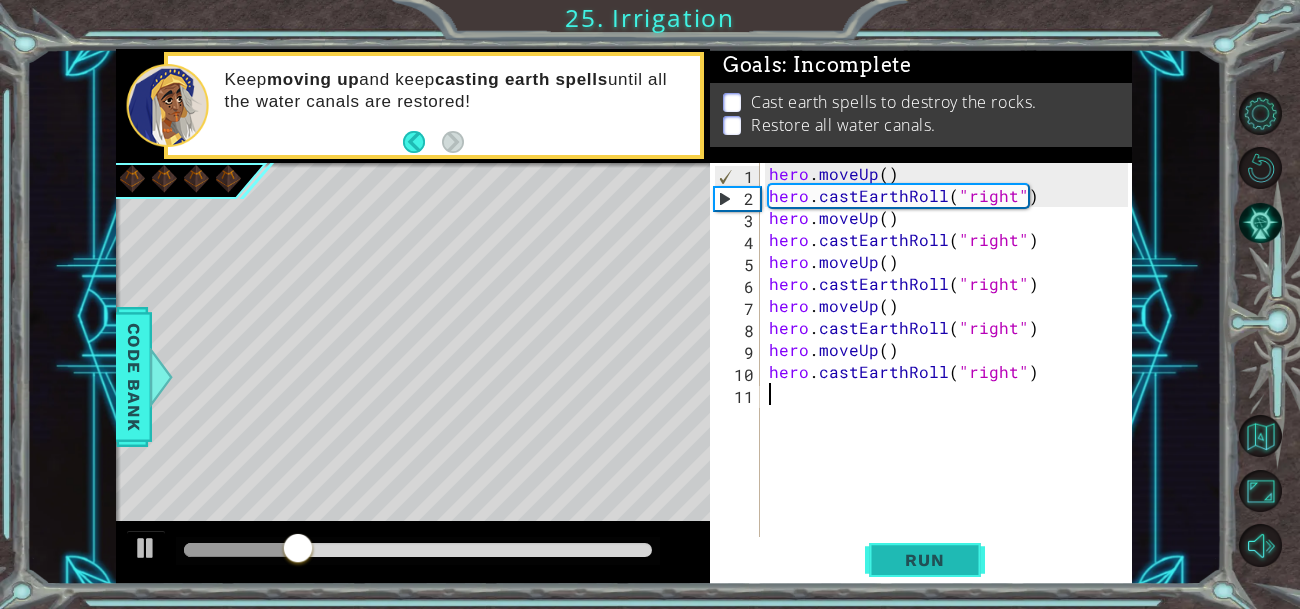click on "Run" at bounding box center [924, 560] 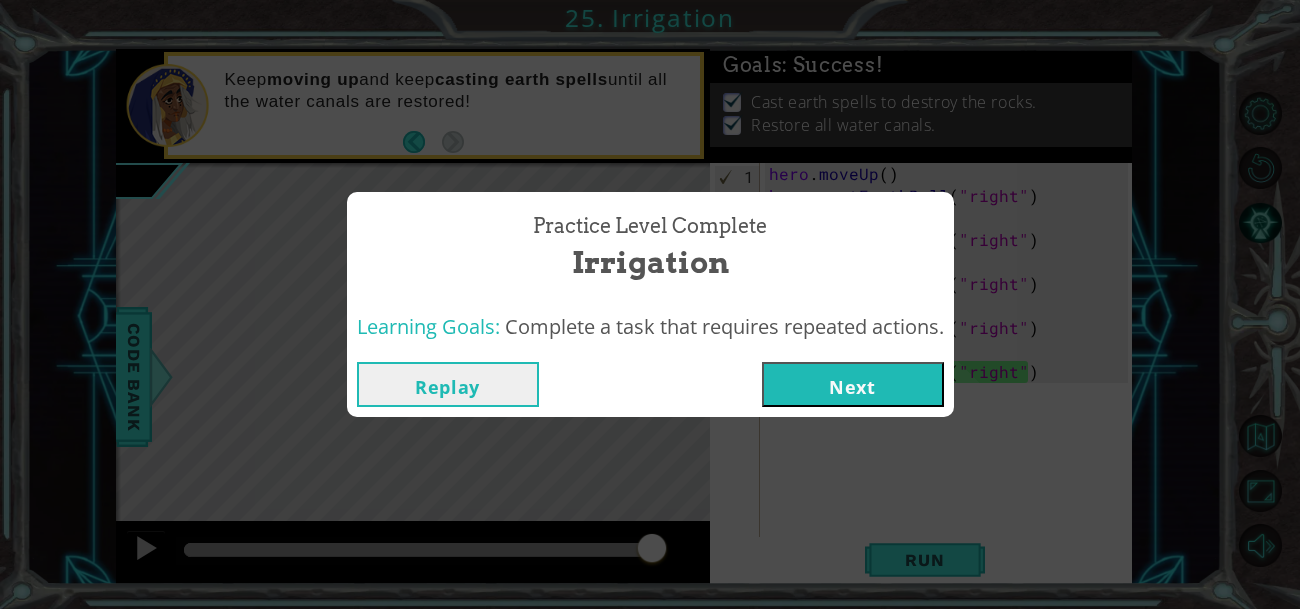 click on "Next" at bounding box center [853, 384] 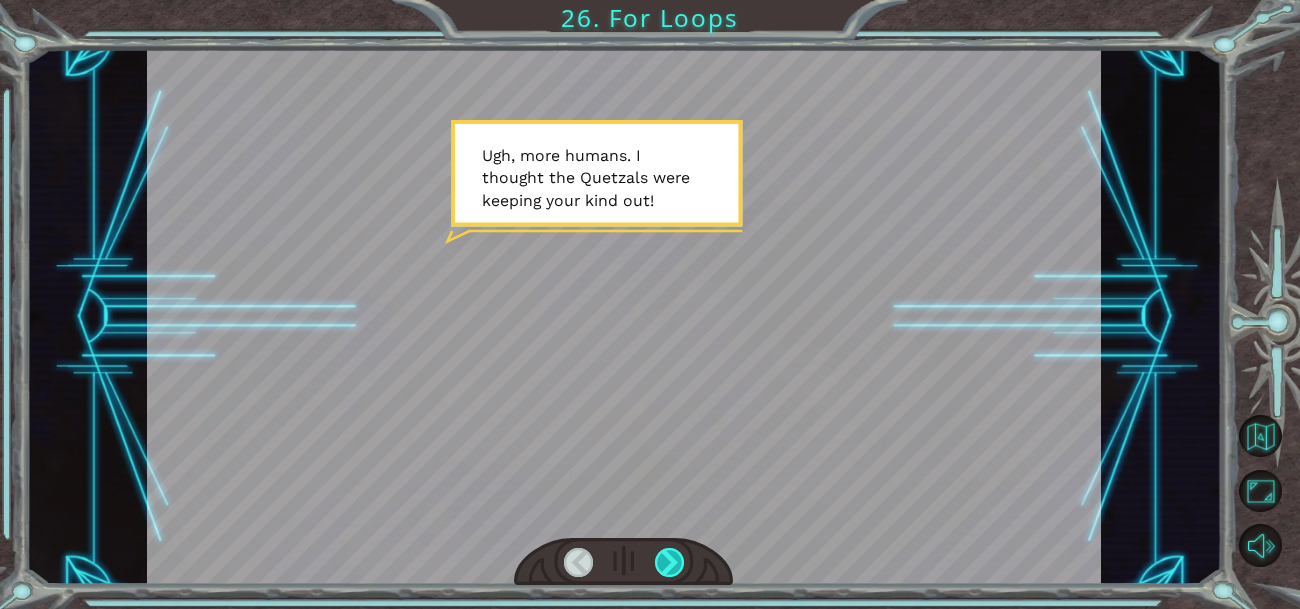click at bounding box center [669, 562] 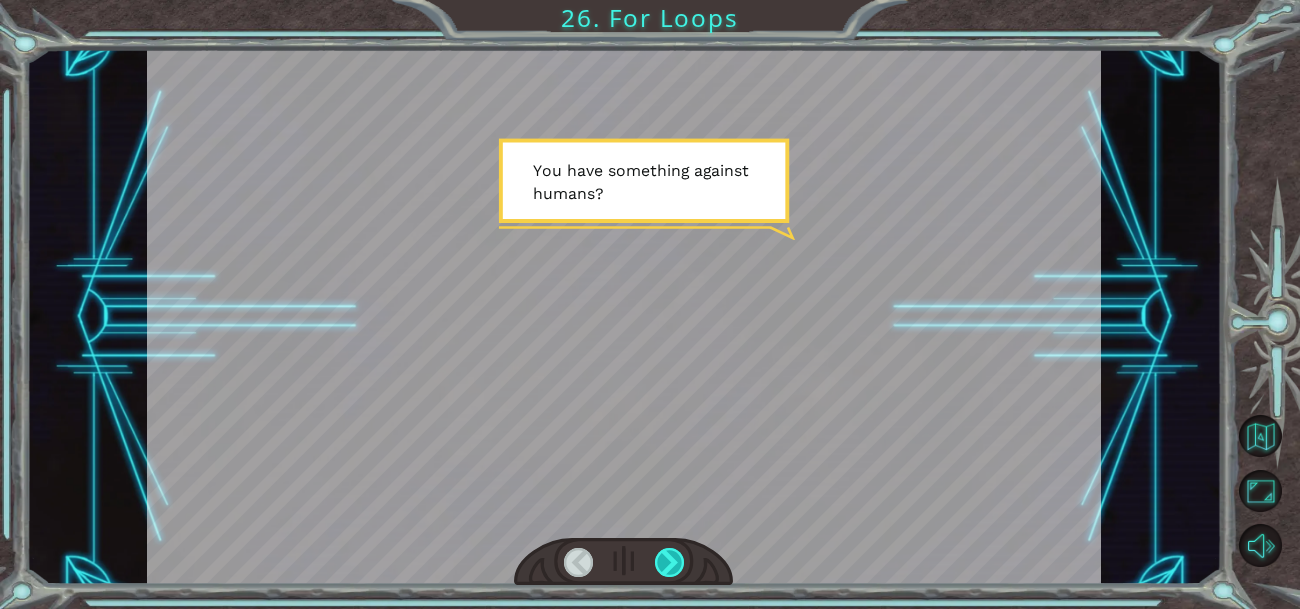 click at bounding box center [669, 562] 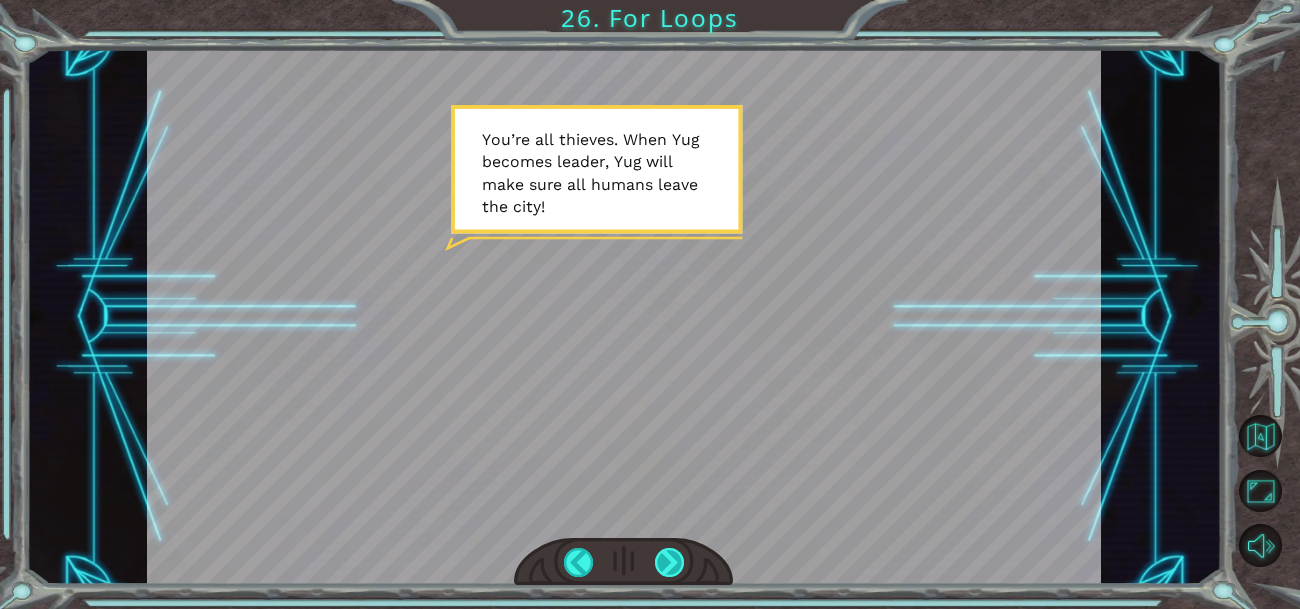 click at bounding box center (669, 562) 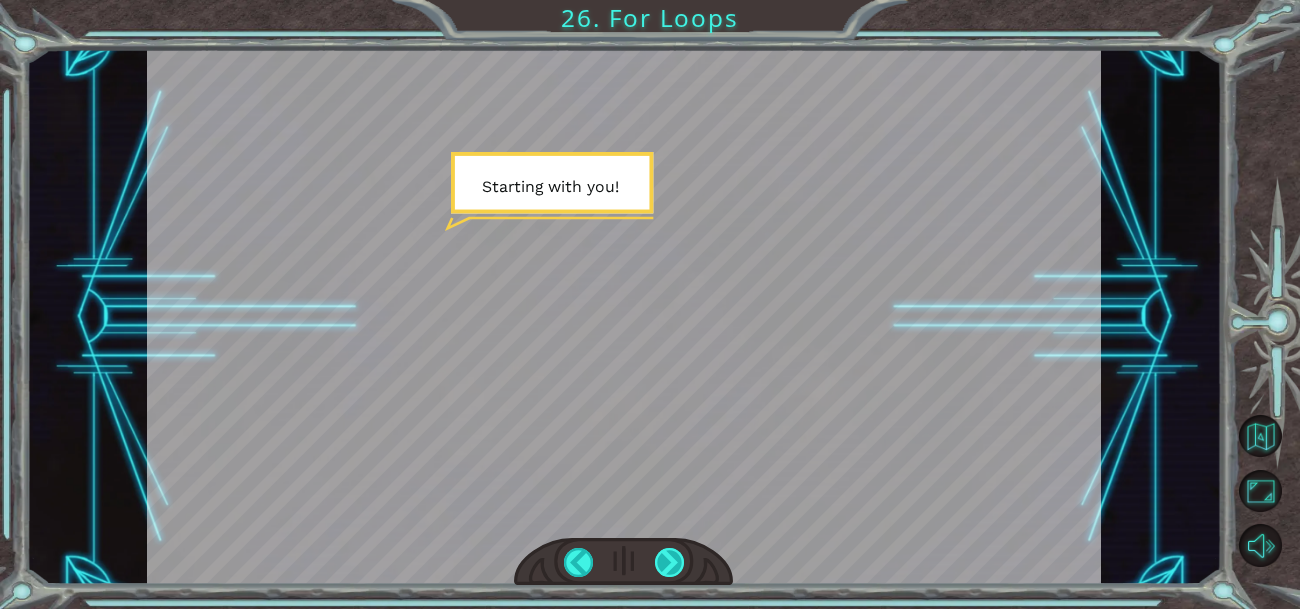 click at bounding box center (669, 562) 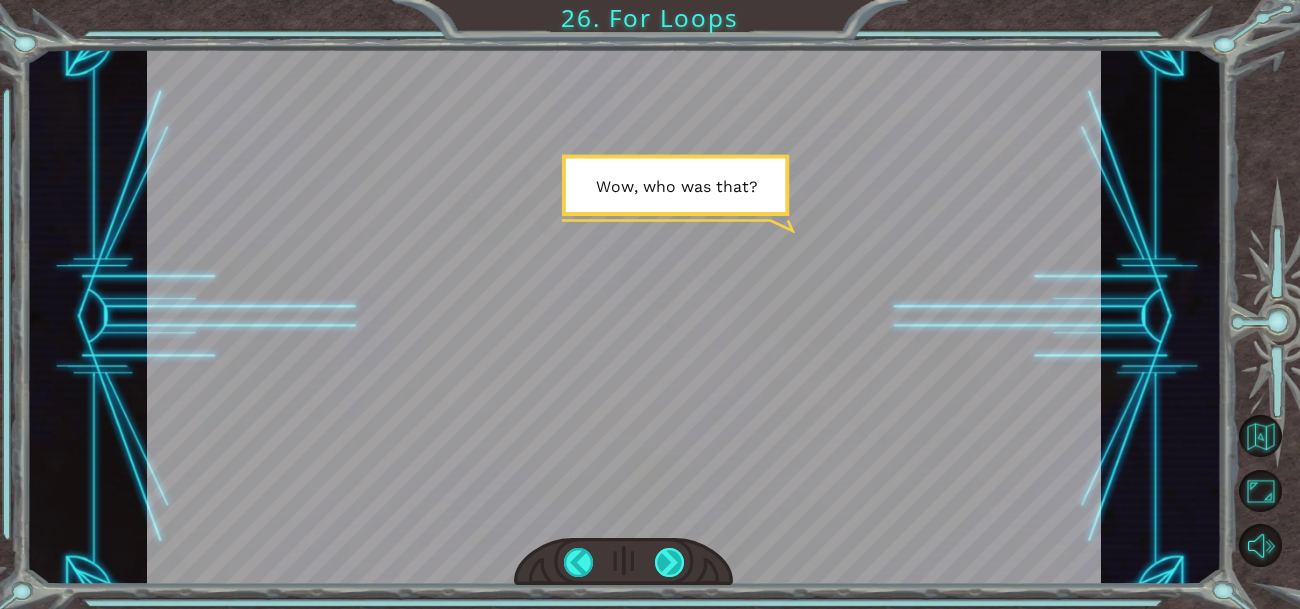 click at bounding box center (669, 562) 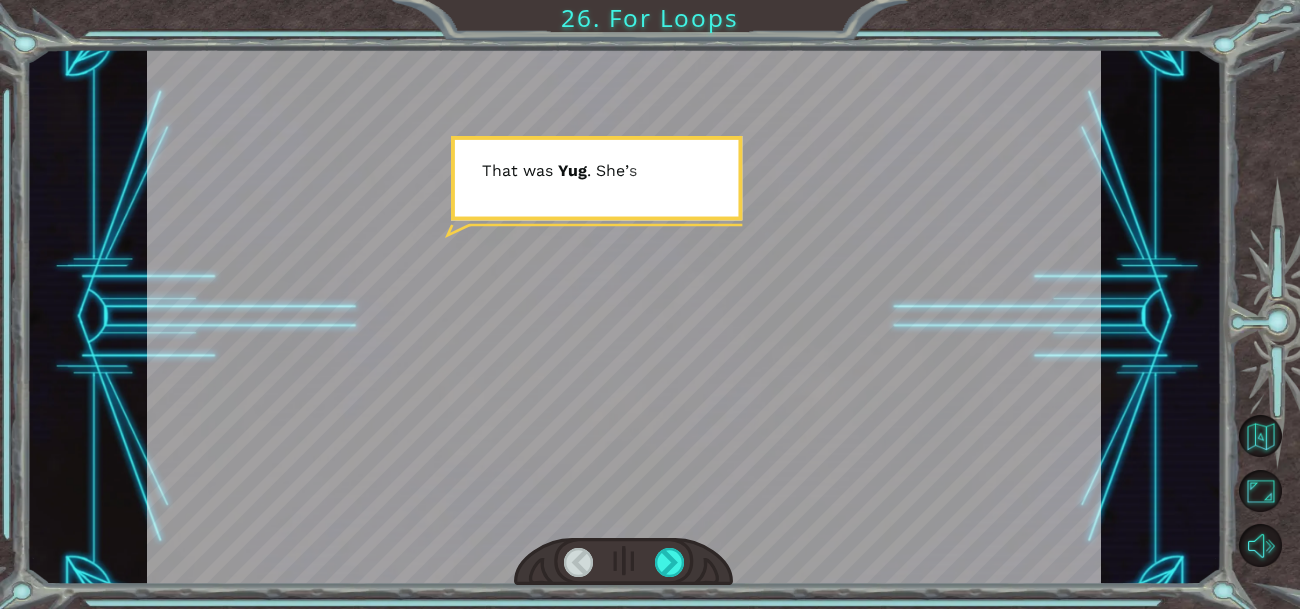 click at bounding box center (623, 562) 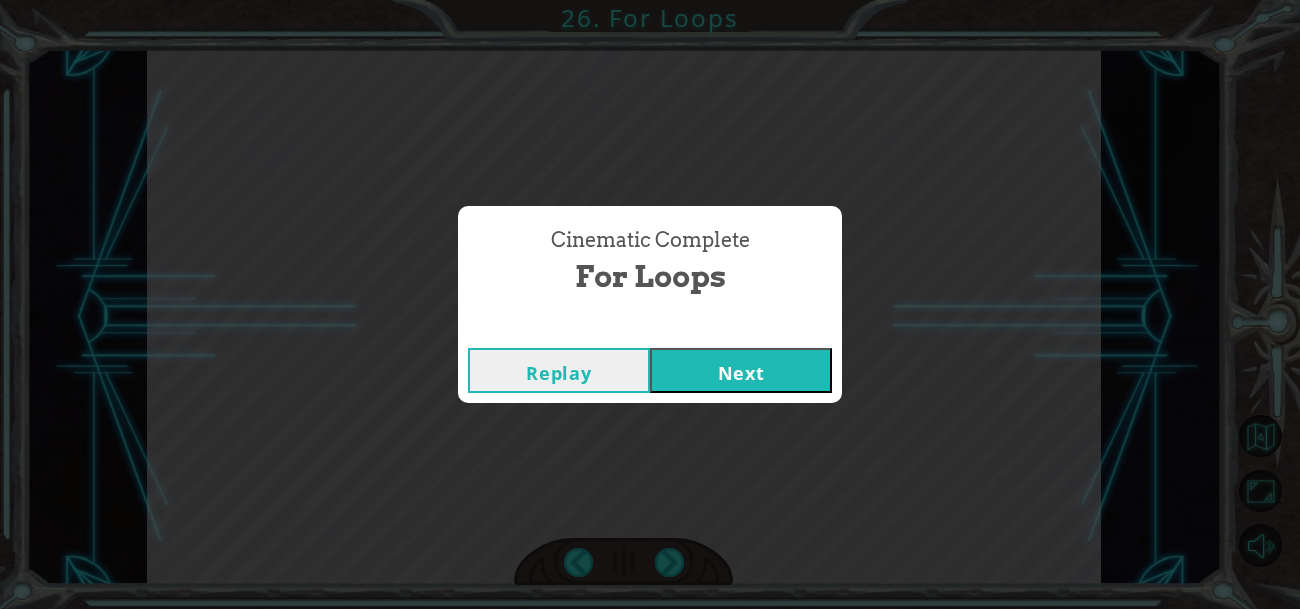click on "Next" at bounding box center (741, 370) 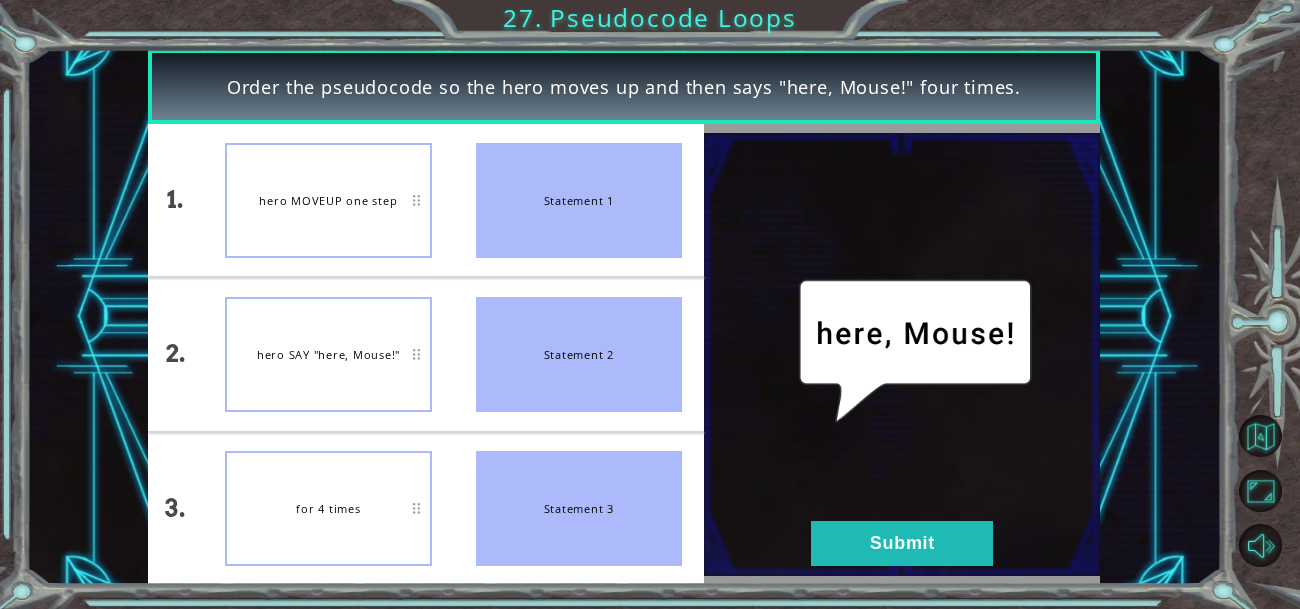 type 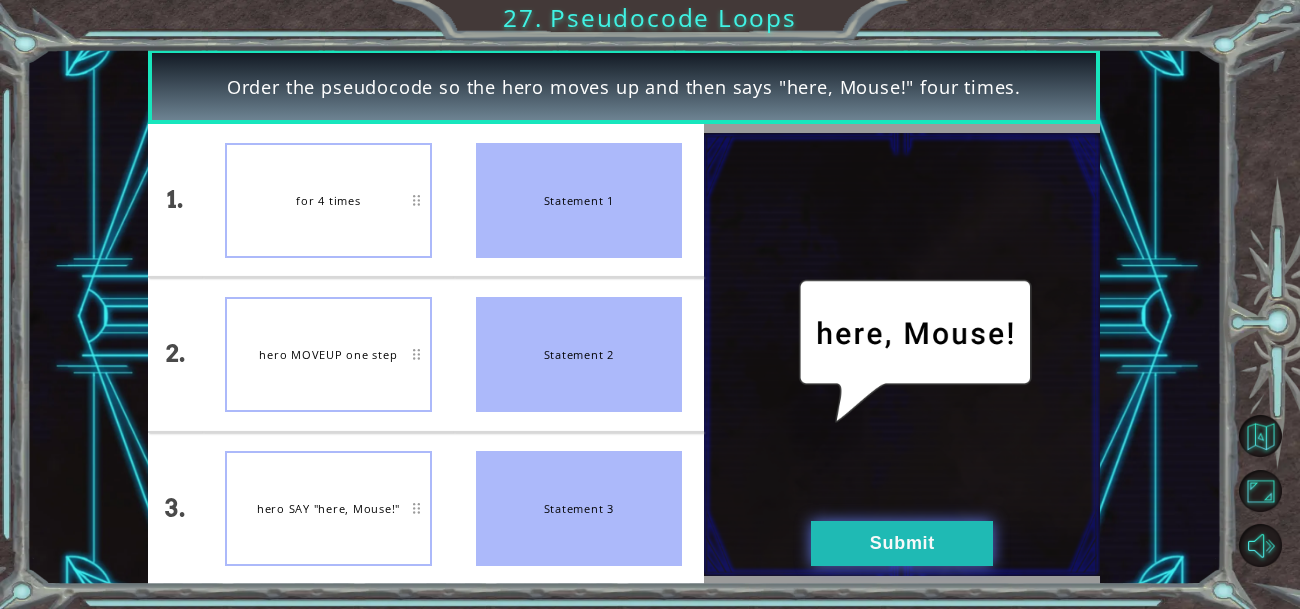 click on "Submit" at bounding box center [902, 543] 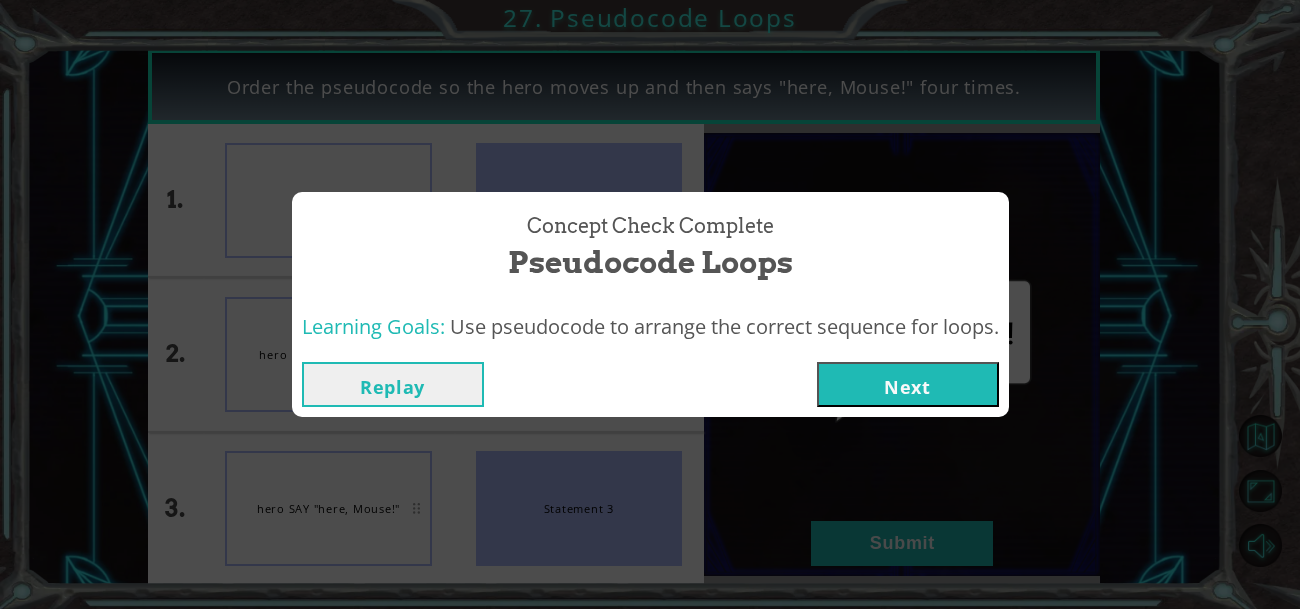 click on "Next" at bounding box center (908, 384) 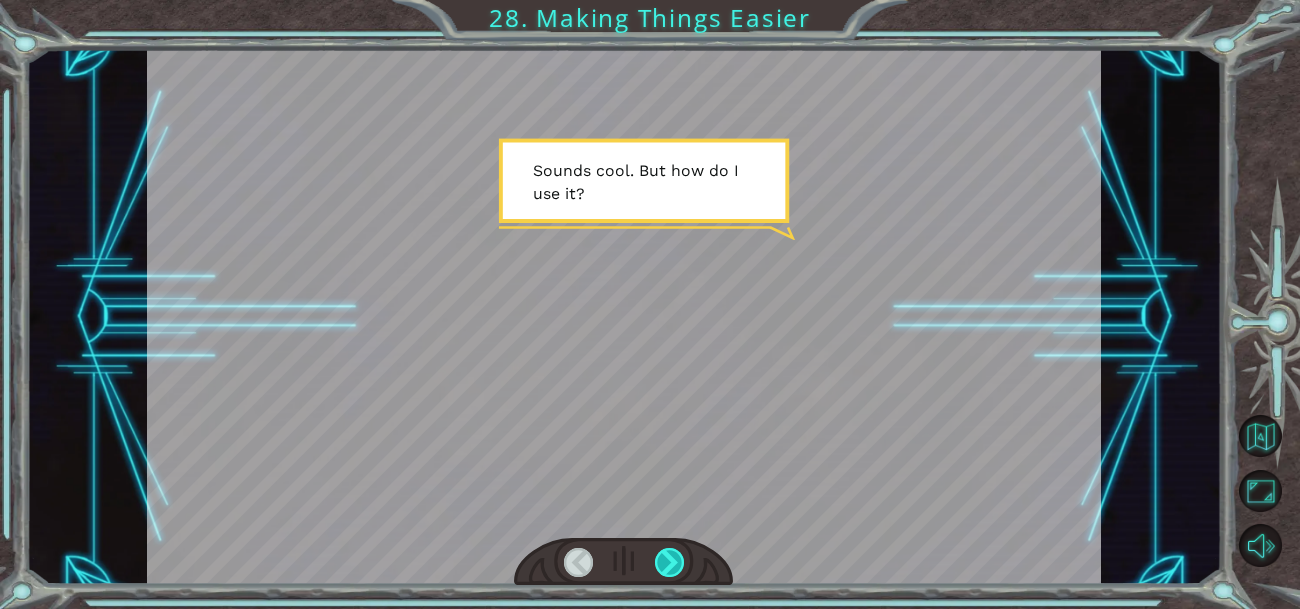 click at bounding box center (669, 562) 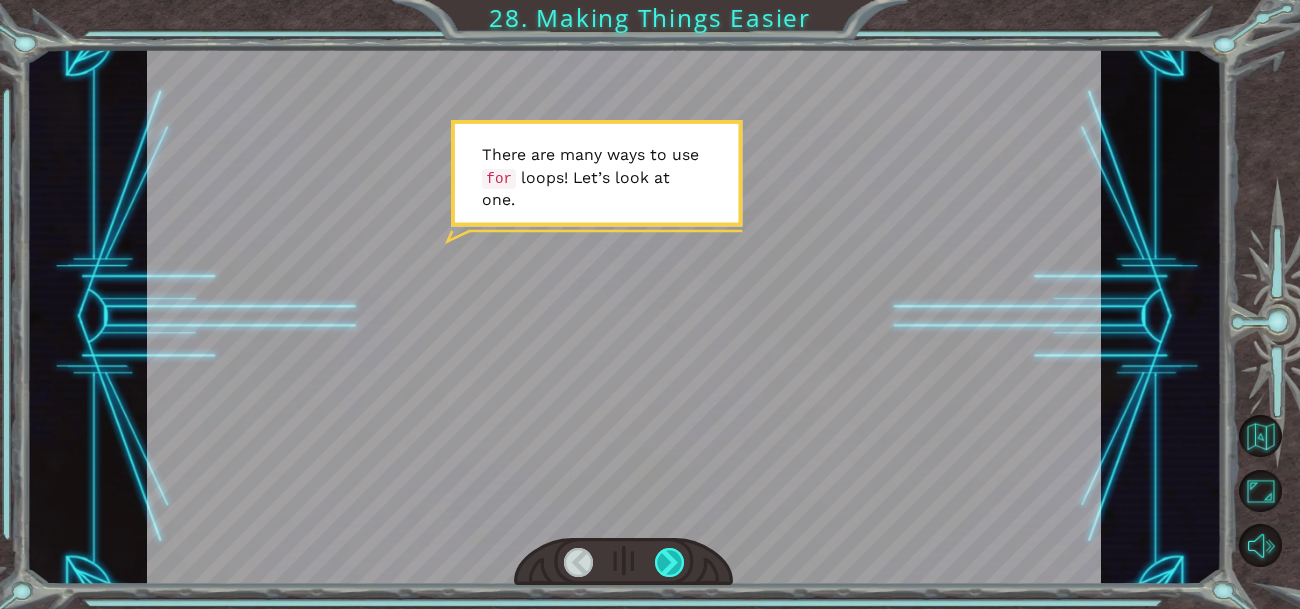 click at bounding box center (669, 562) 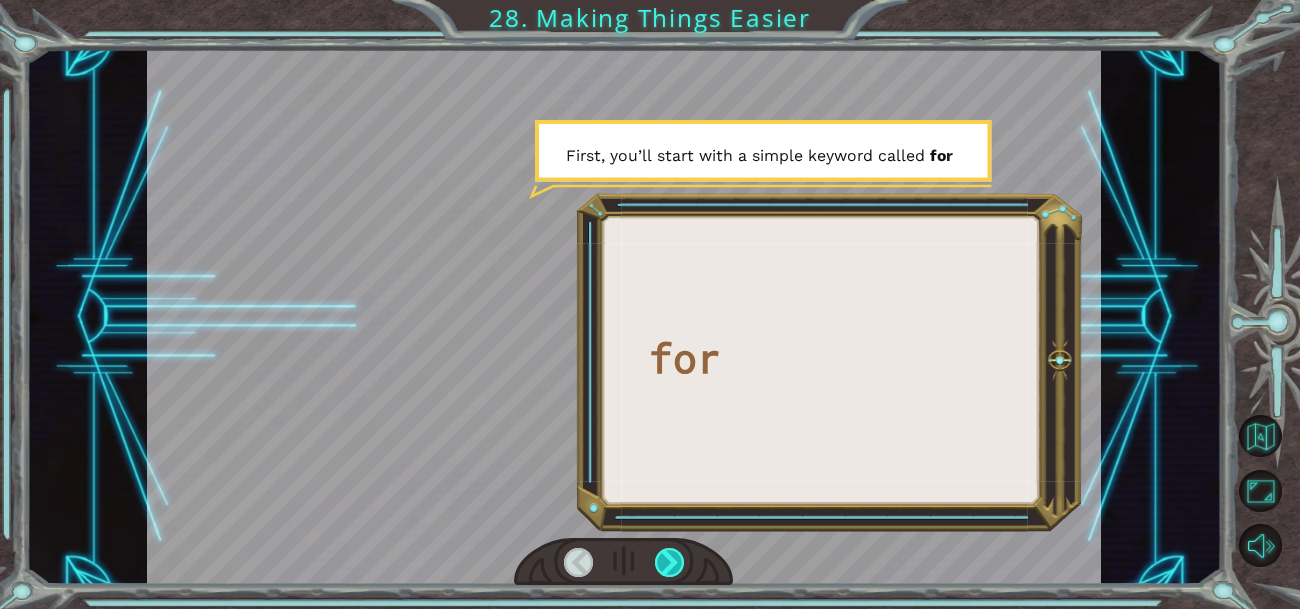 click at bounding box center (669, 562) 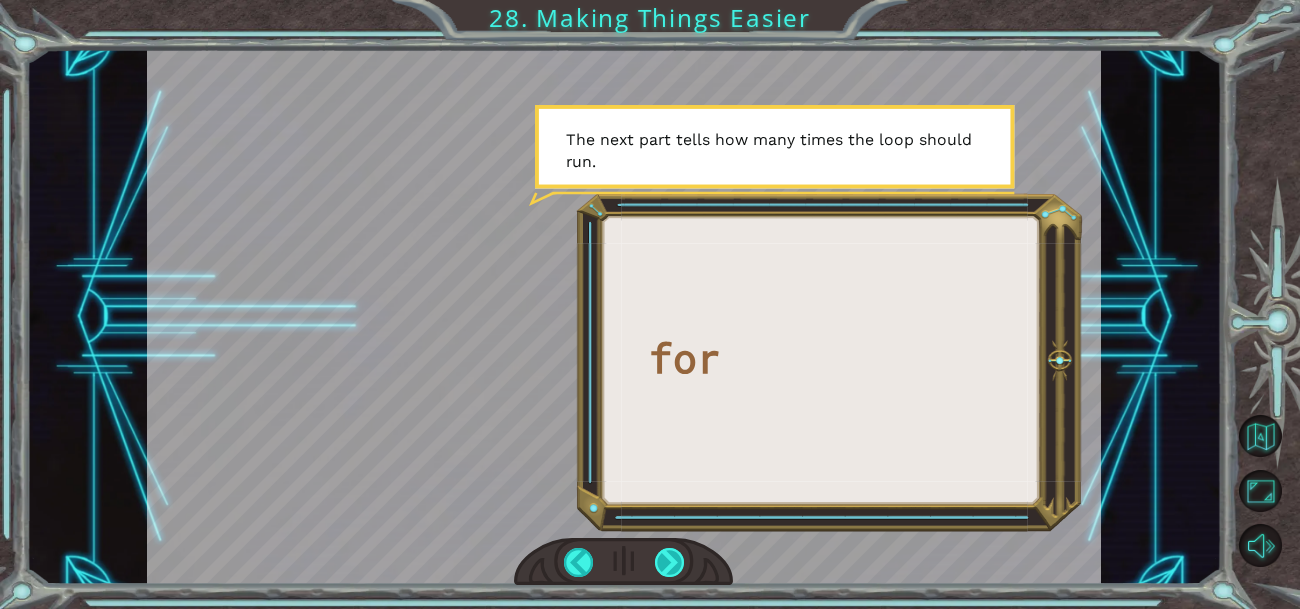 click at bounding box center [669, 562] 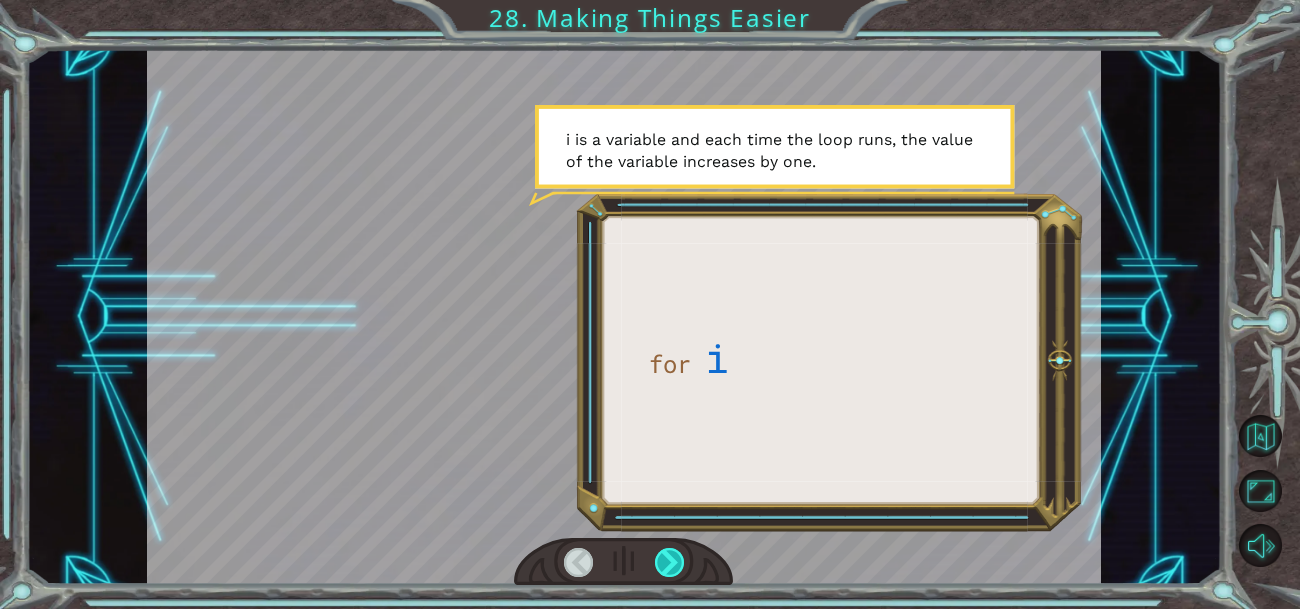 click at bounding box center (669, 562) 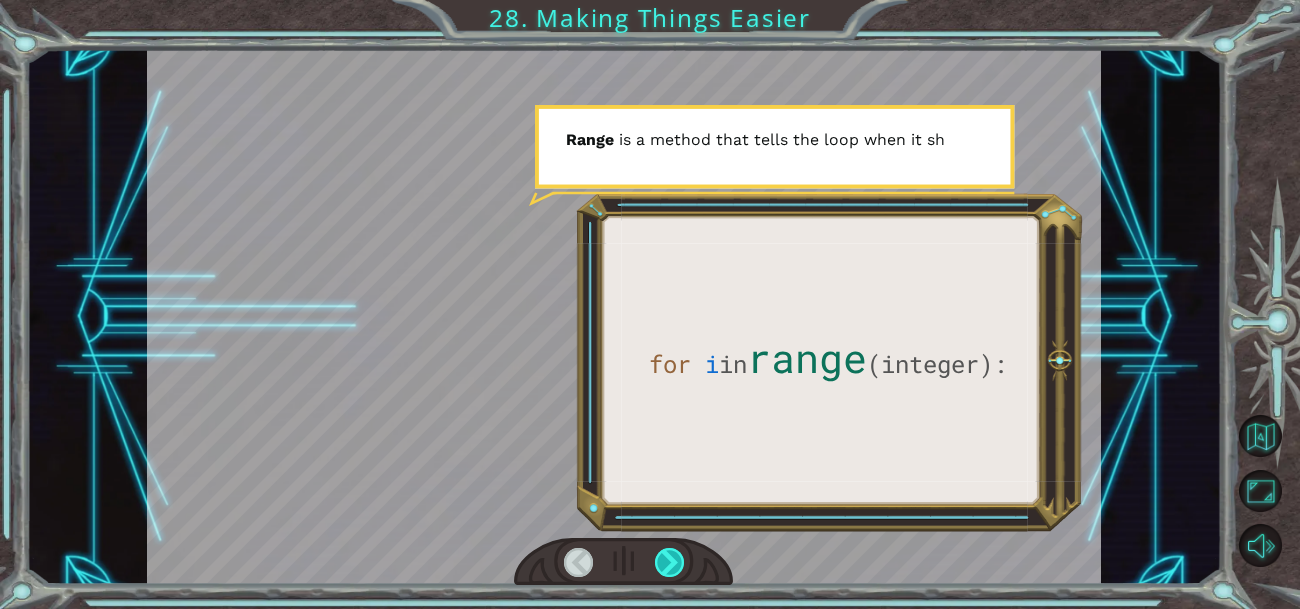 click at bounding box center [669, 562] 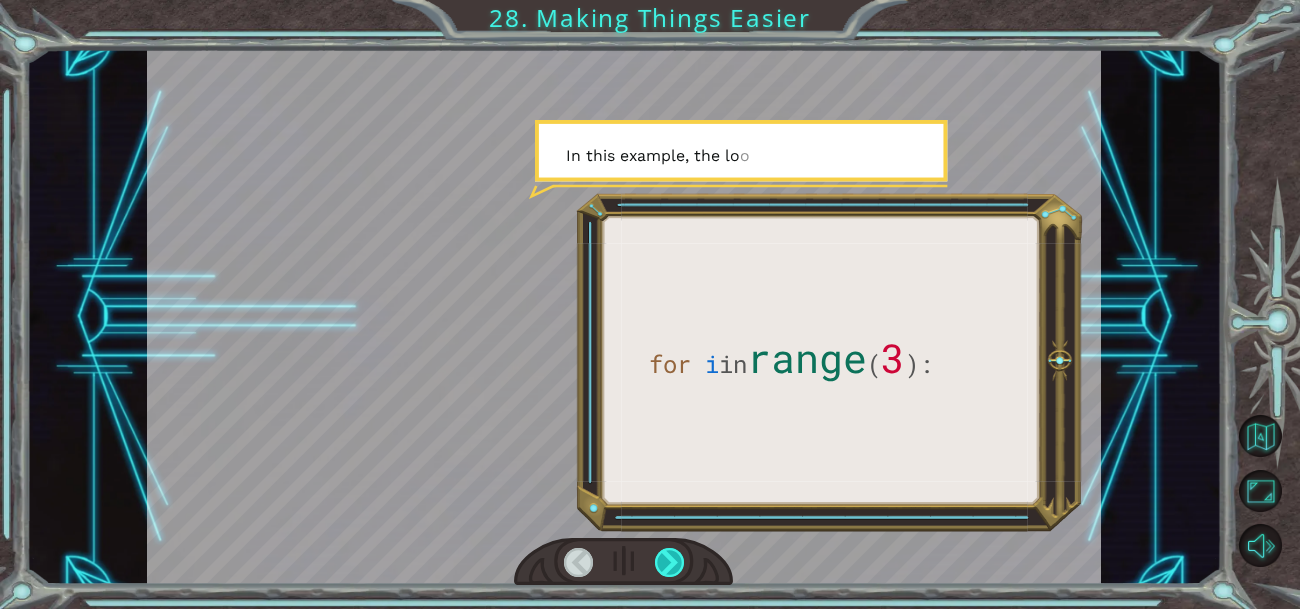 click at bounding box center (669, 562) 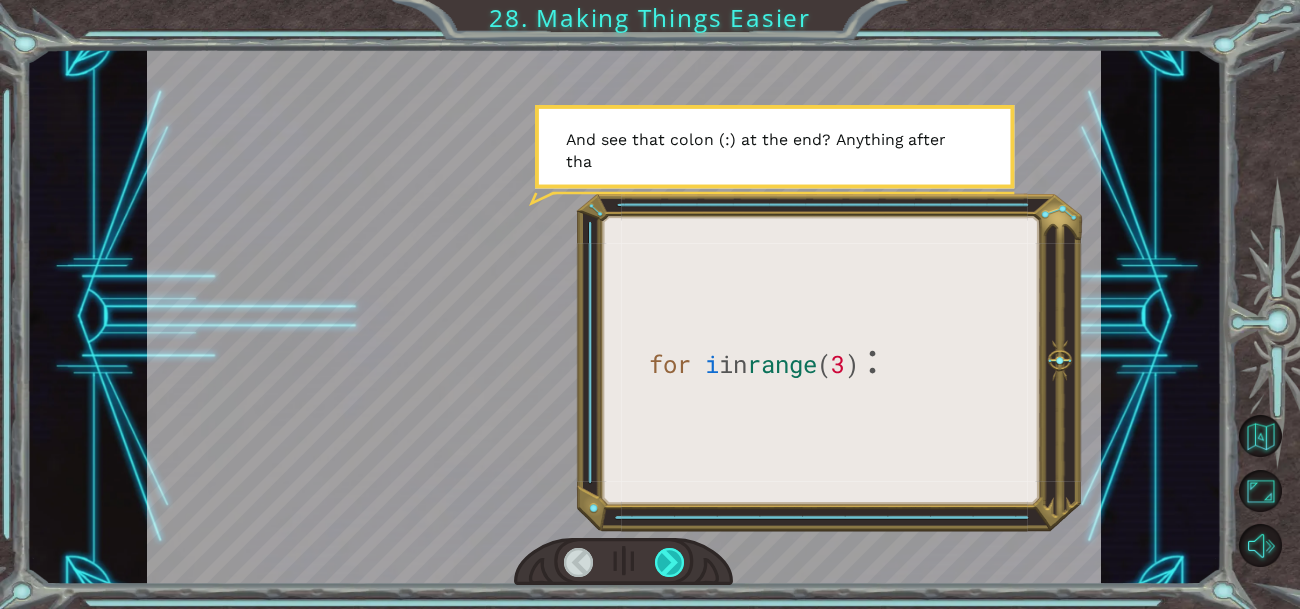 click at bounding box center [669, 562] 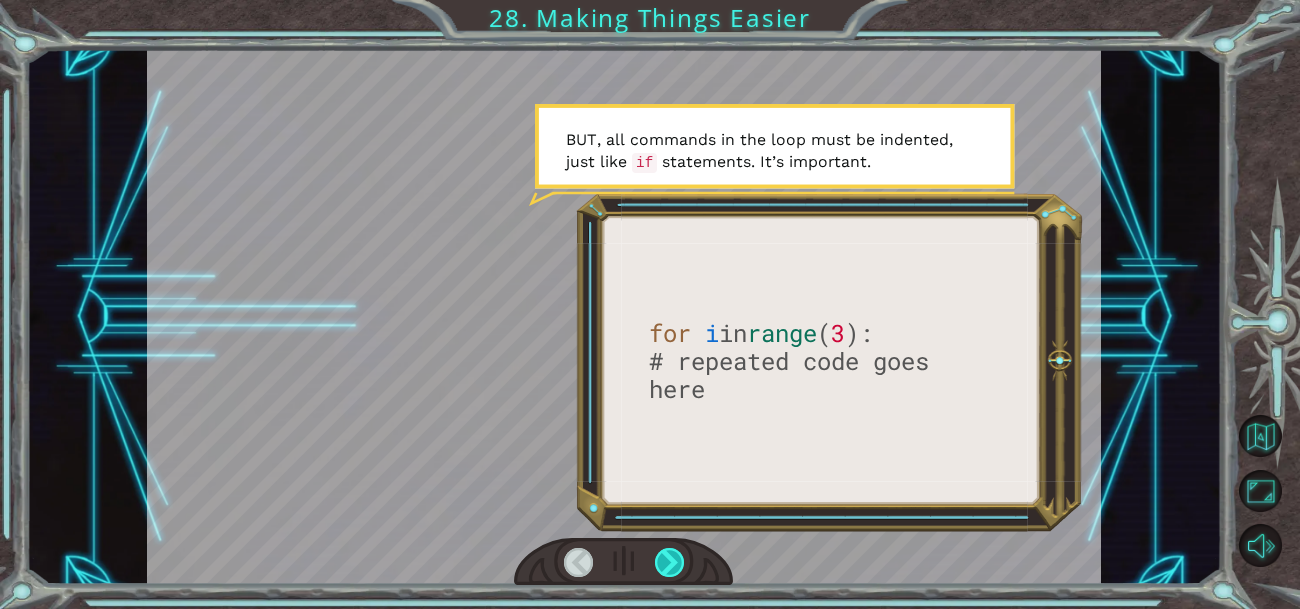 click at bounding box center (669, 562) 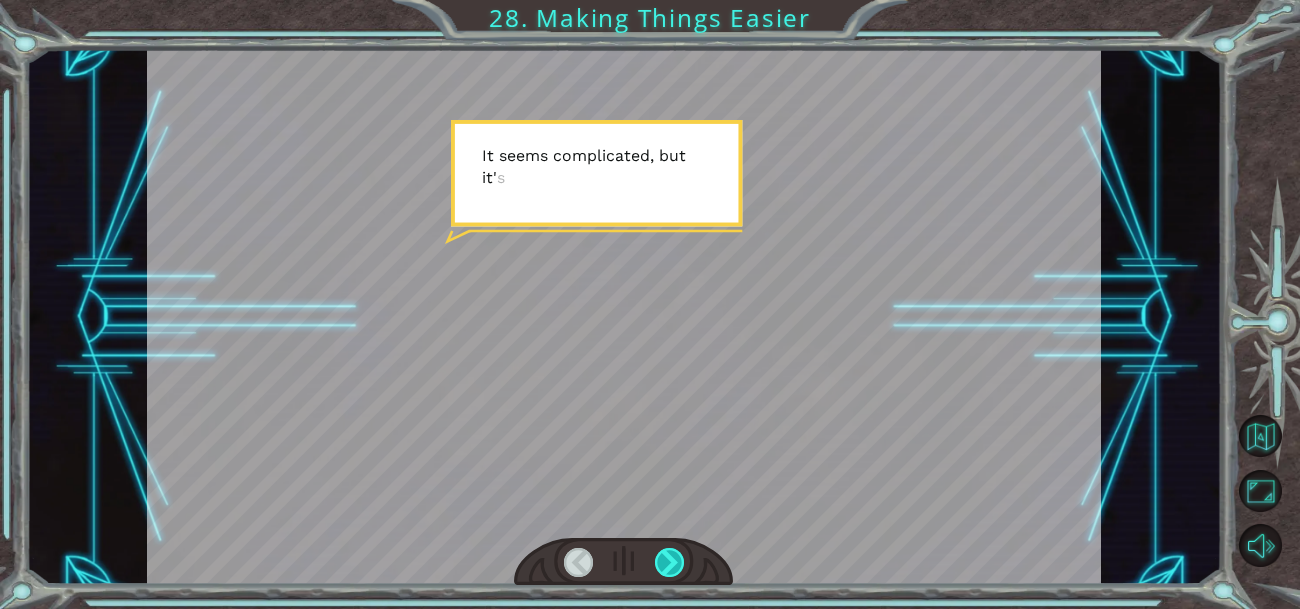 click at bounding box center [669, 562] 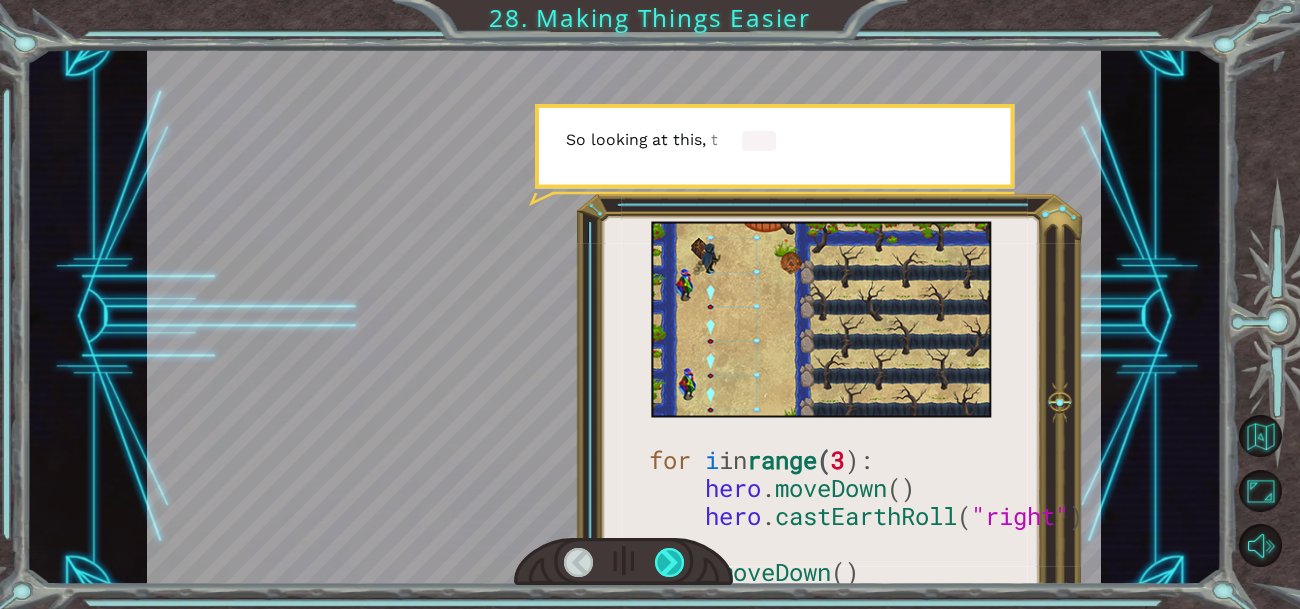 click at bounding box center [669, 562] 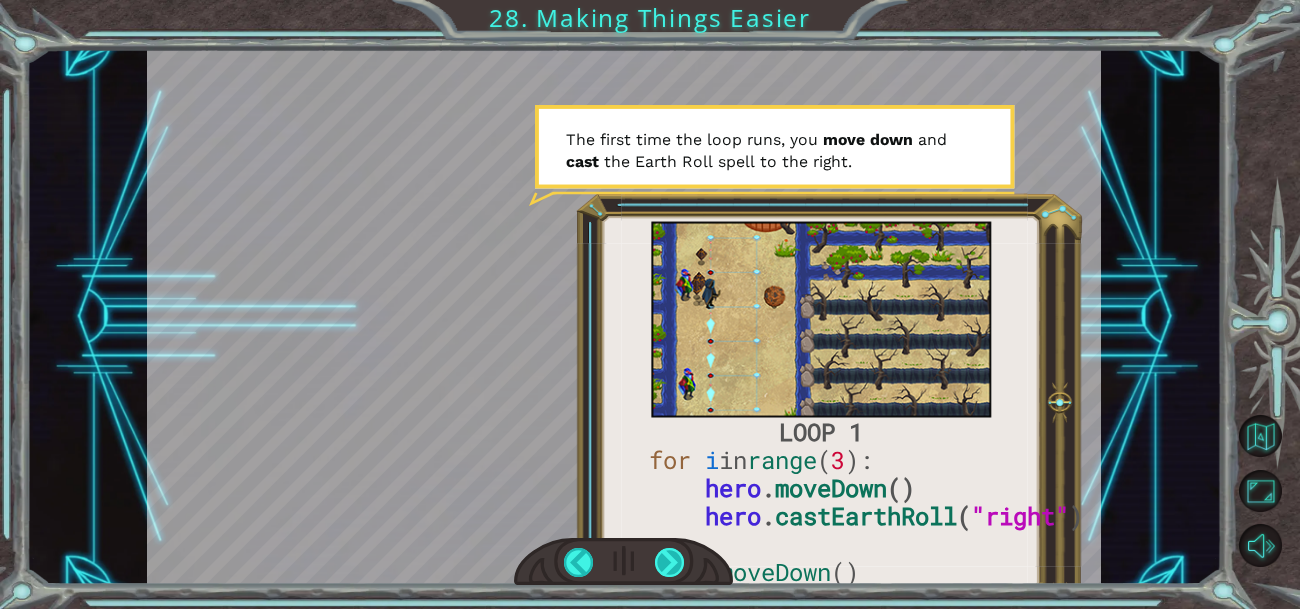 click at bounding box center [669, 562] 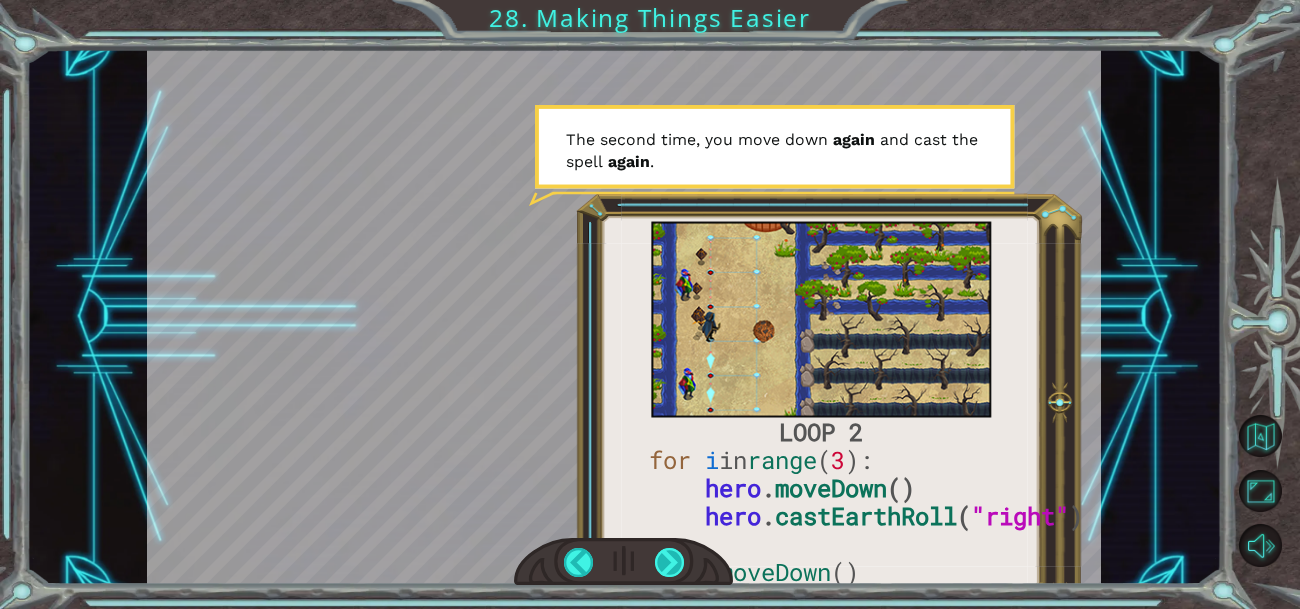 click at bounding box center [669, 562] 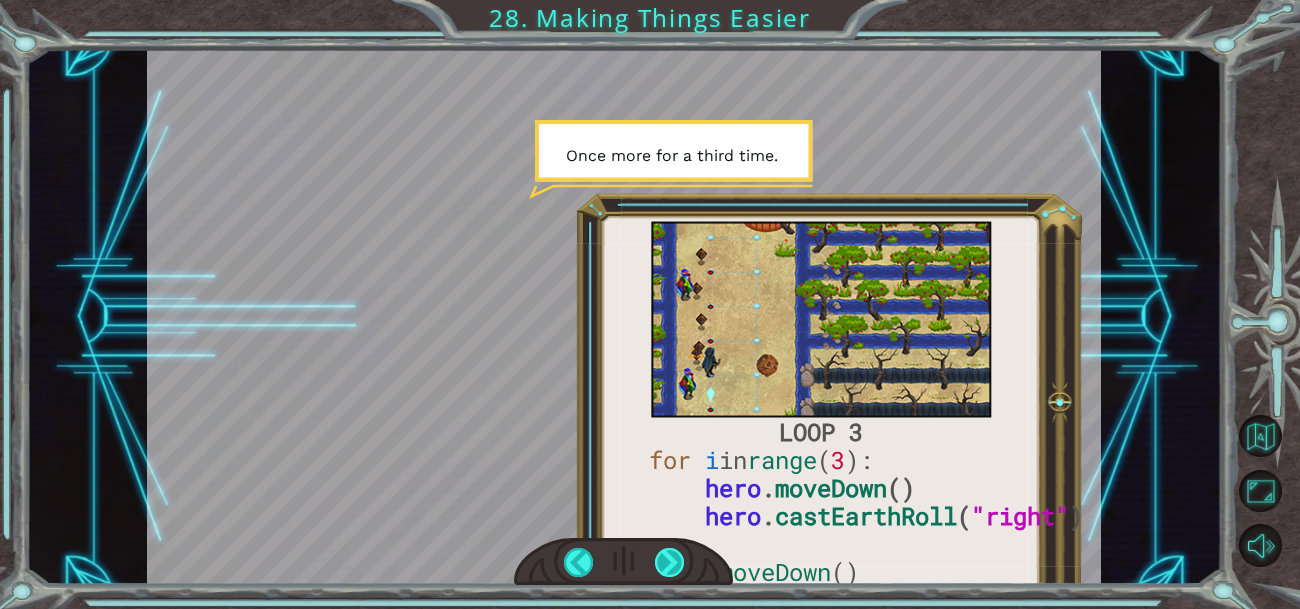 click at bounding box center (669, 562) 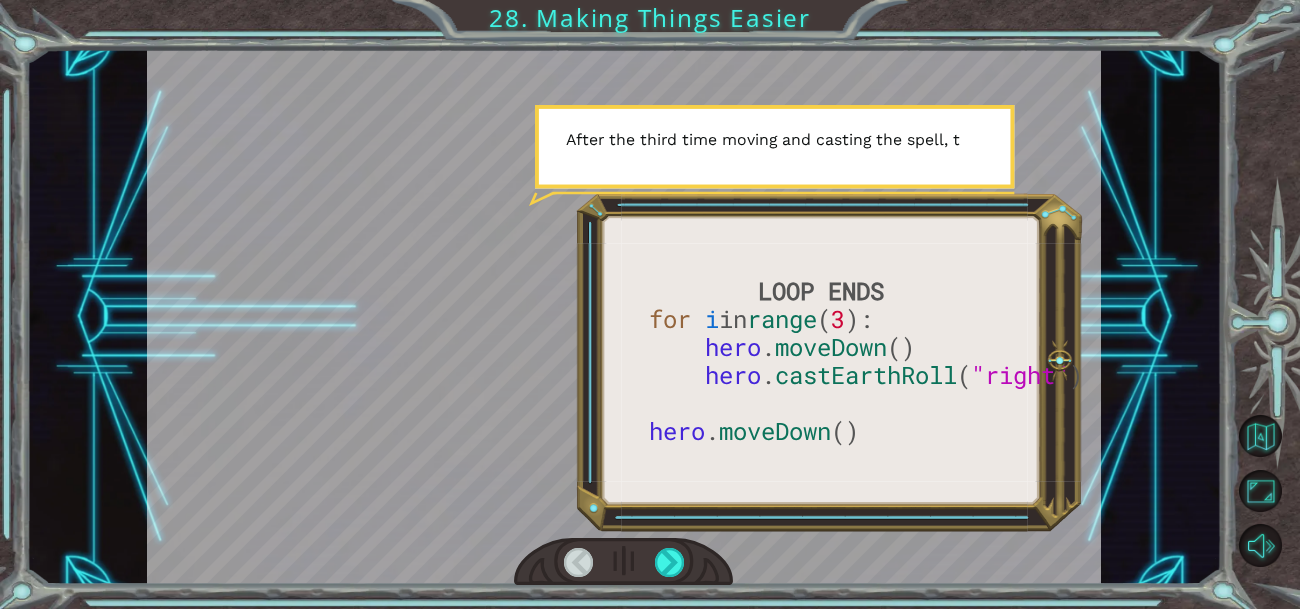 click at bounding box center (623, 562) 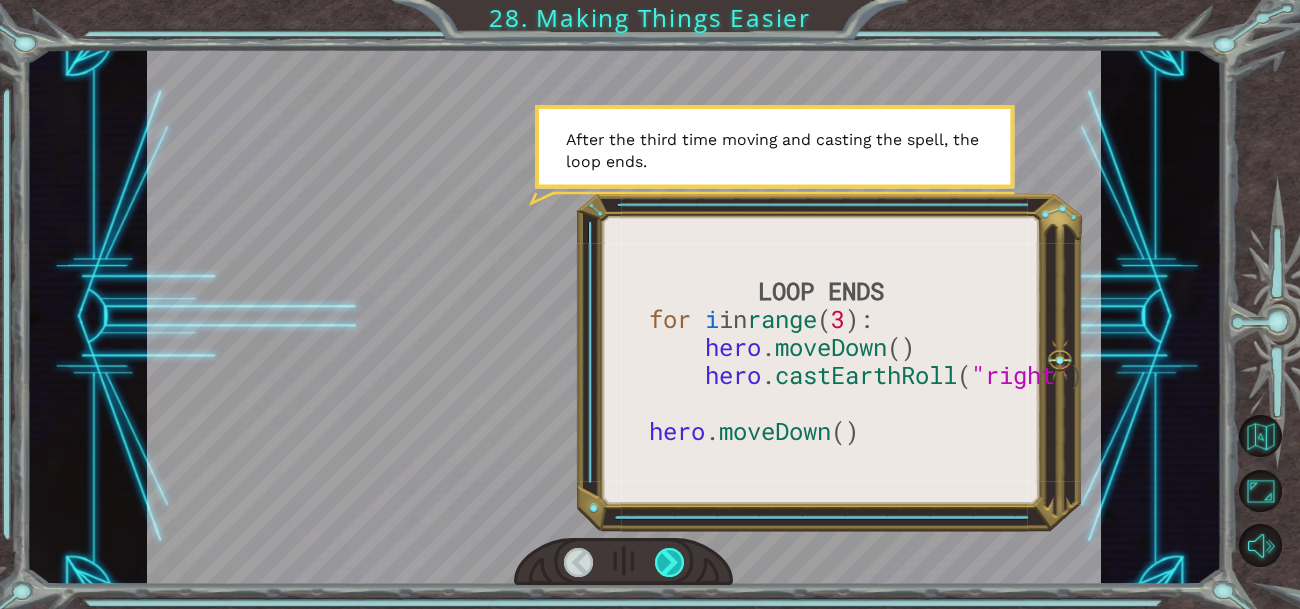 click at bounding box center (669, 562) 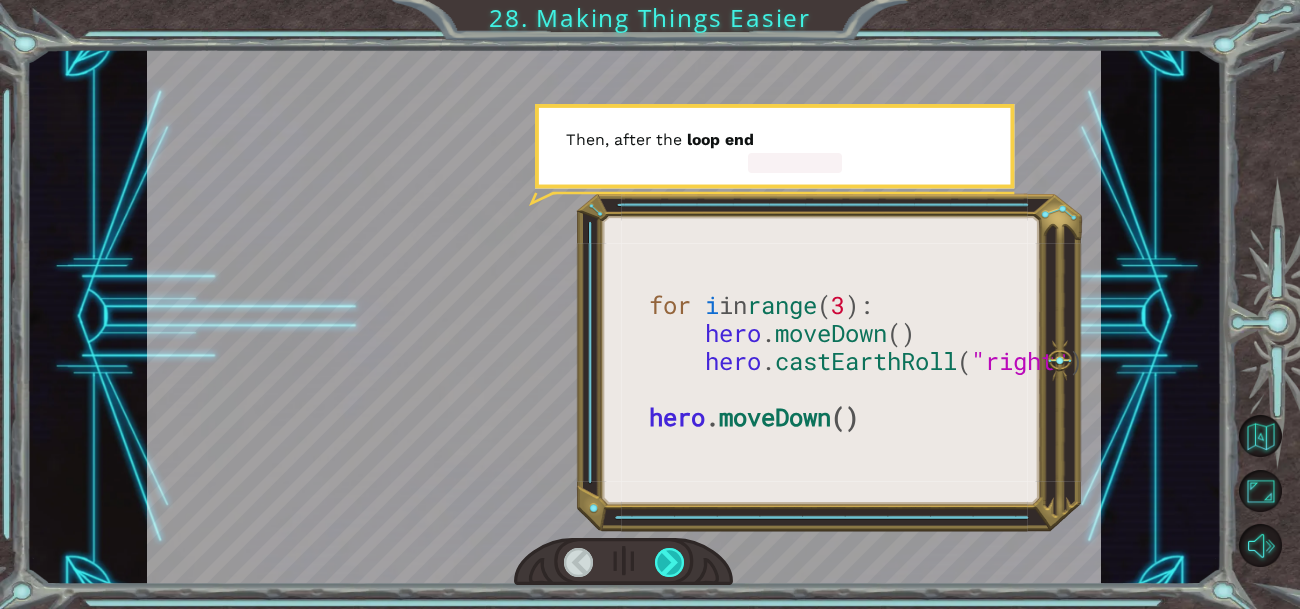 click at bounding box center (669, 562) 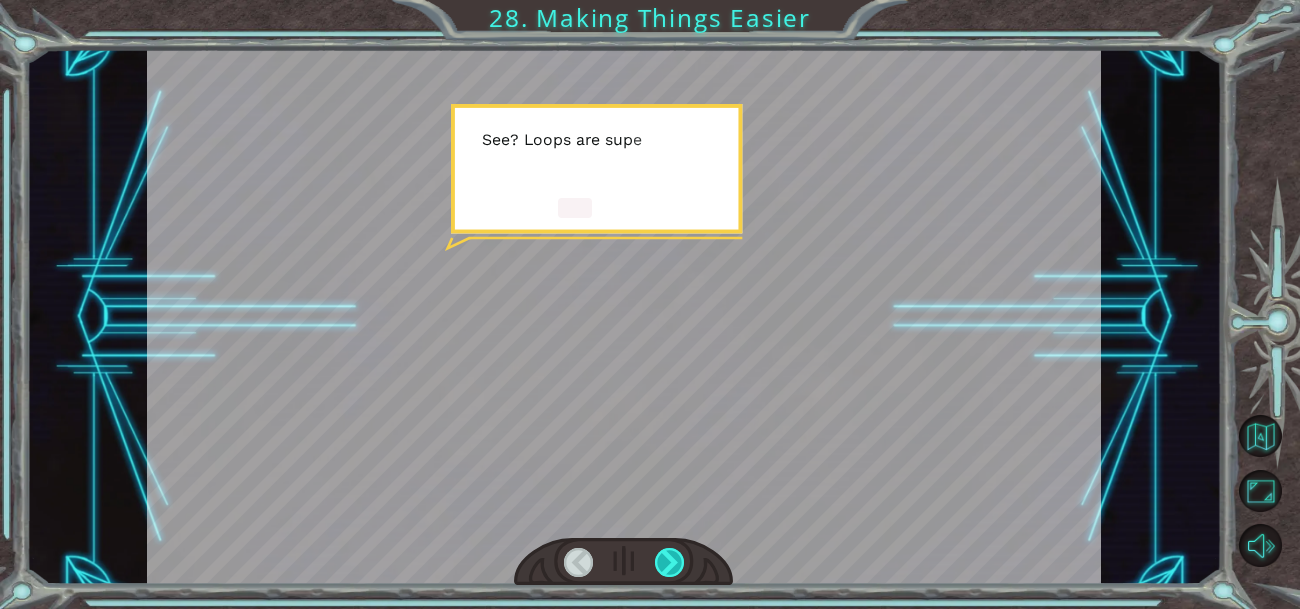 click at bounding box center [669, 562] 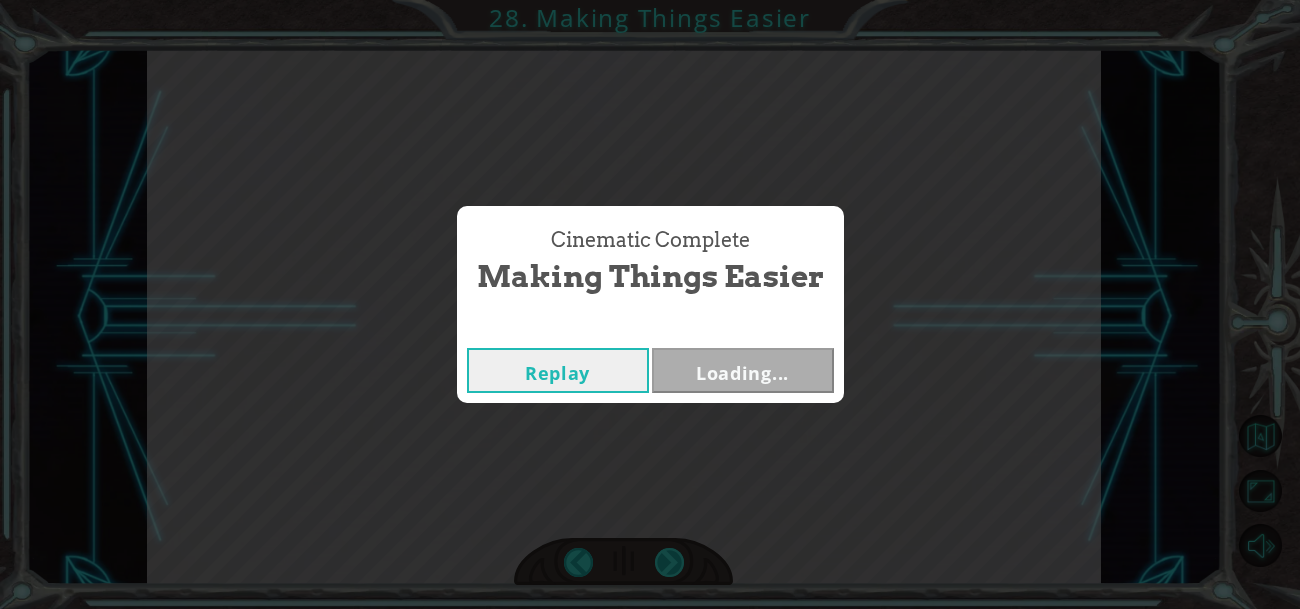 click on "Cinematic Complete     Making Things Easier
Replay
Loading..." at bounding box center [650, 304] 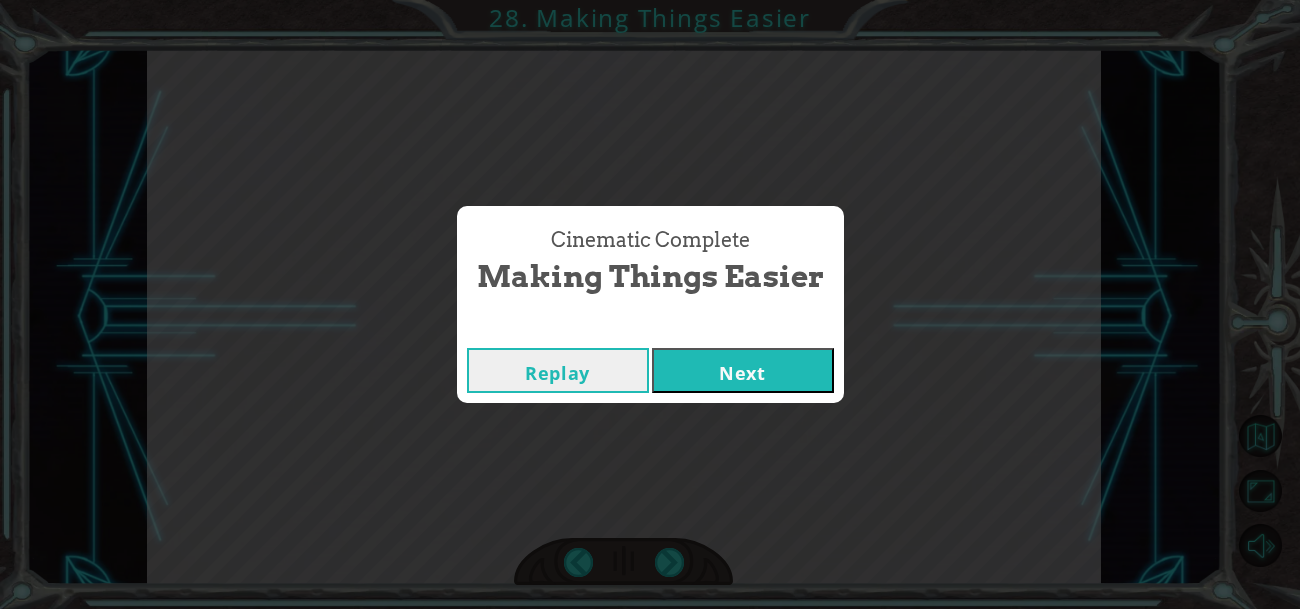 click on "Next" at bounding box center (743, 370) 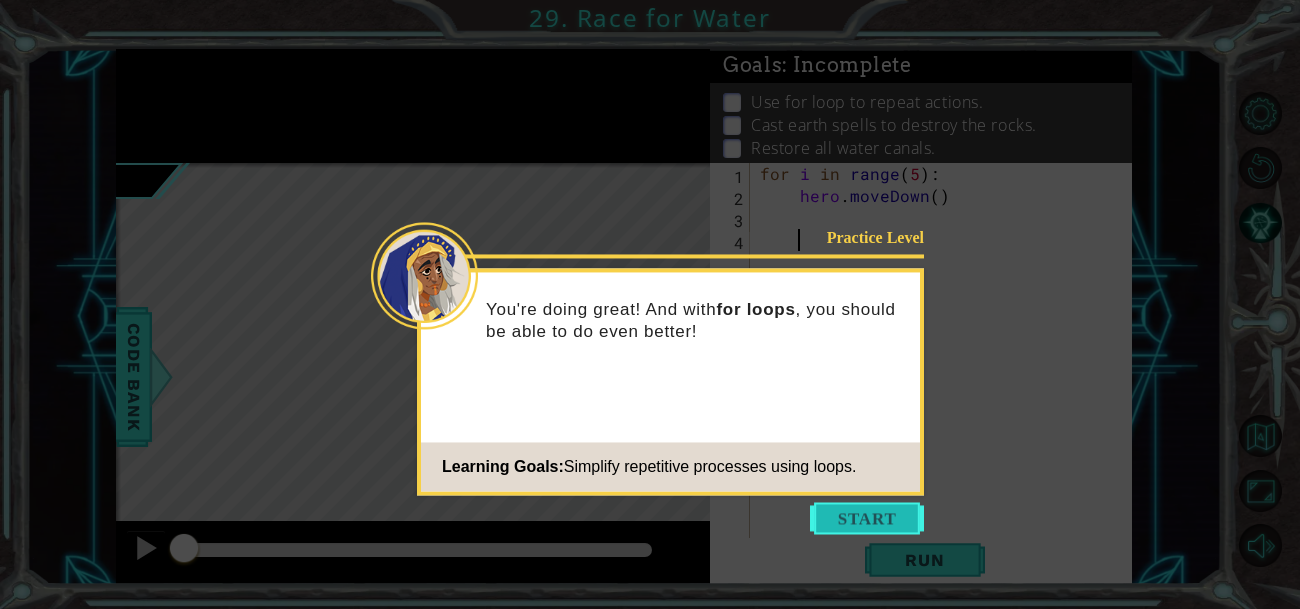 click at bounding box center (867, 518) 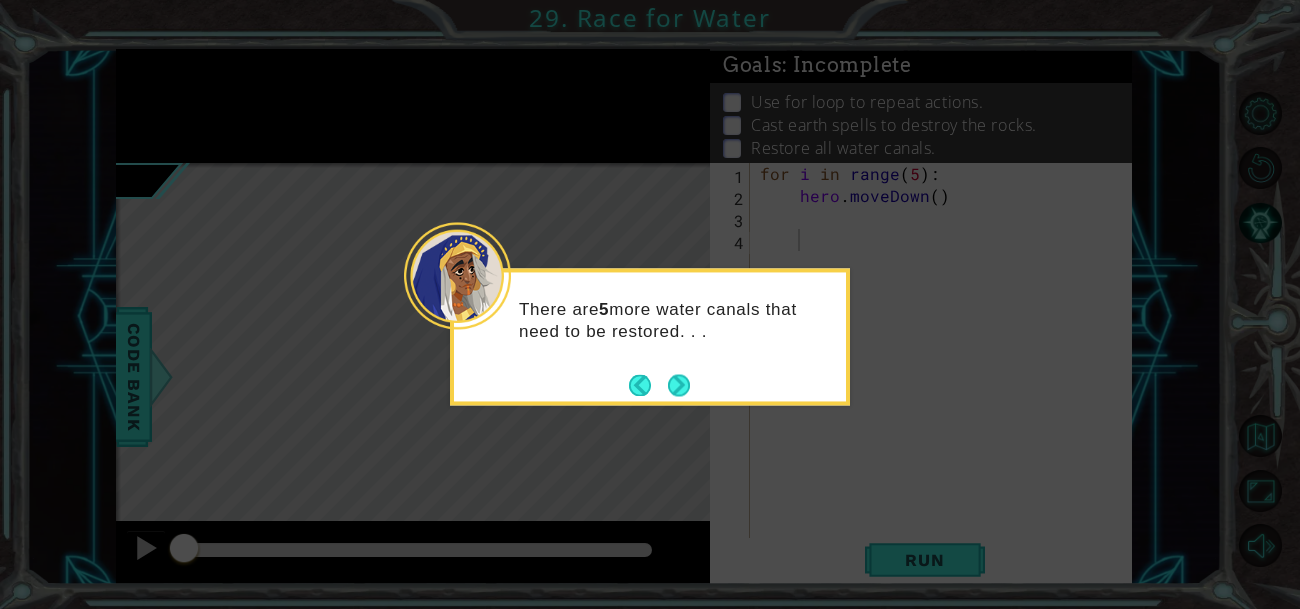 click on "There are  5  more water canals that need to be restored. . ." at bounding box center [650, 330] 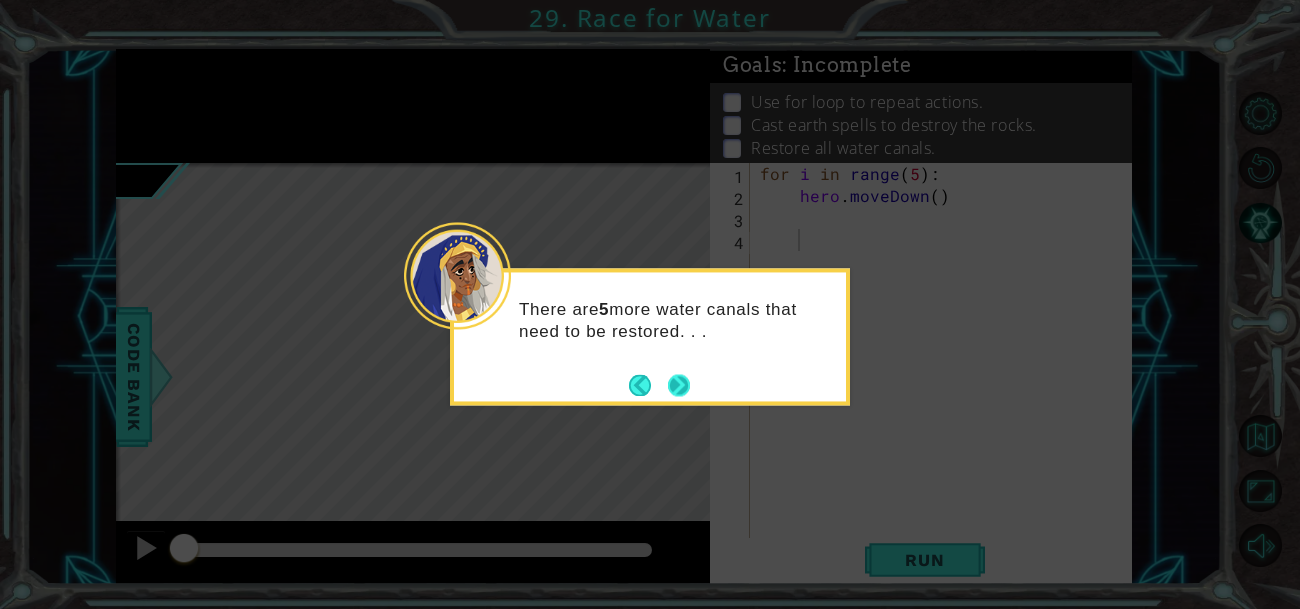 click at bounding box center [679, 385] 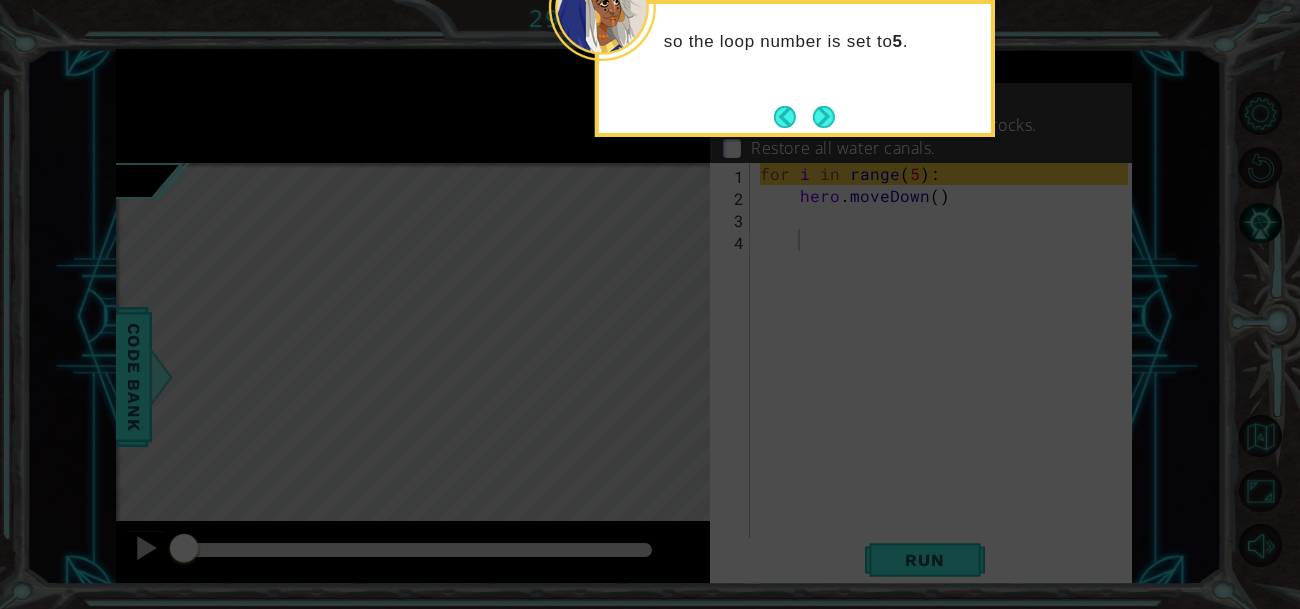 click at bounding box center [804, 117] 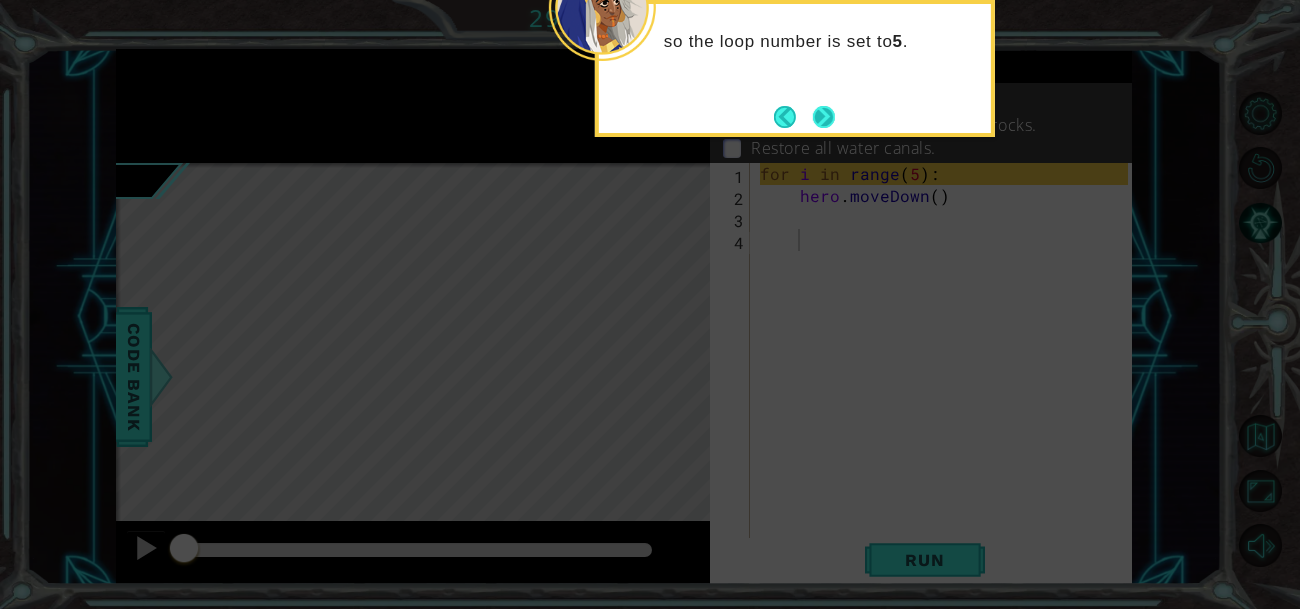 click at bounding box center [824, 117] 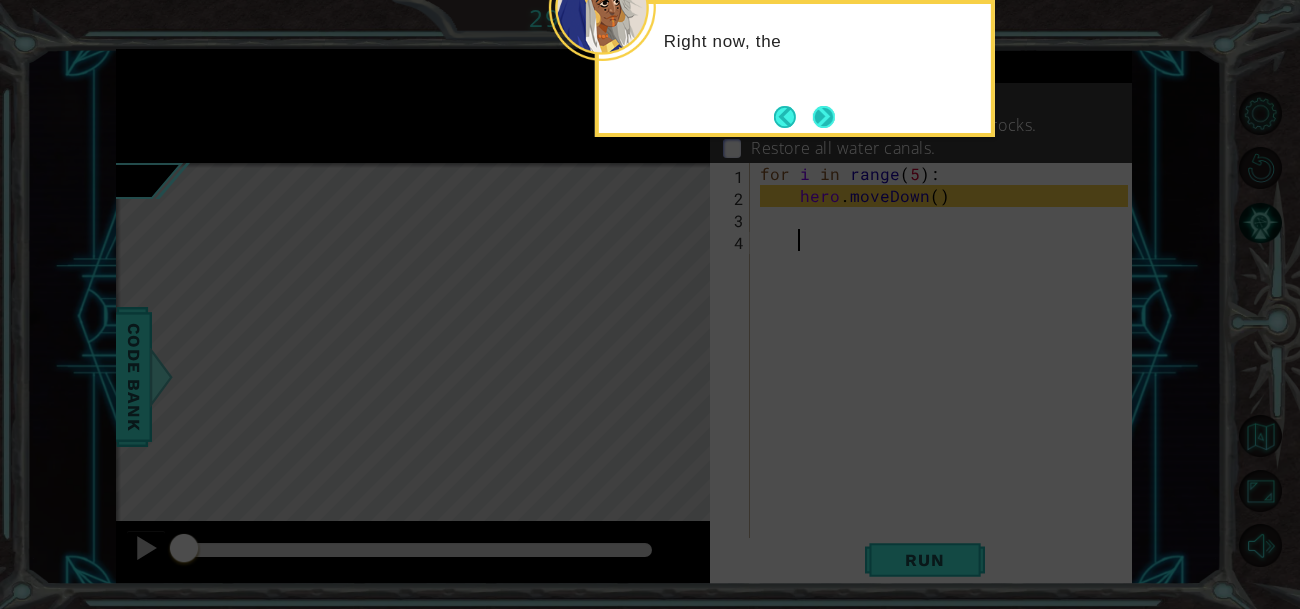 click at bounding box center (824, 117) 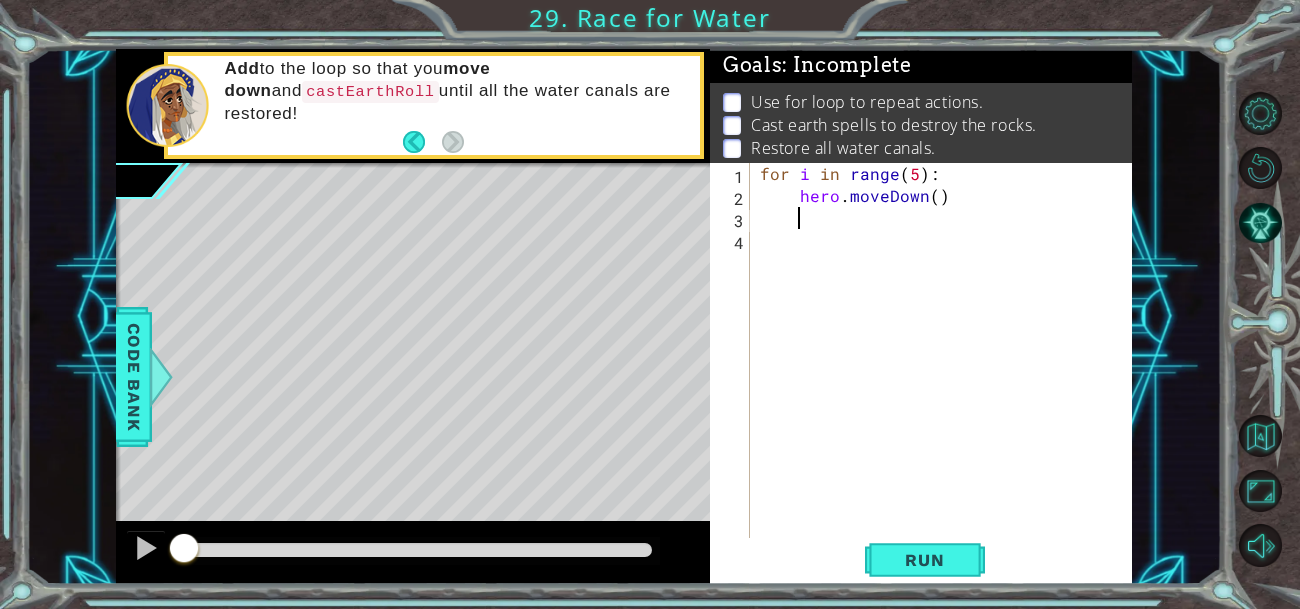 click on "for   i   in   range ( 5 ) :      hero . moveDown ( )" at bounding box center (947, 383) 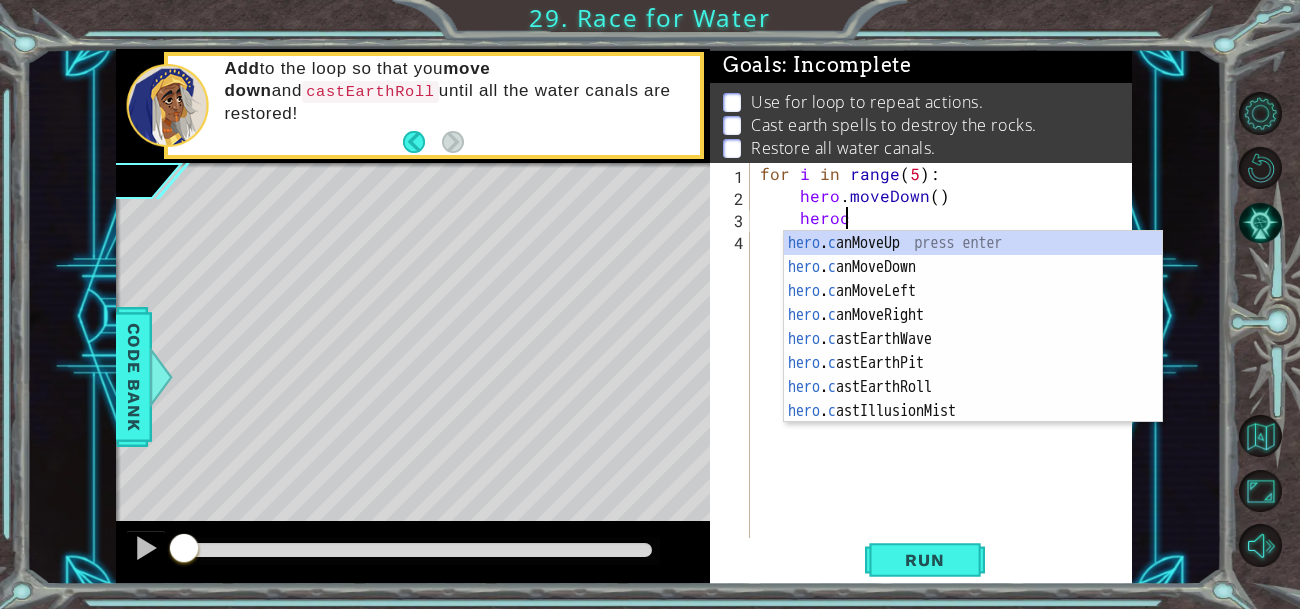 scroll, scrollTop: 0, scrollLeft: 4, axis: horizontal 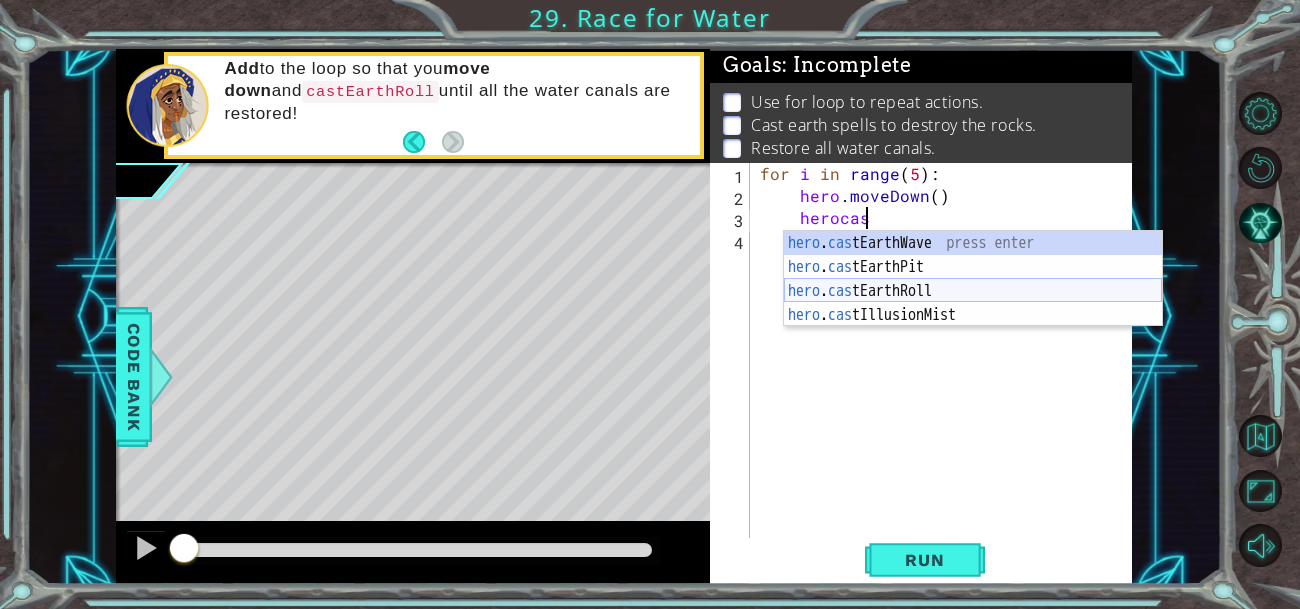 click on "hero . cas tEarthWave press enter hero . cas tEarthPit press enter hero . cas tEarthRoll press enter hero . cas tIllusionMist press enter" at bounding box center (973, 303) 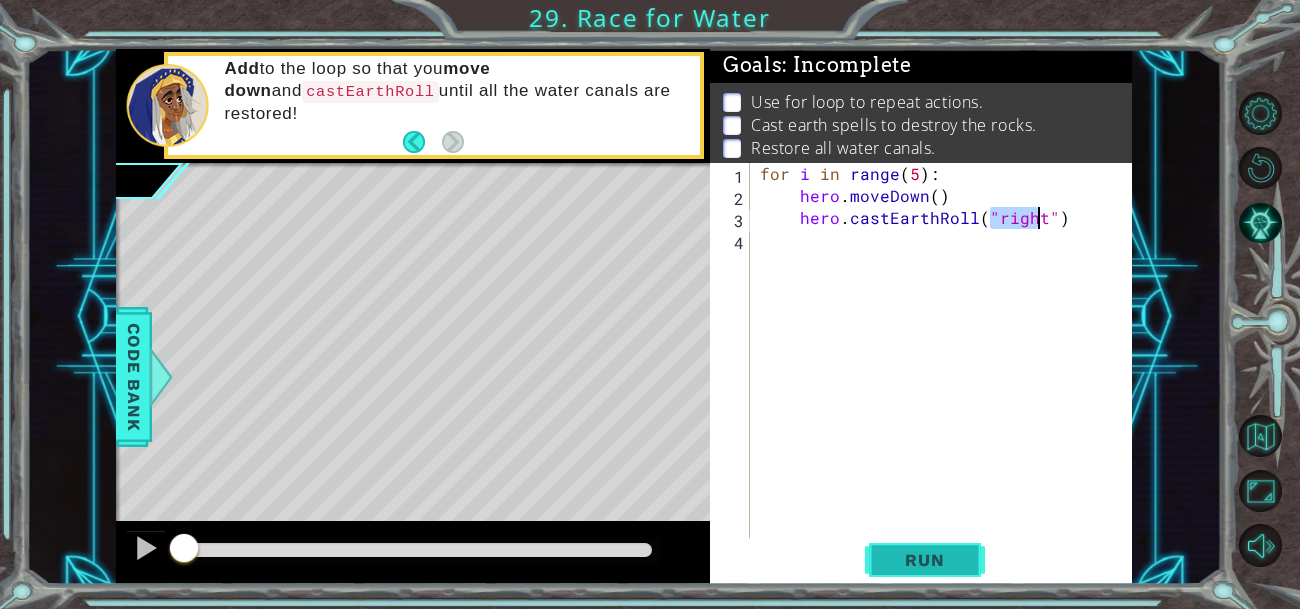 type on "hero.castEarthRoll("right")" 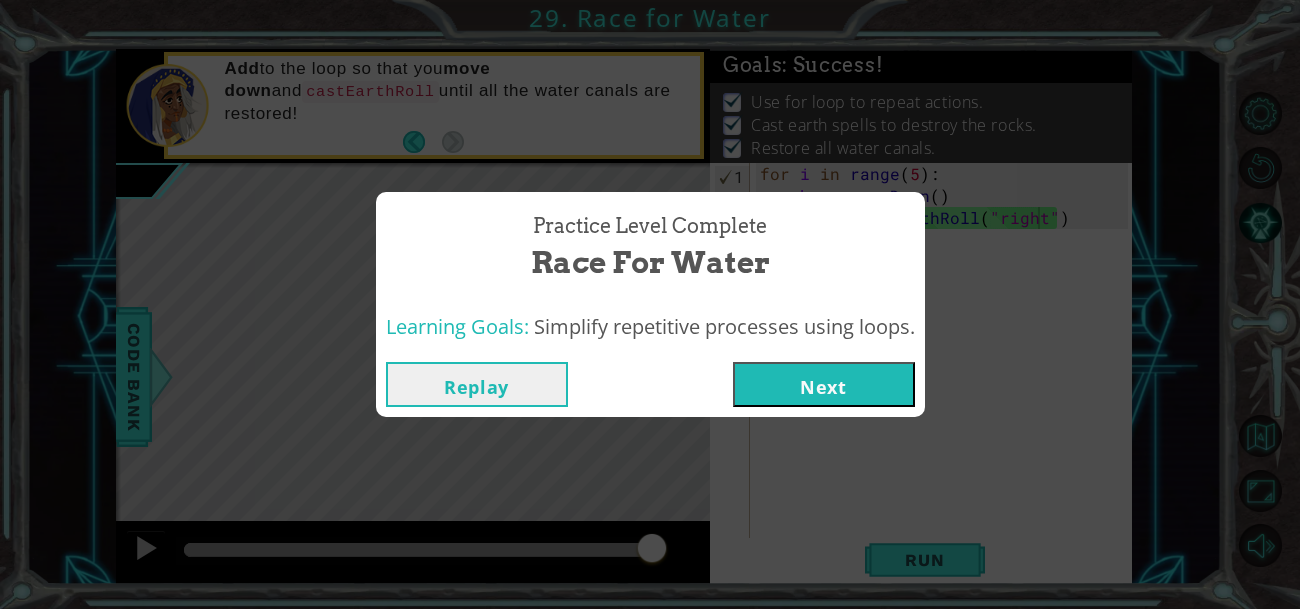 click on "Next" at bounding box center (824, 384) 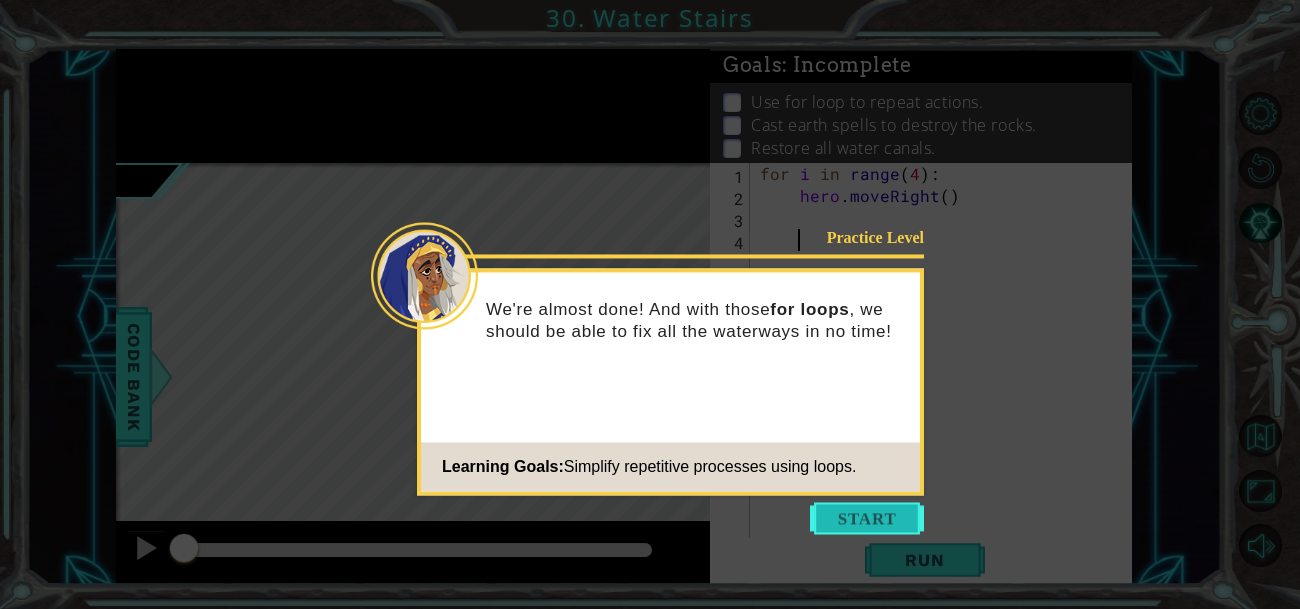 click at bounding box center (867, 518) 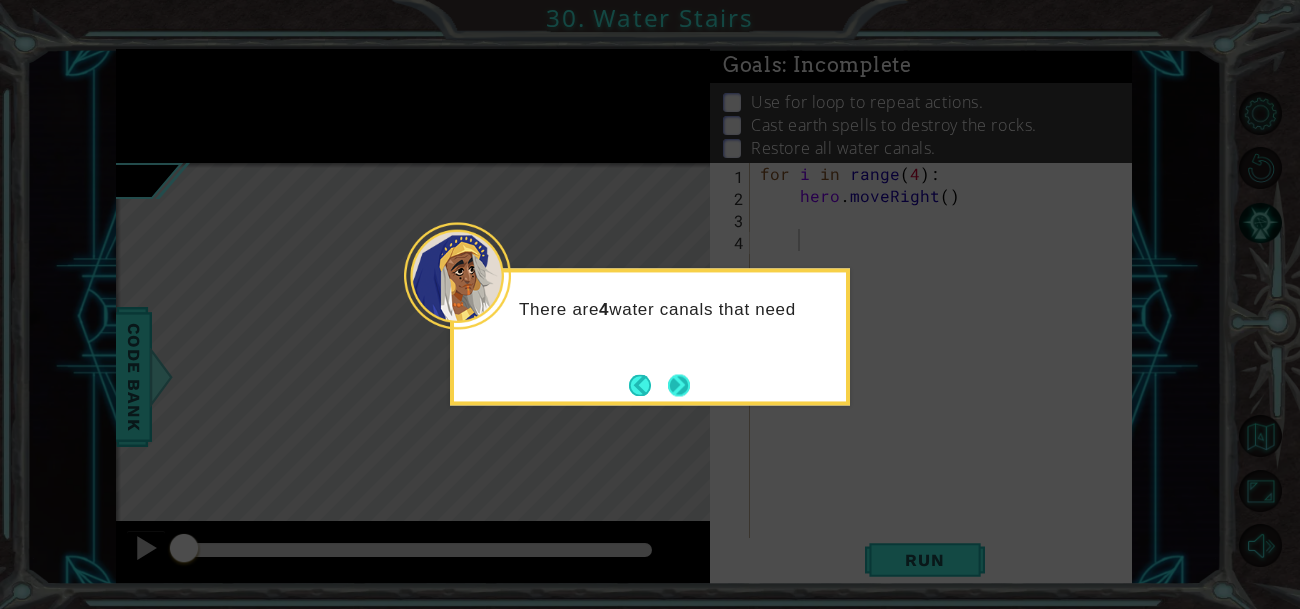 click at bounding box center [679, 385] 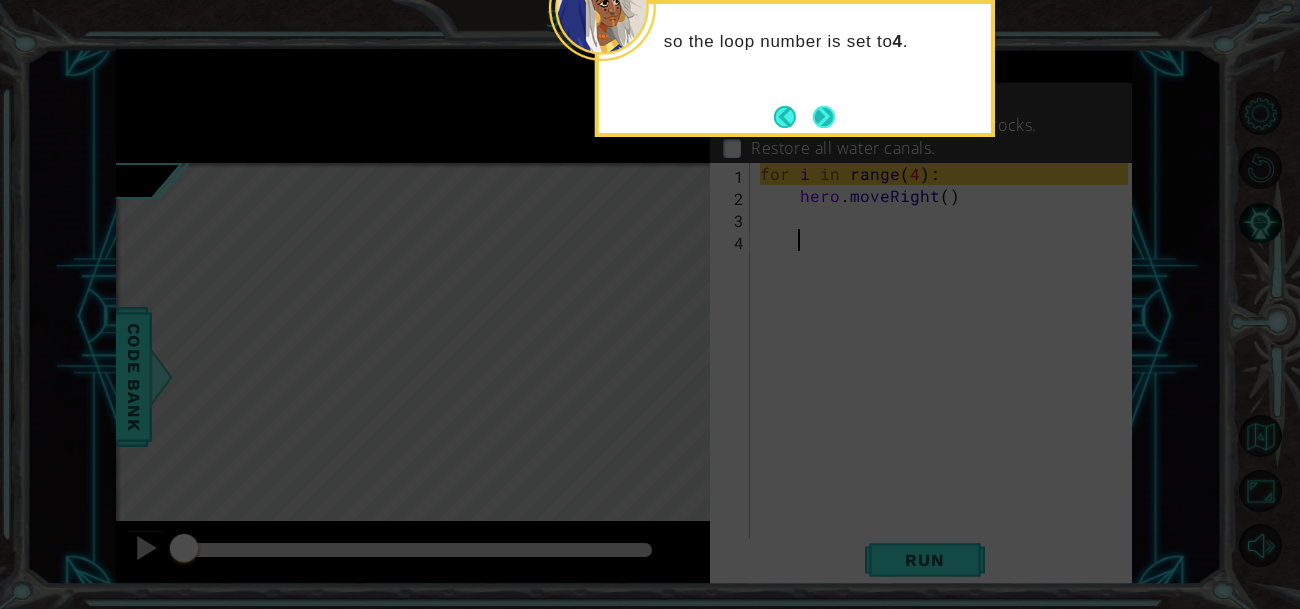 click at bounding box center [824, 117] 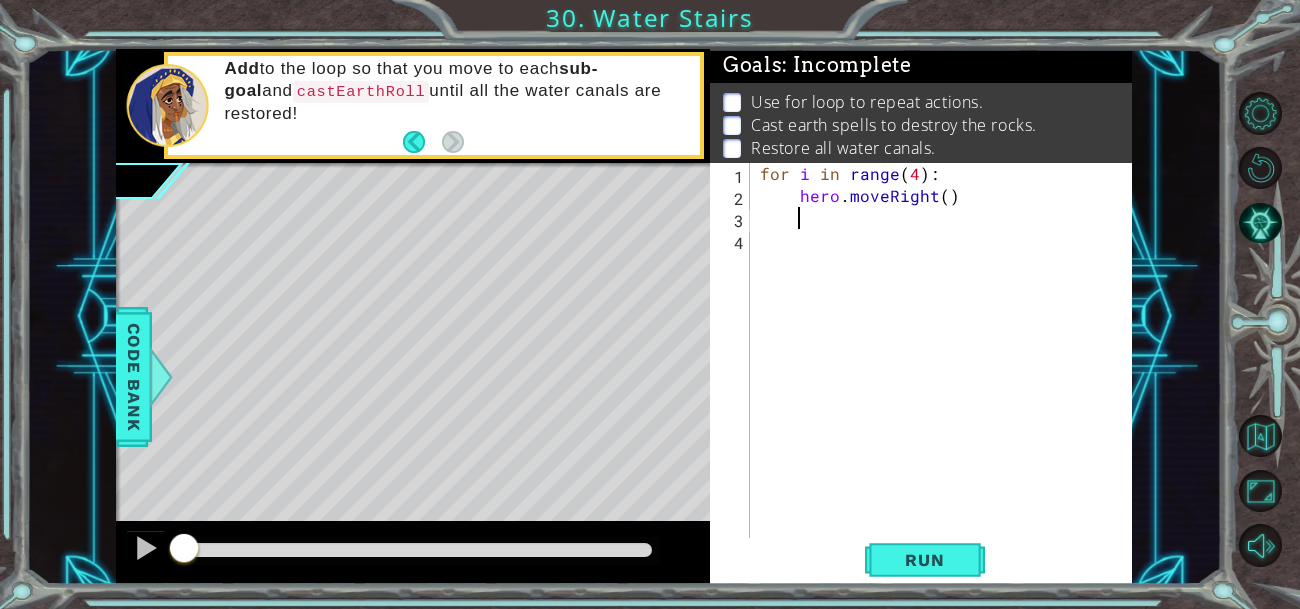 click on "for   i   in   range ( 4 ) :      hero . moveRight ( )" at bounding box center (947, 383) 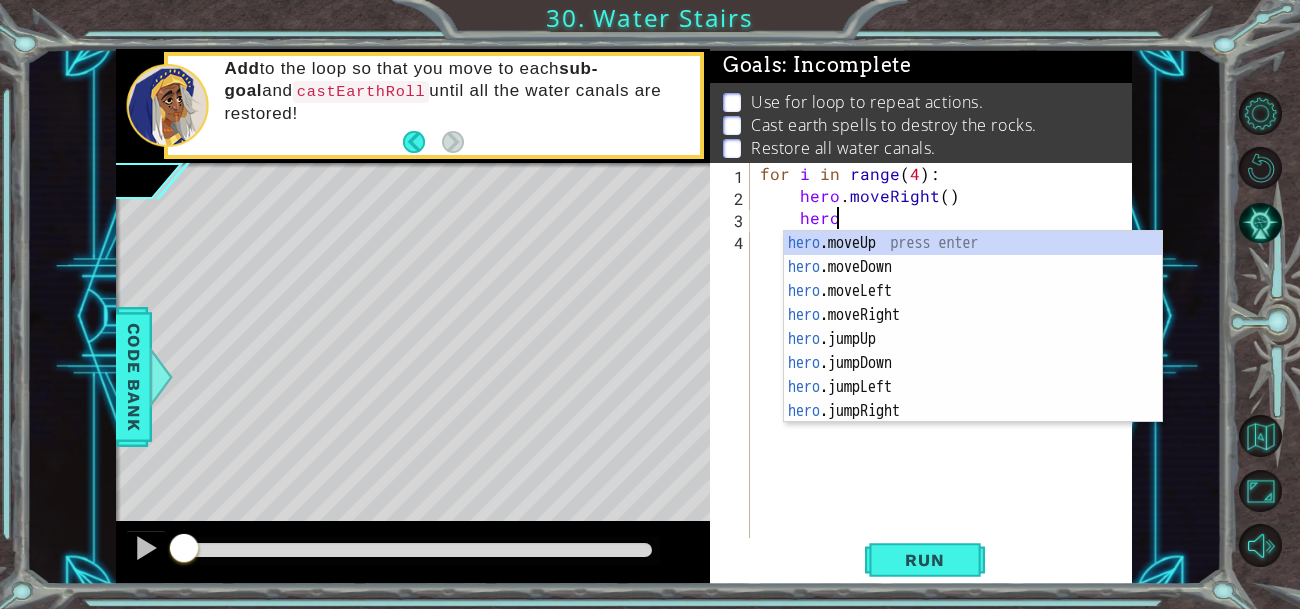scroll, scrollTop: 0, scrollLeft: 3, axis: horizontal 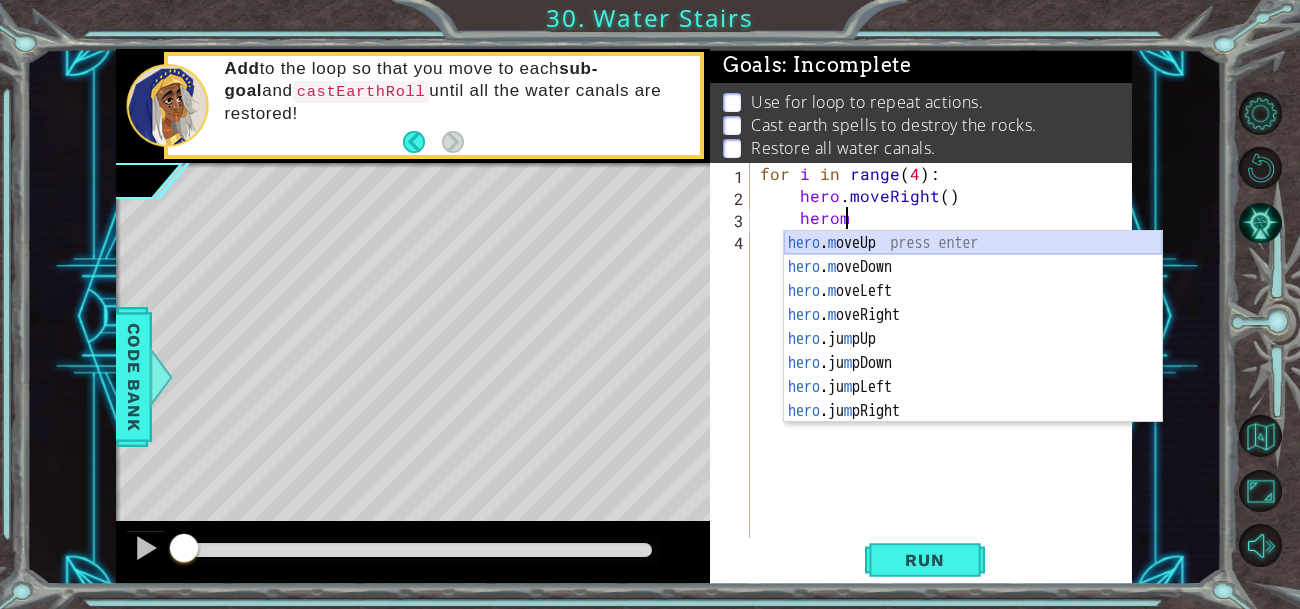 click on "hero . m oveUp press enter hero . m oveDown press enter hero . m oveLeft press enter hero . m oveRight press enter hero .ju m pUp press enter hero .ju m pDown press enter hero .ju m pLeft press enter hero .ju m pRight press enter hero .can M oveUp press enter" at bounding box center [973, 351] 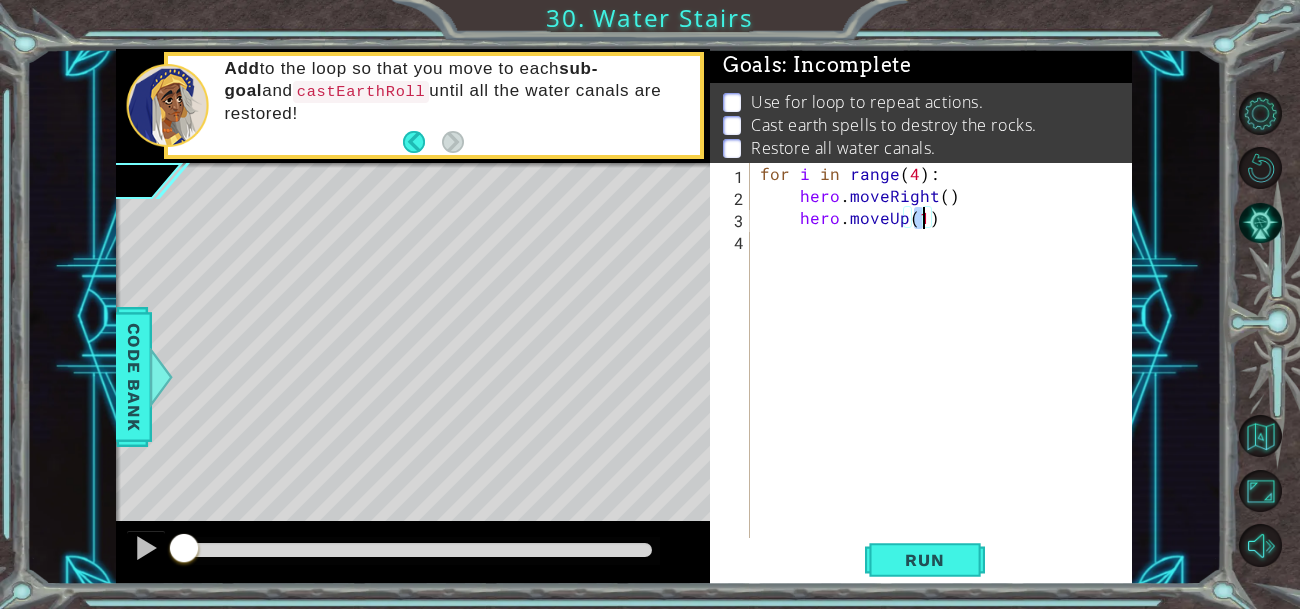click on "for   i   in   range ( 4 ) :      hero . moveRight ( )      hero . moveUp ( 1 )" at bounding box center [947, 383] 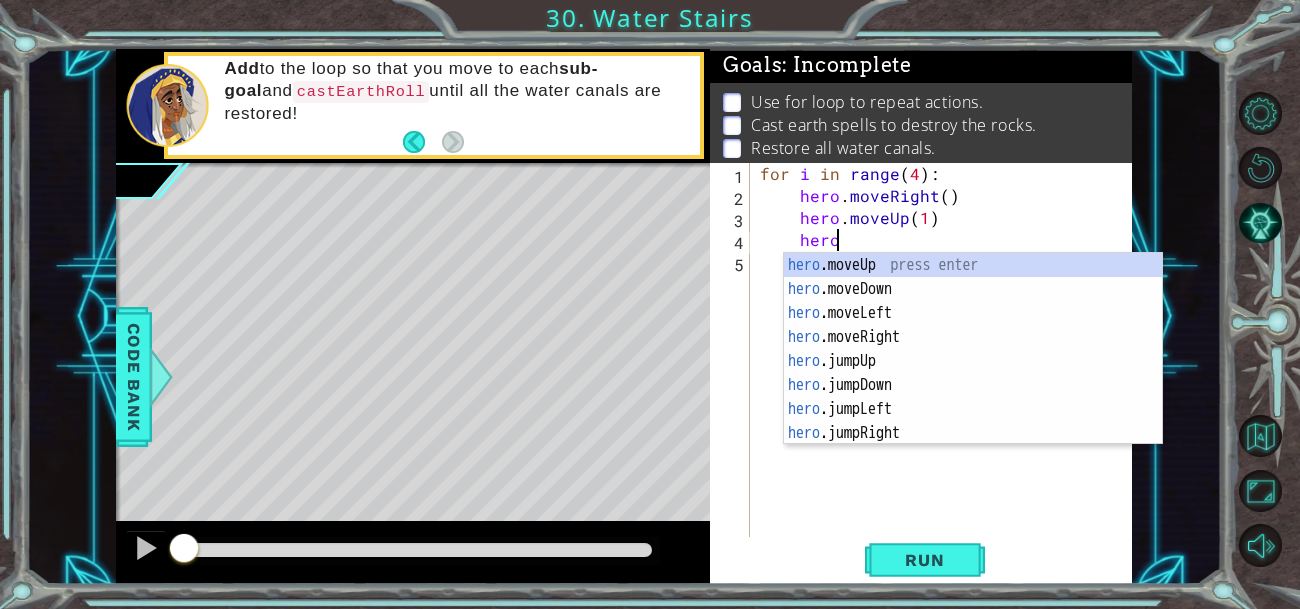 scroll, scrollTop: 0, scrollLeft: 3, axis: horizontal 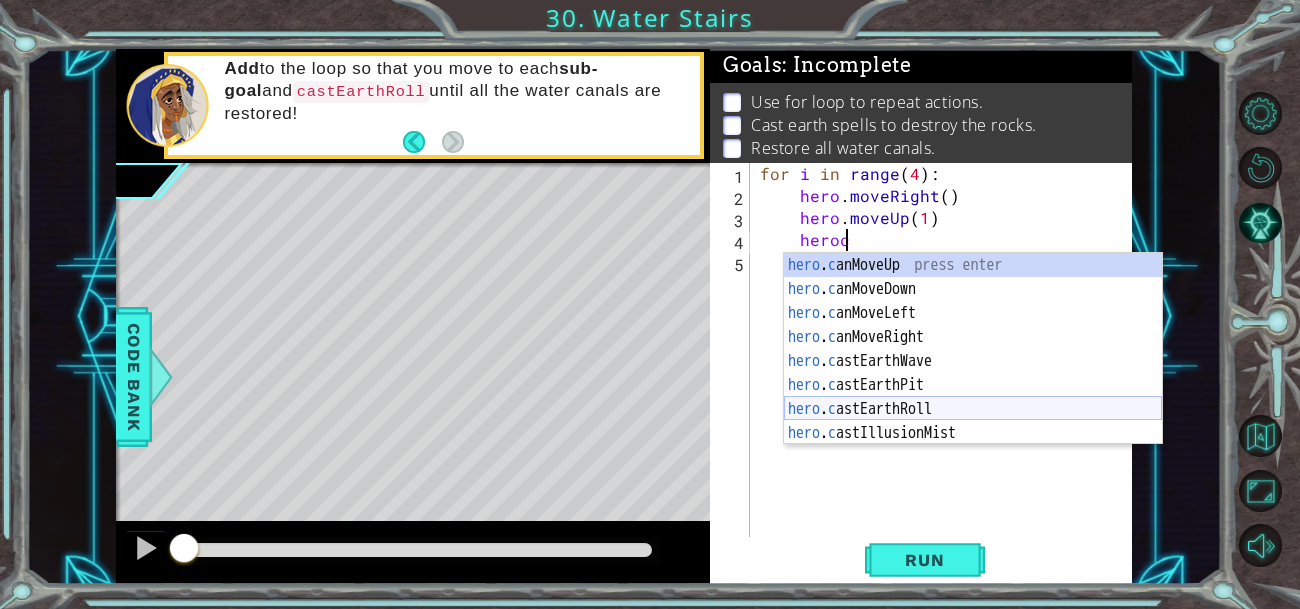 click on "hero . c anMoveUp press enter hero . c anMoveDown press enter hero . c anMoveLeft press enter hero . c anMoveRight press enter hero . c astEarthWave press enter hero . c astEarthPit press enter hero . c astEarthRoll press enter hero . c astIllusionMist press enter hero .getDistan c eTo press enter" at bounding box center [973, 373] 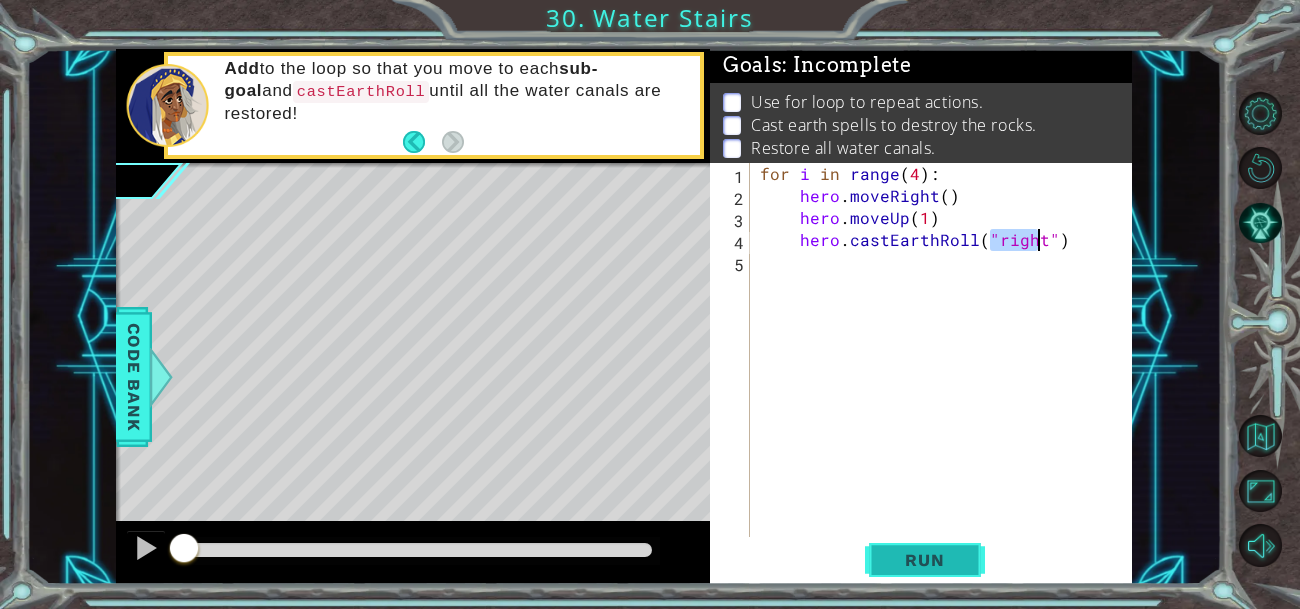 type on "hero.castEarthRoll("right")" 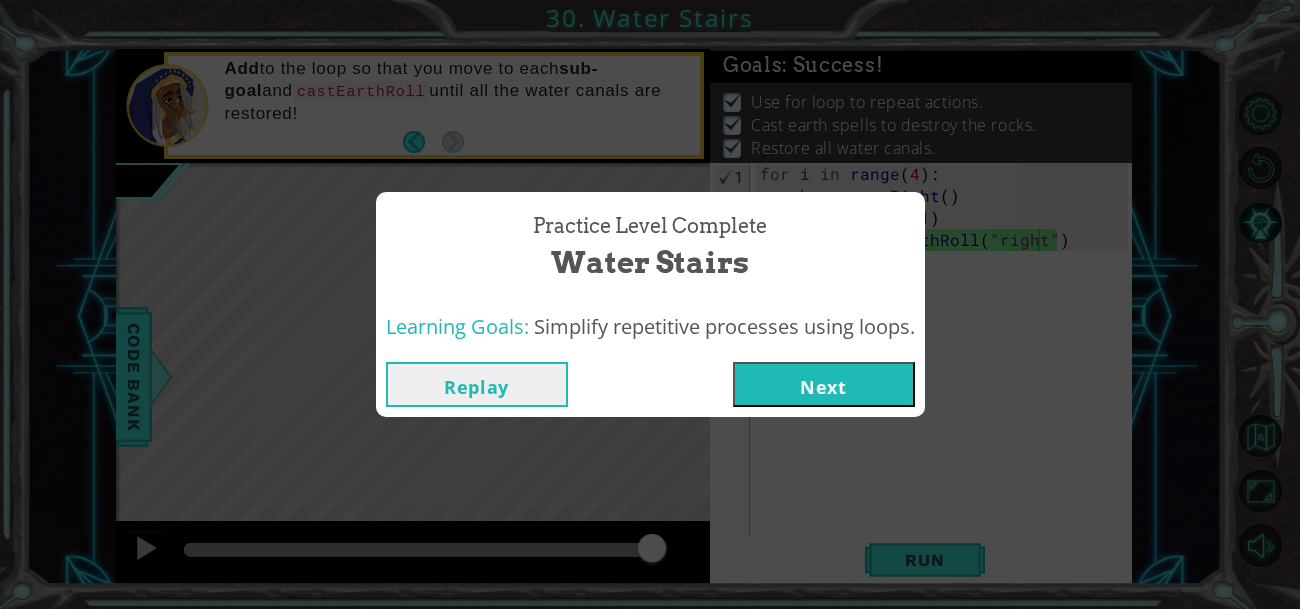 click on "Next" at bounding box center (824, 384) 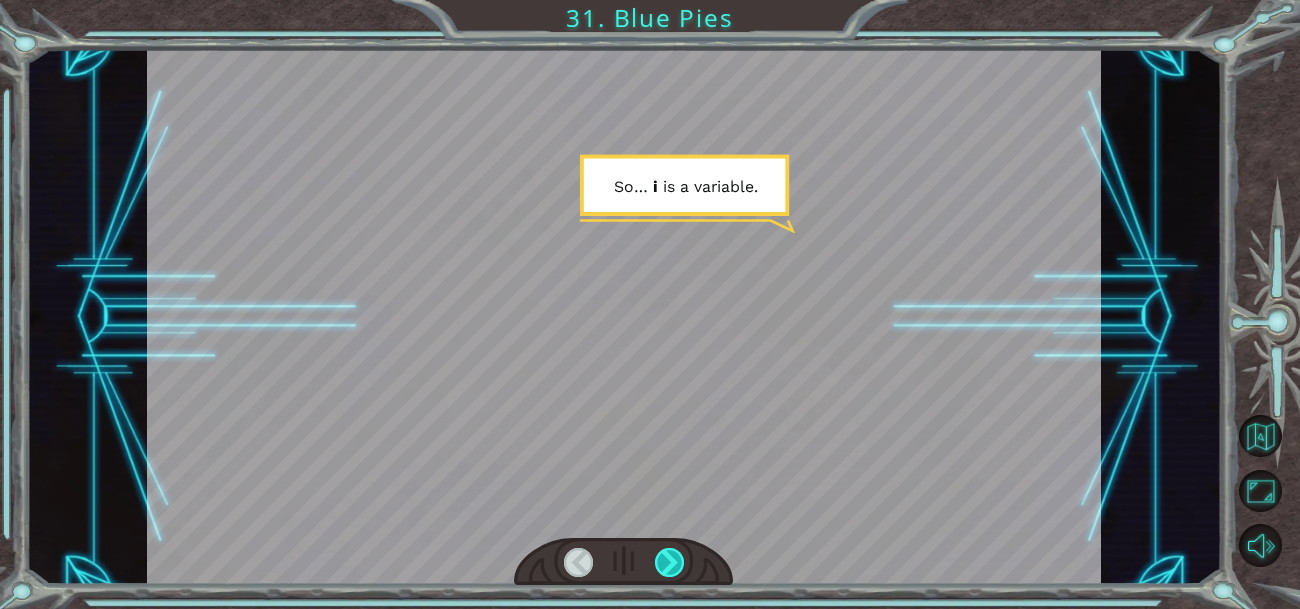 click at bounding box center [669, 562] 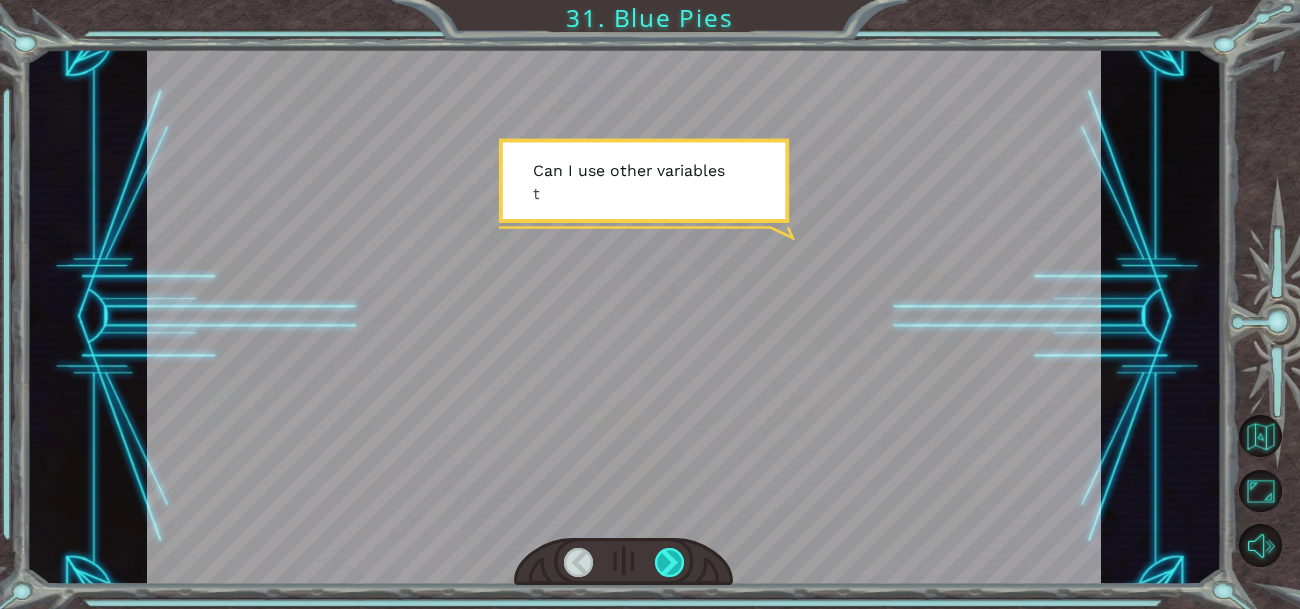 click at bounding box center (669, 562) 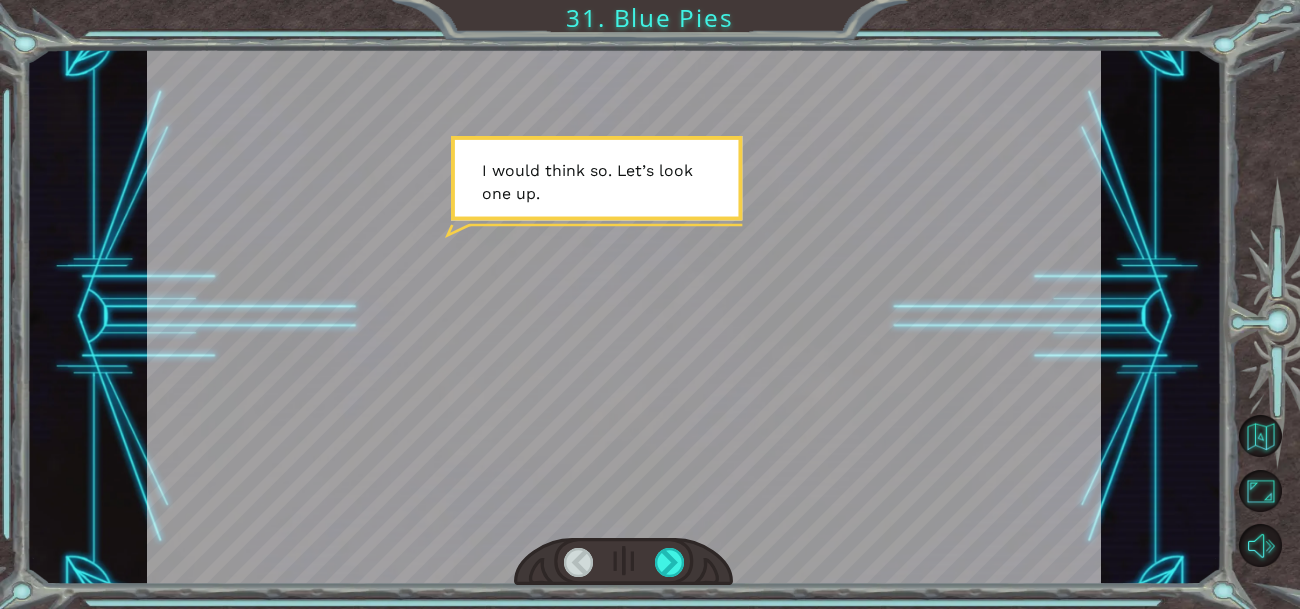 click at bounding box center (623, 562) 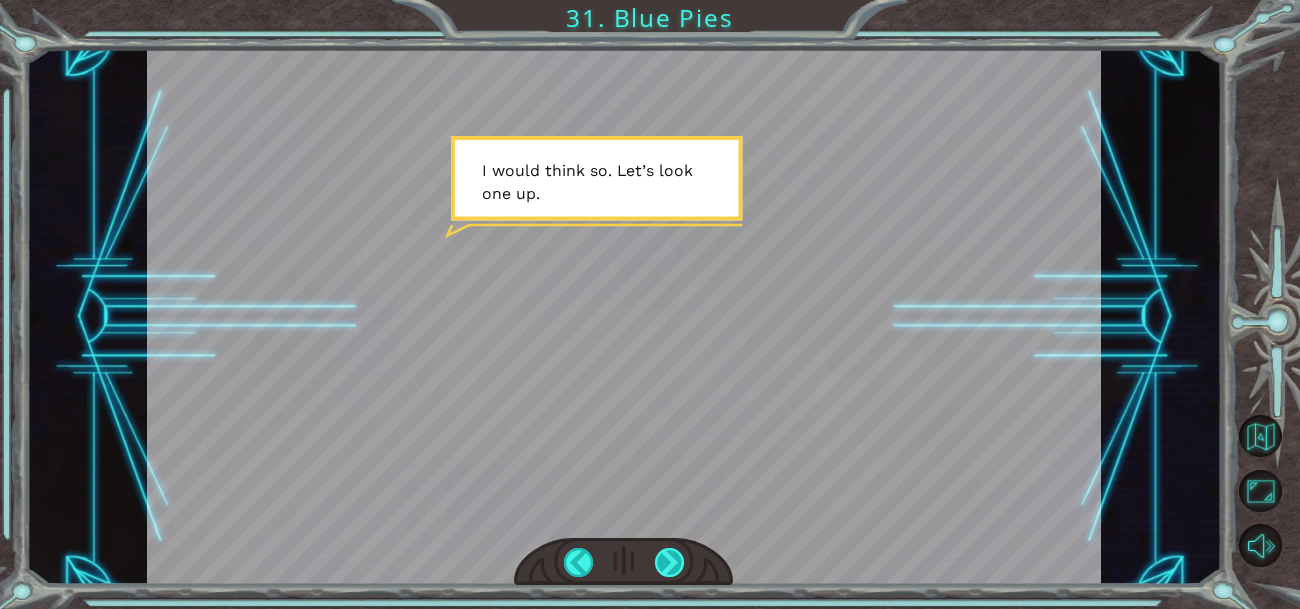 click at bounding box center [669, 562] 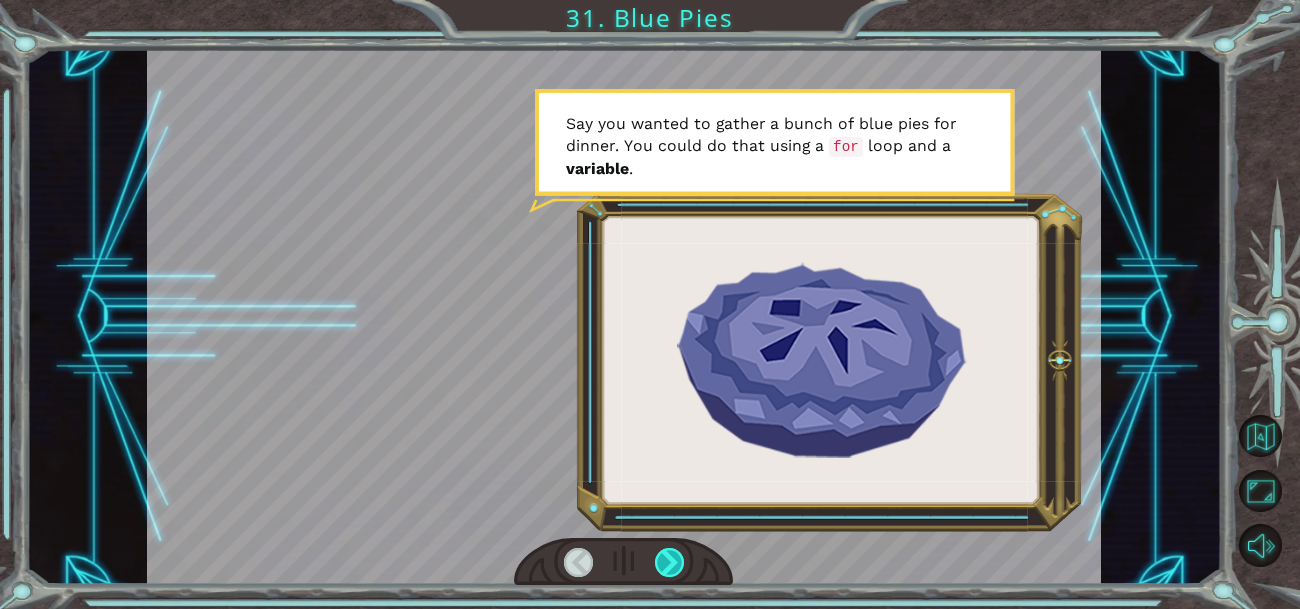 click at bounding box center (669, 562) 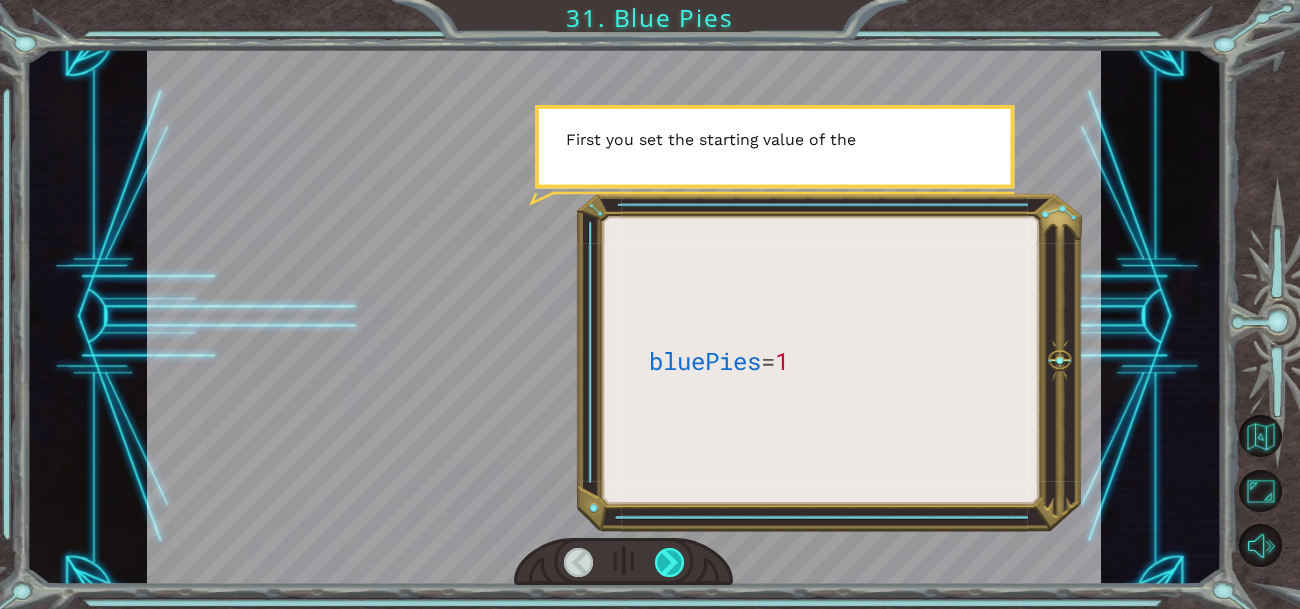 click at bounding box center (669, 562) 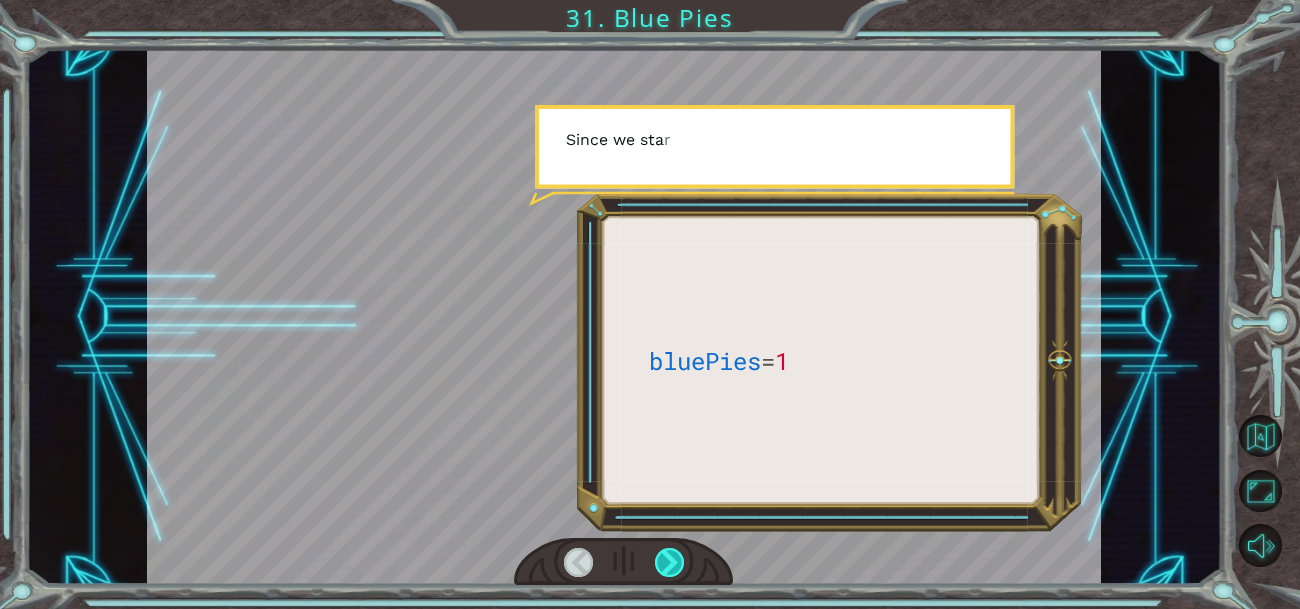 click at bounding box center [669, 562] 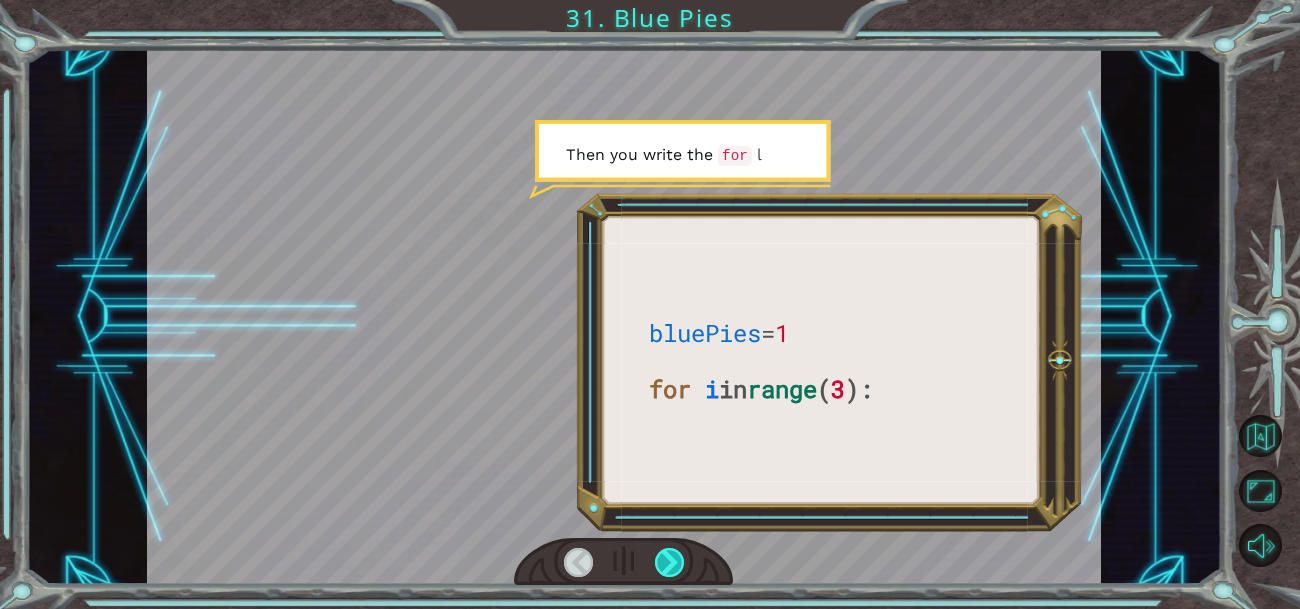 click at bounding box center (669, 562) 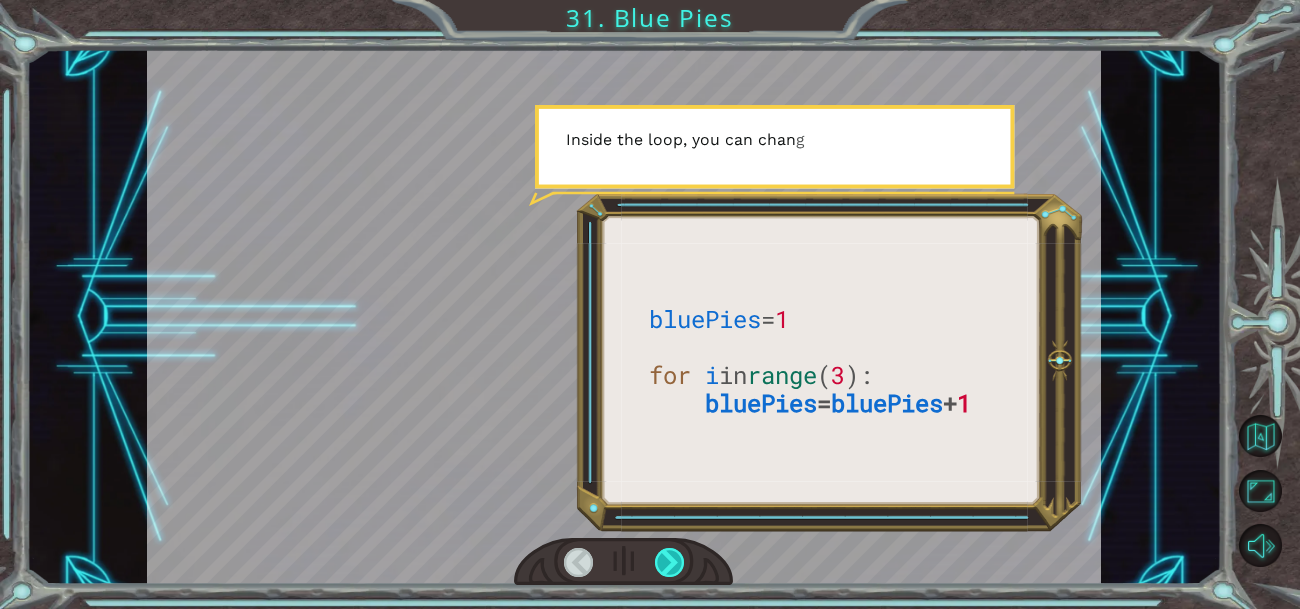 click at bounding box center [669, 562] 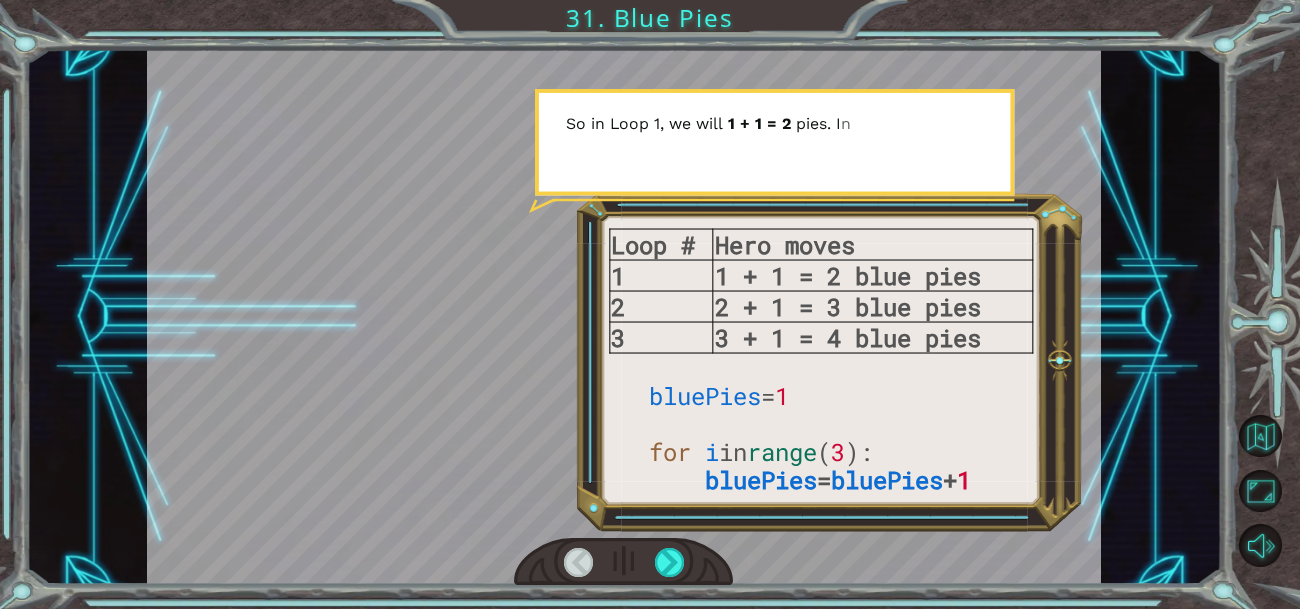 click on "Loop #
Hero moves
1
1 + 1 = 2 blue pies
2
2 + 1 = 3 blue pies
3
3 + 1 = 4 blue pies
bluePies  =  1   for   i  in  range ( 3 ):      bluePies  =  bluePies  +  1
S o …   i   i s   a   v a r i a b l e .   C a n   I   u s e   o t h e r   v a r i a b l e s   t o o ? I   w o u l d   t h i n k   s o .   L e t ’ s   l o o k   o n e   u p . S a y   y o u   w a n t e d   t o   g a t h e r   a   b u n c h   o f   b l u e   p i e s   f o r   d i n n e r .   Y o u   c o u l d   d o   t h a t   u s i n g   a   f o r   l o o p   a n d   a   v a r i a b l e . F i r s t   y o u   s e t   t h e   s t a r t i n g   v a l u e   o f   t h e   v a r i a b l e   o u t s i d e   t h e   l o o p .   S i n c e   w e   s t a r t   o f f   w i t h   o n e   b l u e   p i e ,   t h e n   t h e   s t a r t i n g   v a l u e   i s   1 . T h e n   y o u   w r i t e   t h e   f o r   l o o p . I n s i d e   t h e   l o" at bounding box center [650, 304] 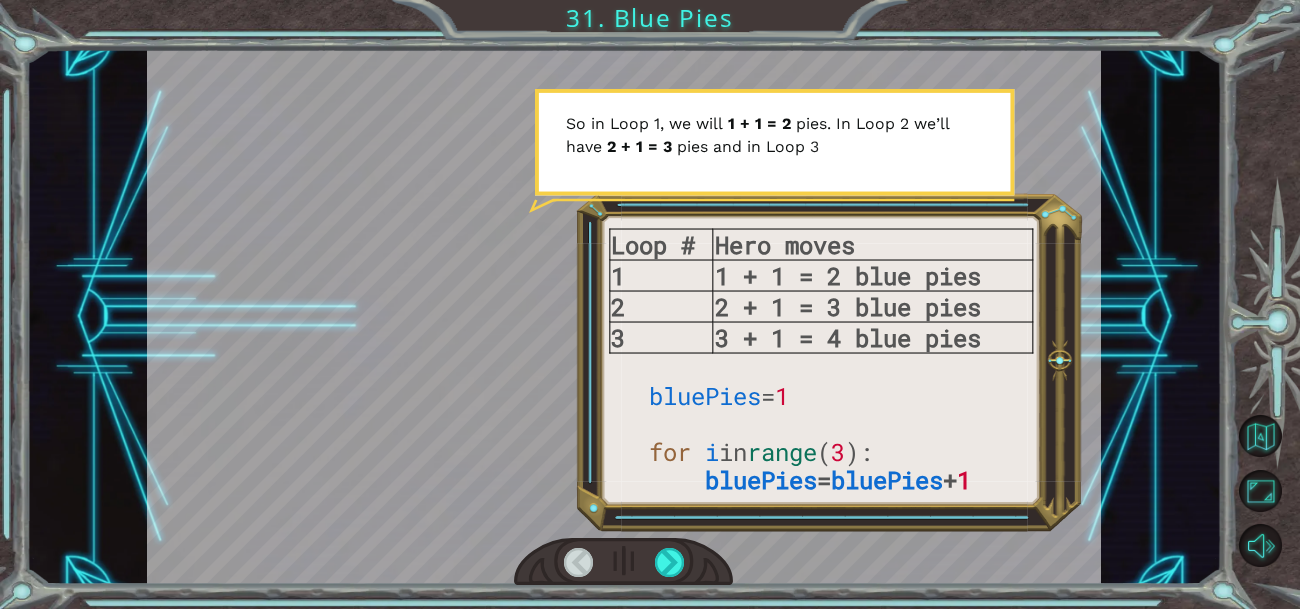 click at bounding box center [623, 562] 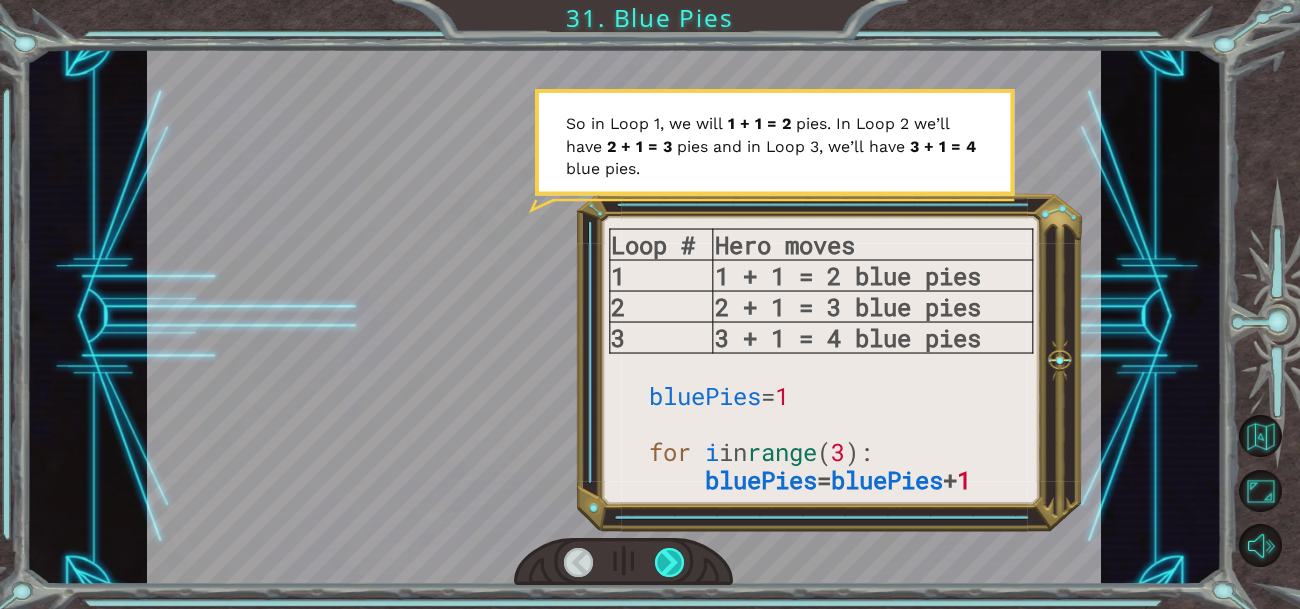 click at bounding box center (669, 562) 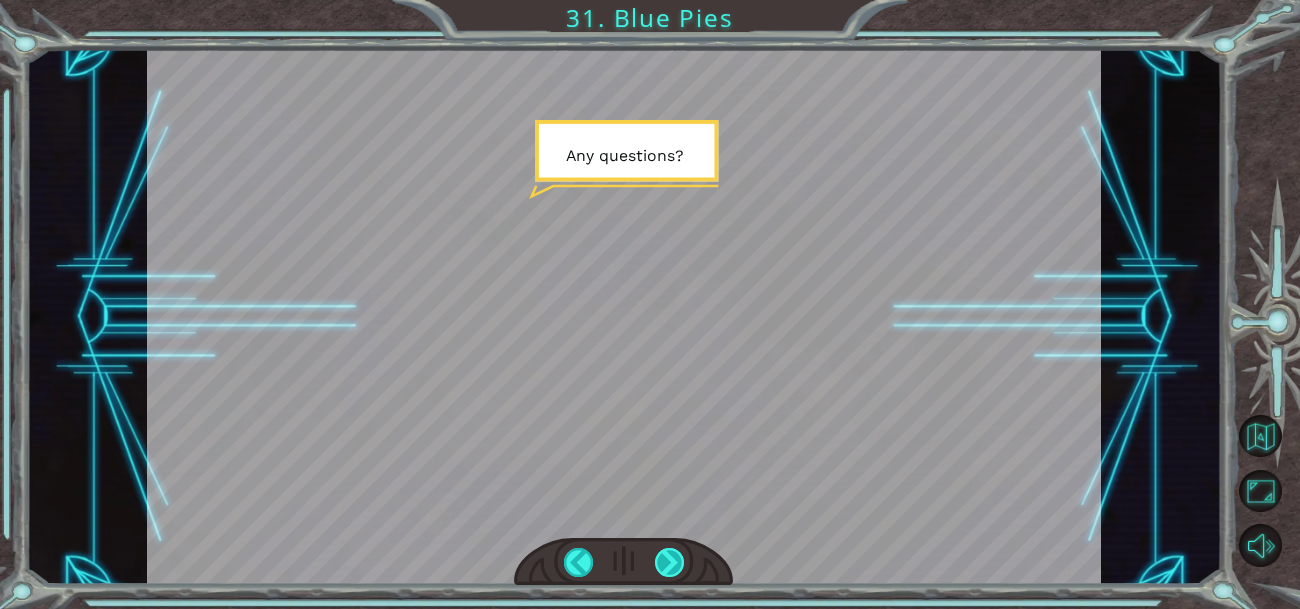 click at bounding box center [669, 562] 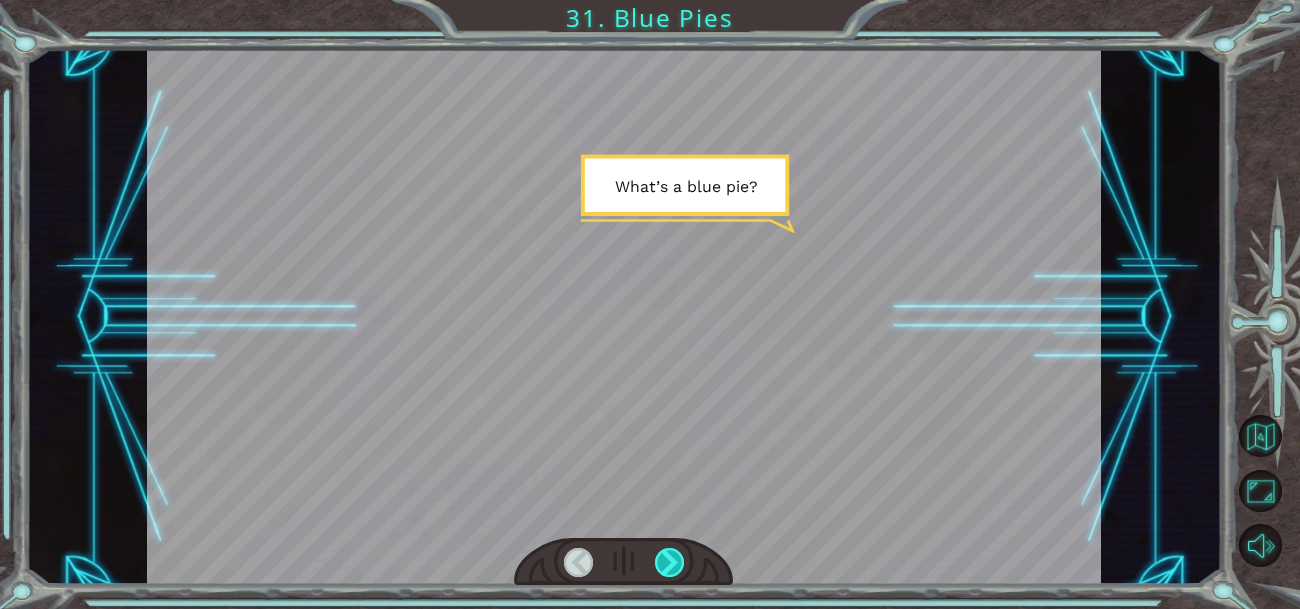 click at bounding box center [669, 562] 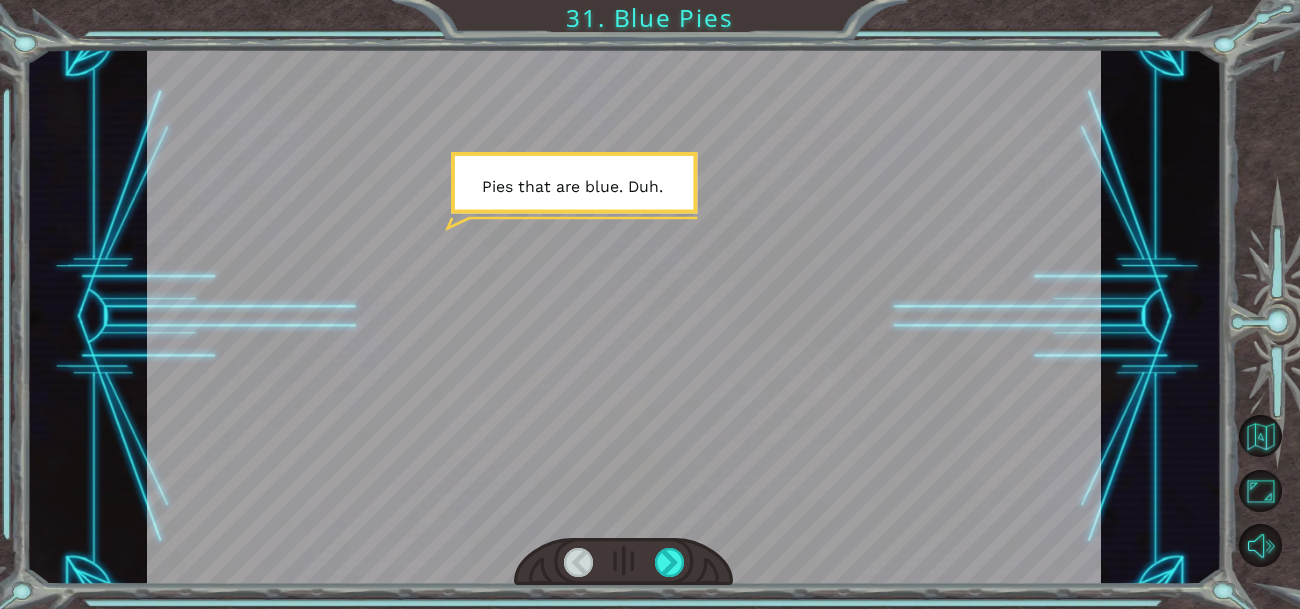 click at bounding box center [623, 562] 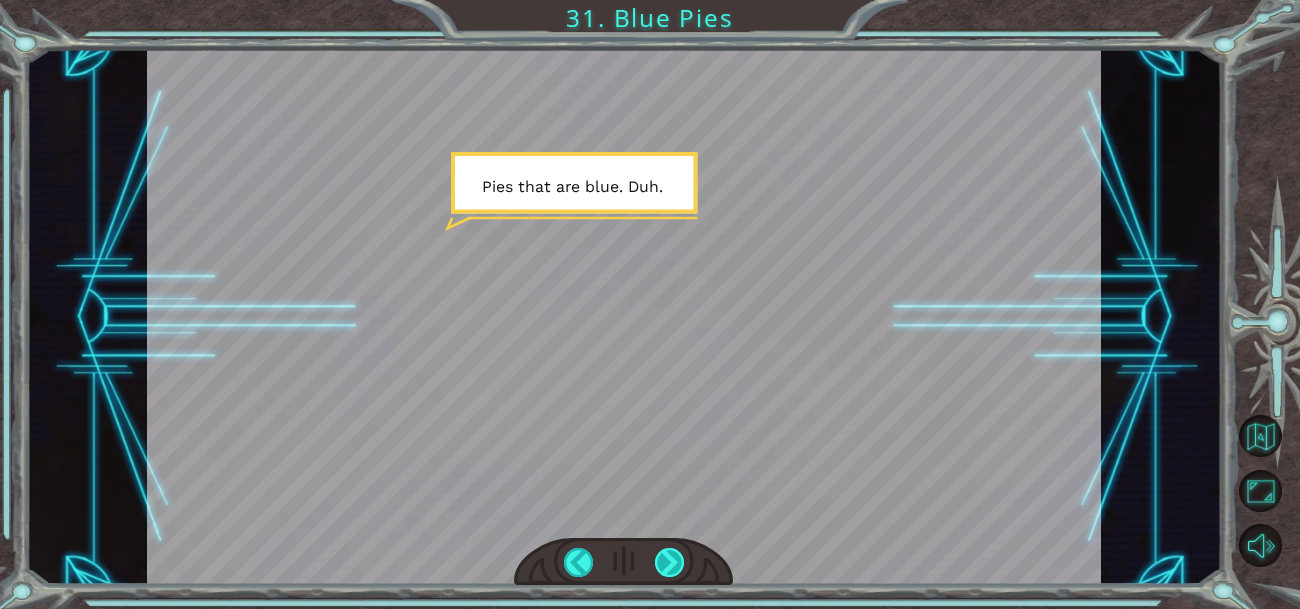 click at bounding box center [669, 562] 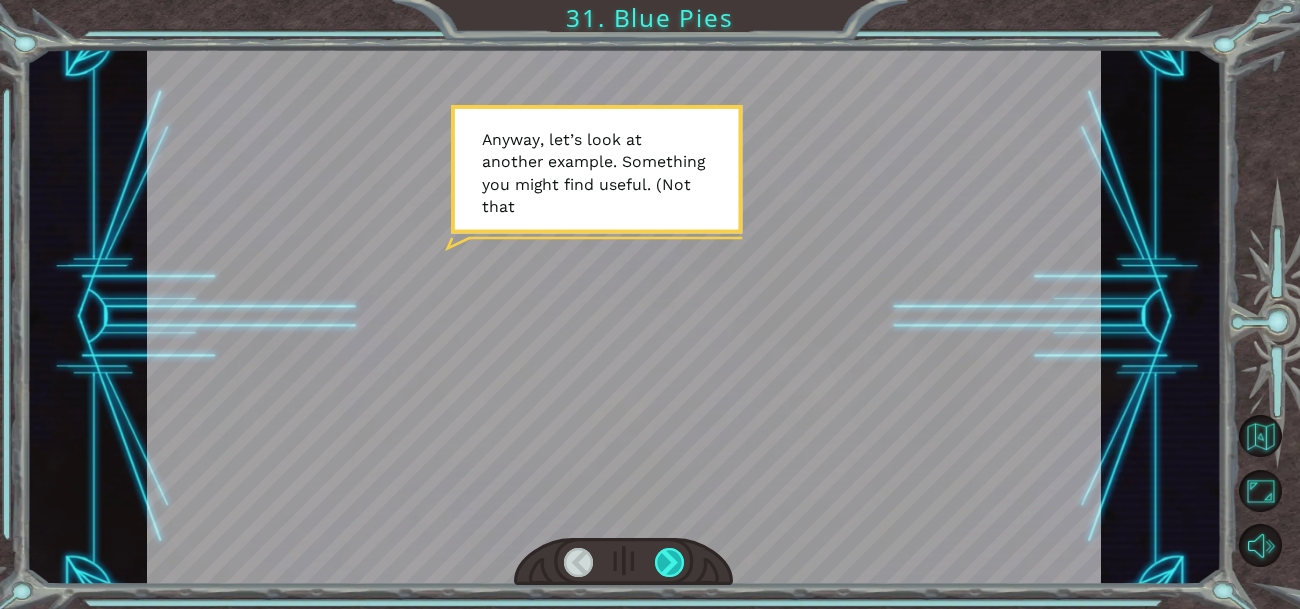 click at bounding box center (669, 562) 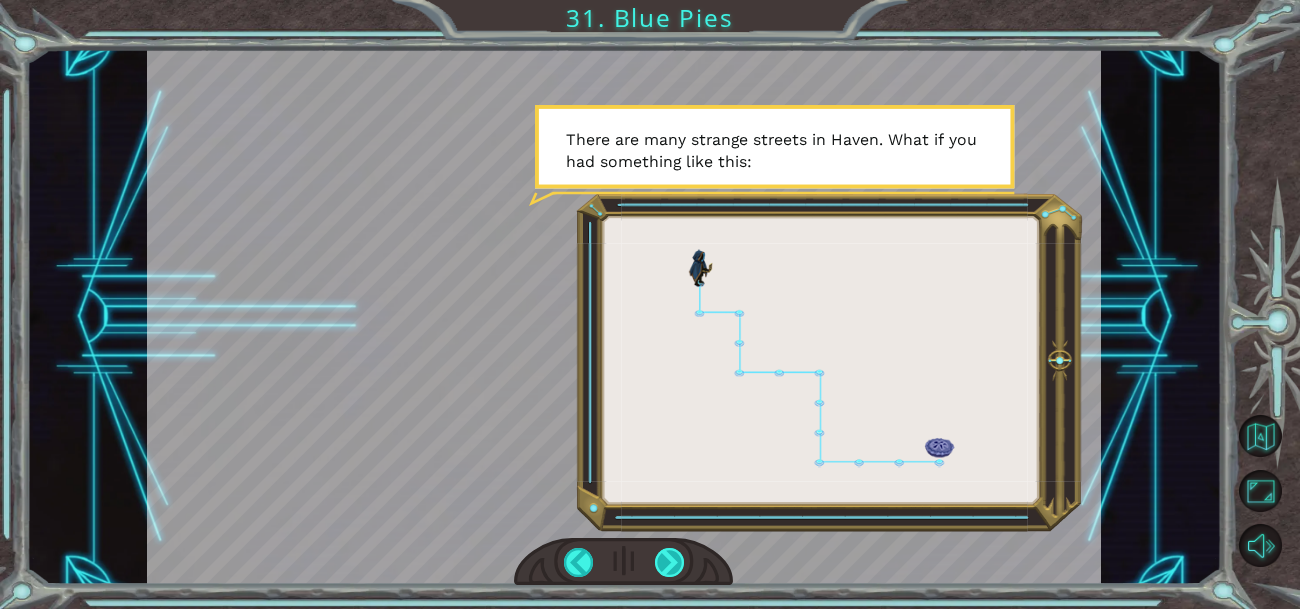 click at bounding box center [669, 562] 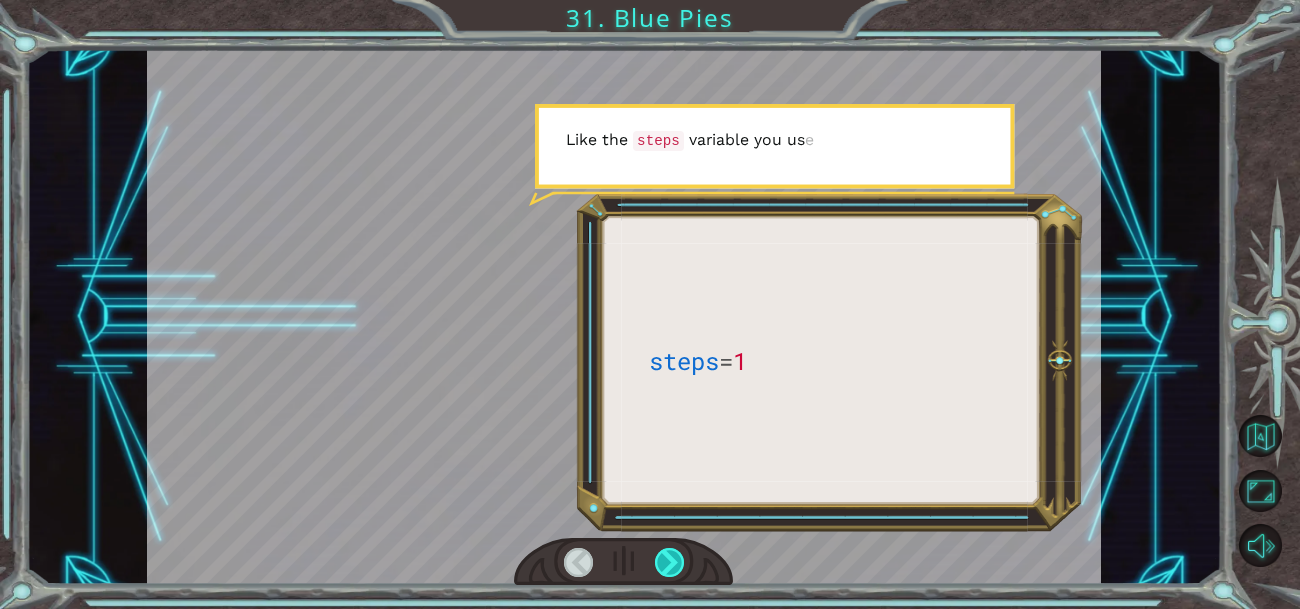 click at bounding box center (669, 562) 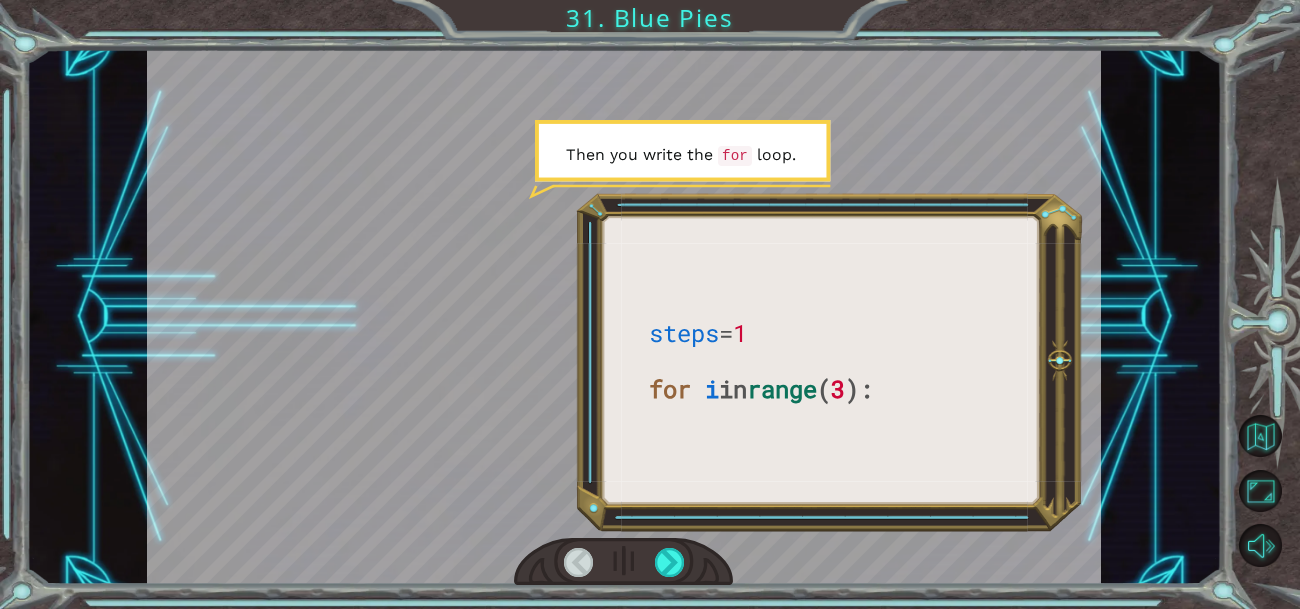 click at bounding box center (623, 562) 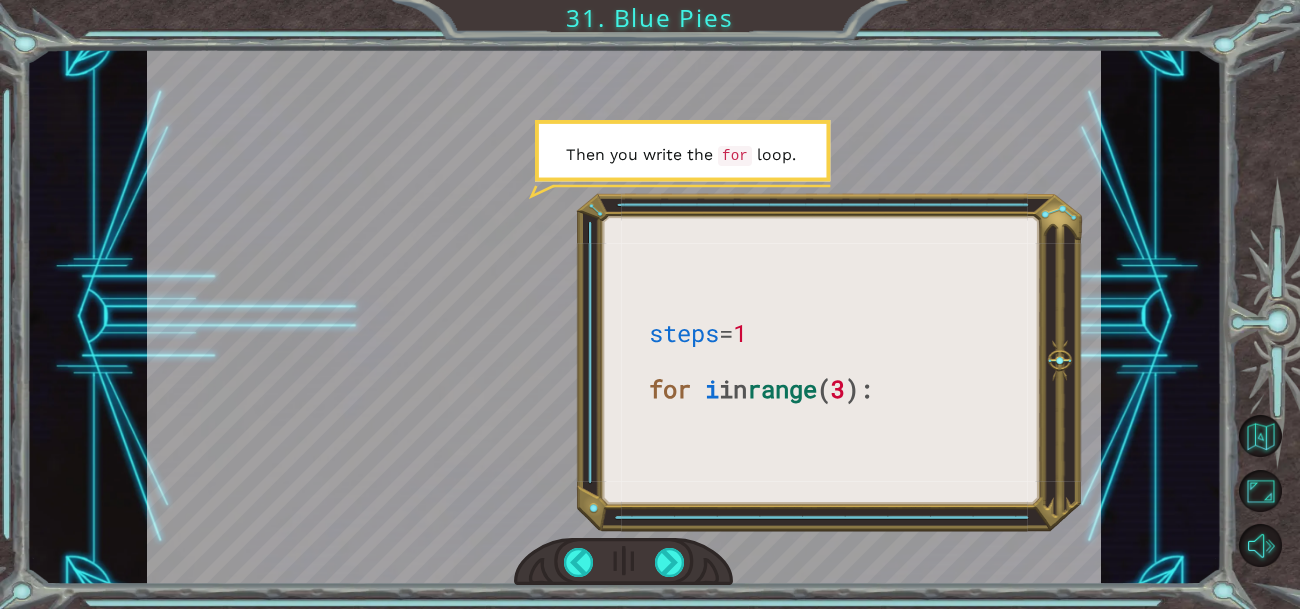 click at bounding box center (623, 562) 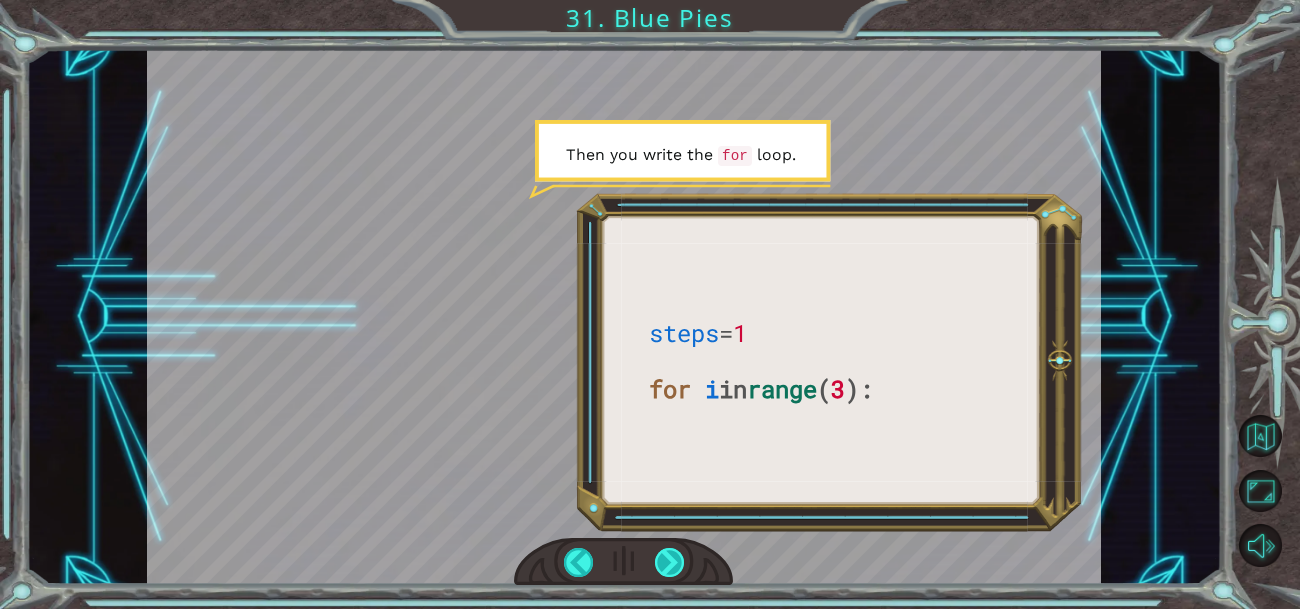 click at bounding box center (669, 562) 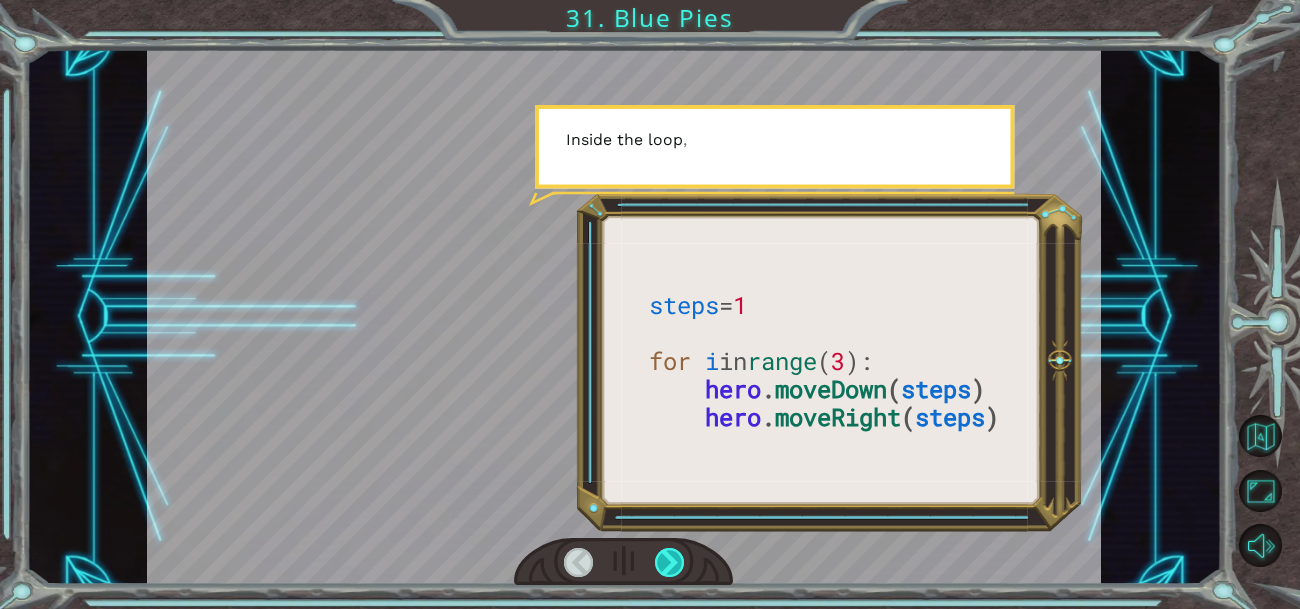click at bounding box center [669, 562] 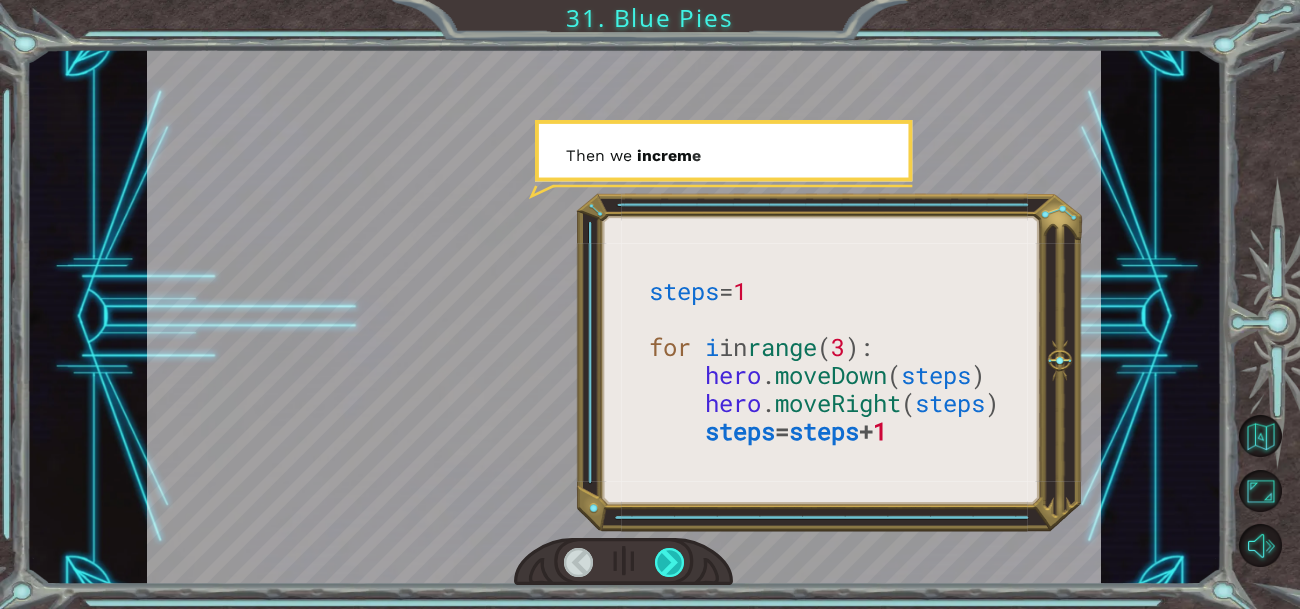 click at bounding box center [669, 562] 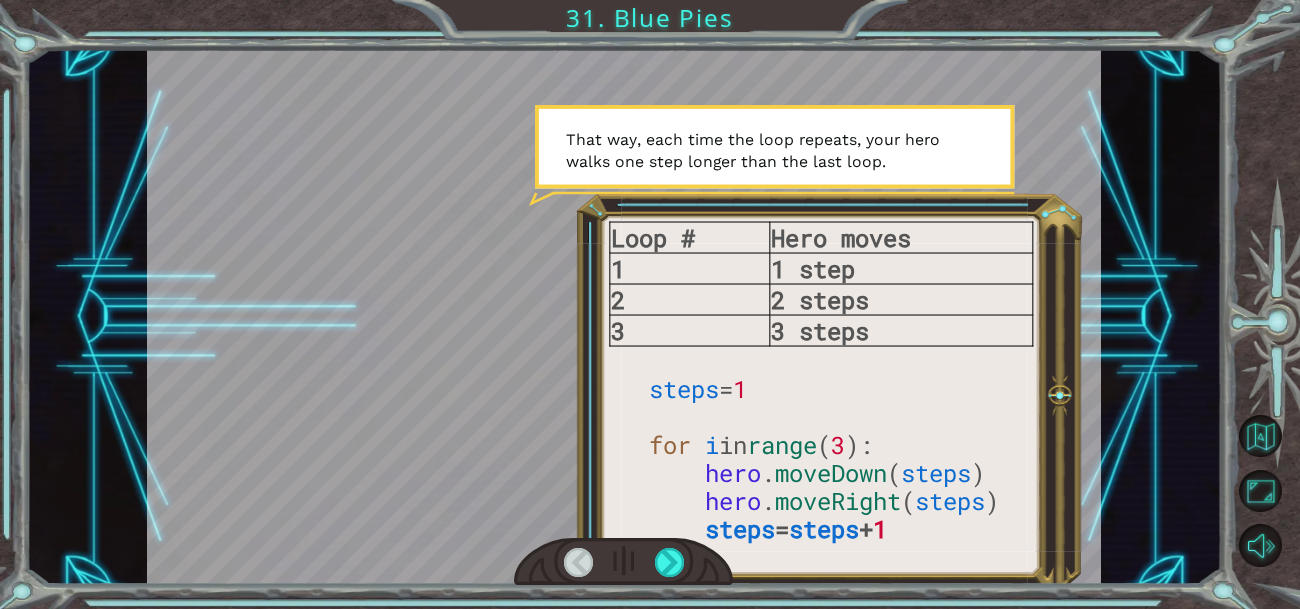 click at bounding box center (623, 562) 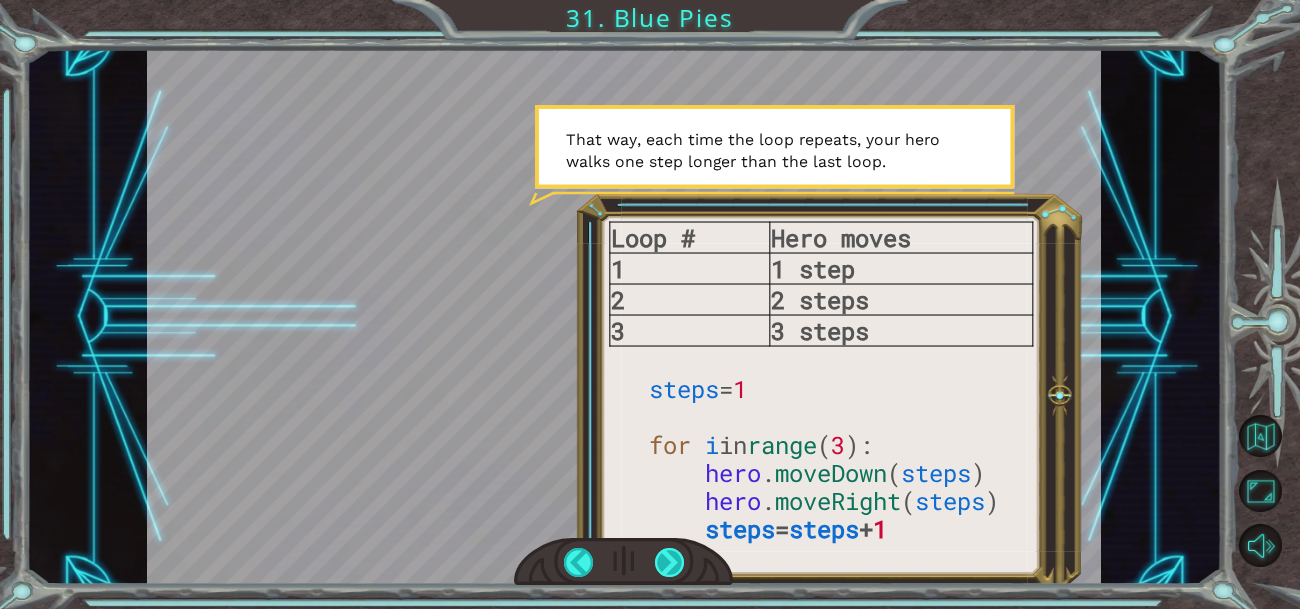 click at bounding box center (669, 562) 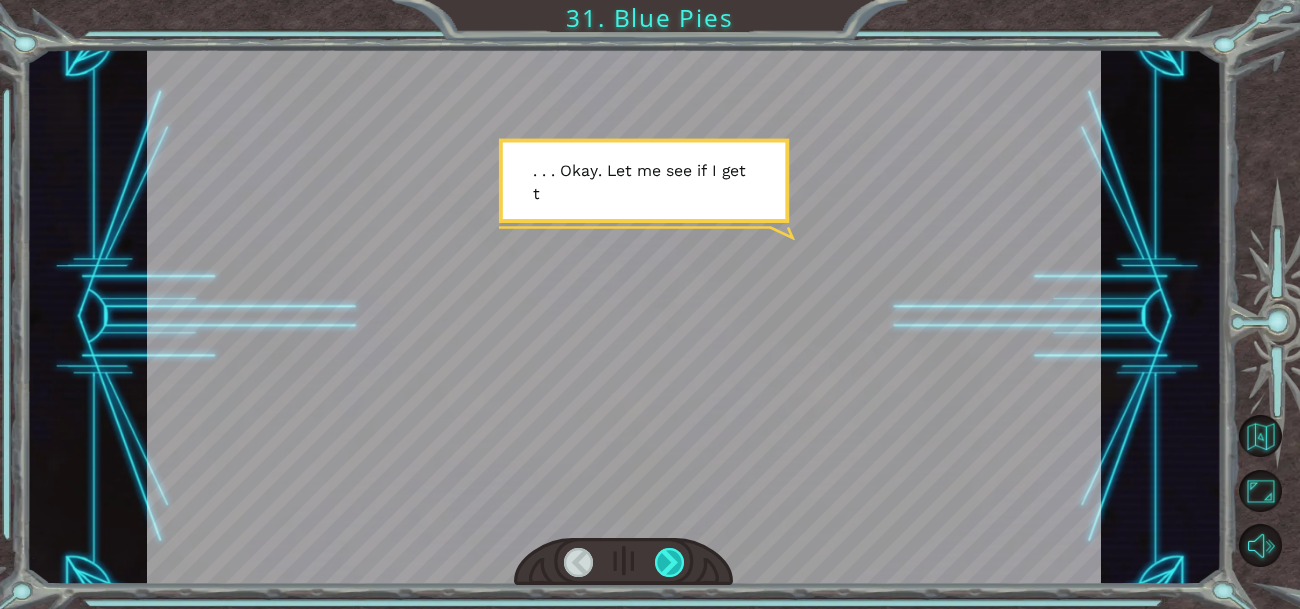 click at bounding box center [669, 562] 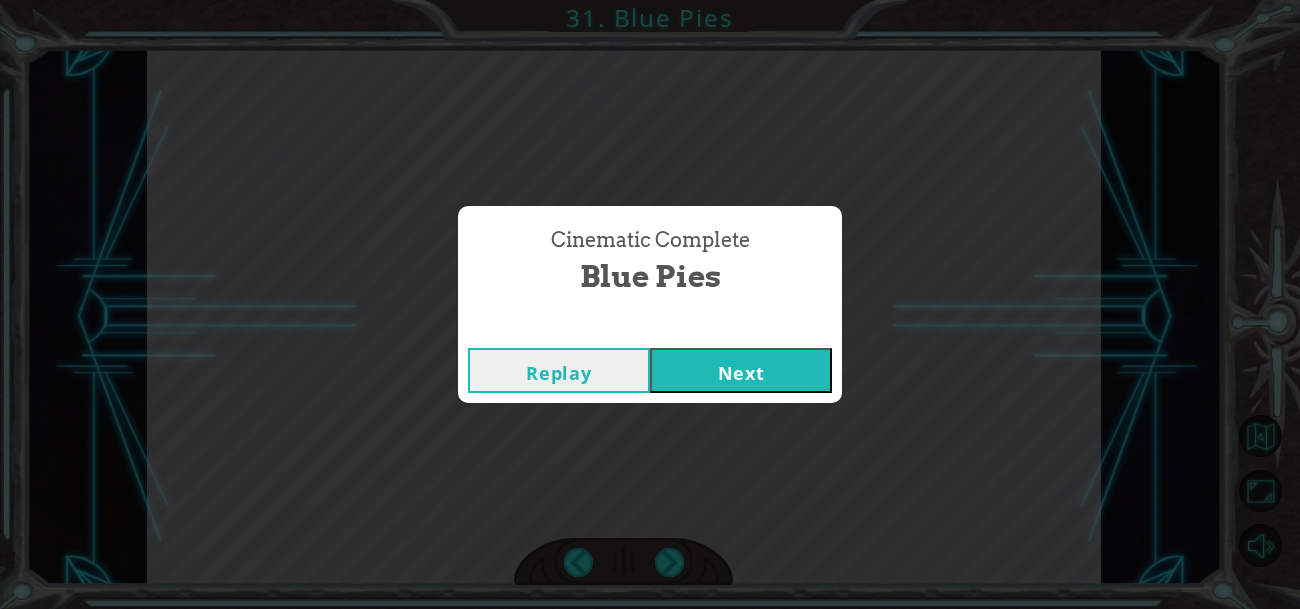 click on "Replay
Next" at bounding box center (650, 370) 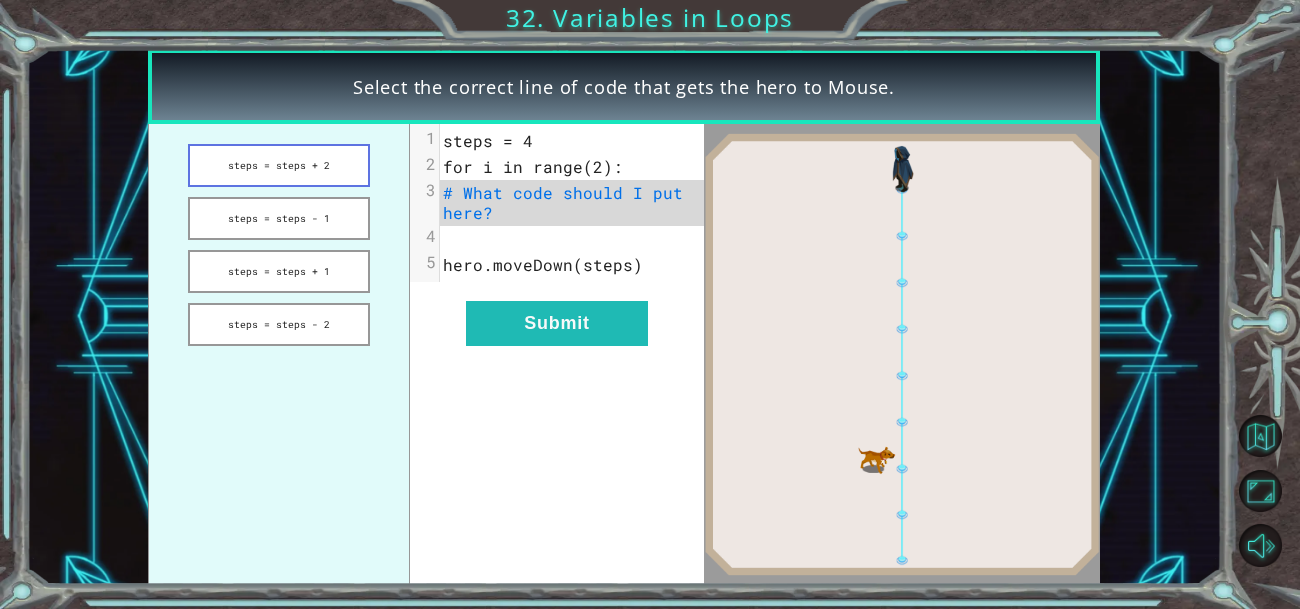 click on "steps = steps + 2" at bounding box center [279, 165] 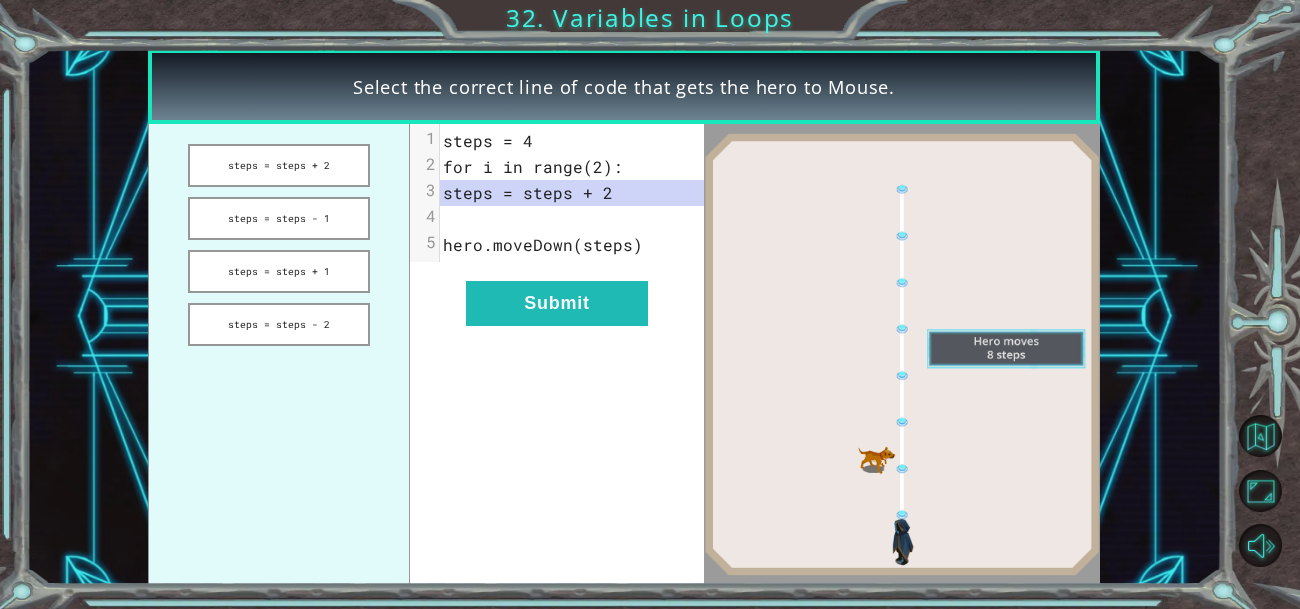 click on "steps = steps + 2
steps = steps - 1
steps = steps + 1
steps = steps - 2" at bounding box center (279, 354) 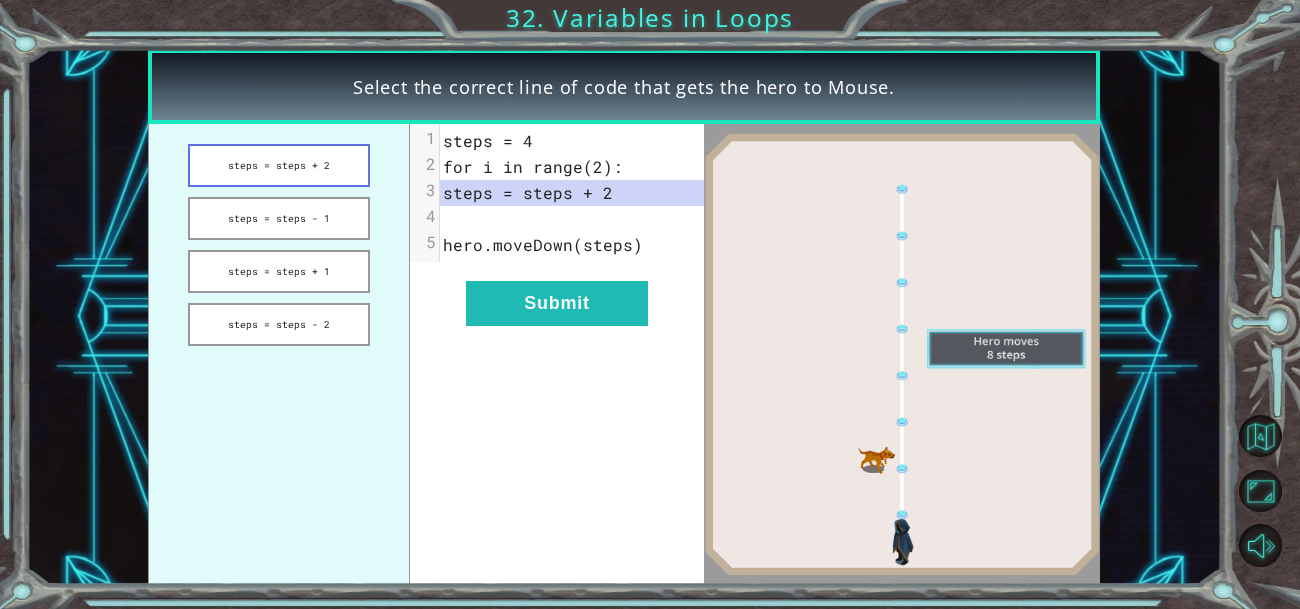 click on "steps = steps + 2" at bounding box center [279, 165] 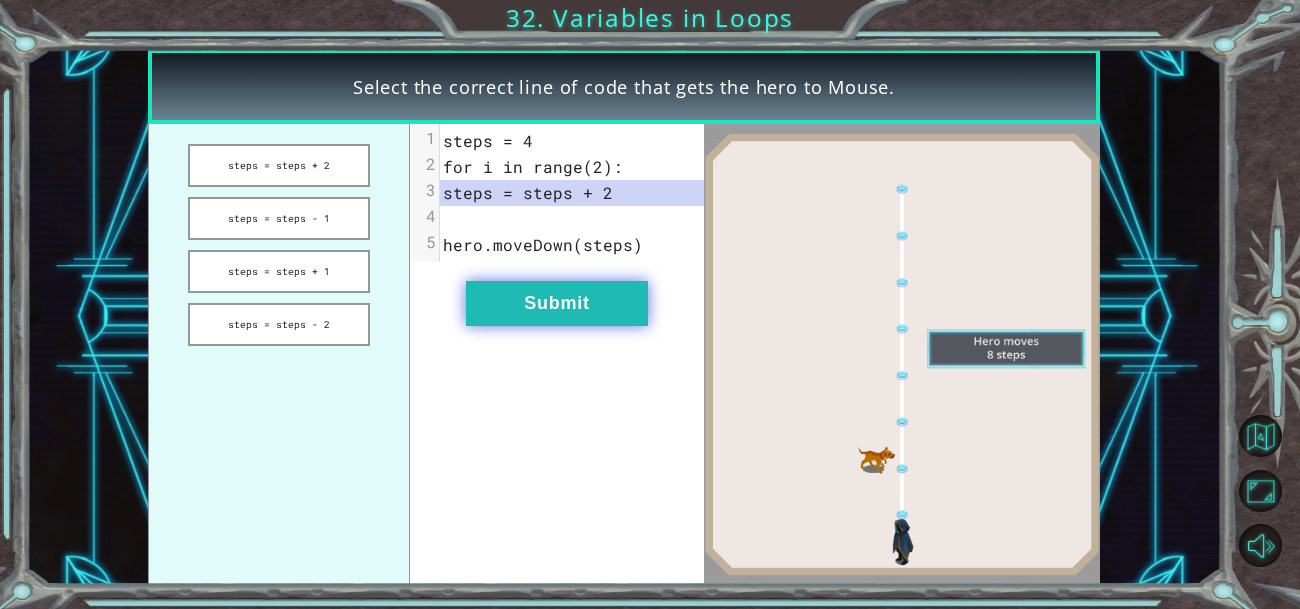 click on "Submit" at bounding box center [557, 303] 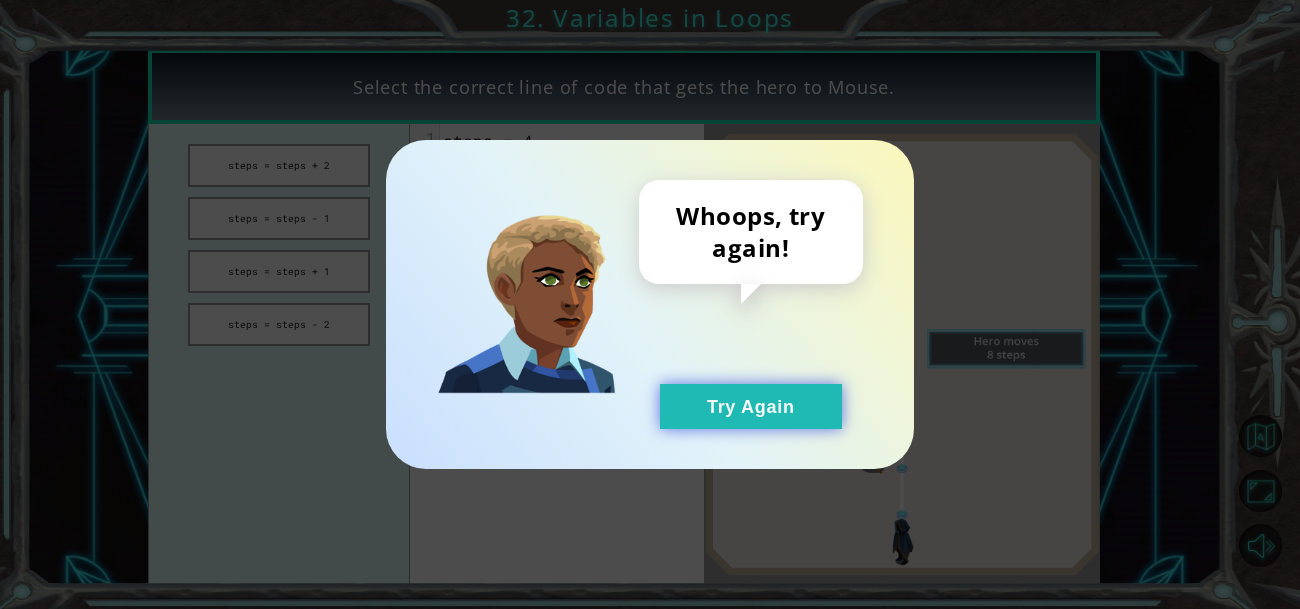 click on "Try Again" at bounding box center [751, 406] 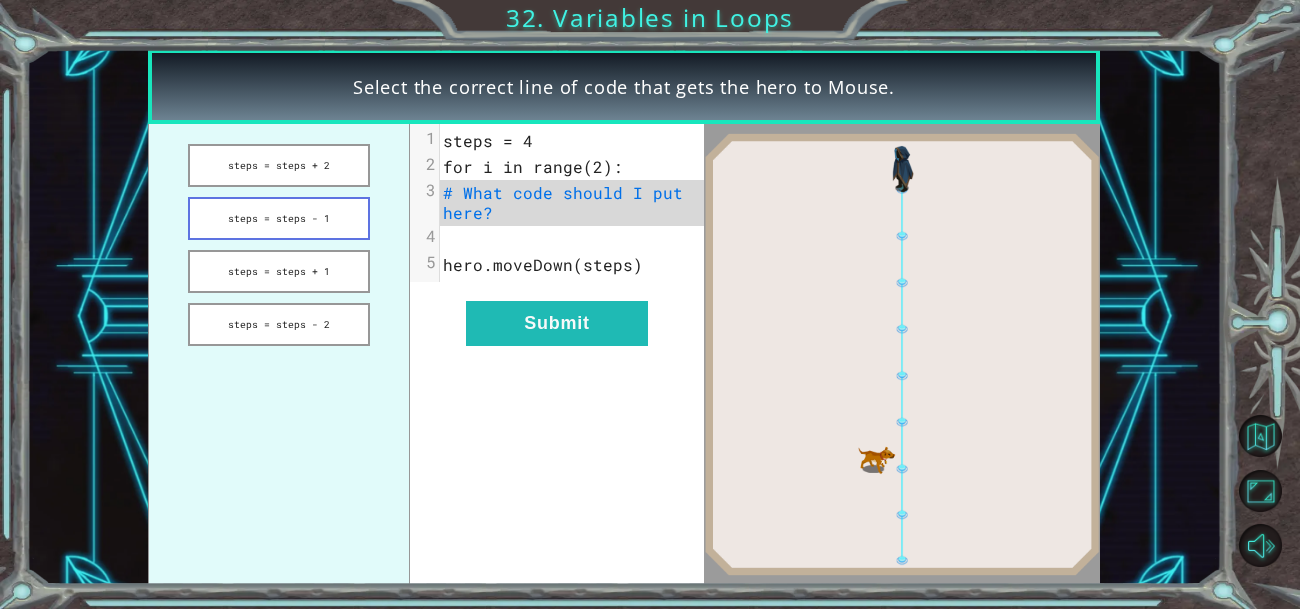 click on "steps = steps - 1" at bounding box center (279, 218) 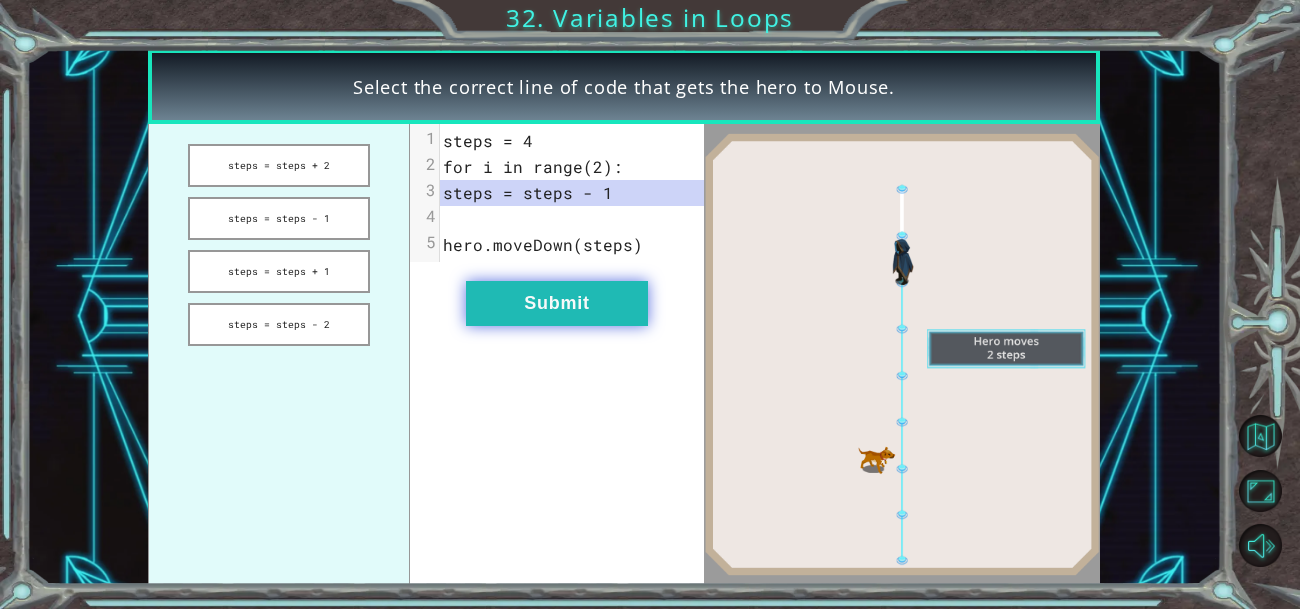click on "Submit" at bounding box center [557, 303] 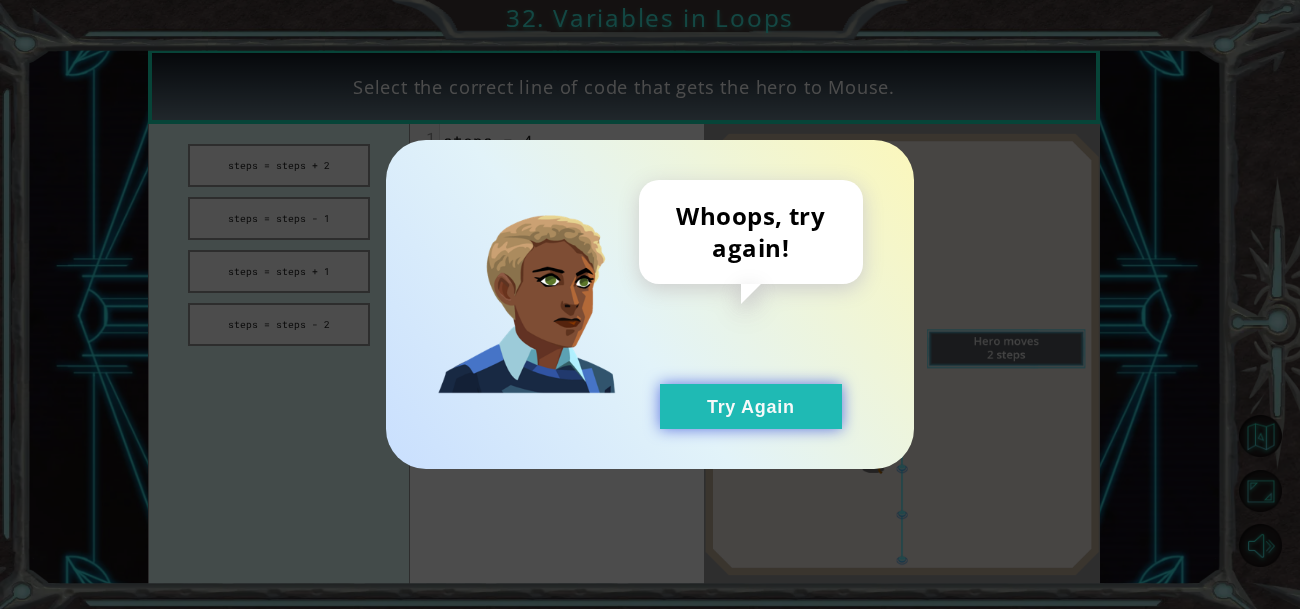 click on "Try Again" at bounding box center [751, 406] 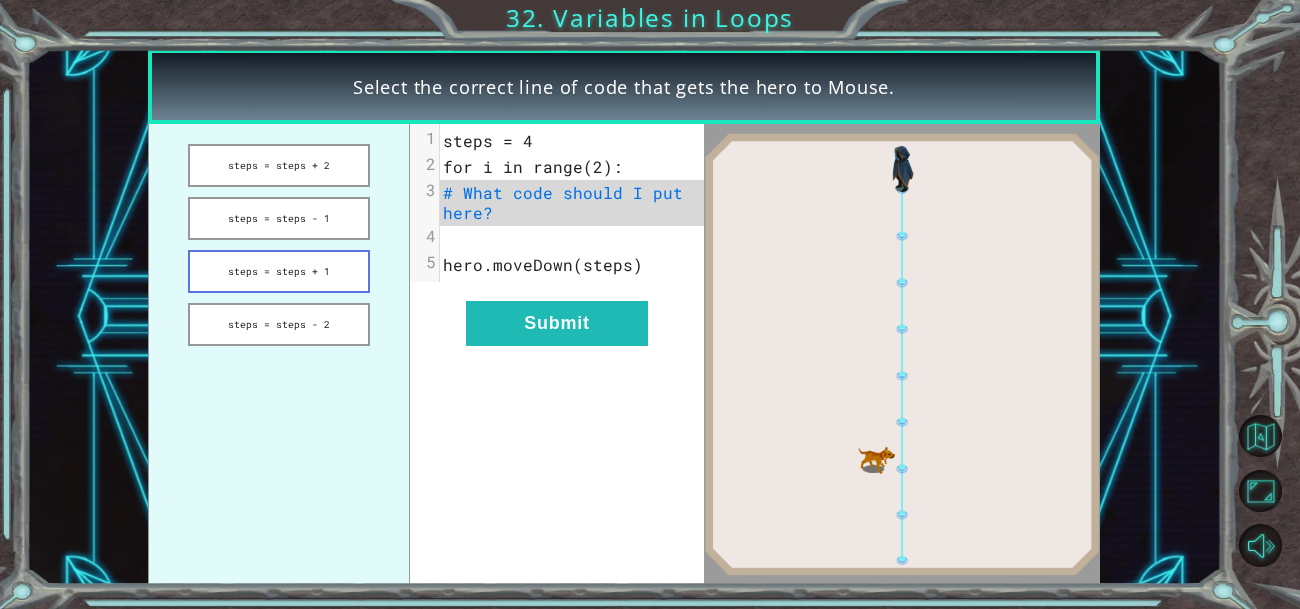 click on "steps = steps + 1" at bounding box center (279, 271) 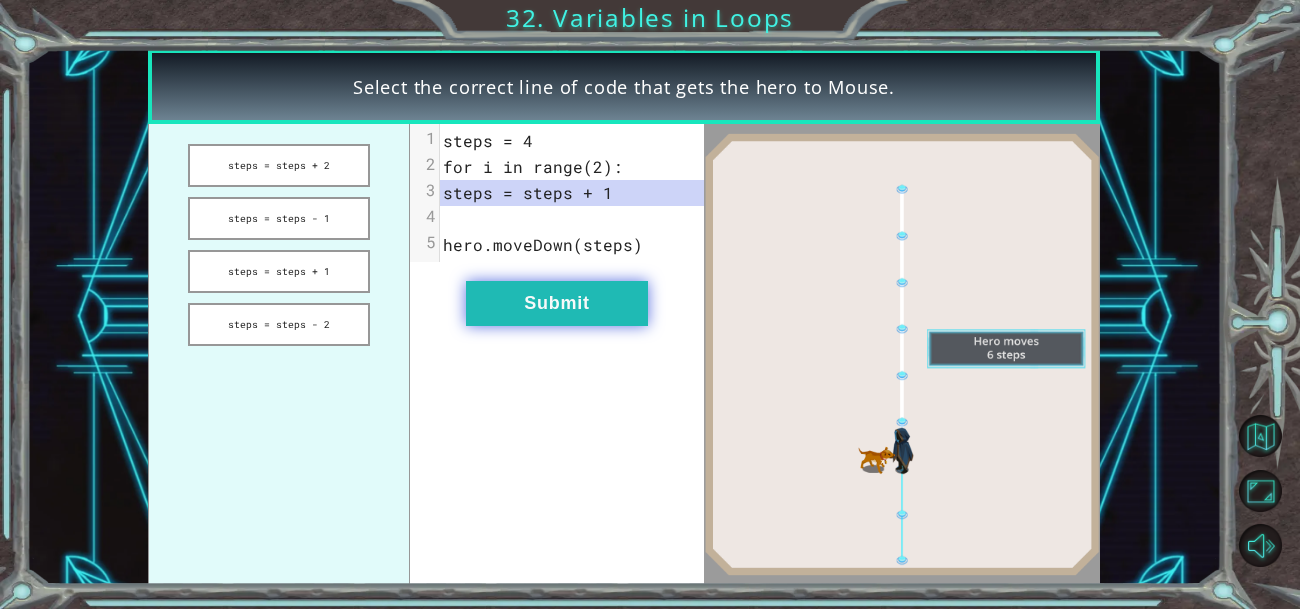 click on "Submit" at bounding box center (557, 303) 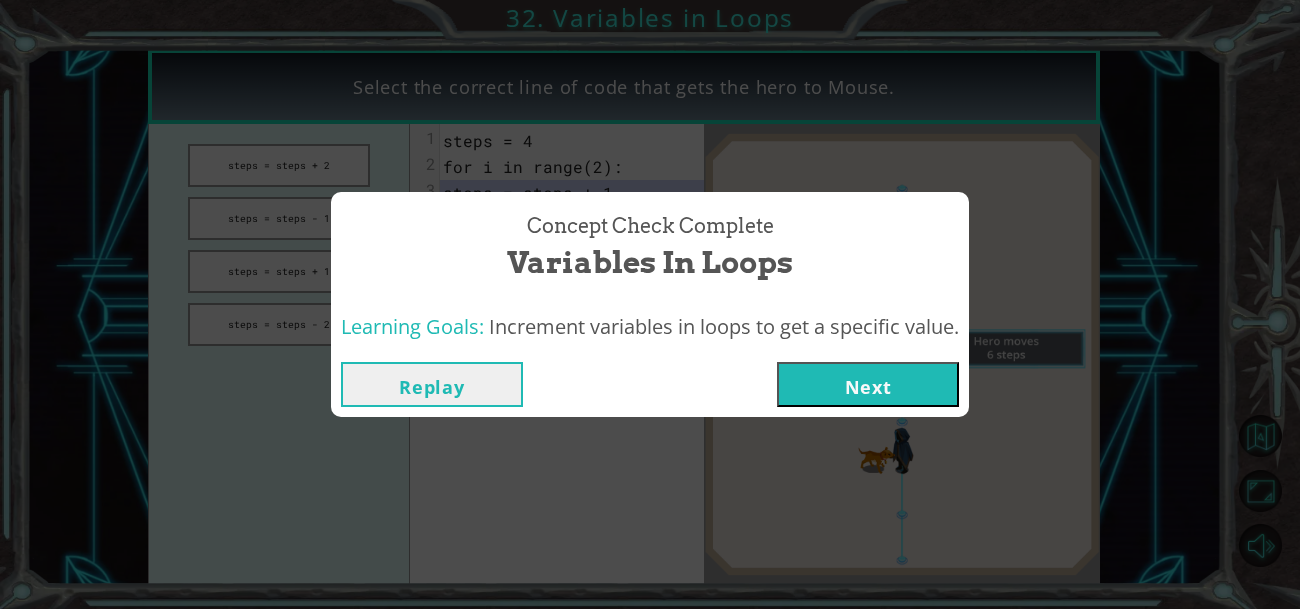 click on "Concept Check Complete     Variables in Loops     Learning Goals:       Increment variables in loops to get a specific value.
Replay
Next" at bounding box center [650, 304] 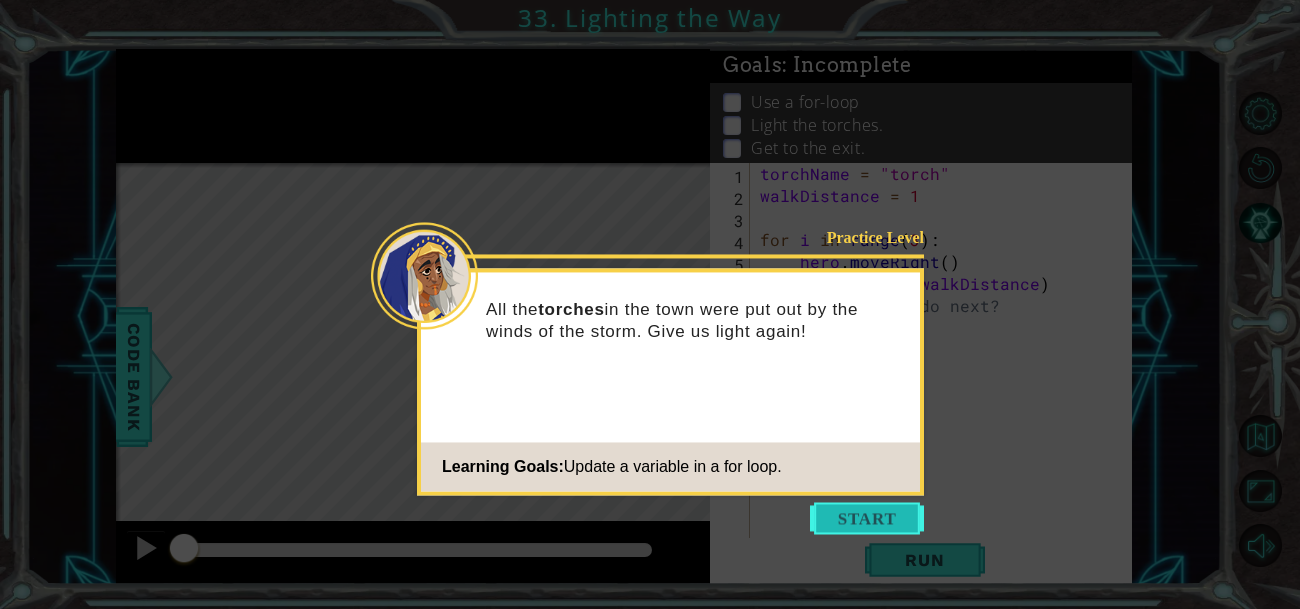 click at bounding box center [867, 518] 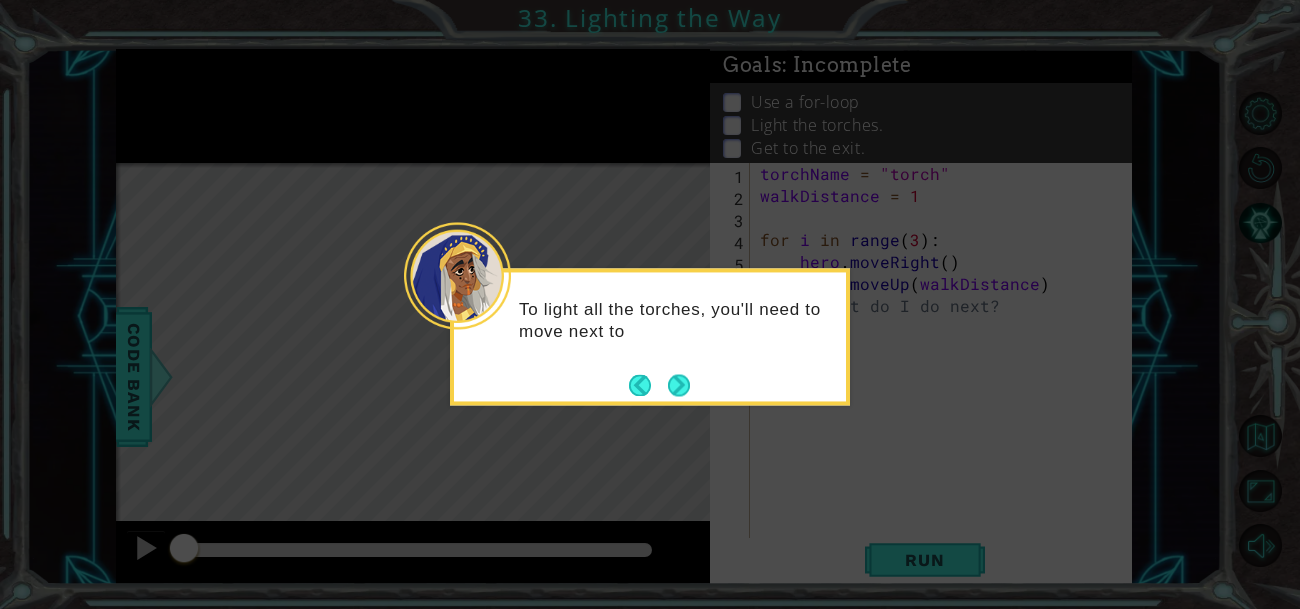 click at bounding box center [659, 385] 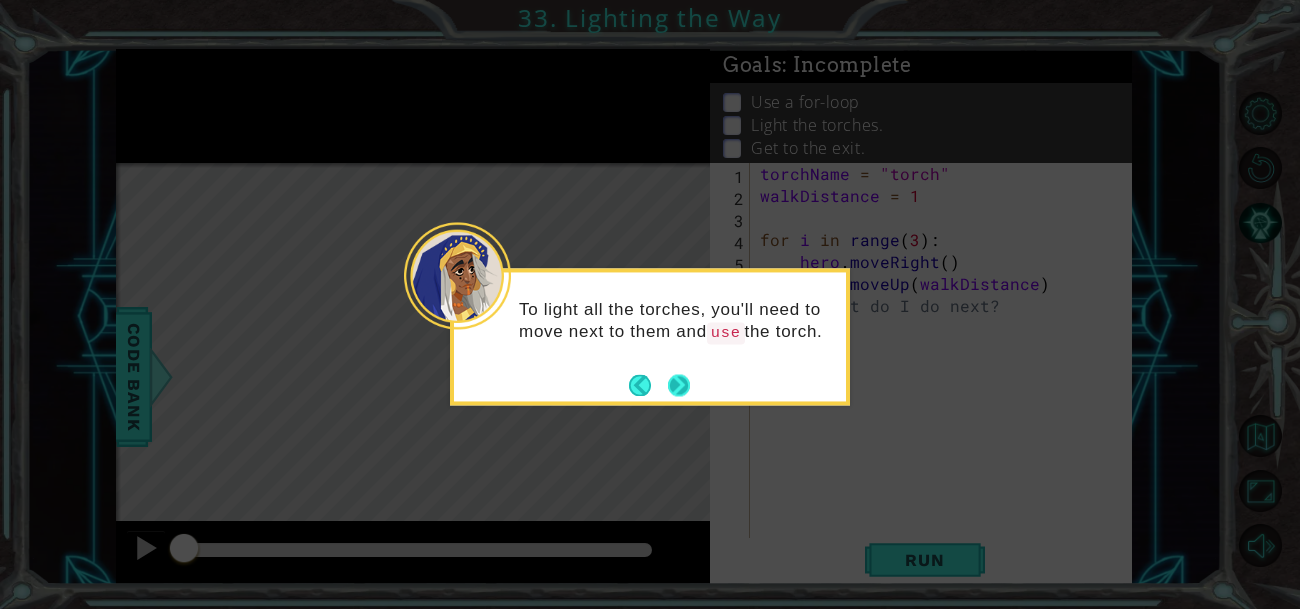 click at bounding box center (679, 385) 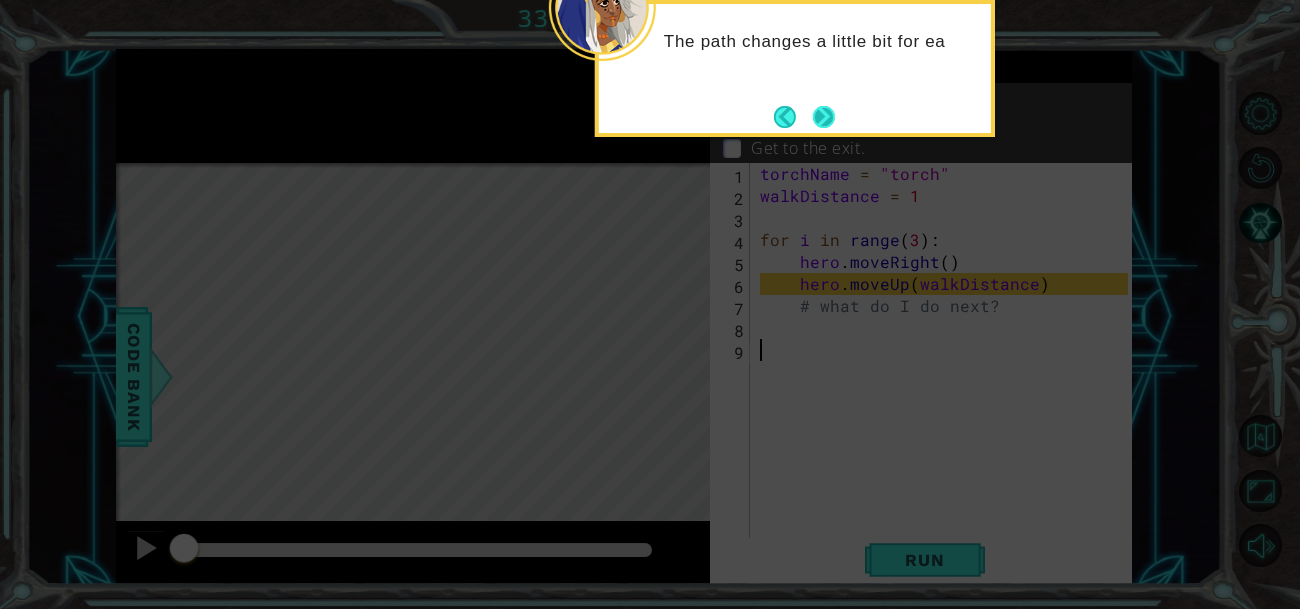 click at bounding box center (823, 116) 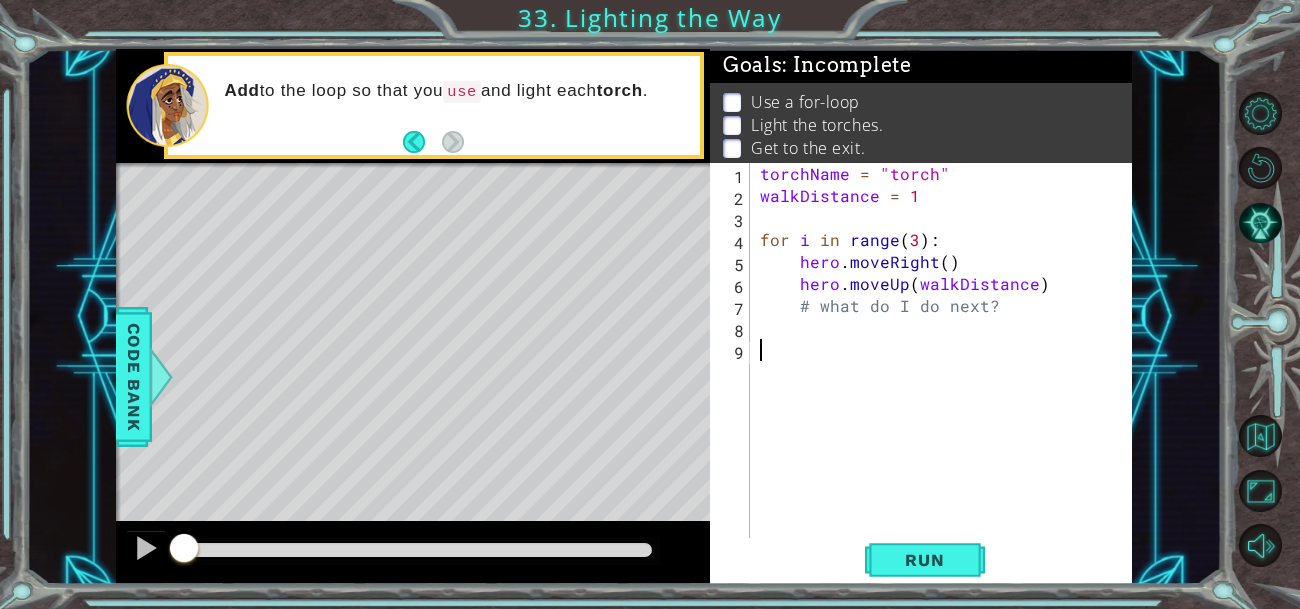 click on "1 2 3 4 5 6 7 8 9 torchName   =   "torch" walkDistance   =   1 for   i   in   range ( 3 ) :      hero . moveRight ( )      hero . moveUp ( walkDistance )      # what do I do next?          הההההההההההההההההההההההההההההההההההההההההההההההההההההההההההההההההההההההההההההההההההההההההההההההההההההההההההההההההההההההההההההההההההההההההההההההההההההההההההההההההההההההההההההההההההההההההההההההההההההההההההההההההההההההההההההההההההההההההההההההההההההההההההההההה XXXXXXXXXXXXXXXXXXXXXXXXXXXXXXXXXXXXXXXXXXXXXXXXXXXXXXXXXXXXXXXXXXXXXXXXXXXXXXXXXXXXXXXXXXXXXXXXXXXXXXXXXXXXXXXXXXXXXXXXXXXXXXXXXXXXXXXXXXXXXXXXXXXXXXXXXXXXXXXXXXXXXXXXXXXXXXXXXXXXXXXXXXXXXXXXXXXXXXXXXXXXXXXXXXXXXXXXXXXXXXXXXXXXXXXXXXXXXXXXXXXXXXXXXXXXXXXX Code Saved Run Statement   /  Call   /" at bounding box center [921, 374] 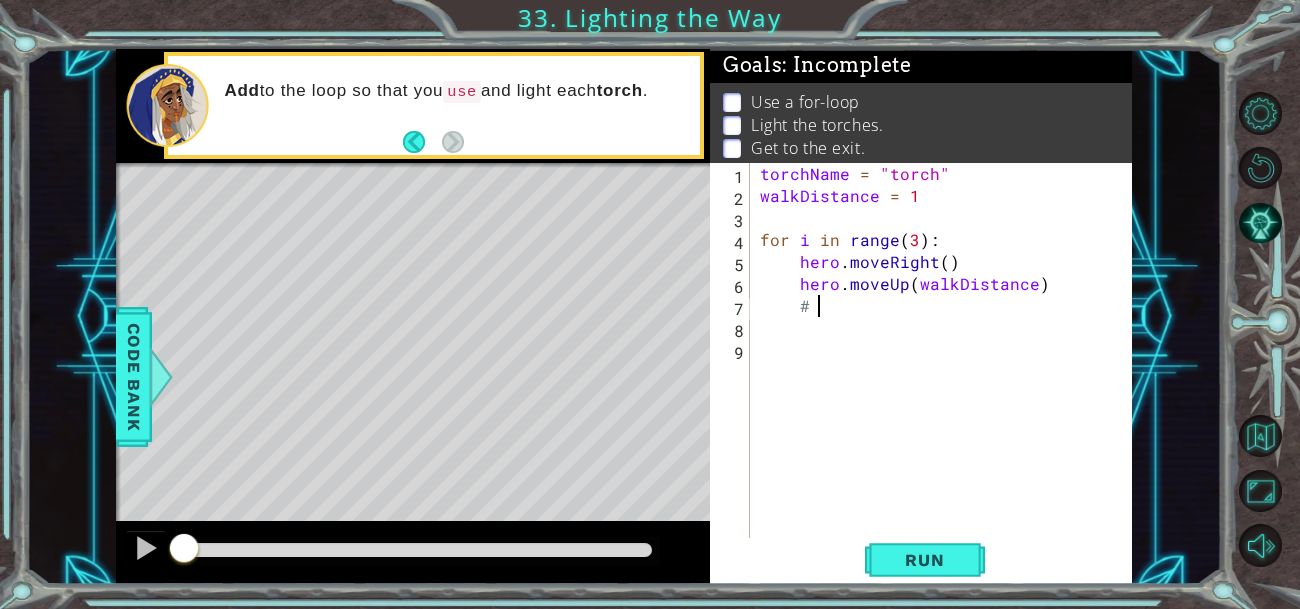 type on "#" 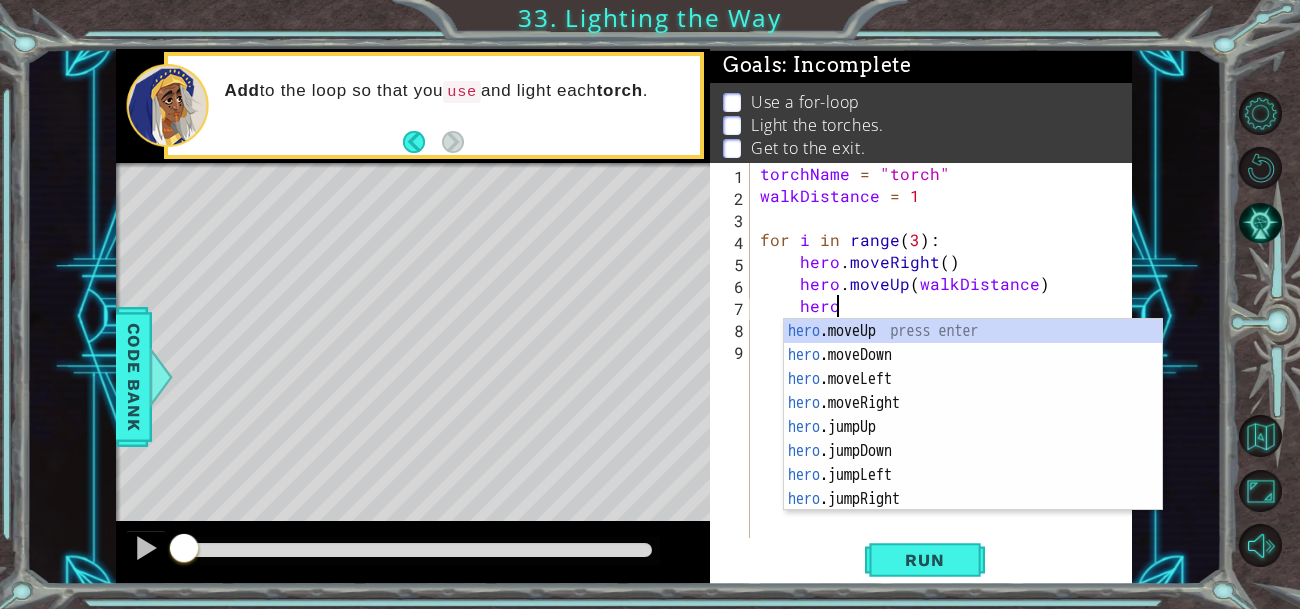 scroll, scrollTop: 0, scrollLeft: 3, axis: horizontal 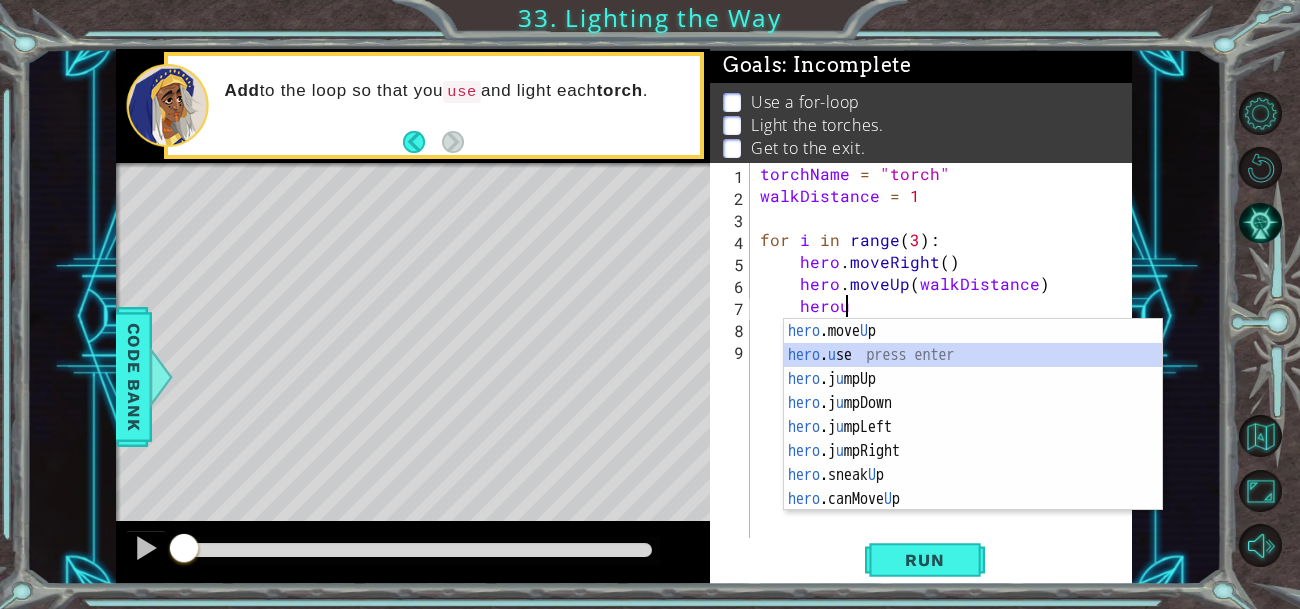 click on "hero .move U p press enter hero . u se press enter hero .j u mpUp press enter hero .j u mpDown press enter hero .j u mpLeft press enter hero .j u mpRight press enter hero .sneak U p press enter hero .canMove U p press enter hero .[PERSON_NAME] u sionMist press enter" at bounding box center (973, 439) 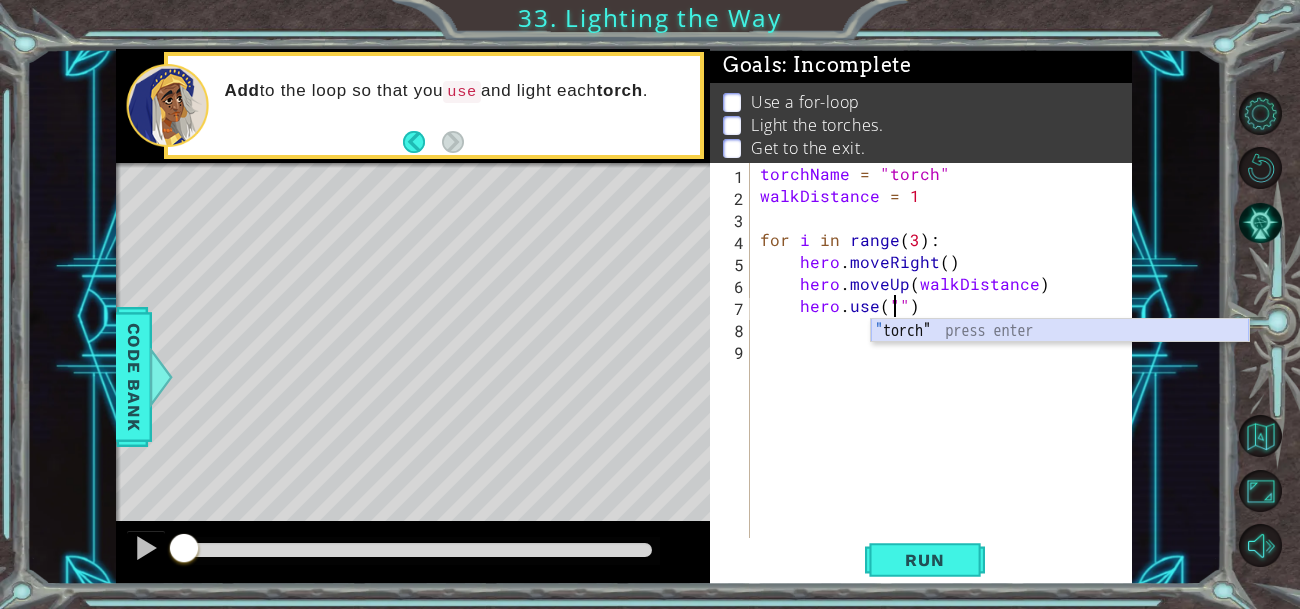 click on "" torch" press enter" at bounding box center [1060, 355] 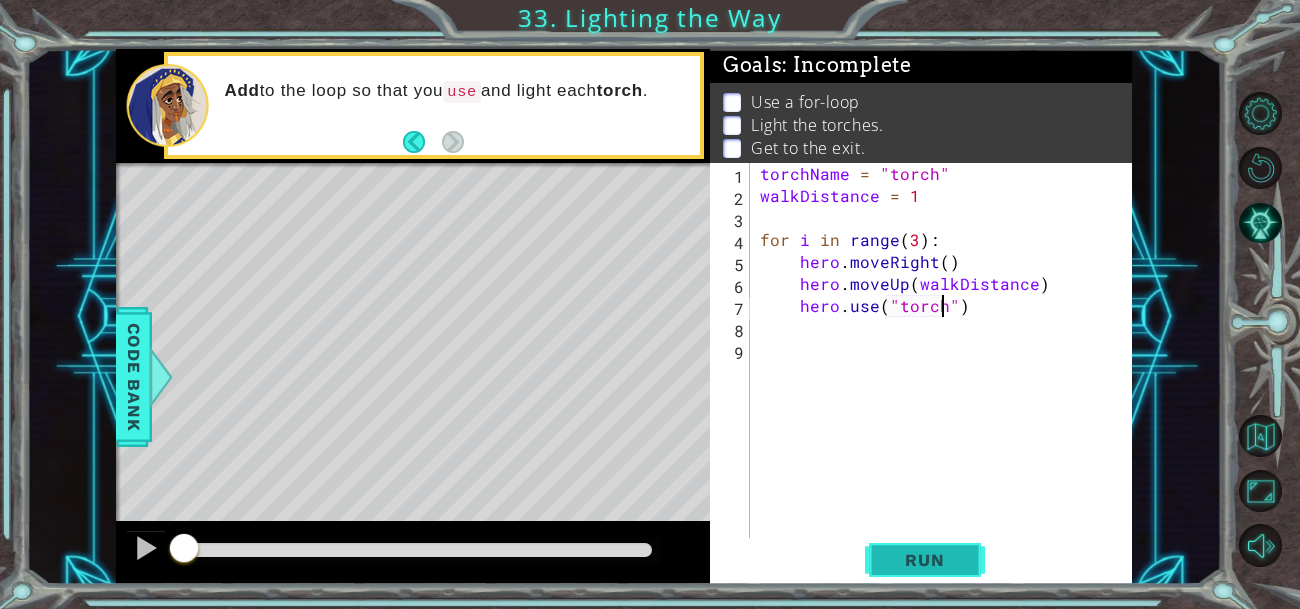 type on "hero.use("torch")" 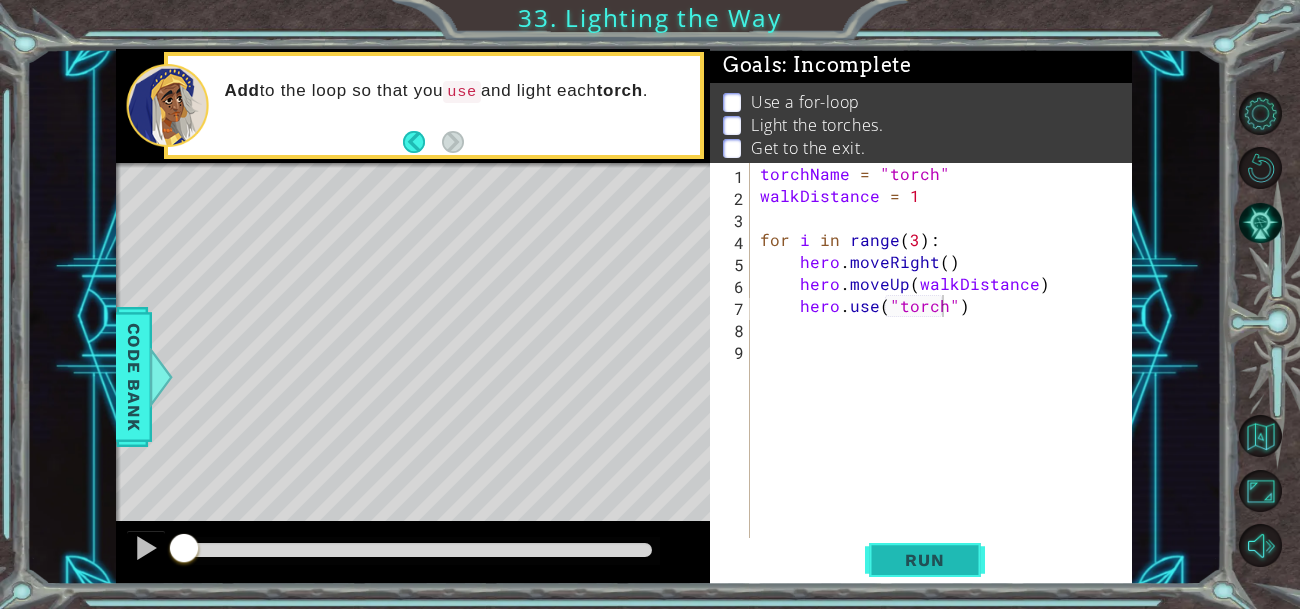 click on "Run" at bounding box center (924, 560) 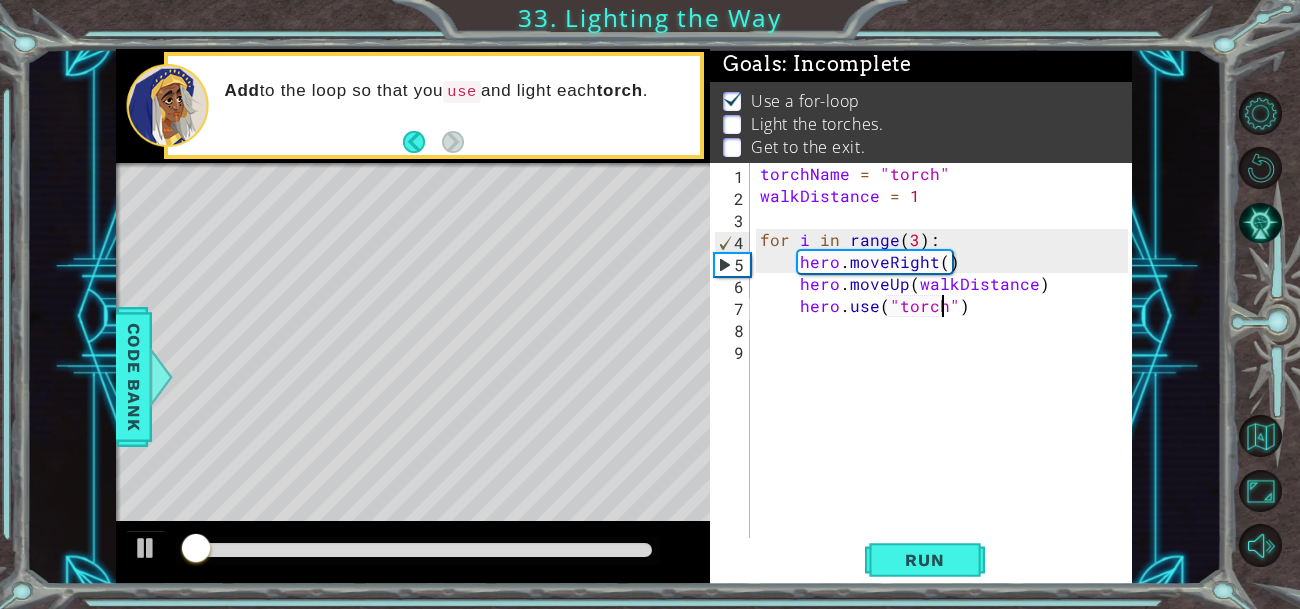 scroll, scrollTop: 3, scrollLeft: 0, axis: vertical 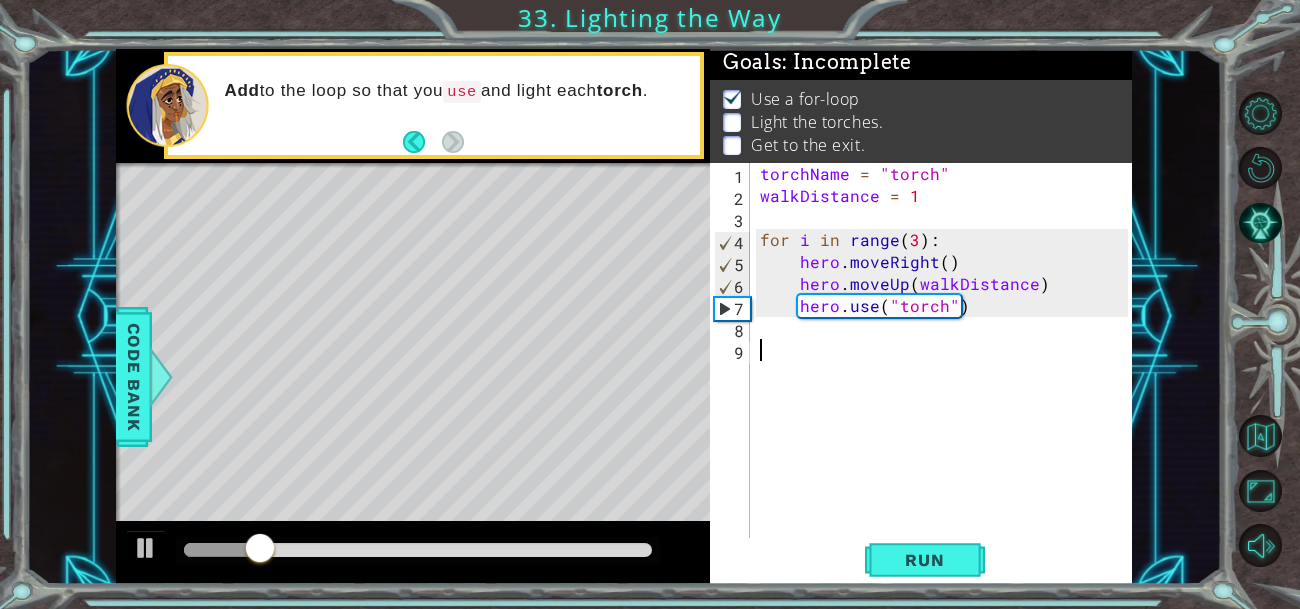 click on "torchName   =   "torch" walkDistance   =   1 for   i   in   range ( 3 ) :      hero . moveRight ( )      hero . moveUp ( walkDistance )      hero . use ( "torch" )" at bounding box center [947, 383] 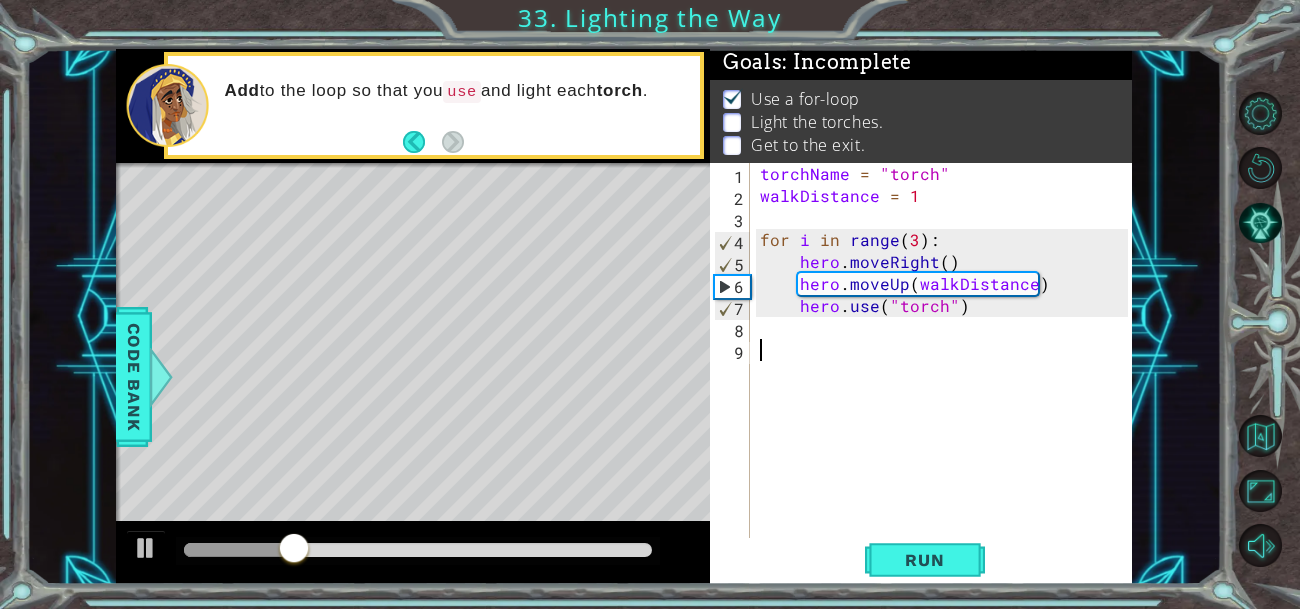 click on "torchName   =   "torch" walkDistance   =   1 for   i   in   range ( 3 ) :      hero . moveRight ( )      hero . moveUp ( walkDistance )      hero . use ( "torch" )" at bounding box center [947, 383] 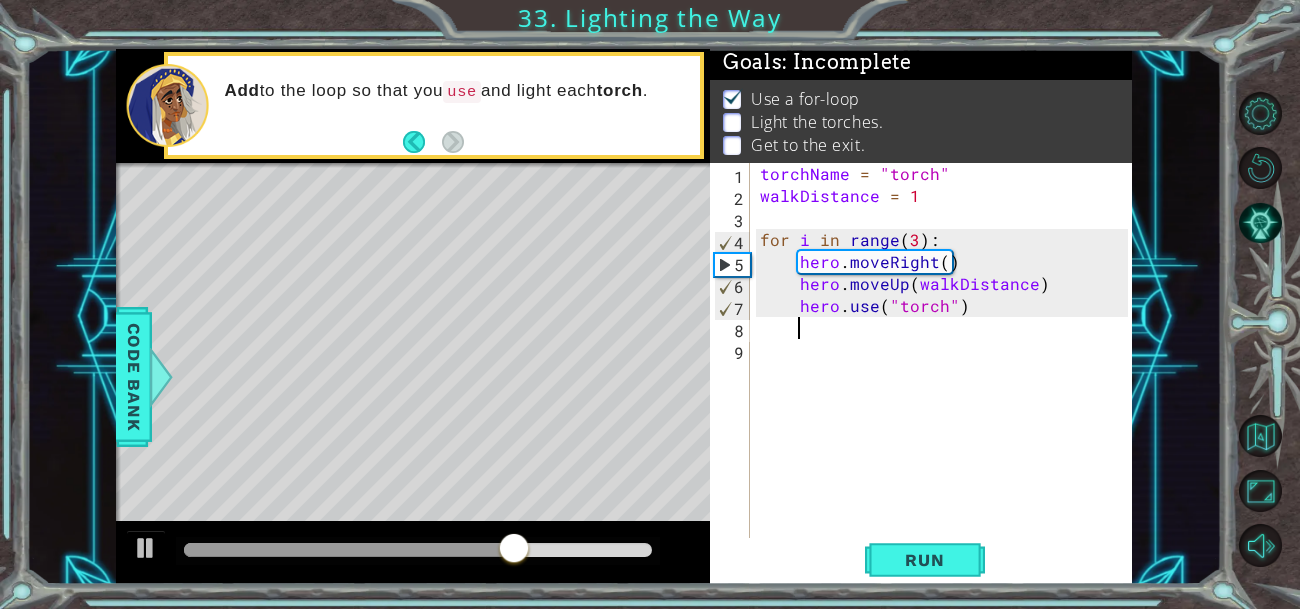 click on "torchName   =   "torch" walkDistance   =   1 for   i   in   range ( 3 ) :      hero . moveRight ( )      hero . moveUp ( walkDistance )      hero . use ( "torch" )" at bounding box center (947, 383) 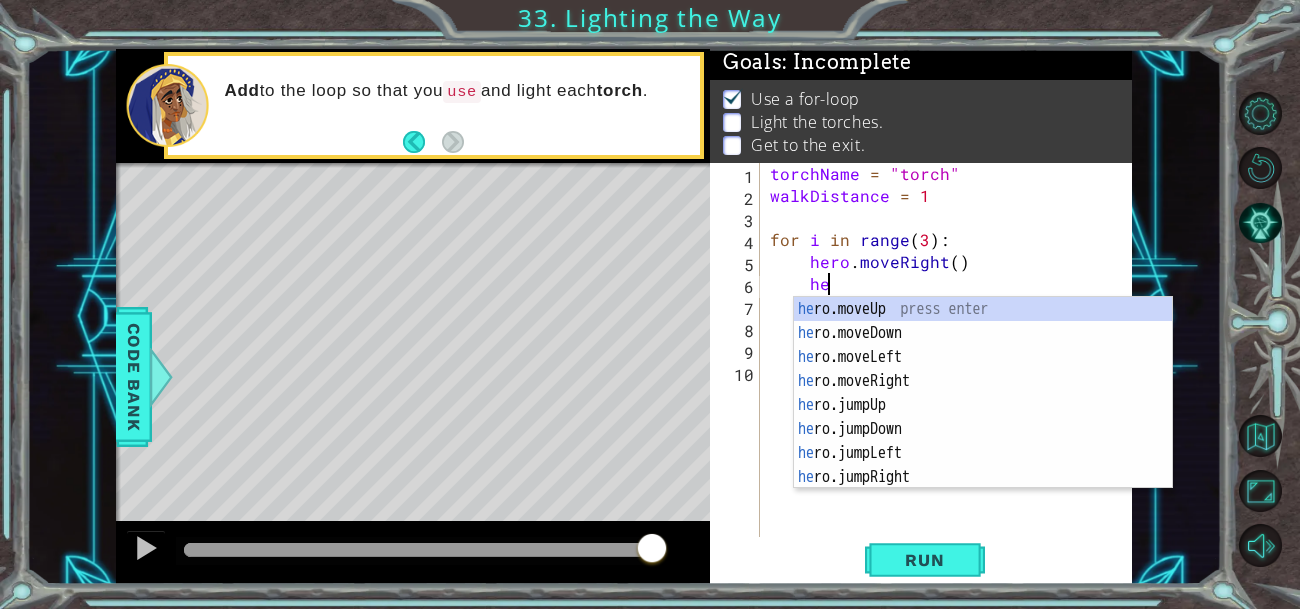 scroll, scrollTop: 0, scrollLeft: 2, axis: horizontal 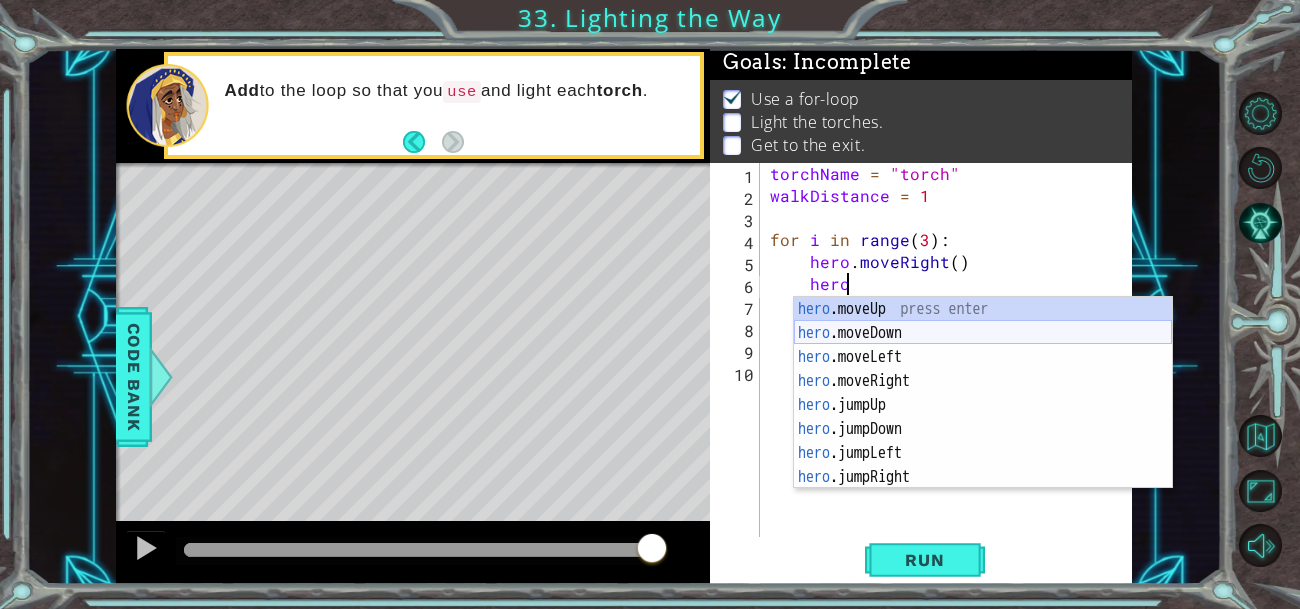 click on "hero .moveUp press enter hero .moveDown press enter hero .moveLeft press enter hero .moveRight press enter hero .jumpUp press enter hero .jumpDown press enter hero .jumpLeft press enter hero .jumpRight press enter hero .sneakUp press enter" at bounding box center (983, 417) 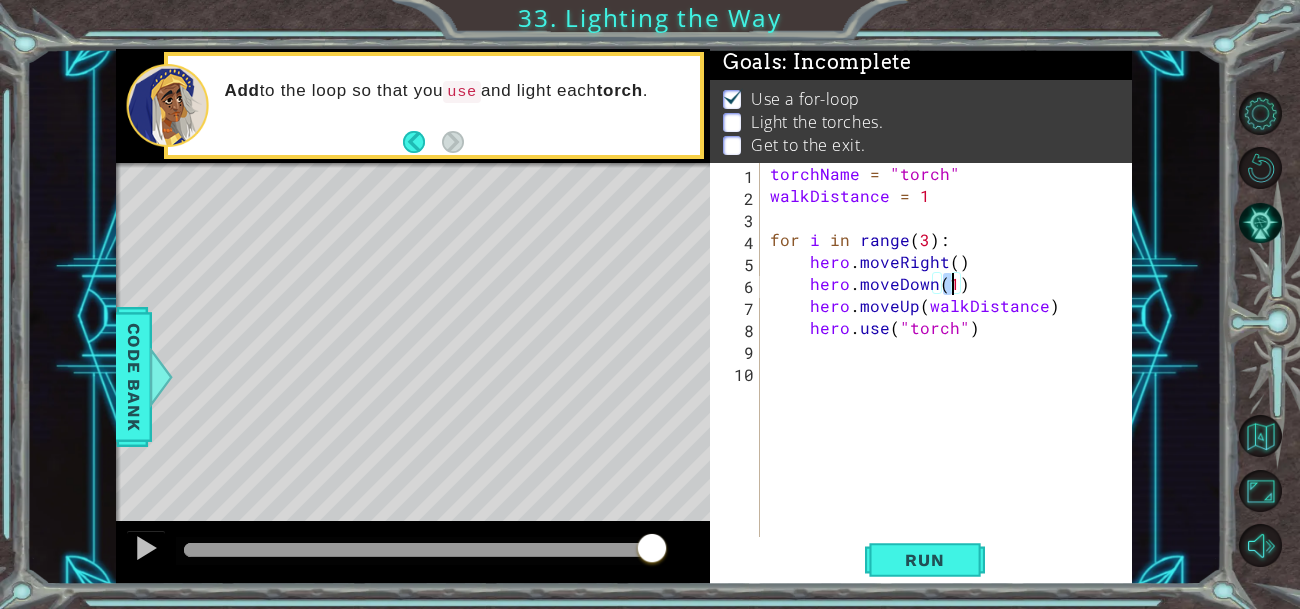 click on "torchName   =   "torch" walkDistance   =   1 for   i   in   range ( 3 ) :      hero . moveRight ( )      hero . moveDown ( 1 )      hero . moveUp ( walkDistance )      hero . use ( "torch" )" at bounding box center (952, 372) 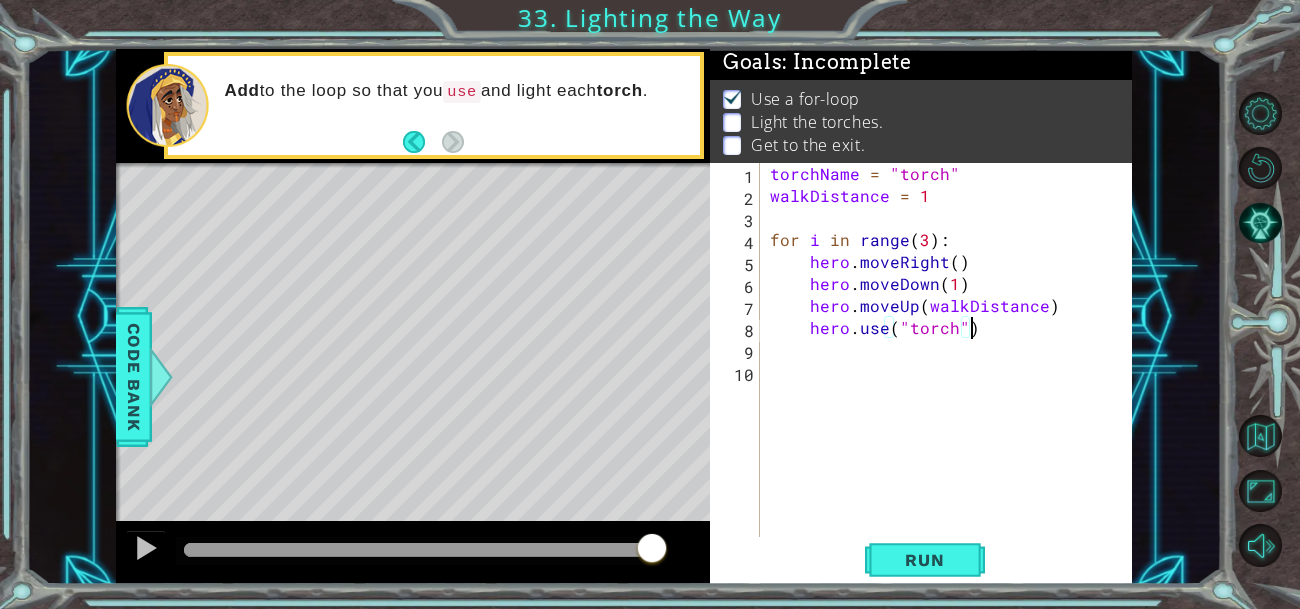 click on "torchName   =   "torch" walkDistance   =   1 for   i   in   range ( 3 ) :      hero . moveRight ( )      hero . moveDown ( 1 )      hero . moveUp ( walkDistance )      hero . use ( "torch" )" at bounding box center [952, 372] 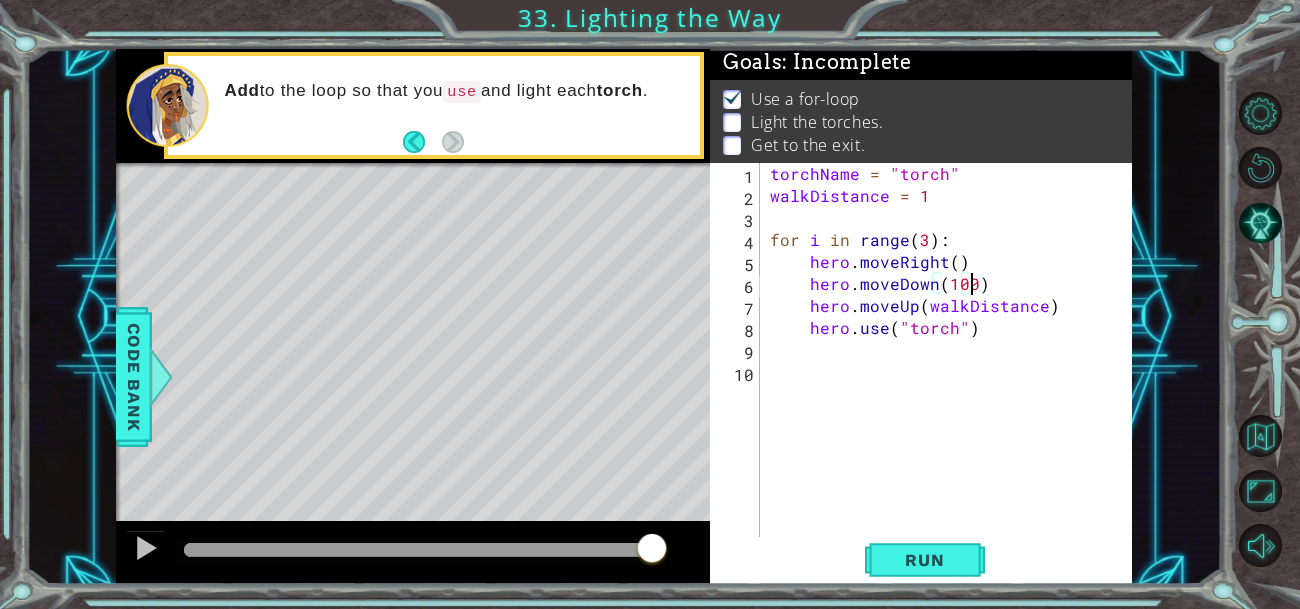 scroll, scrollTop: 0, scrollLeft: 12, axis: horizontal 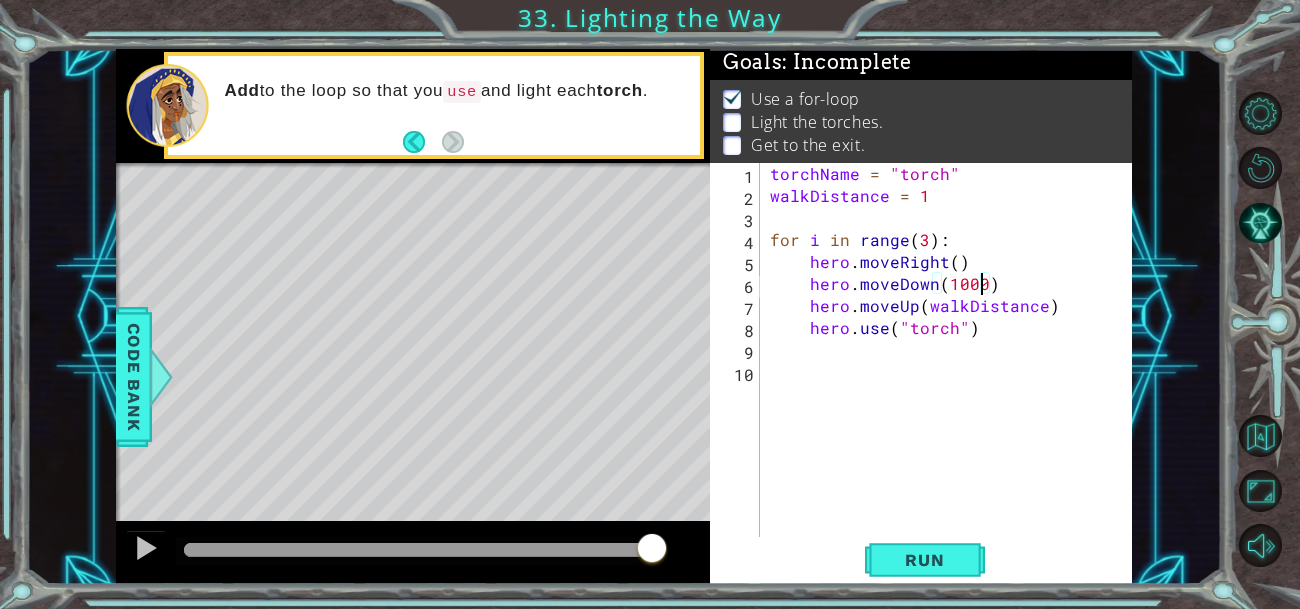 click on "torchName   =   "torch" walkDistance   =   1 for   i   in   range ( 3 ) :      hero . moveRight ( )      hero . moveDown ( 1000 )      hero . moveUp ( walkDistance )      hero . use ( "torch" )" at bounding box center [952, 372] 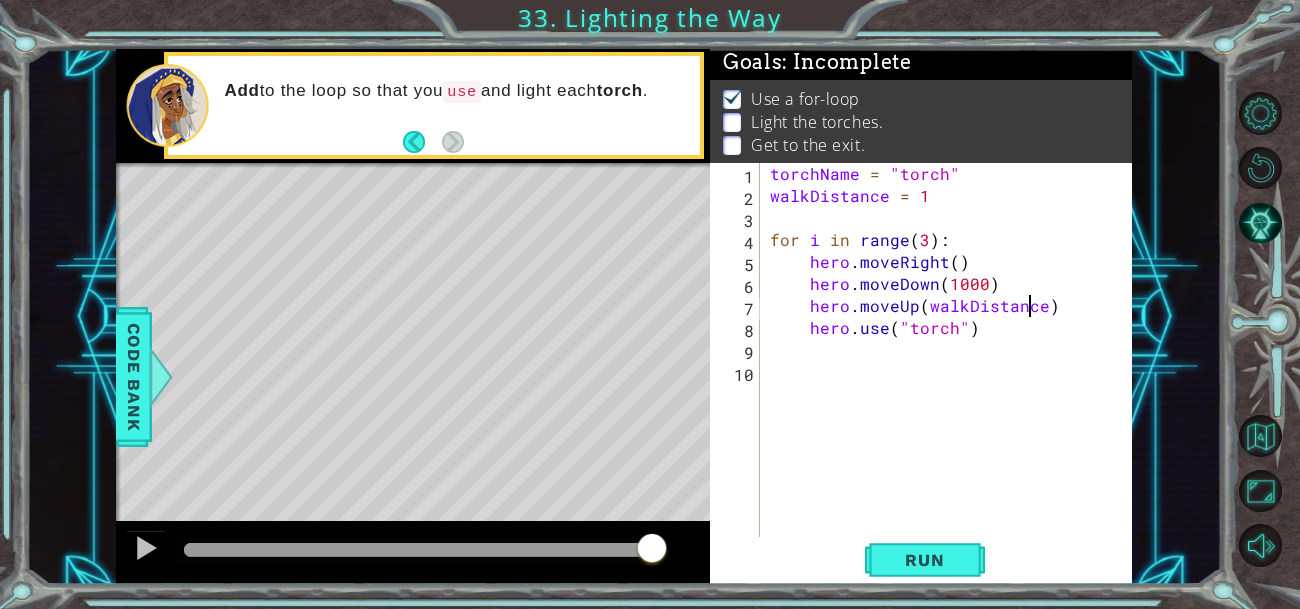 click on "torchName   =   "torch" walkDistance   =   1 for   i   in   range ( 3 ) :      hero . moveRight ( )      hero . moveDown ( 1000 )      hero . moveUp ( walkDistance )      hero . use ( "torch" )" at bounding box center [952, 372] 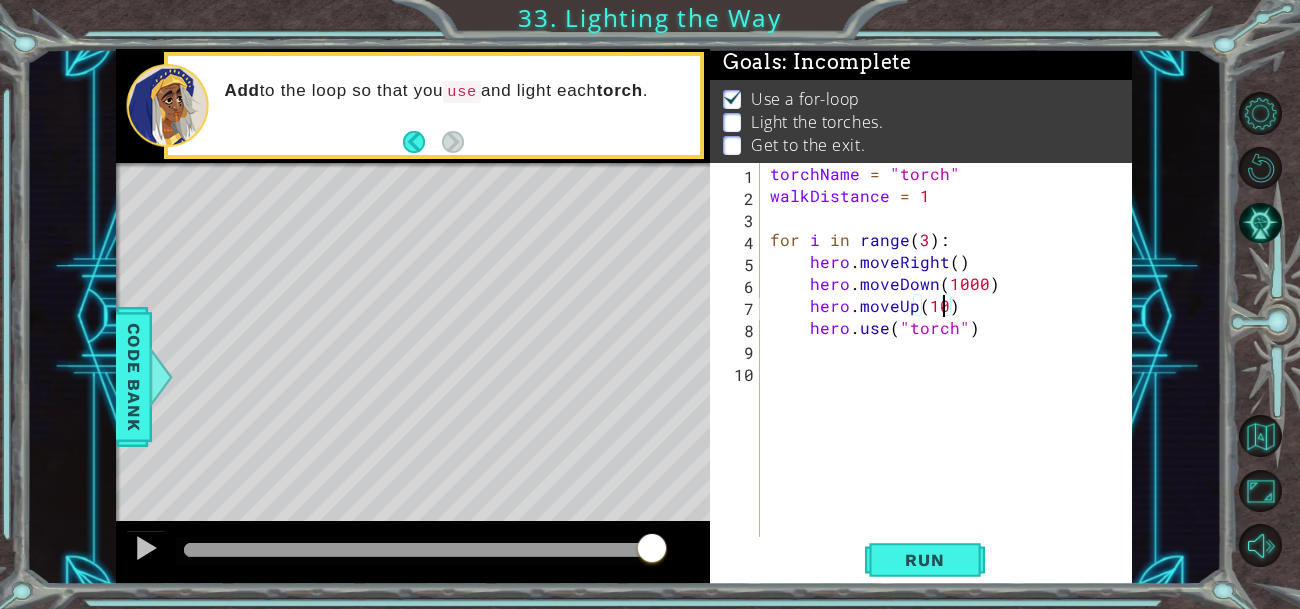 scroll, scrollTop: 0, scrollLeft: 11, axis: horizontal 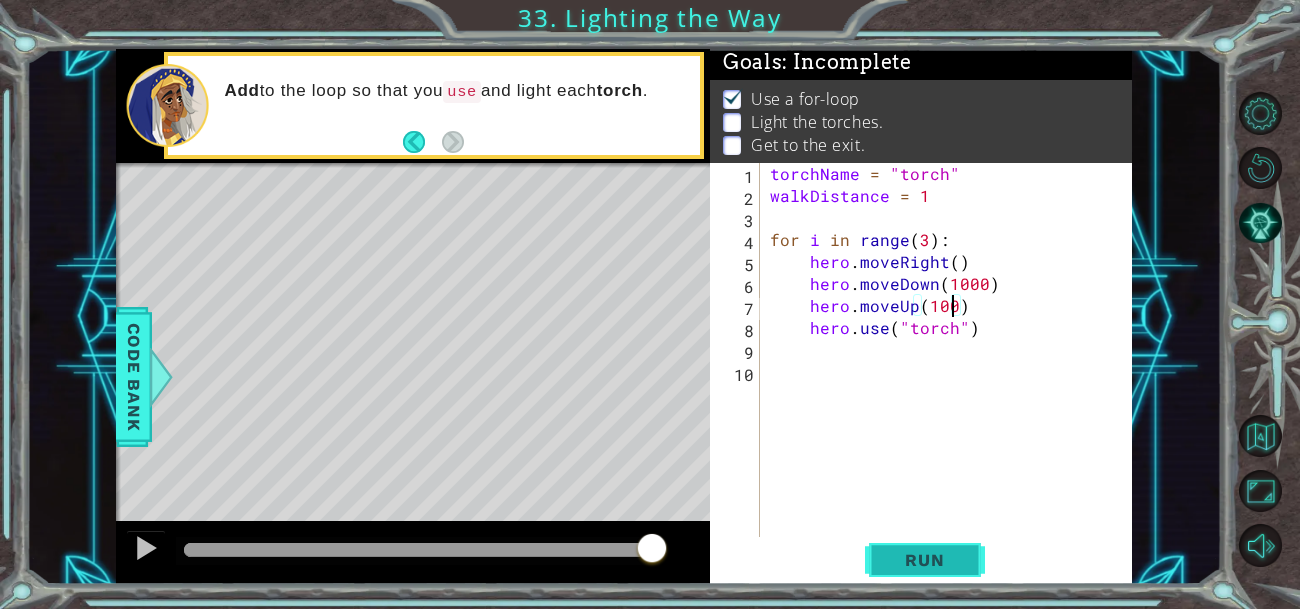 type on "hero.moveUp(100)" 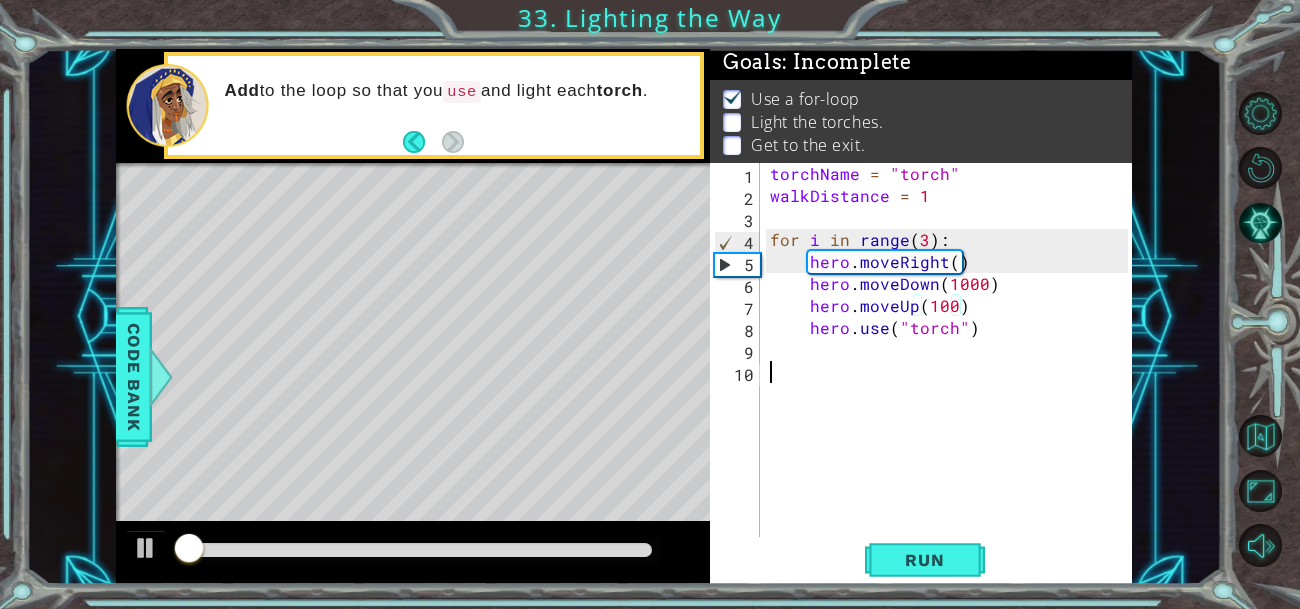 click on "torchName   =   "torch" walkDistance   =   1 for   i   in   range ( 3 ) :      hero . moveRight ( )      hero . moveDown ( 1000 )      hero . moveUp ( 100 )      hero . use ( "torch" )" at bounding box center (952, 372) 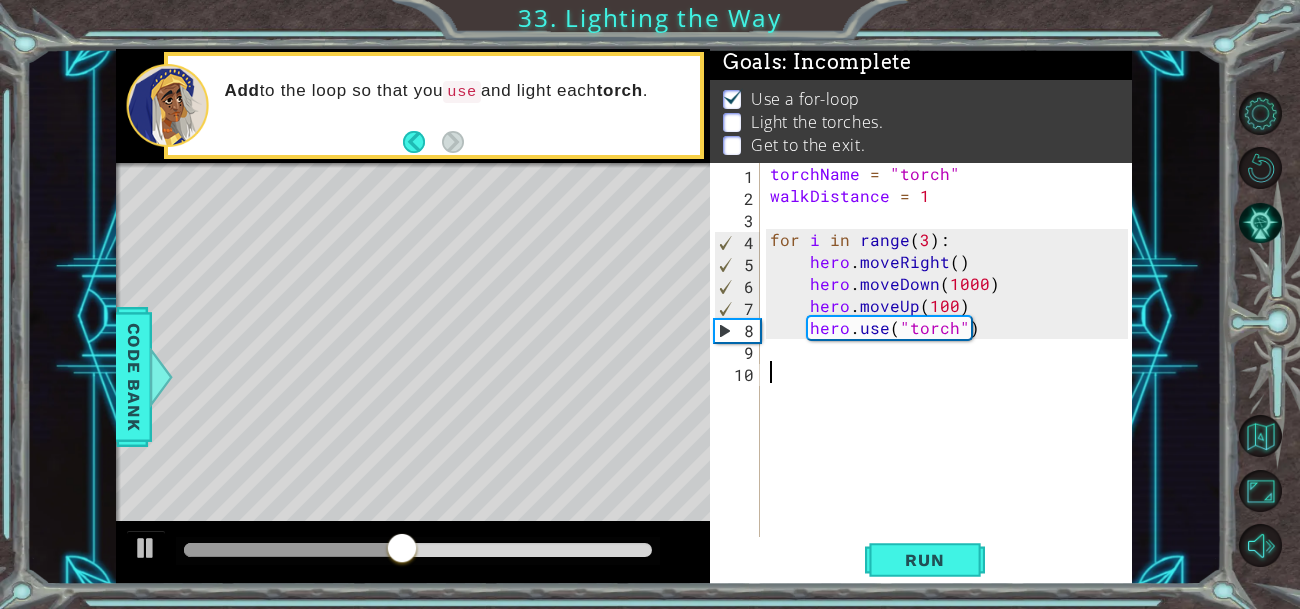 click on "torchName   =   "torch" walkDistance   =   1 for   i   in   range ( 3 ) :      hero . moveRight ( )      hero . moveDown ( 1000 )      hero . moveUp ( 100 )      hero . use ( "torch" )" at bounding box center [952, 372] 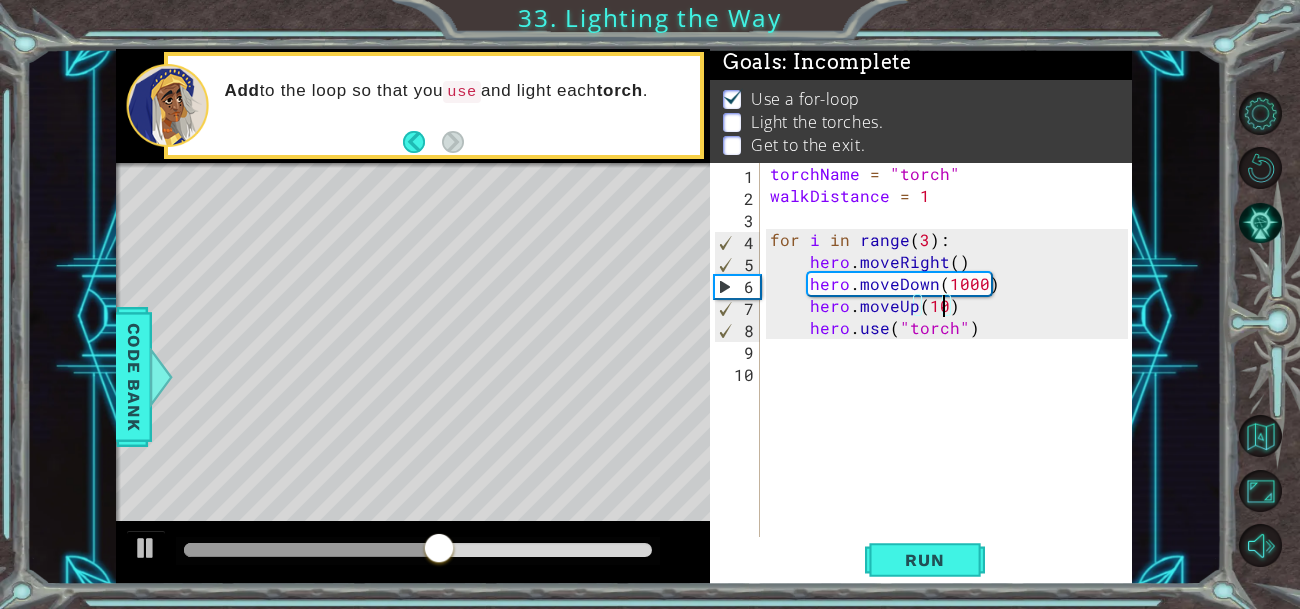 click on "torchName   =   "torch" walkDistance   =   1 for   i   in   range ( 3 ) :      hero . moveRight ( )      hero . moveDown ( 1000 )      hero . moveUp ( 10 )      hero . use ( "torch" )" at bounding box center [952, 372] 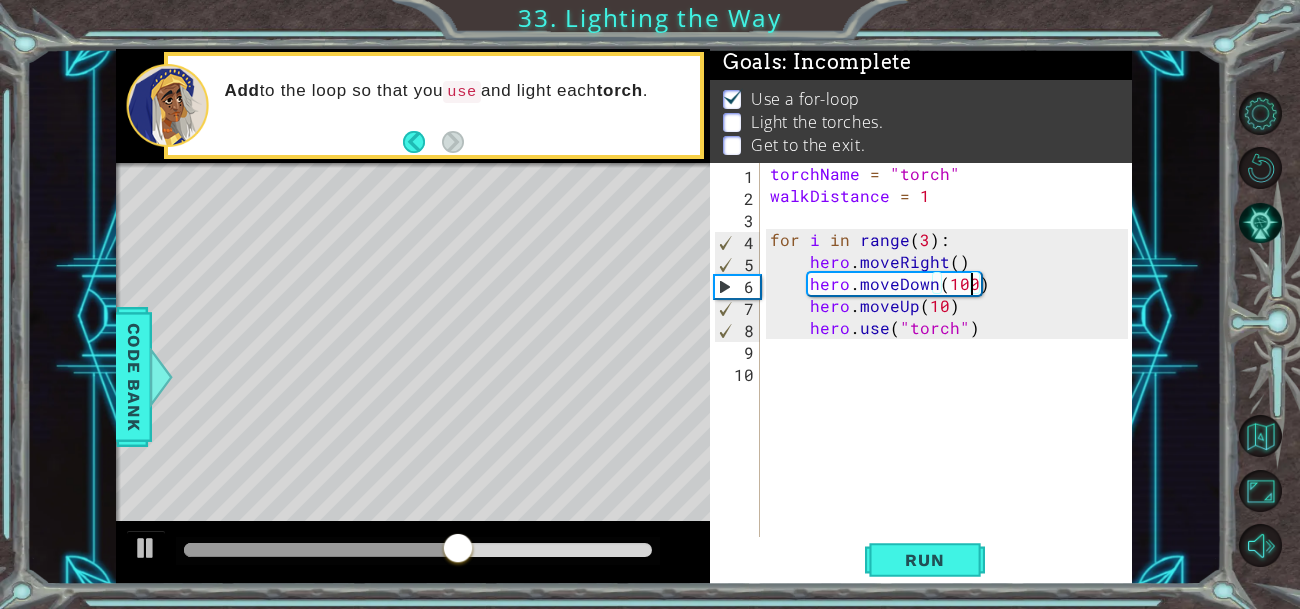 type on "hero.moveDown(10)" 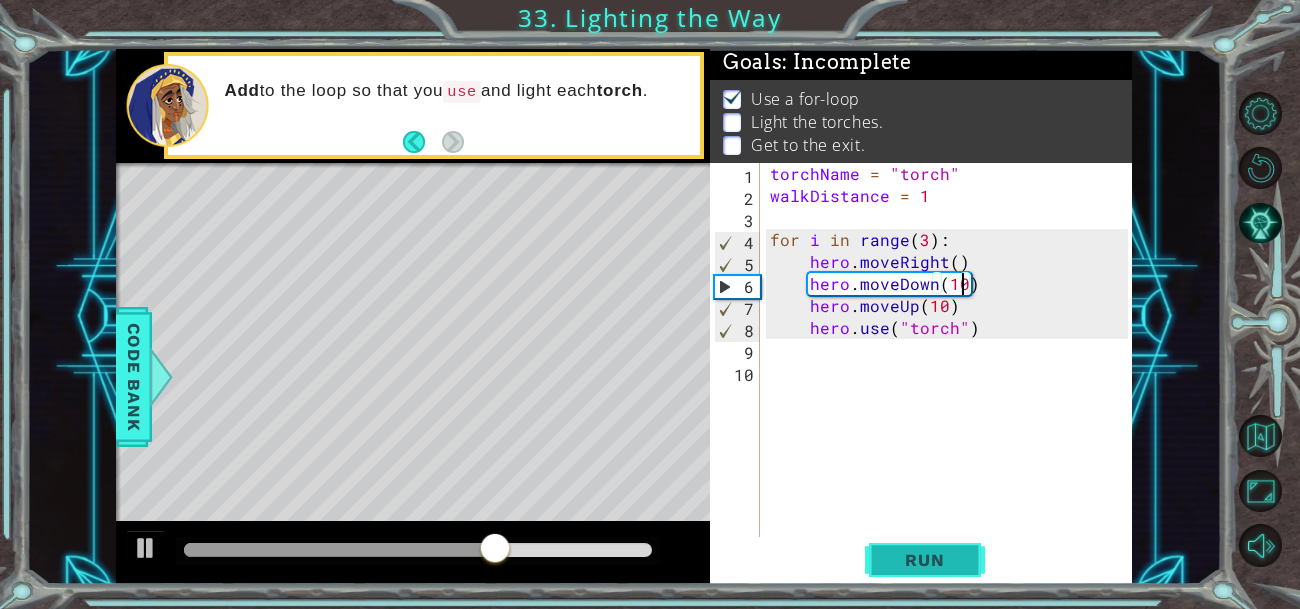 click on "Run" at bounding box center [924, 560] 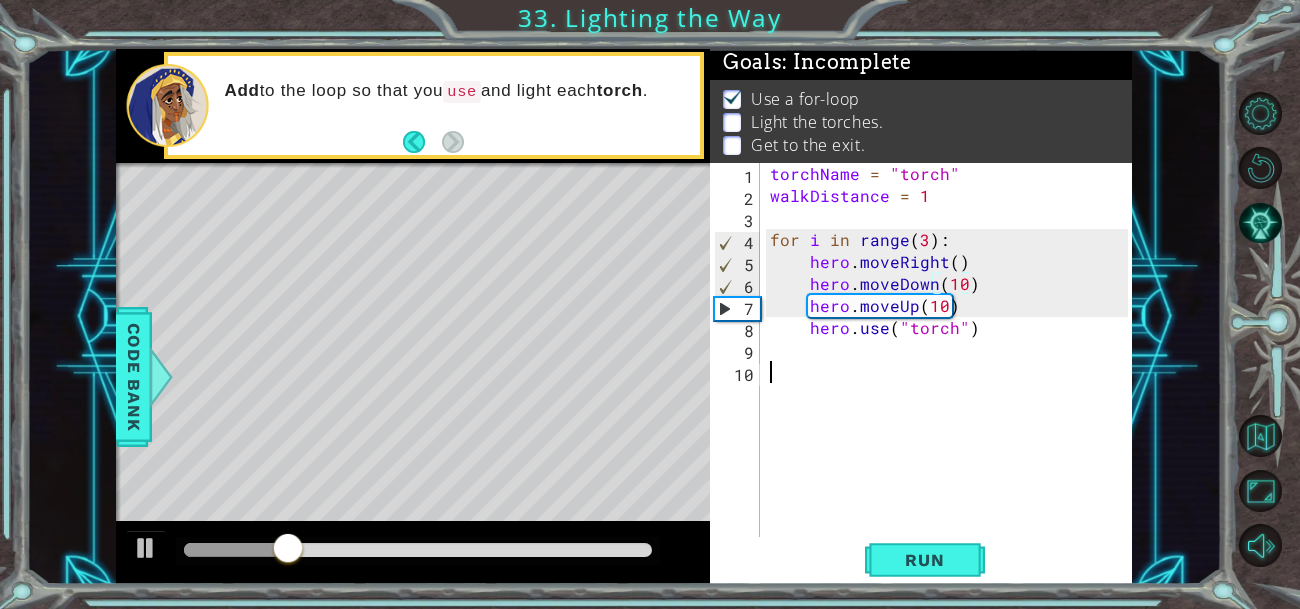 click on "torchName   =   "torch" walkDistance   =   1 for   i   in   range ( 3 ) :      hero . moveRight ( )      hero . moveDown ( 10 )      hero . moveUp ( 10 )      hero . use ( "torch" )" at bounding box center [952, 372] 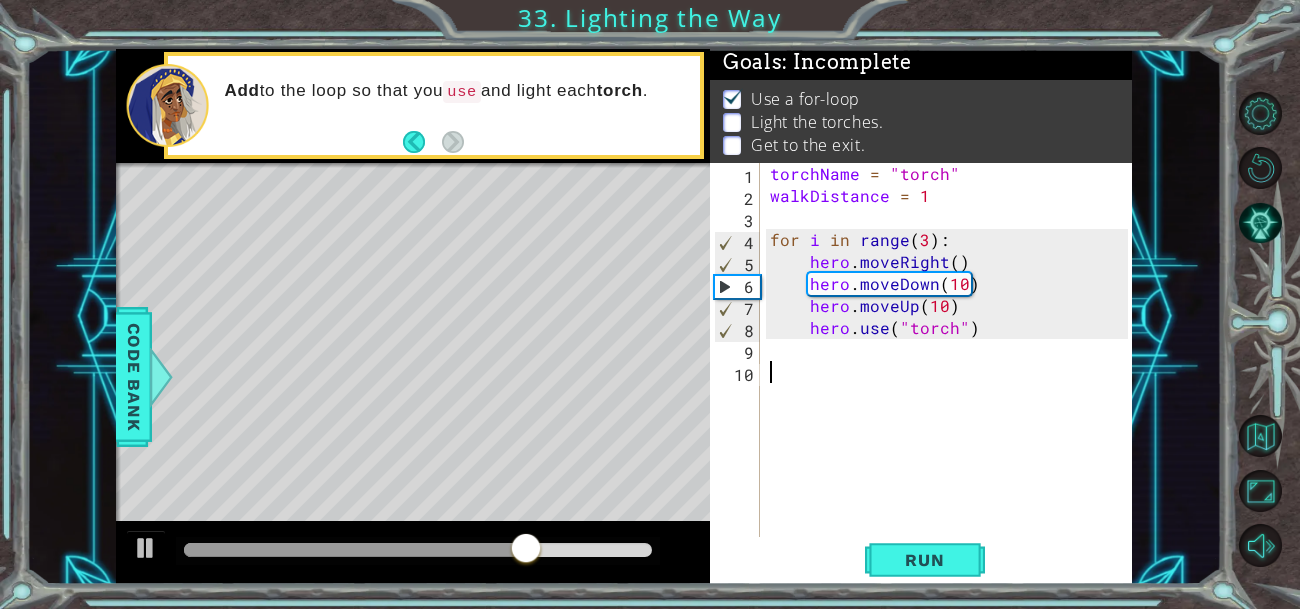 click on "torchName   =   "torch" walkDistance   =   1 for   i   in   range ( 3 ) :      hero . moveRight ( )      hero . moveDown ( 10 )      hero . moveUp ( 10 )      hero . use ( "torch" )" at bounding box center (952, 372) 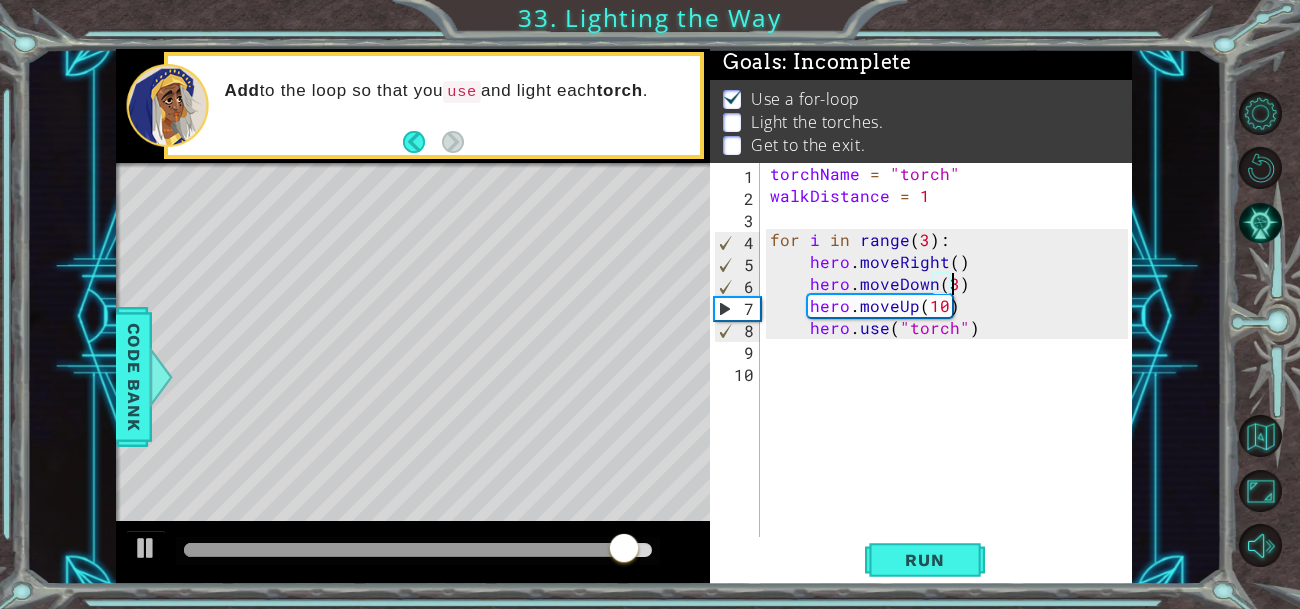 scroll, scrollTop: 0, scrollLeft: 11, axis: horizontal 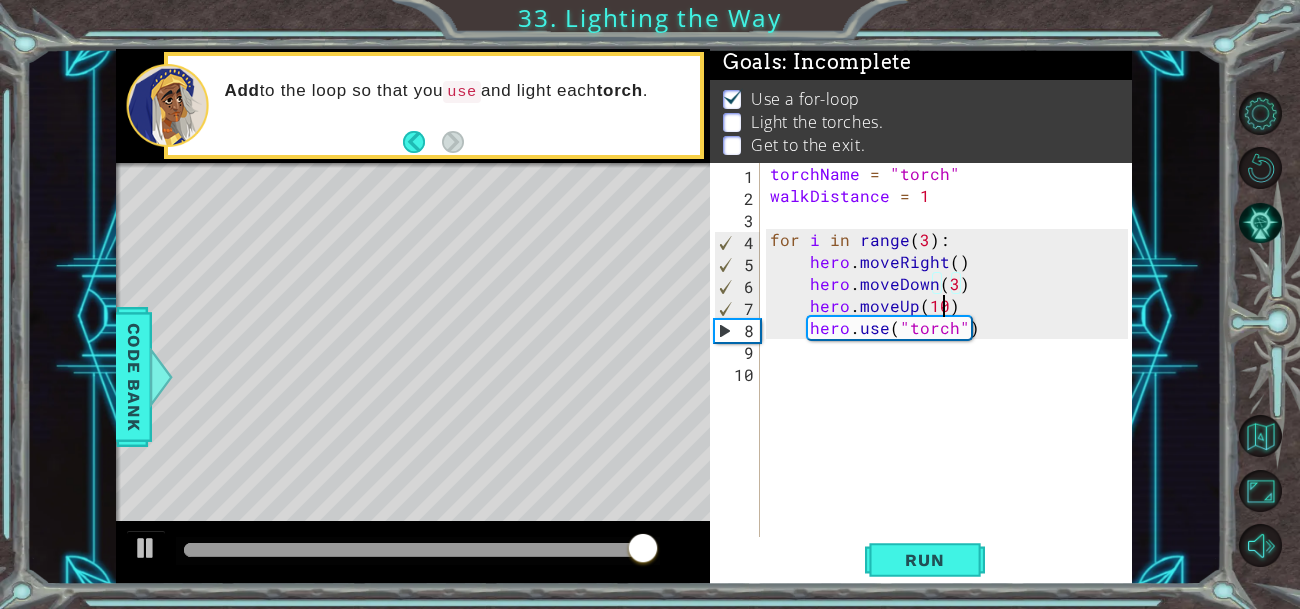 click on "torchName   =   "torch" walkDistance   =   1 for   i   in   range ( 3 ) :      hero . moveRight ( )      hero . moveDown ( 3 )      hero . moveUp ( 10 )      hero . use ( "torch" )" at bounding box center (952, 372) 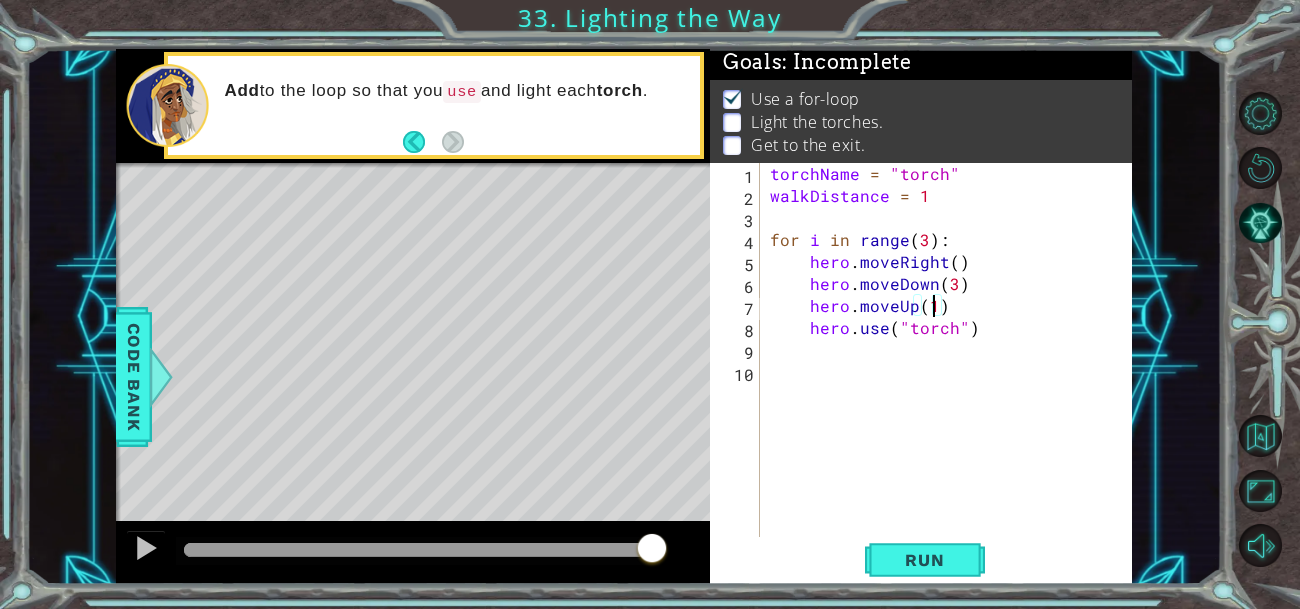 scroll, scrollTop: 0, scrollLeft: 9, axis: horizontal 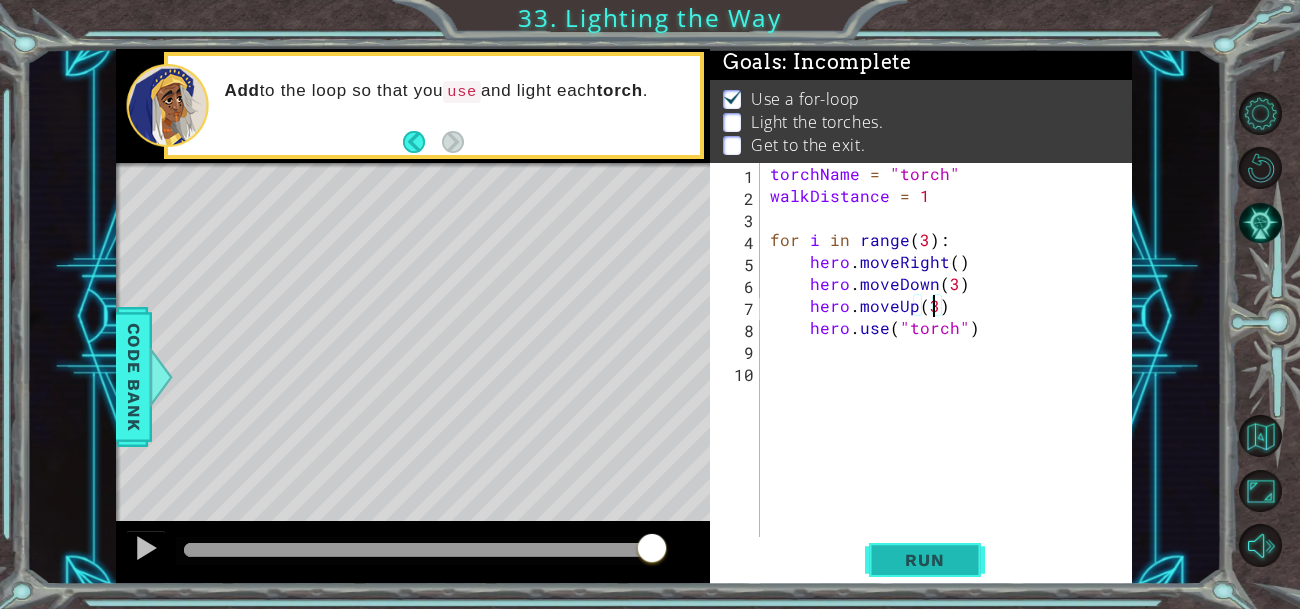type on "hero.moveUp(3)" 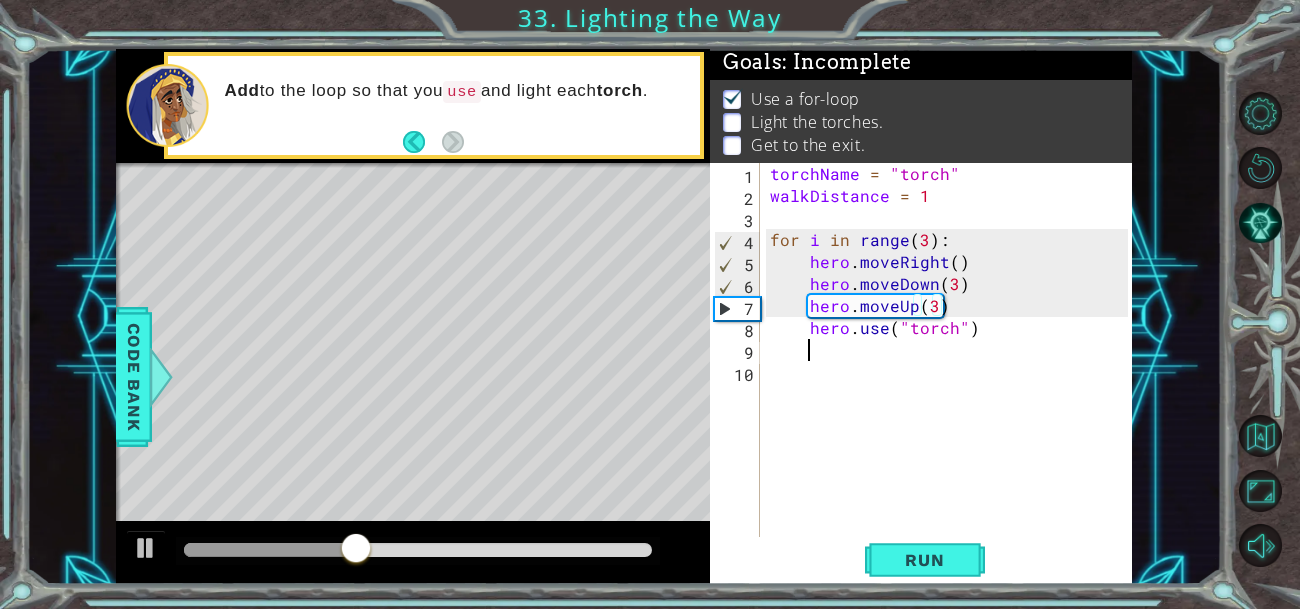 click on "torchName   =   "torch" walkDistance   =   1 for   i   in   range ( 3 ) :      hero . moveRight ( )      hero . moveDown ( 3 )      hero . moveUp ( 3 )      hero . use ( "torch" )" at bounding box center (952, 372) 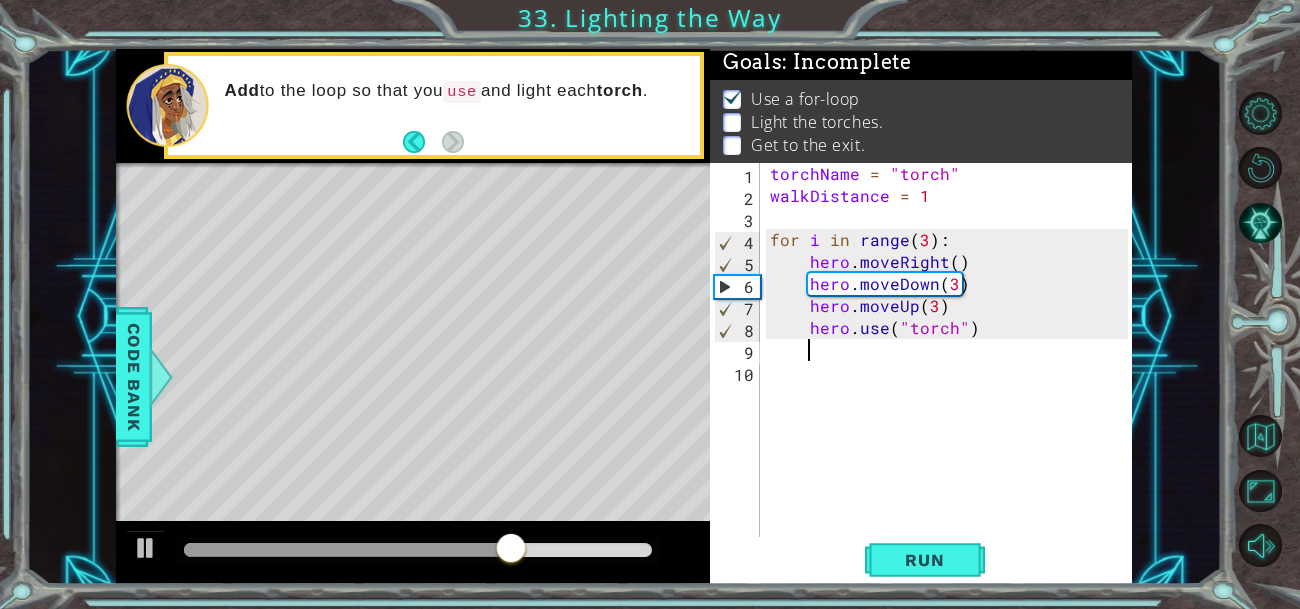 click on "torchName   =   "torch" walkDistance   =   1 for   i   in   range ( 3 ) :      hero . moveRight ( )      hero . moveDown ( 3 )      hero . moveUp ( 3 )      hero . use ( "torch" )" at bounding box center [952, 372] 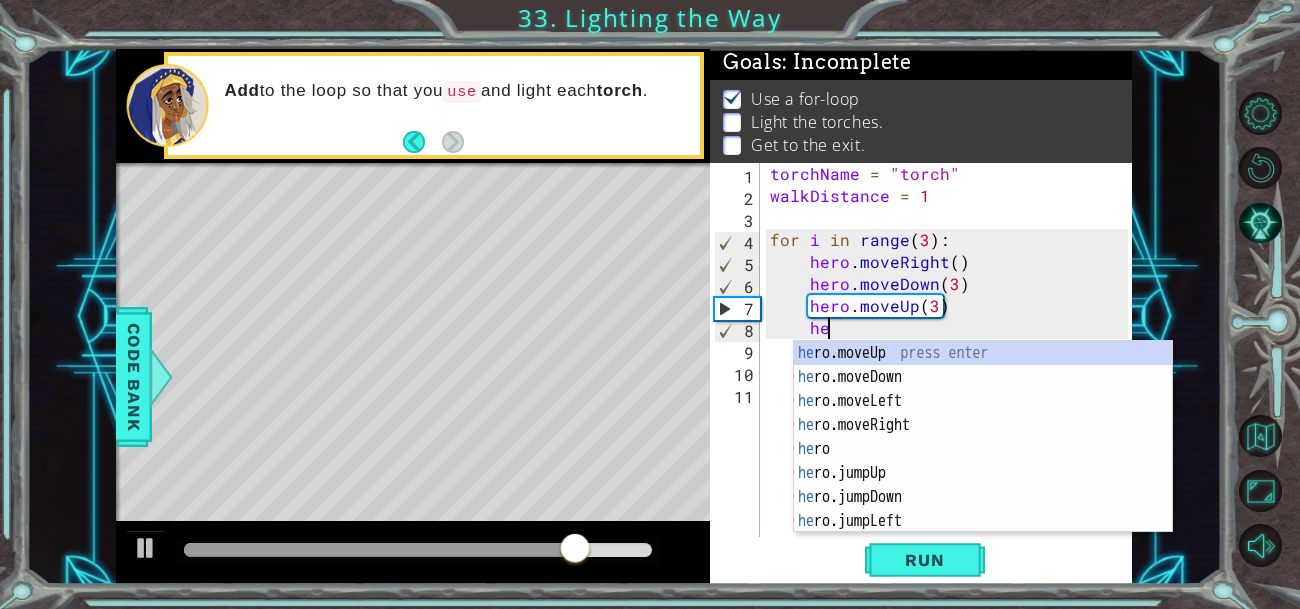 scroll, scrollTop: 0, scrollLeft: 2, axis: horizontal 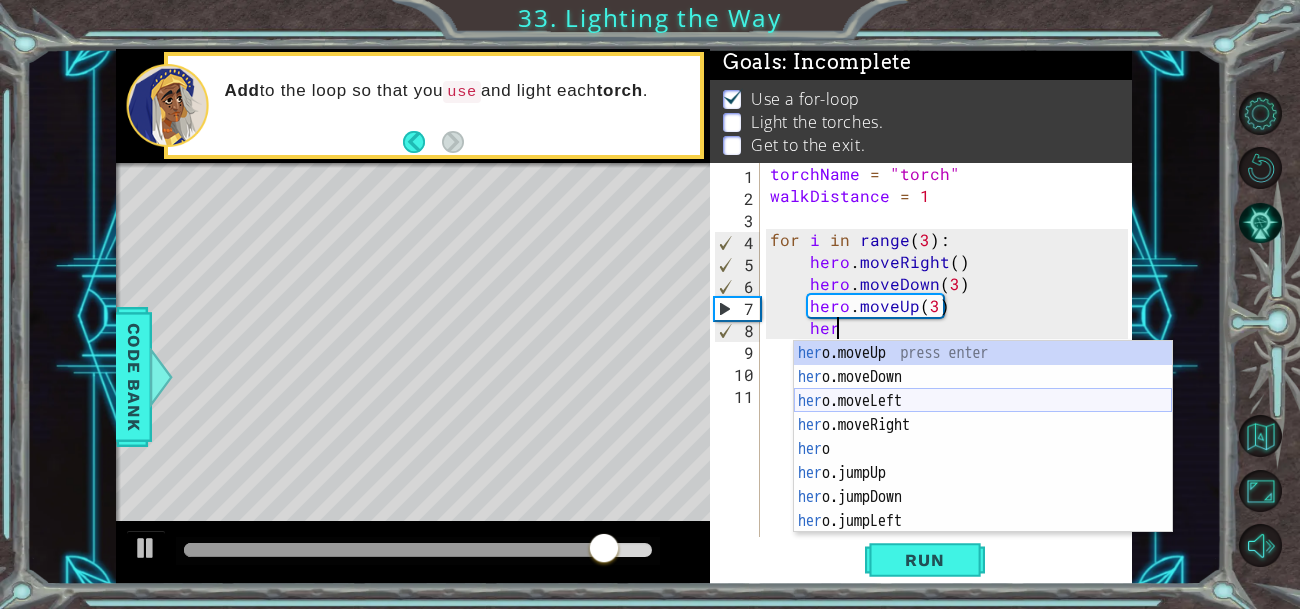 click on "her o.moveUp press enter her o.moveDown press enter her o.moveLeft press enter her o.moveRight press enter her o press enter her o.jumpUp press enter her o.jumpDown press enter her o.jumpLeft press enter her o.jumpRight press enter" at bounding box center [983, 461] 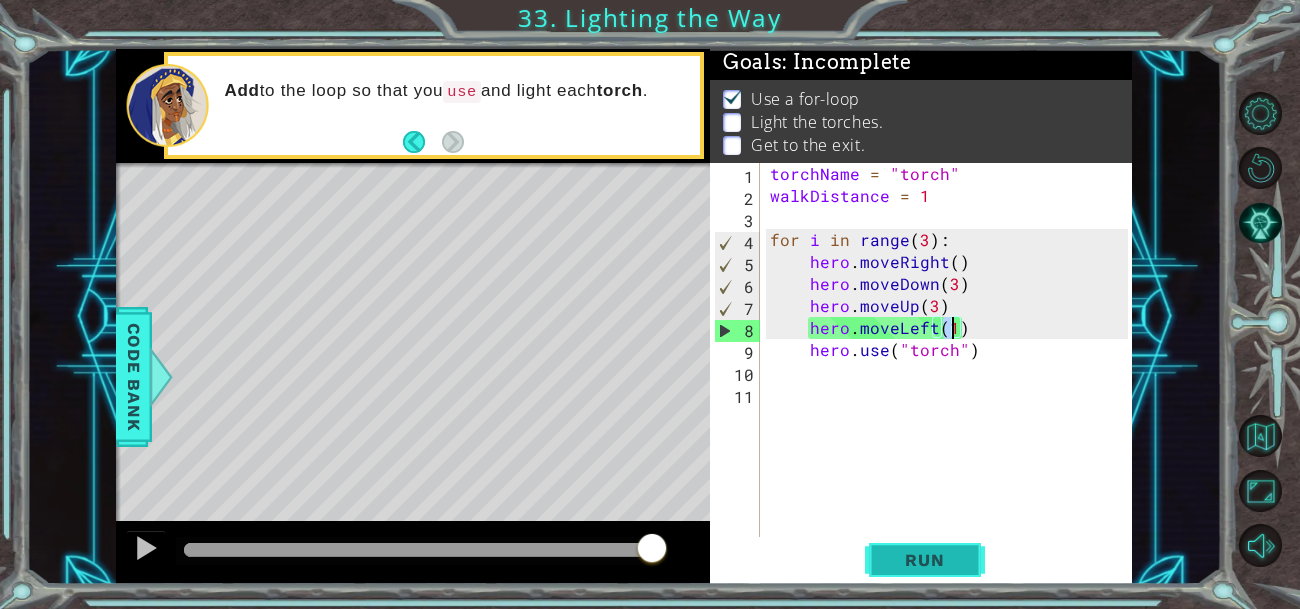 type on "hero.moveLeft(1)" 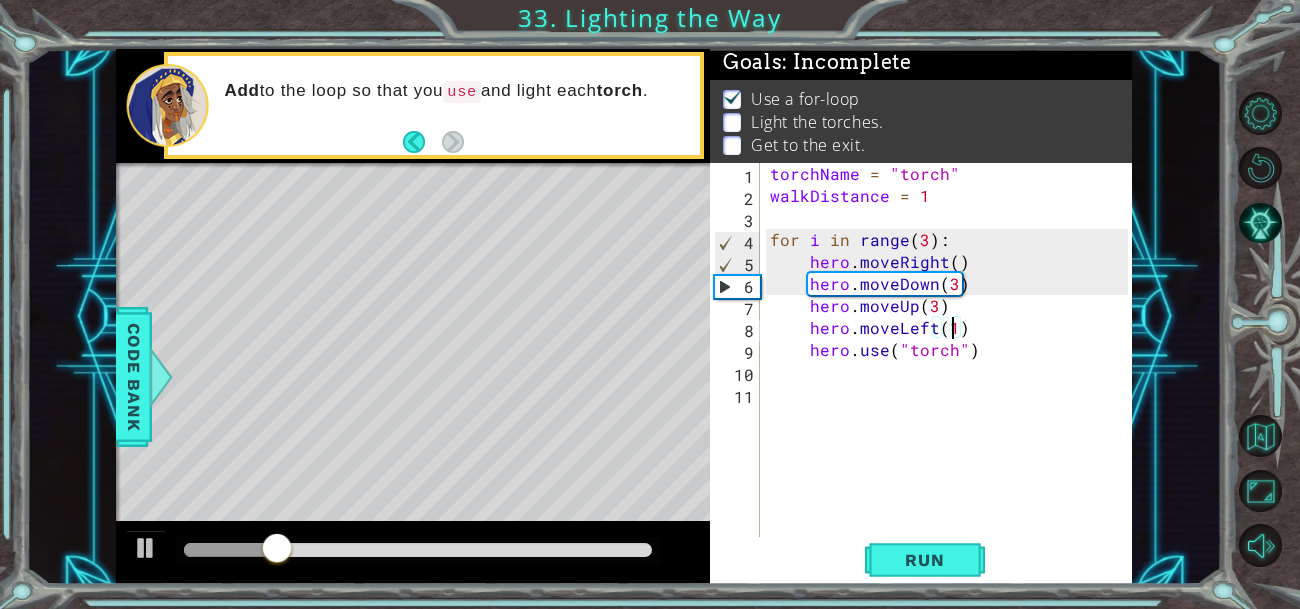 click on "torchName   =   "torch" walkDistance   =   1 for   i   in   range ( 3 ) :      hero . moveRight ( )      hero . moveDown ( 3 )      hero . moveUp ( 3 )      hero . moveLeft ( 1 )      hero . use ( "torch" )" at bounding box center (952, 372) 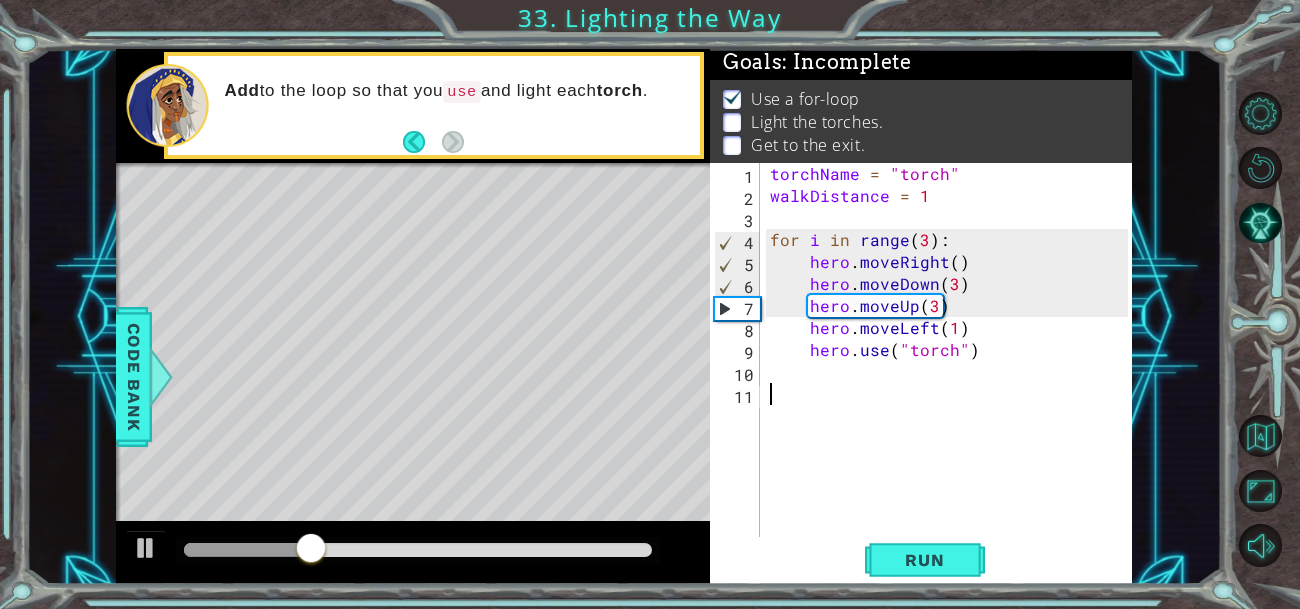 click on "torchName   =   "torch" walkDistance   =   1 for   i   in   range ( 3 ) :      hero . moveRight ( )      hero . moveDown ( 3 )      hero . moveUp ( 3 )      hero . moveLeft ( 1 )      hero . use ( "torch" )" at bounding box center [952, 372] 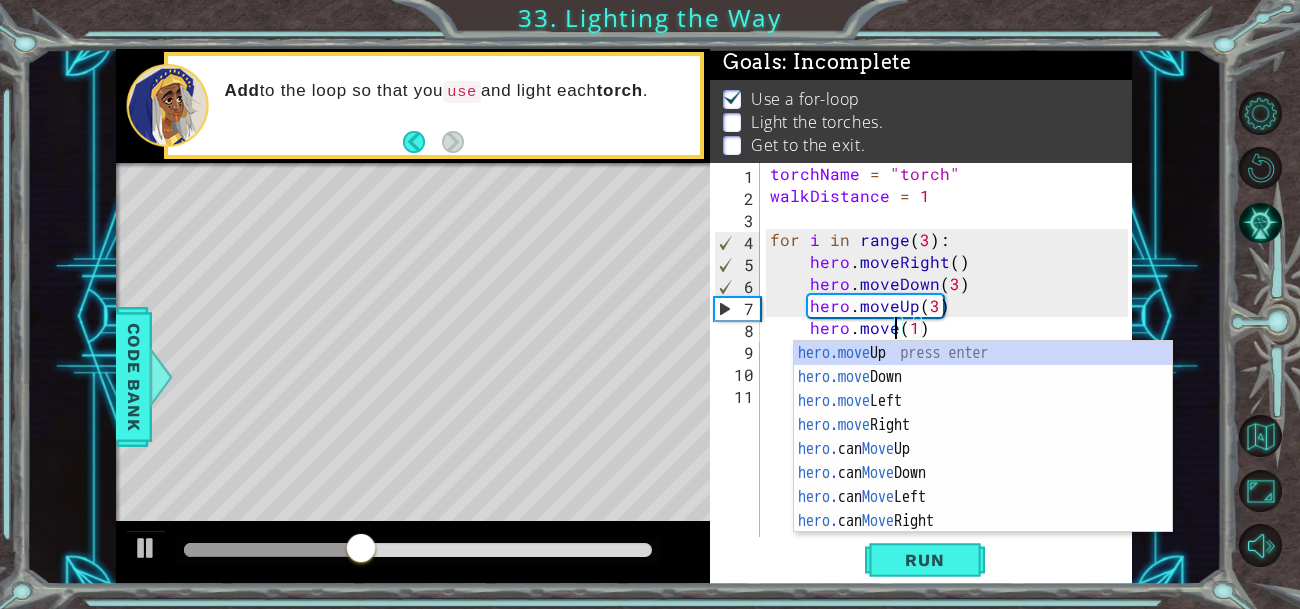 scroll, scrollTop: 0, scrollLeft: 7, axis: horizontal 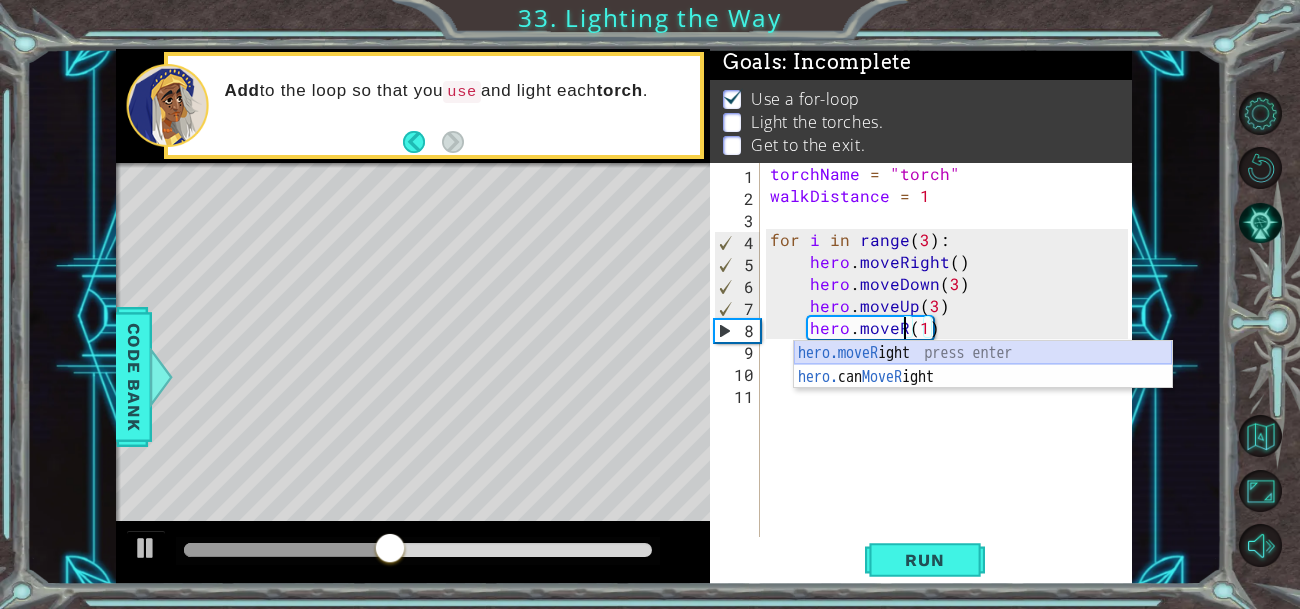 click on "hero.moveR ight press enter hero. can MoveR ight press enter" at bounding box center (983, 389) 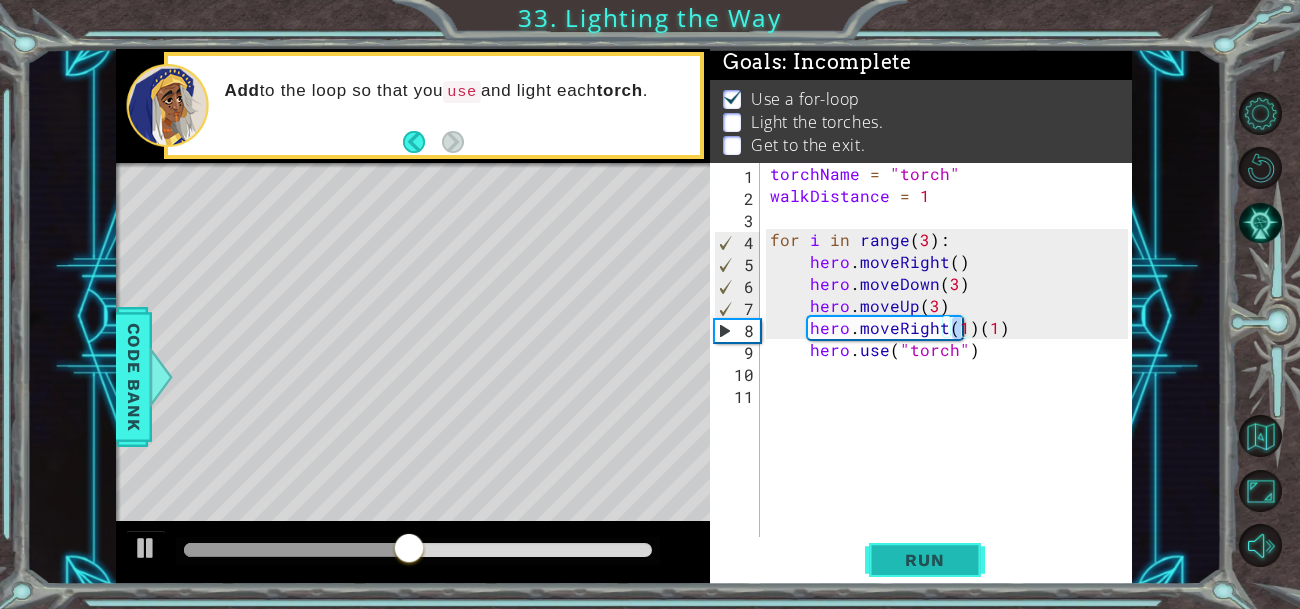 click on "Run" at bounding box center (925, 559) 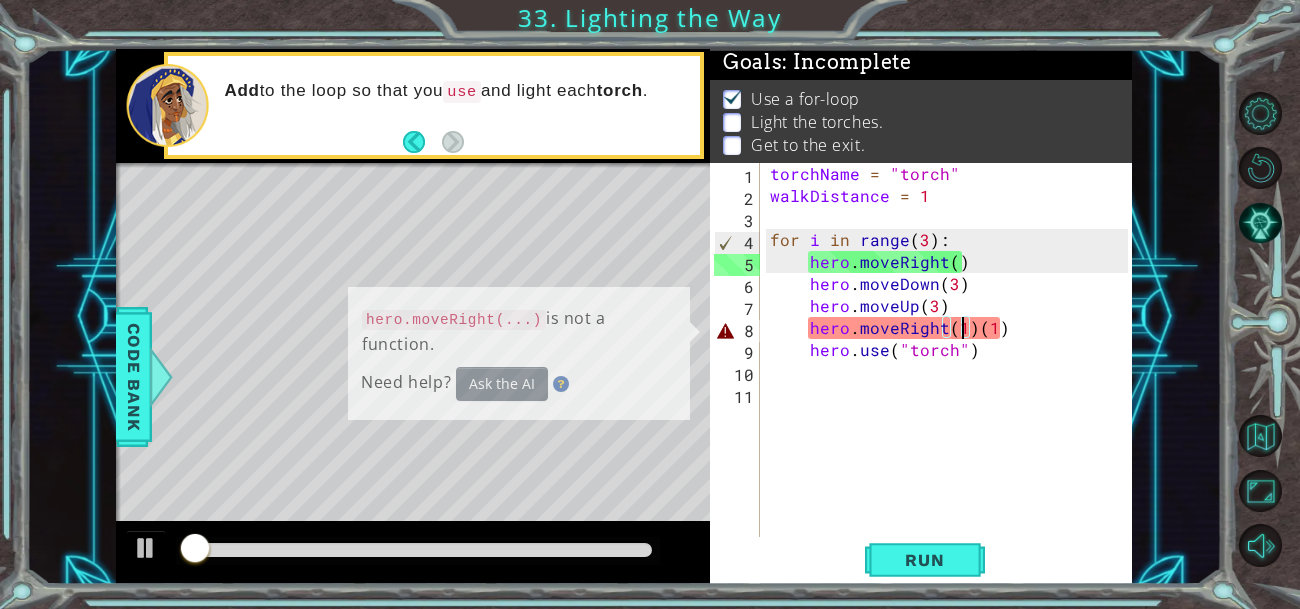 click on "torchName   =   "torch" walkDistance   =   1 for   i   in   range ( 3 ) :      hero . moveRight ( )      hero . moveDown ( 3 )      hero . moveUp ( 3 )      hero . moveRight ( 1 ) ( 1 )      hero . use ( "torch" )" at bounding box center (952, 372) 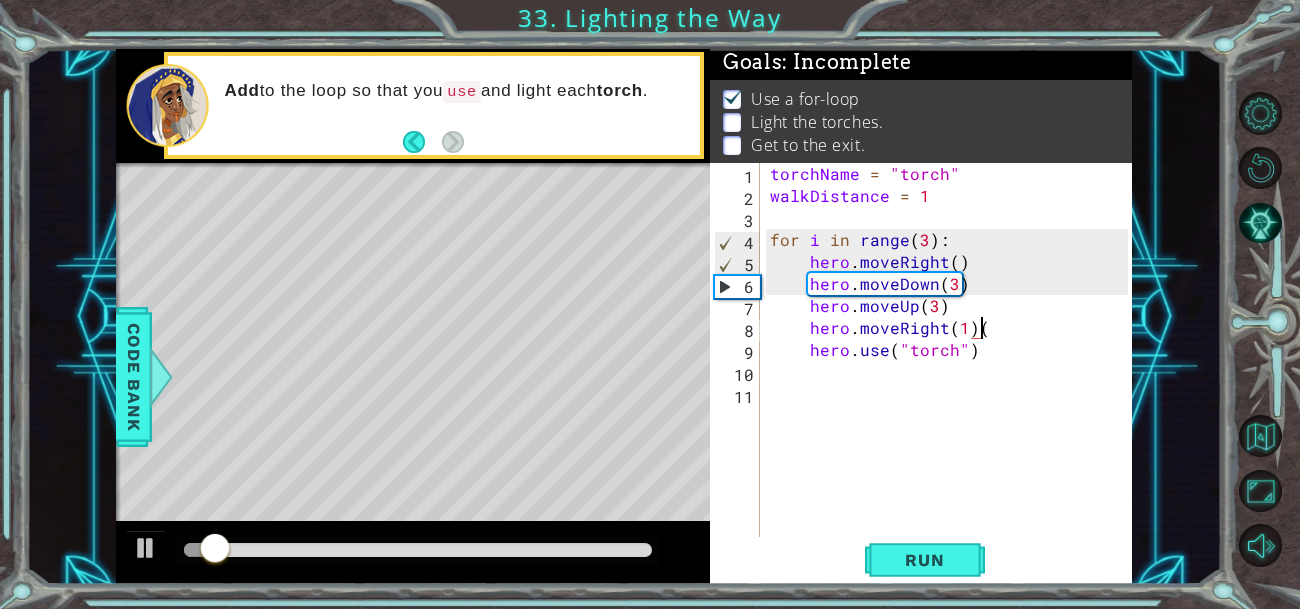 type on "hero.moveRight(1)" 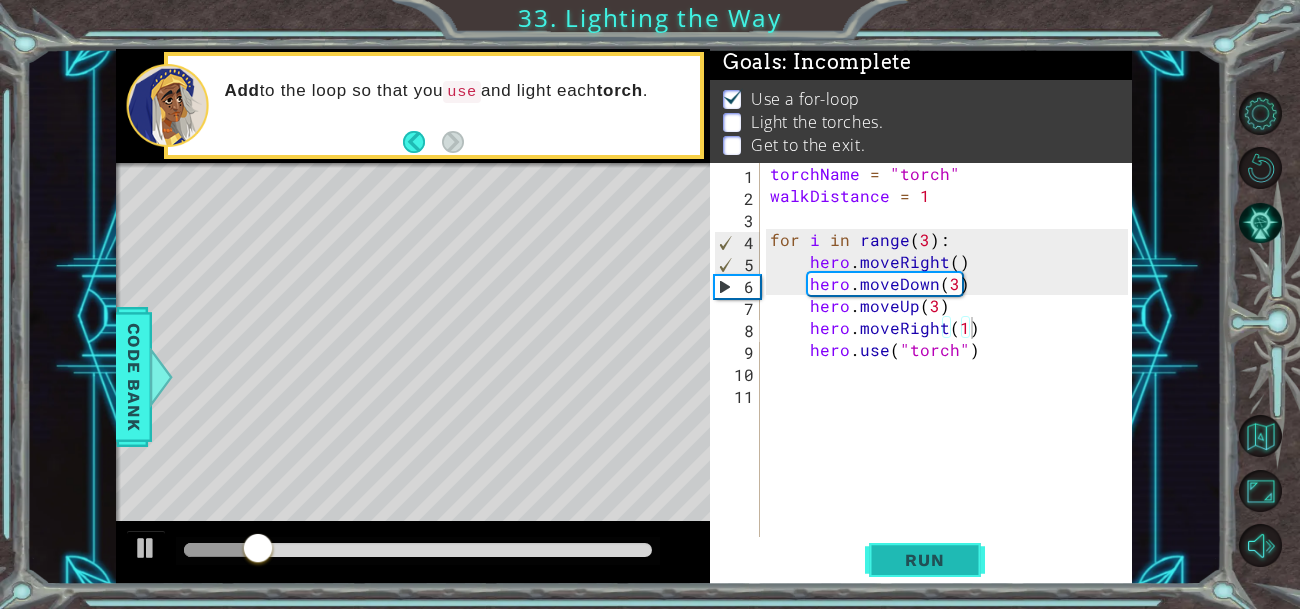 click on "Run" at bounding box center (924, 560) 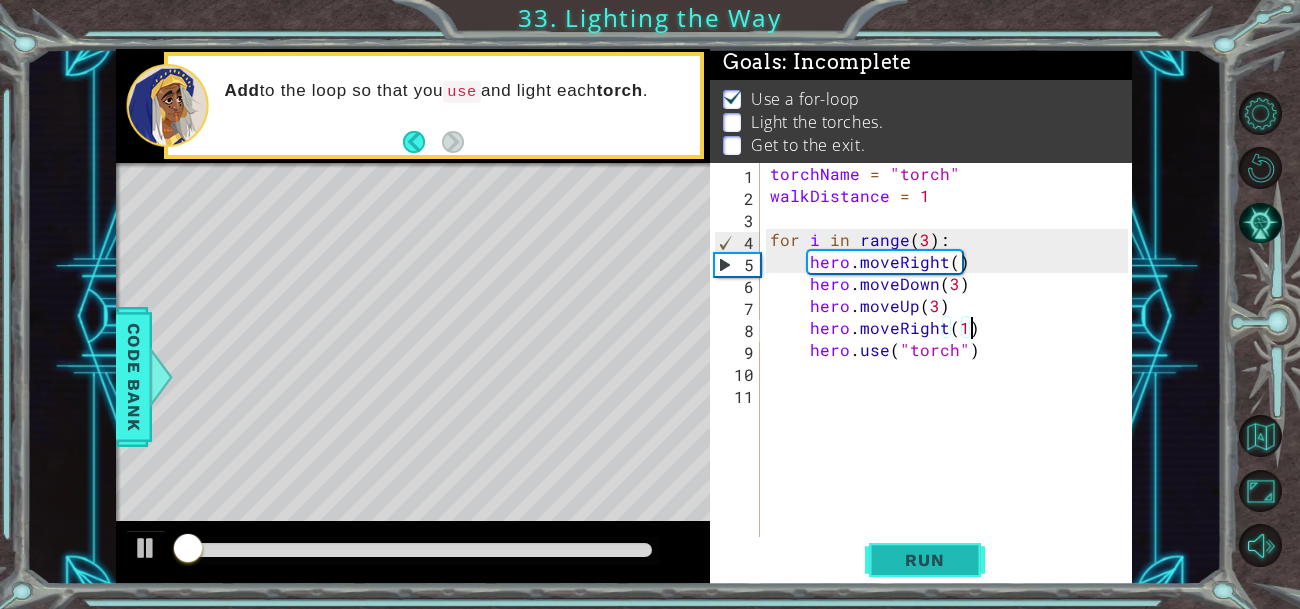 click on "Run" at bounding box center [924, 560] 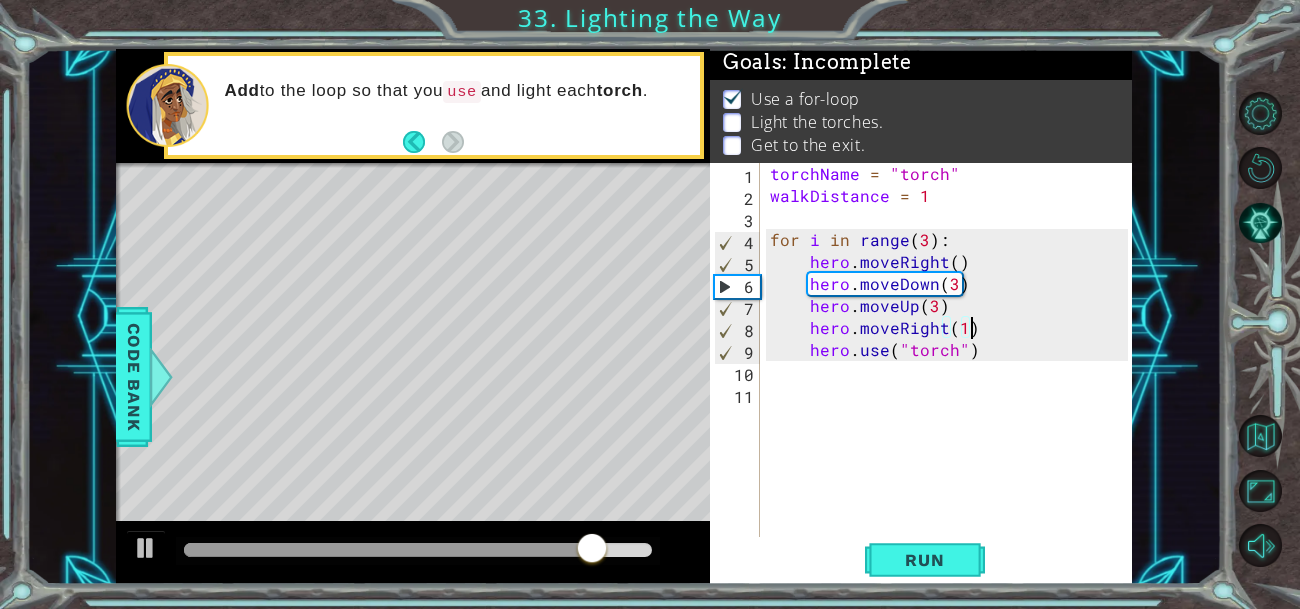 click on "torchName   =   "torch" walkDistance   =   1 for   i   in   range ( 3 ) :      hero . moveRight ( )      hero . moveDown ( 3 )      hero . moveUp ( 3 )      hero . moveRight ( 1 )      hero . use ( "torch" )" at bounding box center (952, 372) 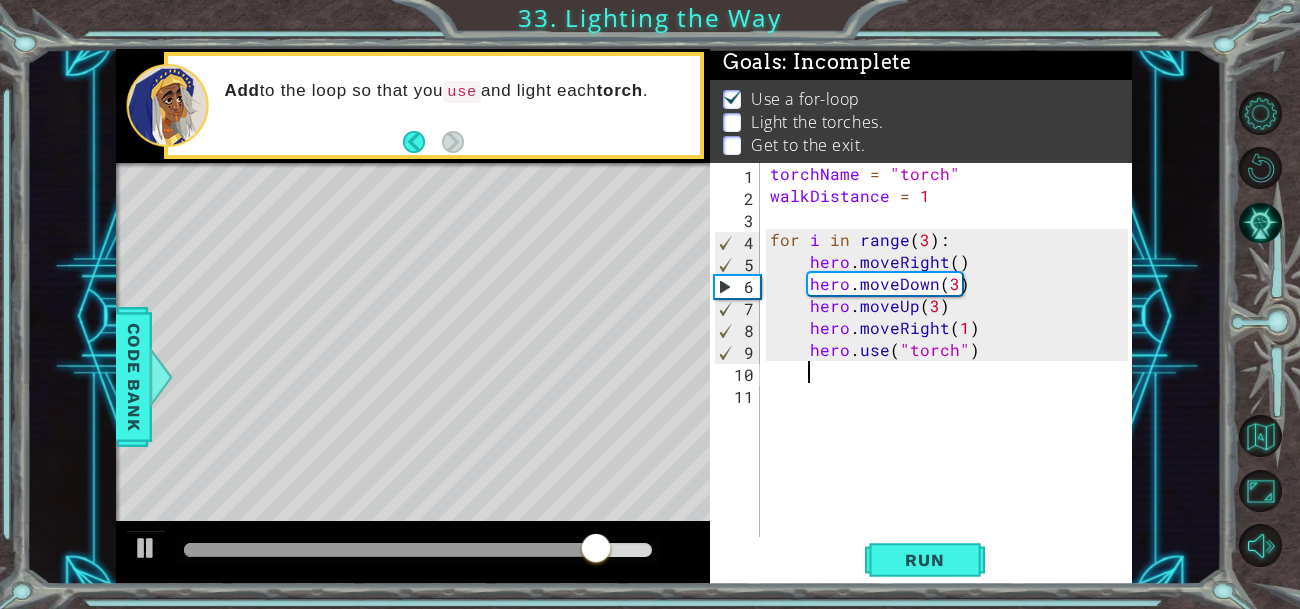 scroll, scrollTop: 0, scrollLeft: 1, axis: horizontal 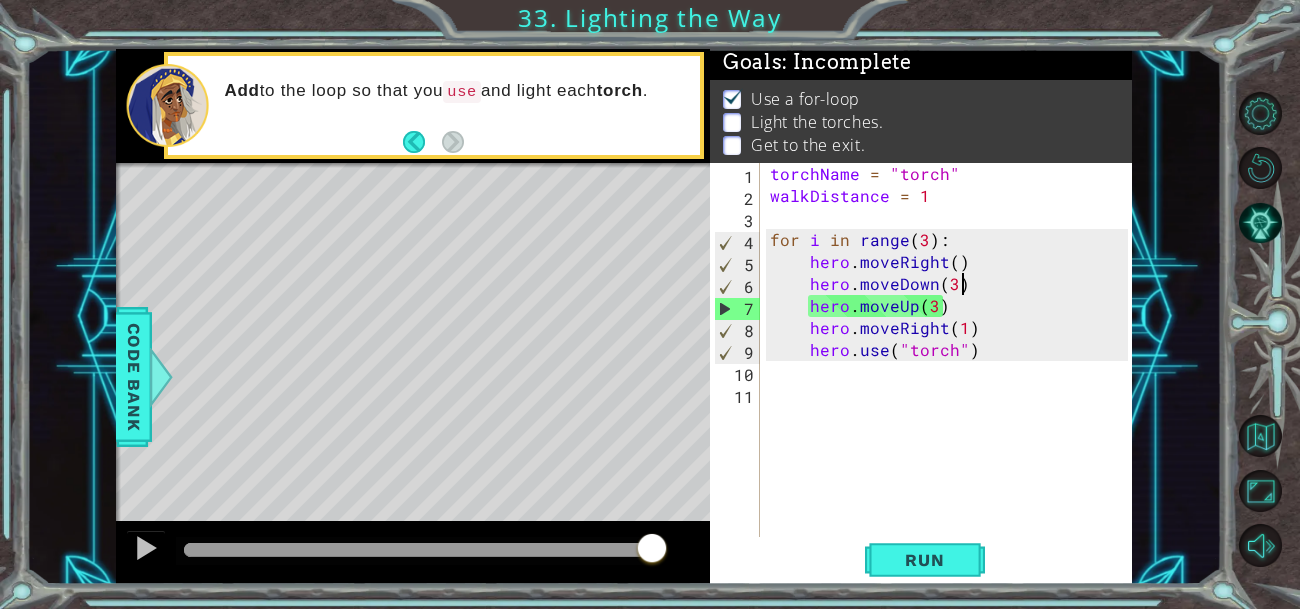click on "torchName   =   "torch" walkDistance   =   1 for   i   in   range ( 3 ) :      hero . moveRight ( )      hero . moveDown ( 3 )      hero . moveUp ( 3 )      hero . moveRight ( 1 )      hero . use ( "torch" )" at bounding box center (952, 372) 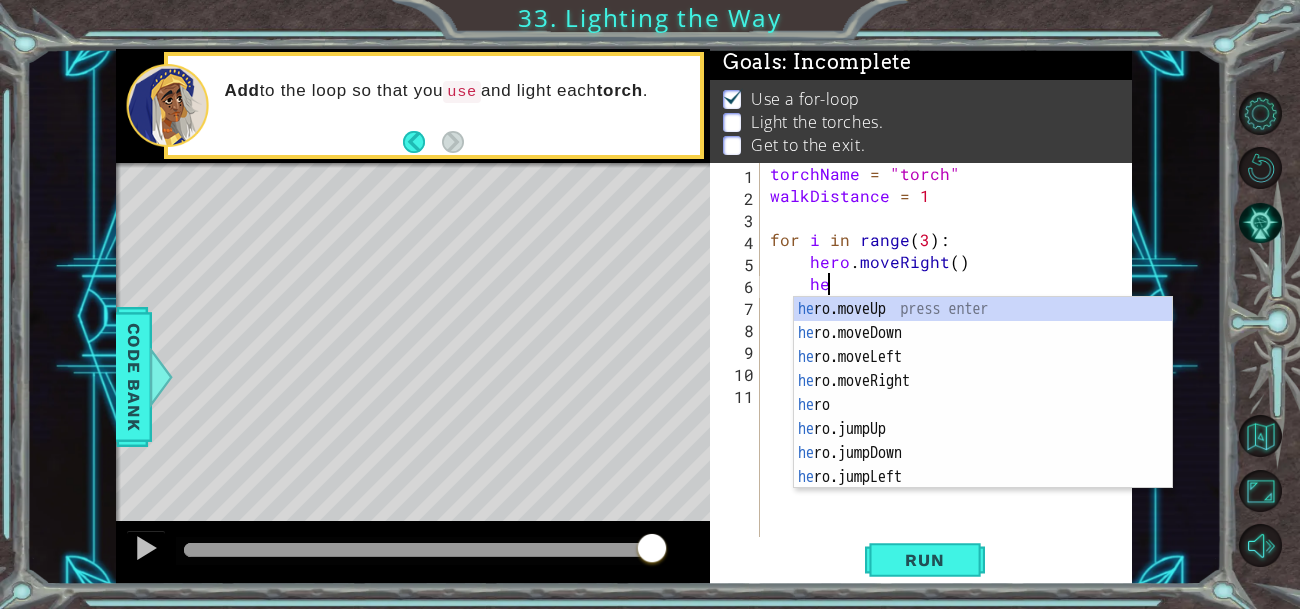 type on "h" 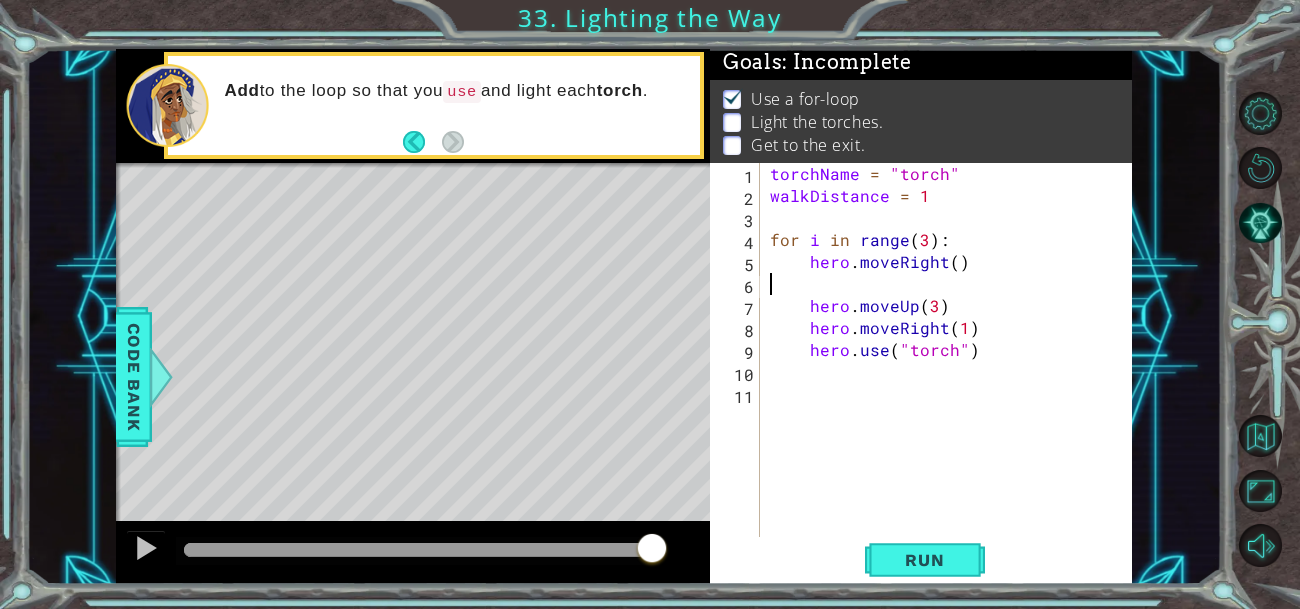 scroll, scrollTop: 0, scrollLeft: 0, axis: both 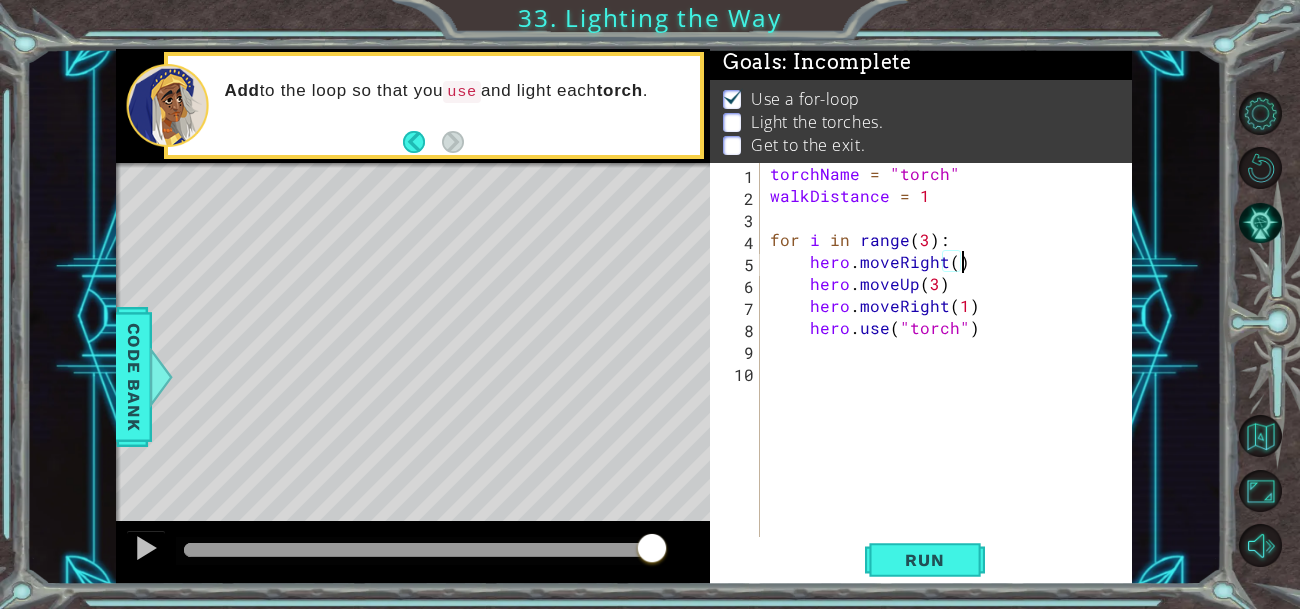 click on "torchName   =   "torch" walkDistance   =   1 for   i   in   range ( 3 ) :      hero . moveRight ( )      hero . moveUp ( 3 )      hero . moveRight ( 1 )      hero . use ( "torch" )" at bounding box center [952, 372] 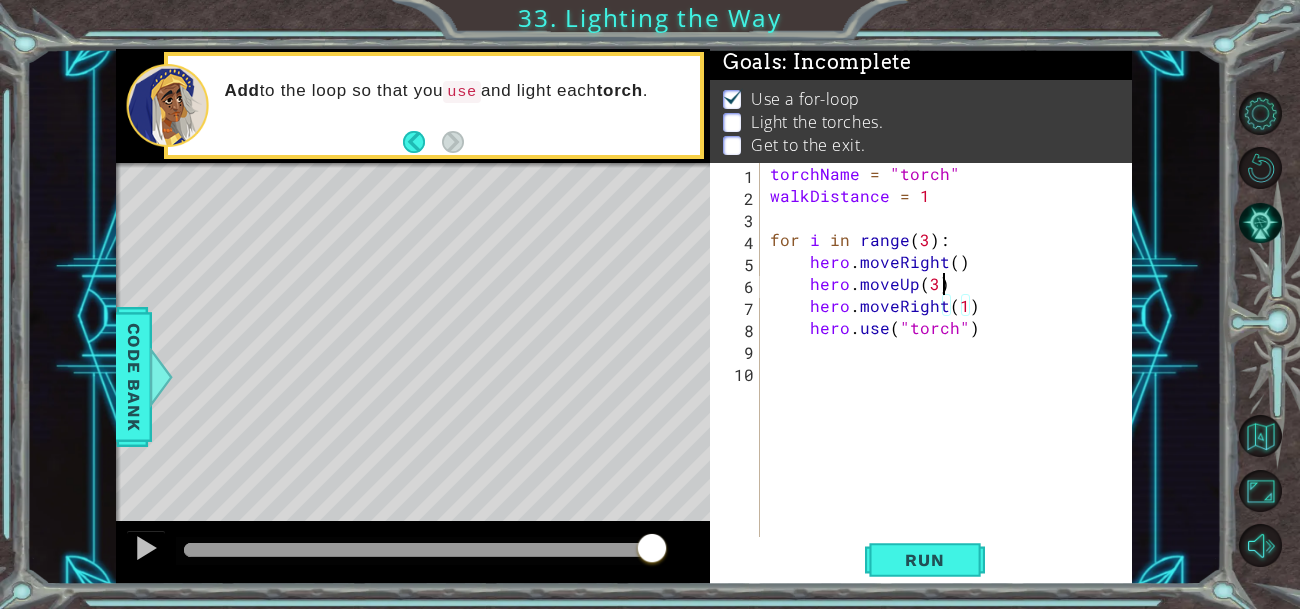 click on "torchName   =   "torch" walkDistance   =   1 for   i   in   range ( 3 ) :      hero . moveRight ( )      hero . moveUp ( 3 )      hero . moveRight ( 1 )      hero . use ( "torch" )" at bounding box center (952, 372) 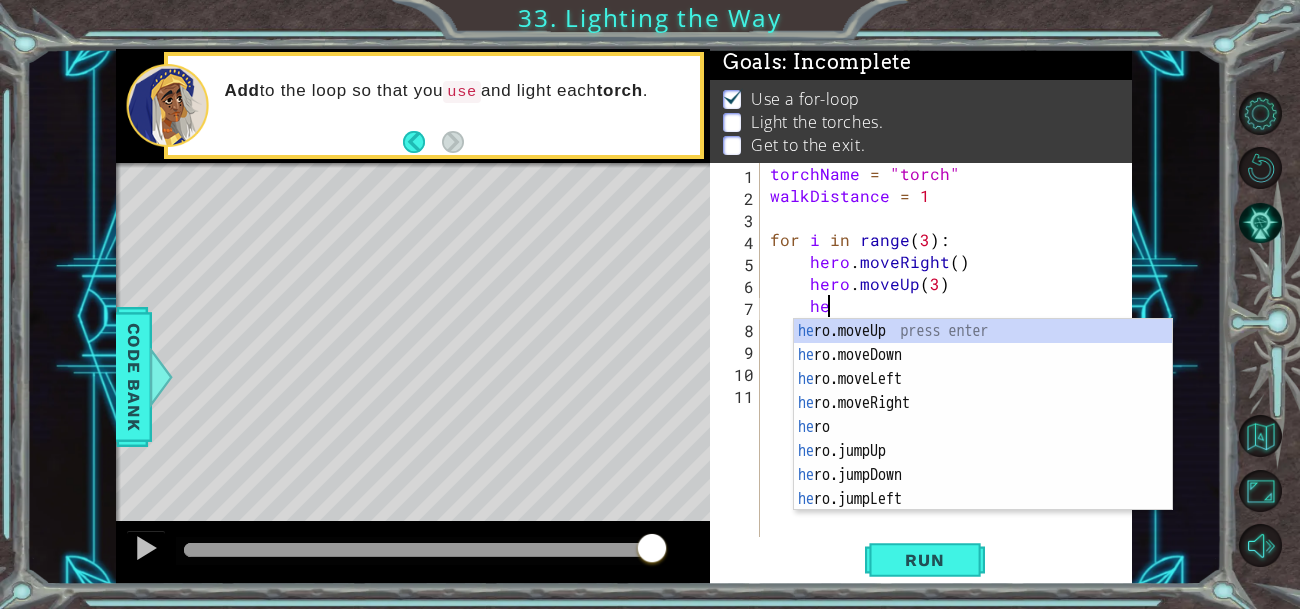 scroll, scrollTop: 0, scrollLeft: 2, axis: horizontal 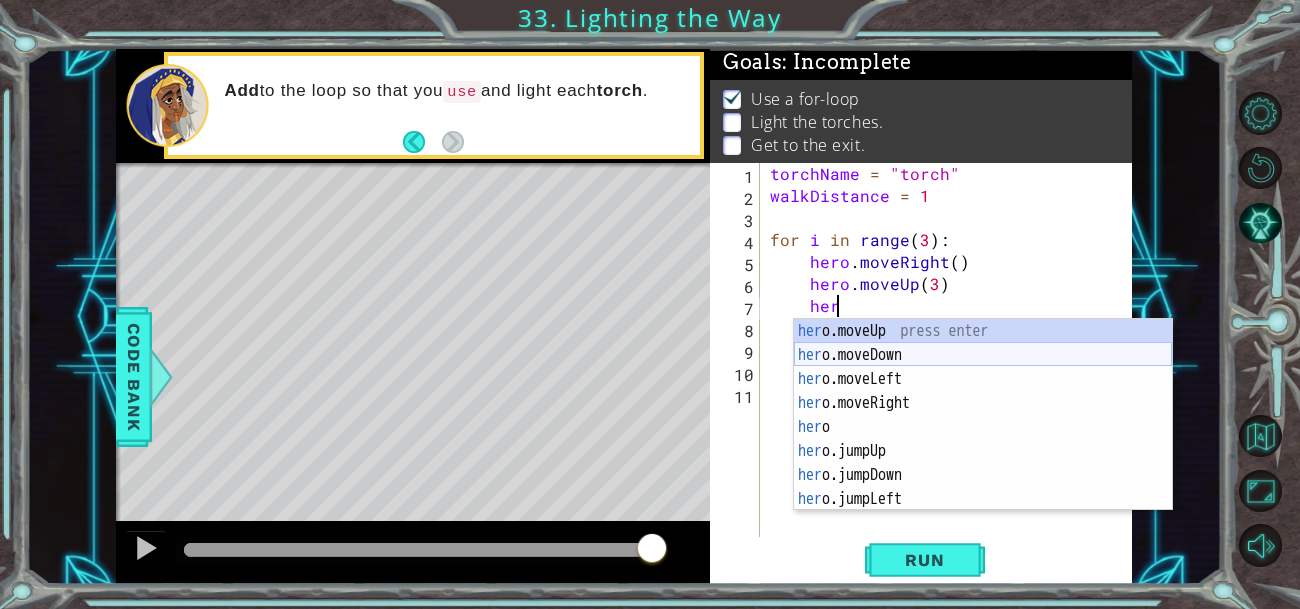 click on "her o.moveUp press enter her o.moveDown press enter her o.moveLeft press enter her o.moveRight press enter her o press enter her o.jumpUp press enter her o.jumpDown press enter her o.jumpLeft press enter her o.jumpRight press enter" at bounding box center (983, 439) 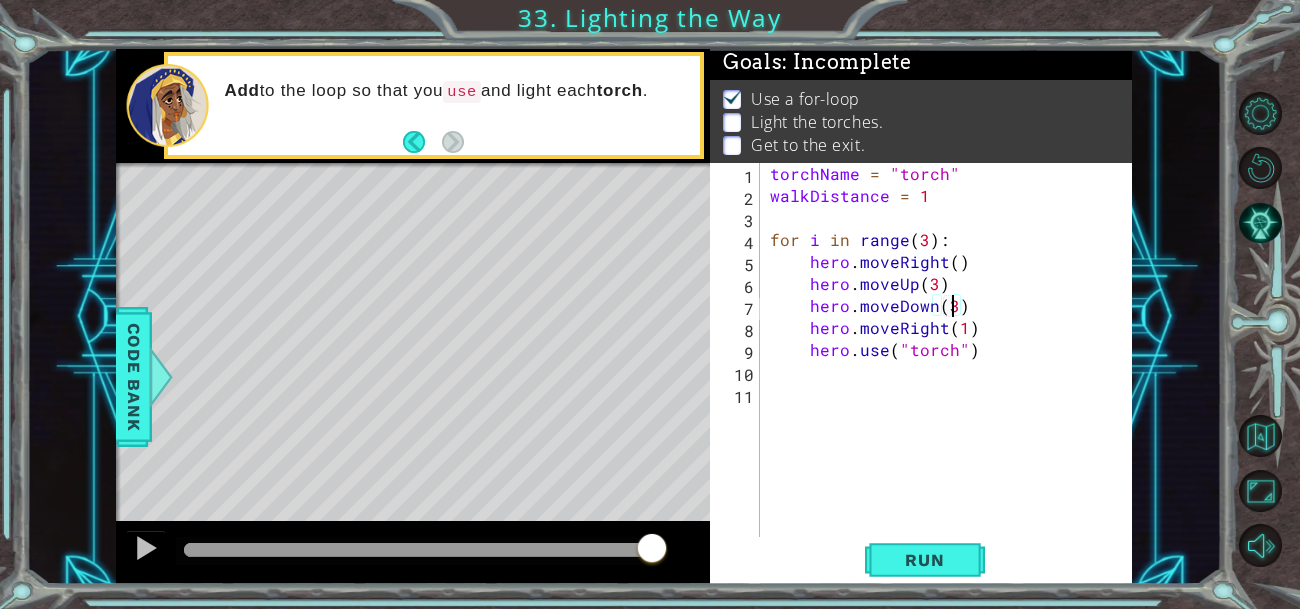 scroll, scrollTop: 0, scrollLeft: 11, axis: horizontal 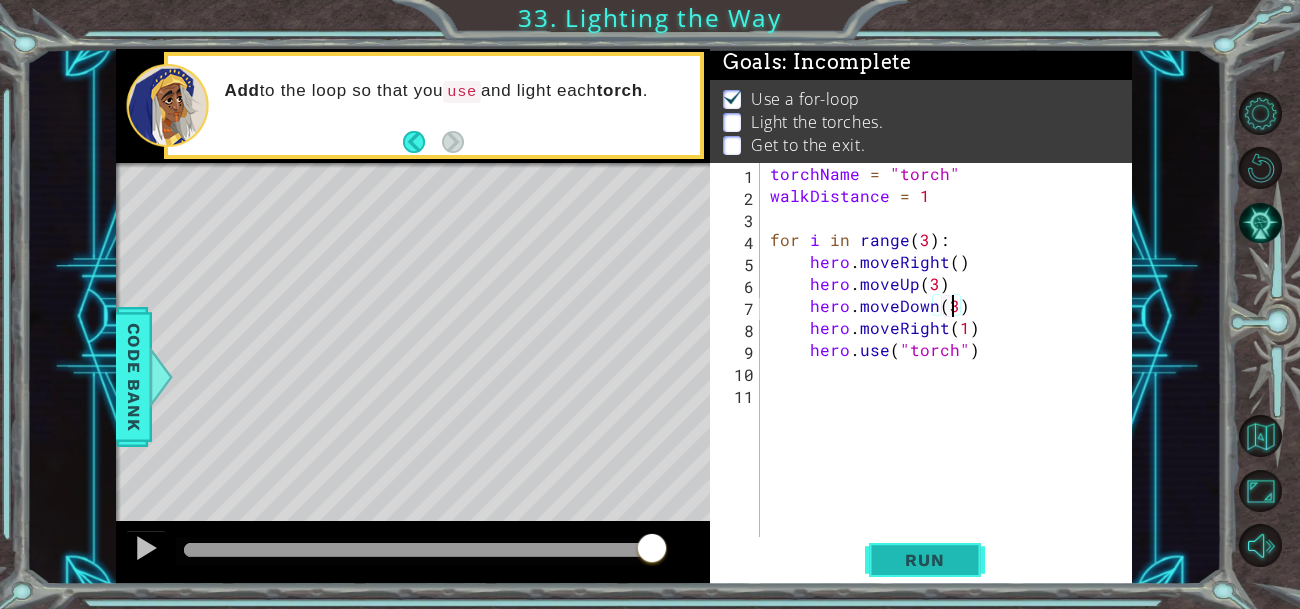 type on "hero.moveDown(3)" 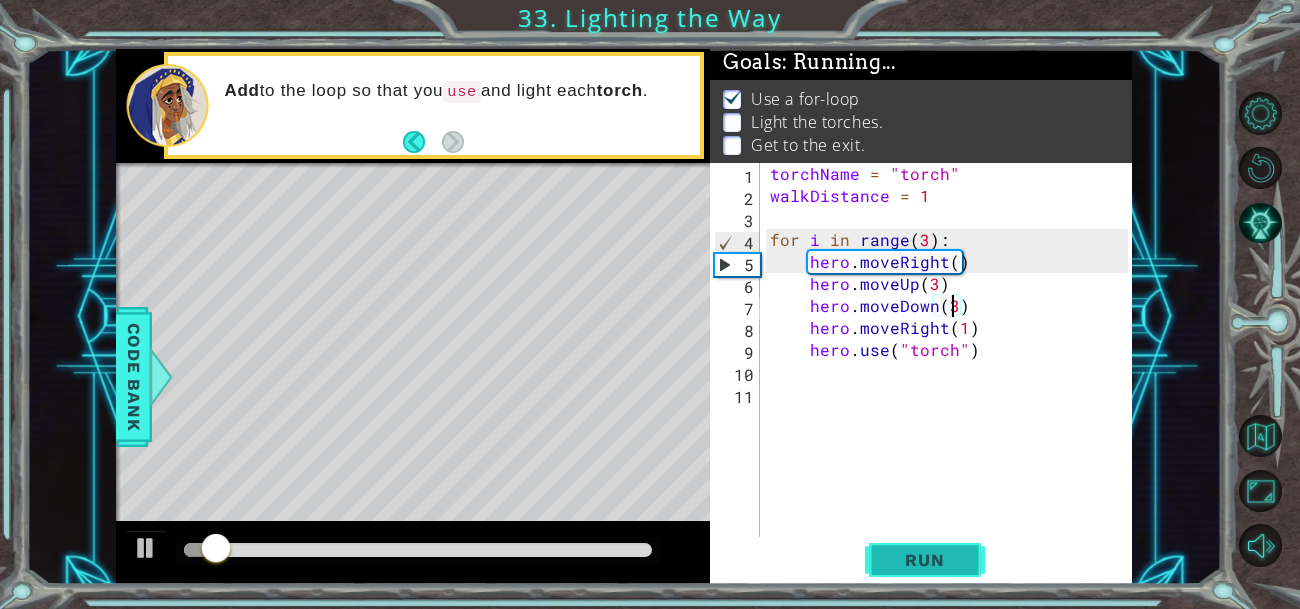 click on "Run" at bounding box center (925, 559) 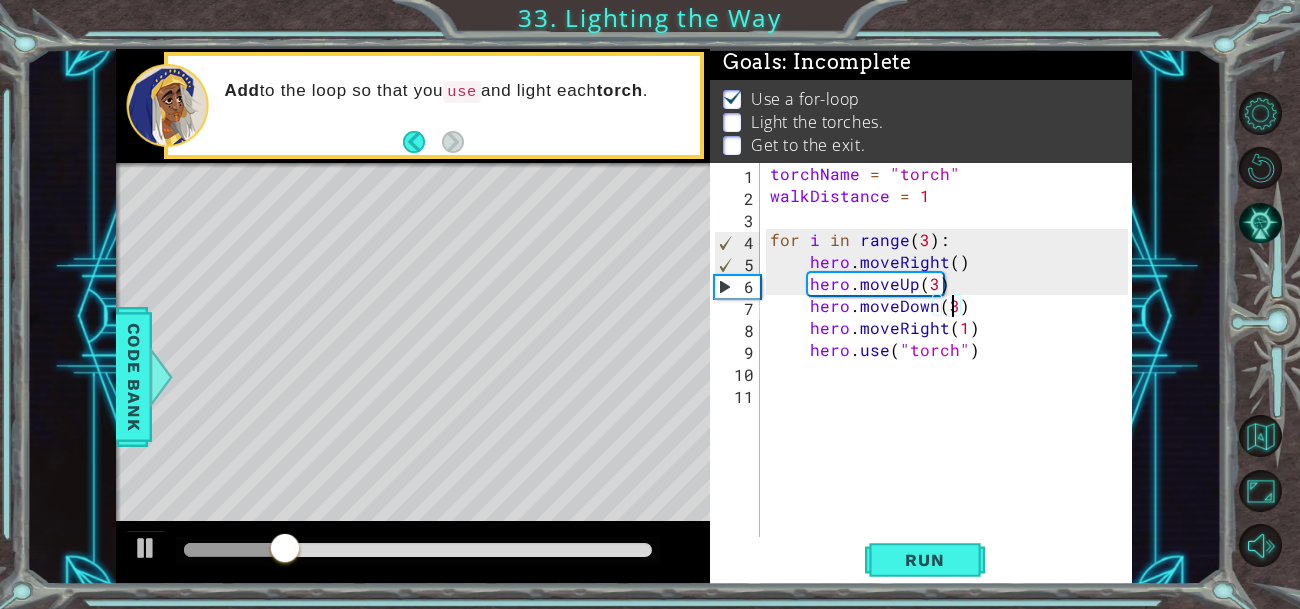 click on "torchName   =   "torch" walkDistance   =   1 for   i   in   range ( 3 ) :      hero . moveRight ( )      hero . moveUp ( 3 )      hero . moveDown ( 3 )      hero . moveRight ( 1 )      hero . use ( "torch" )" at bounding box center [952, 372] 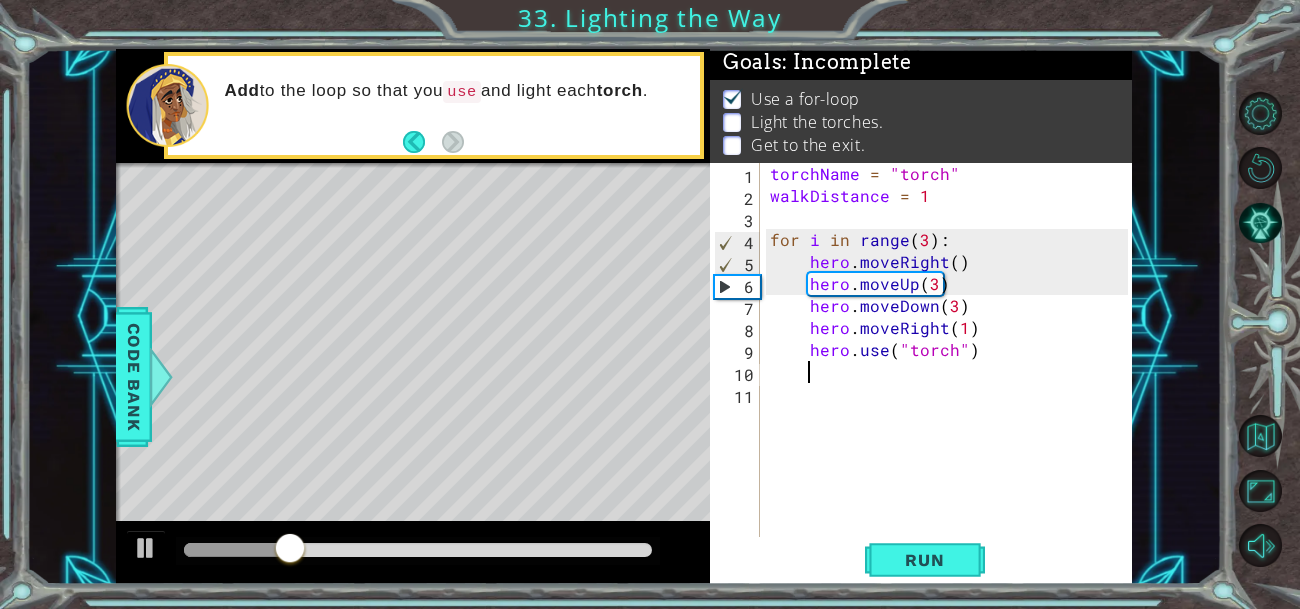 scroll, scrollTop: 0, scrollLeft: 1, axis: horizontal 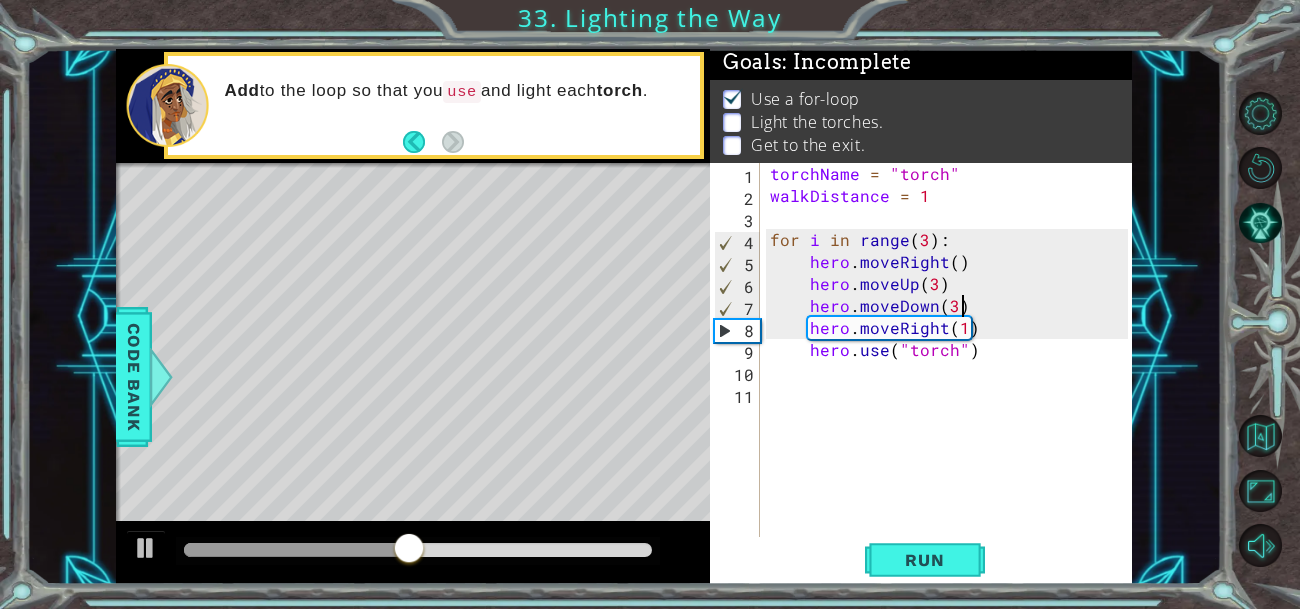 click on "torchName   =   "torch" walkDistance   =   1 for   i   in   range ( 3 ) :      hero . moveRight ( )      hero . moveUp ( 3 )      hero . moveDown ( 3 )      hero . moveRight ( 1 )      hero . use ( "torch" )" at bounding box center [952, 372] 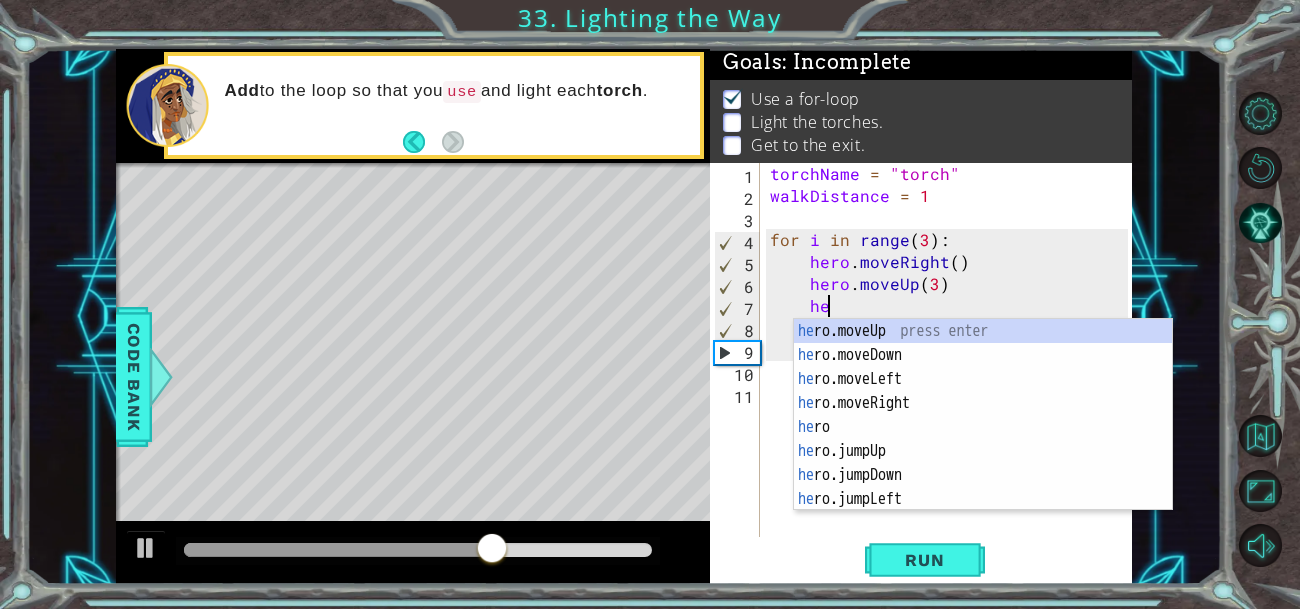 type on "h" 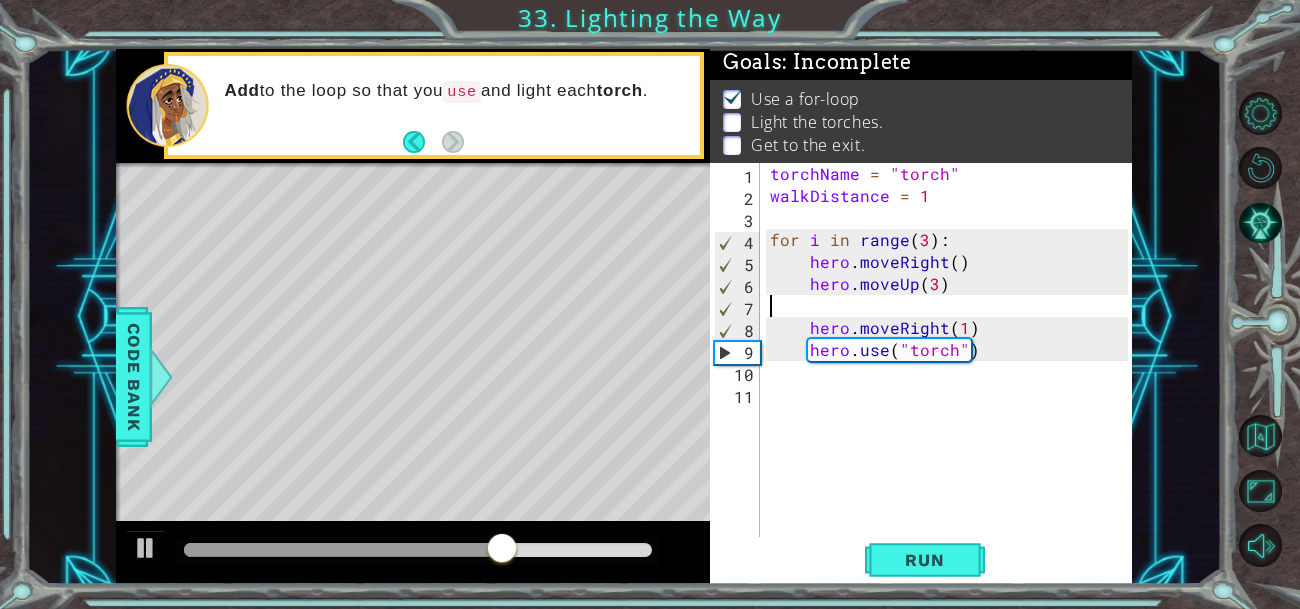 scroll, scrollTop: 0, scrollLeft: 0, axis: both 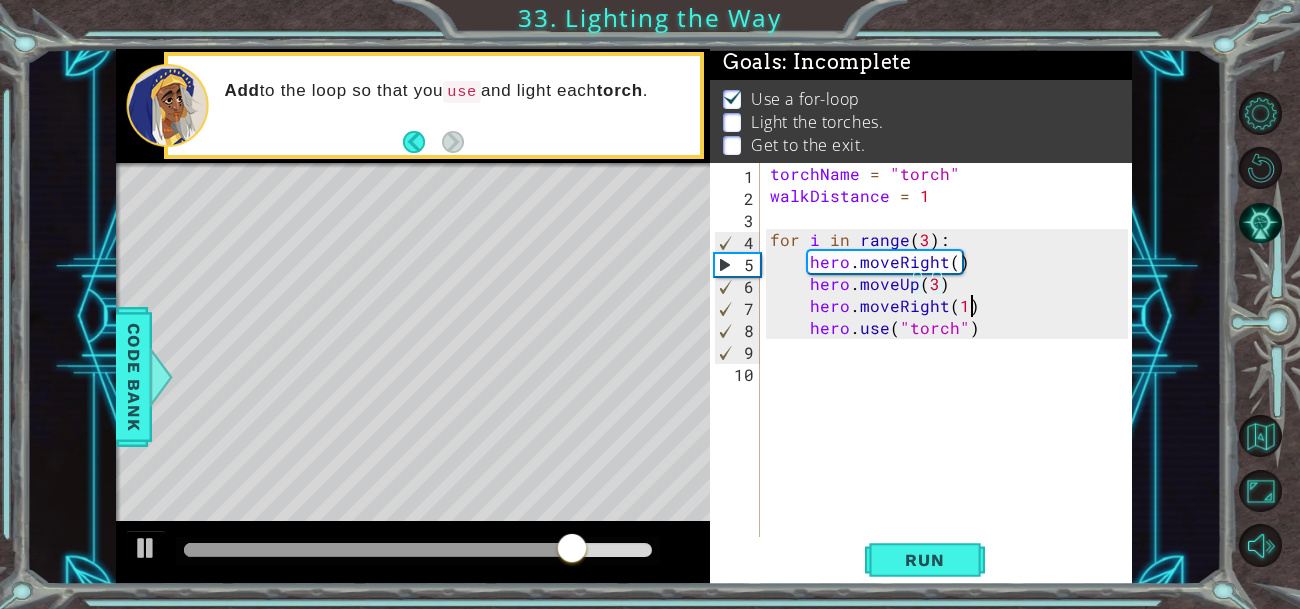 click on "torchName   =   "torch" walkDistance   =   1 for   i   in   range ( 3 ) :      hero . moveRight ( )      hero . moveUp ( 3 )      hero . moveRight ( 1 )      hero . use ( "torch" )" at bounding box center (952, 372) 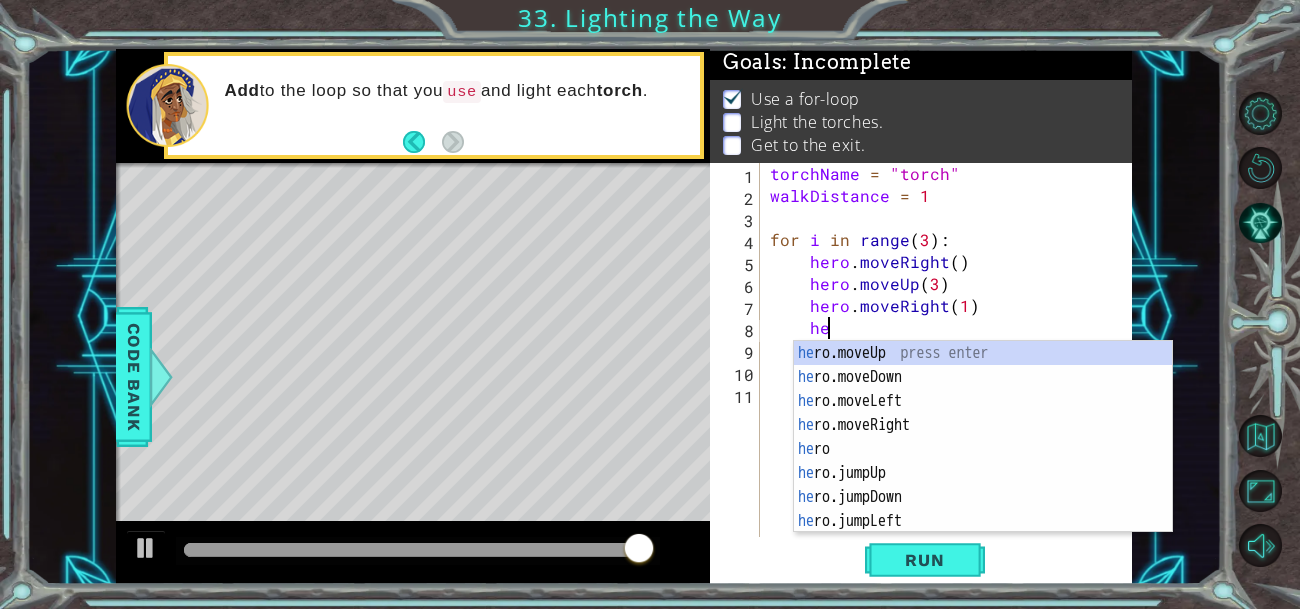 scroll, scrollTop: 0, scrollLeft: 2, axis: horizontal 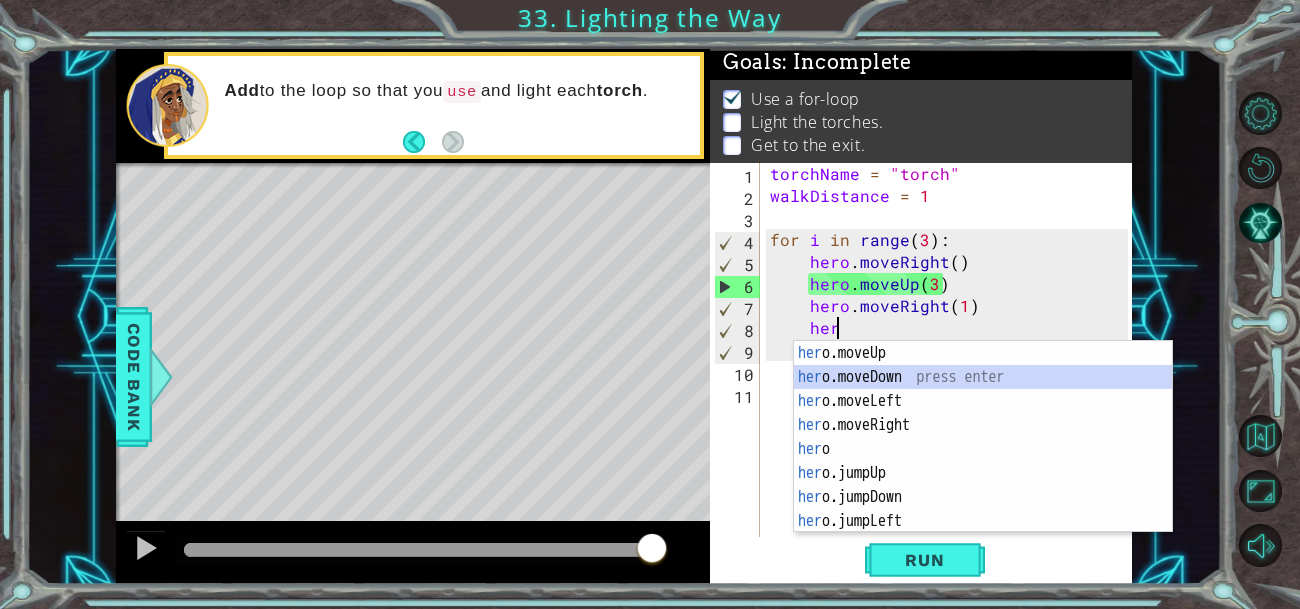 click on "her o.moveUp press enter her o.moveDown press enter her o.moveLeft press enter her o.moveRight press enter her o press enter her o.jumpUp press enter her o.jumpDown press enter her o.jumpLeft press enter her o.jumpRight press enter" at bounding box center (983, 461) 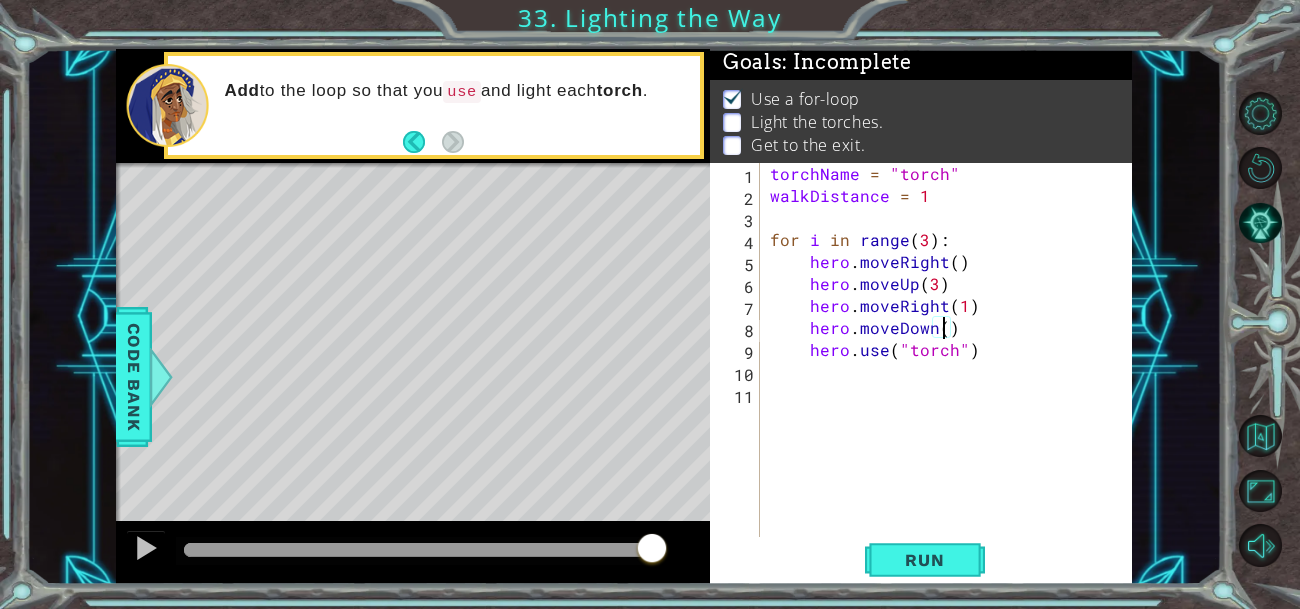 scroll, scrollTop: 0, scrollLeft: 11, axis: horizontal 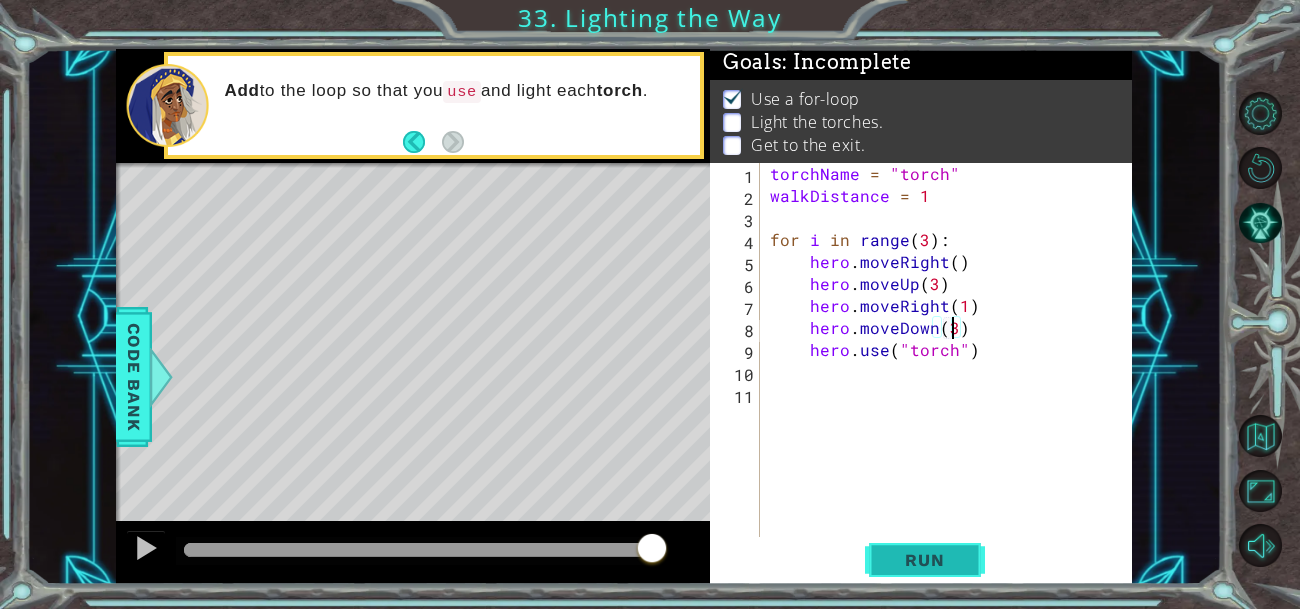 click on "Run" at bounding box center [924, 560] 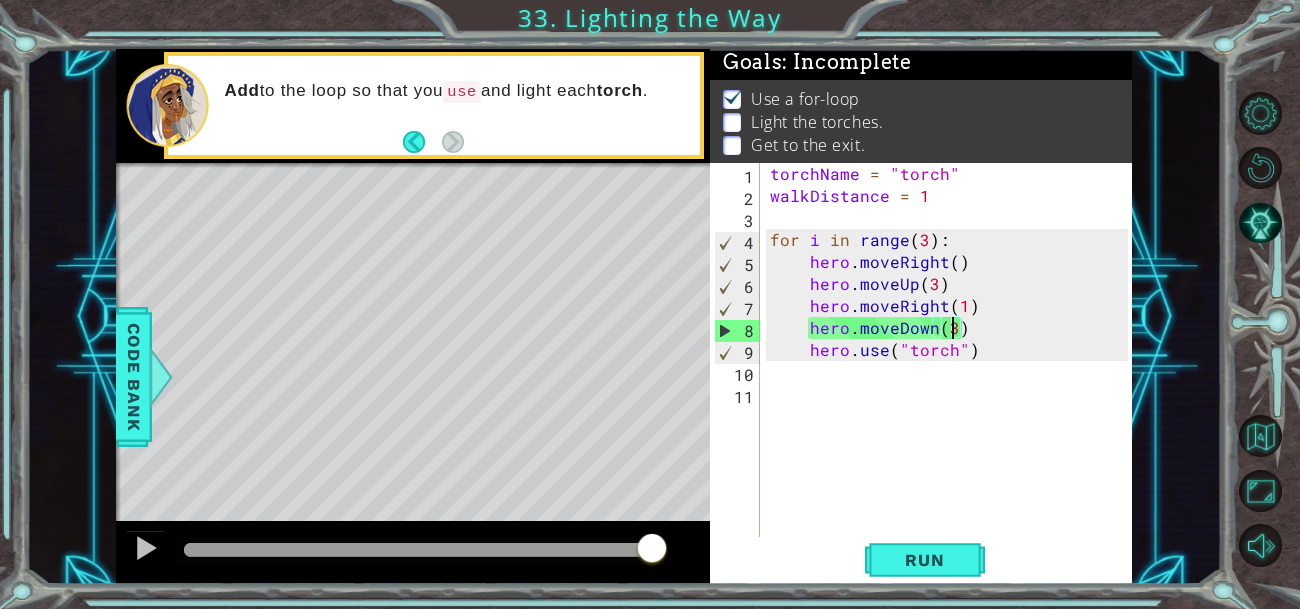 click on "torchName   =   "torch" walkDistance   =   1 for   i   in   range ( 3 ) :      hero . moveRight ( )      hero . moveUp ( 3 )      hero . moveRight ( 1 )      hero . moveDown ( 3 )      hero . use ( "torch" )" at bounding box center (952, 372) 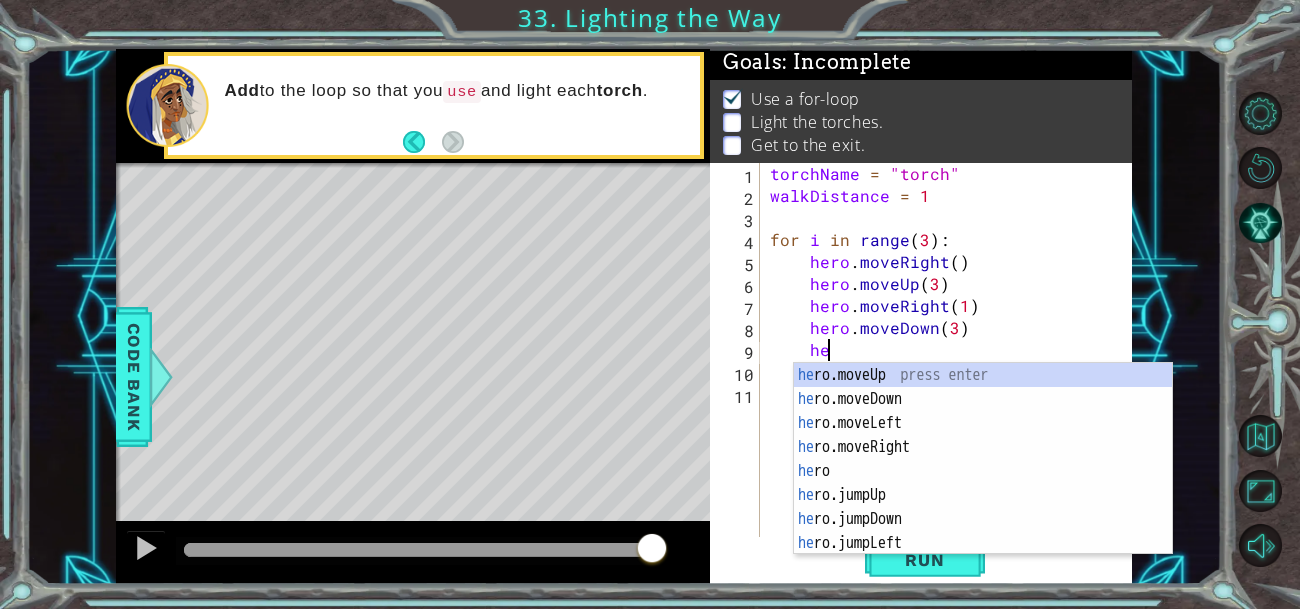 type on "h" 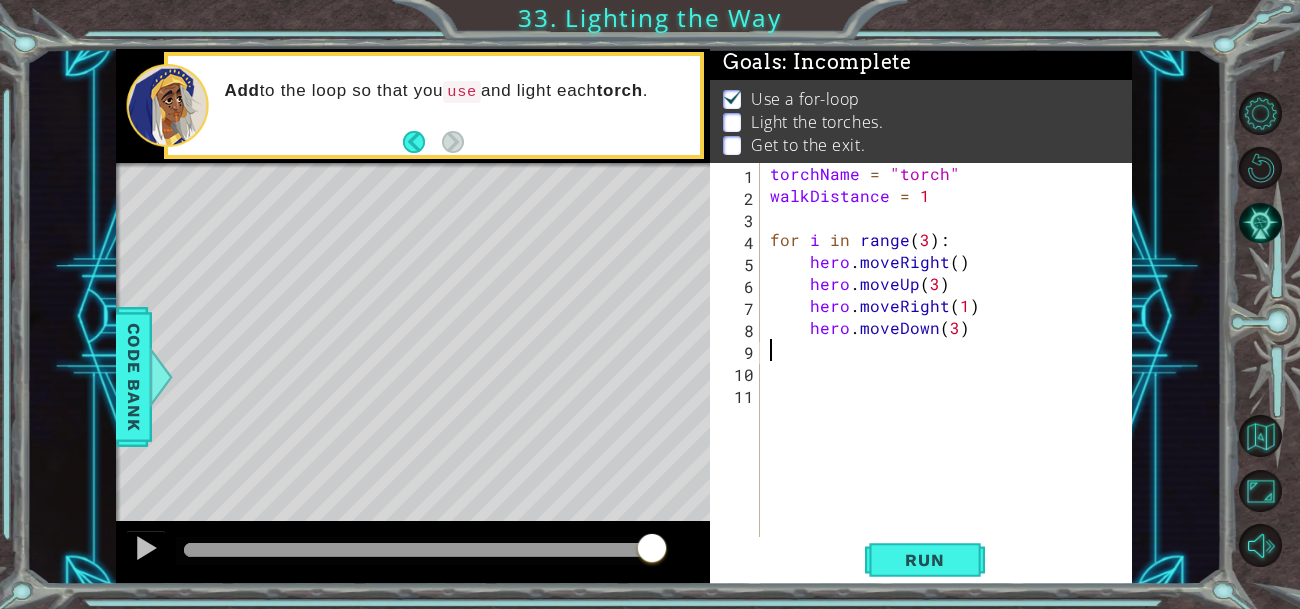 scroll, scrollTop: 0, scrollLeft: 0, axis: both 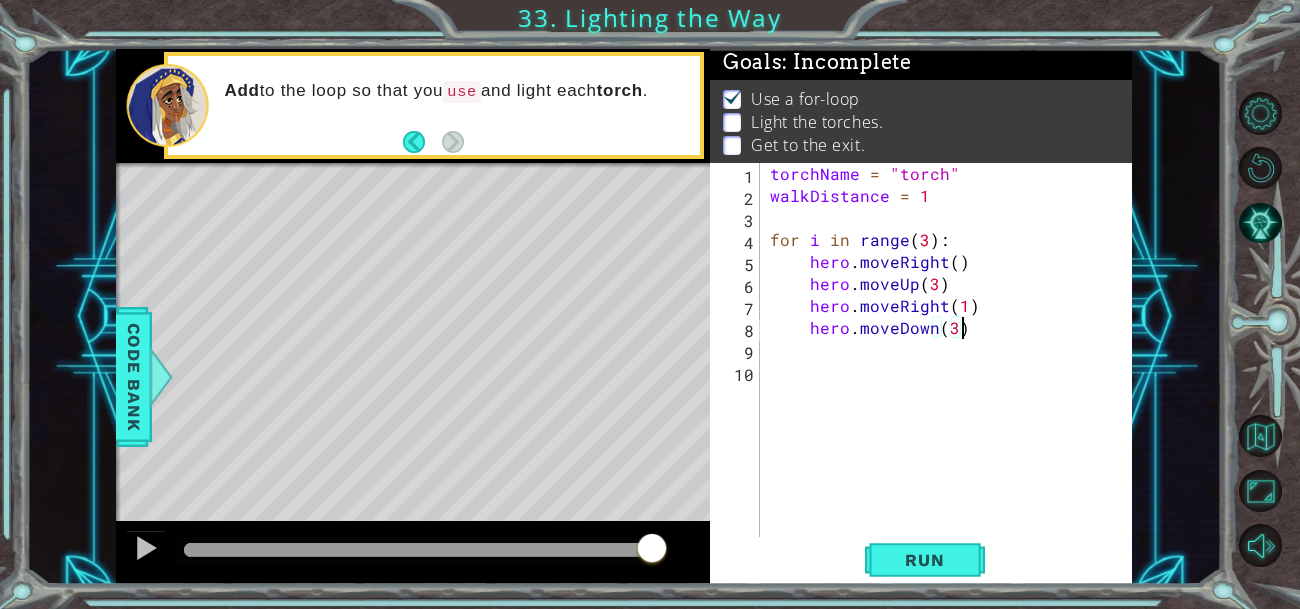 click on "torchName   =   "torch" walkDistance   =   1 for   i   in   range ( 3 ) :      hero . moveRight ( )      hero . moveUp ( 3 )      hero . moveRight ( 1 )      hero . moveDown ( 3 )" at bounding box center (952, 372) 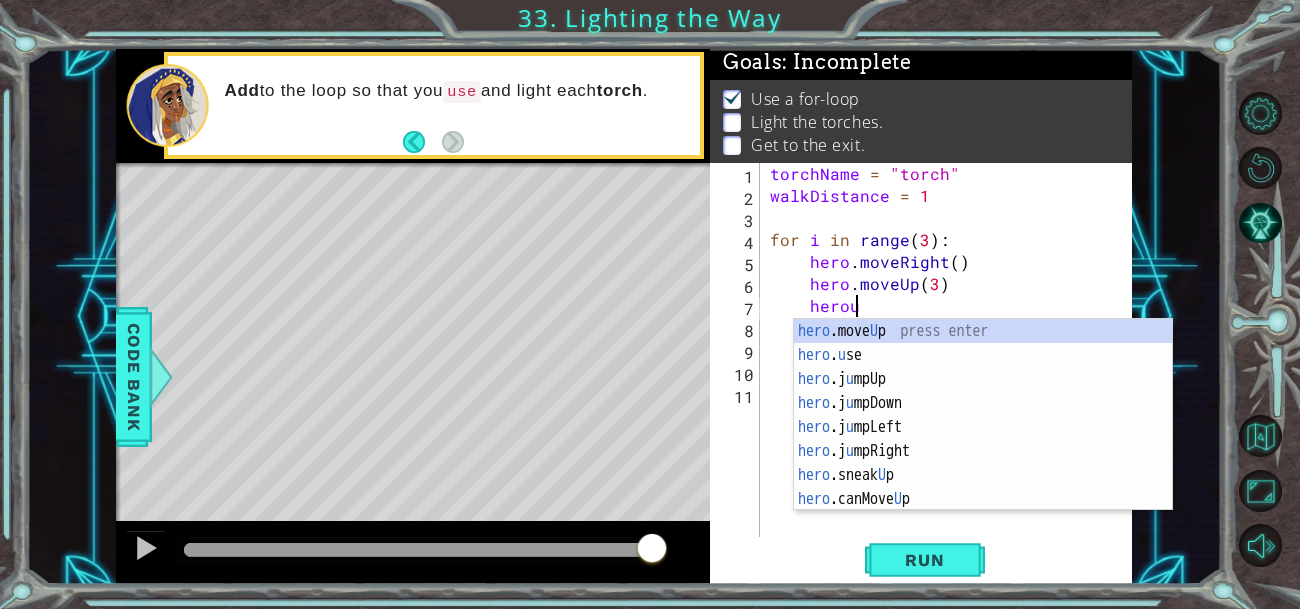 scroll, scrollTop: 0, scrollLeft: 4, axis: horizontal 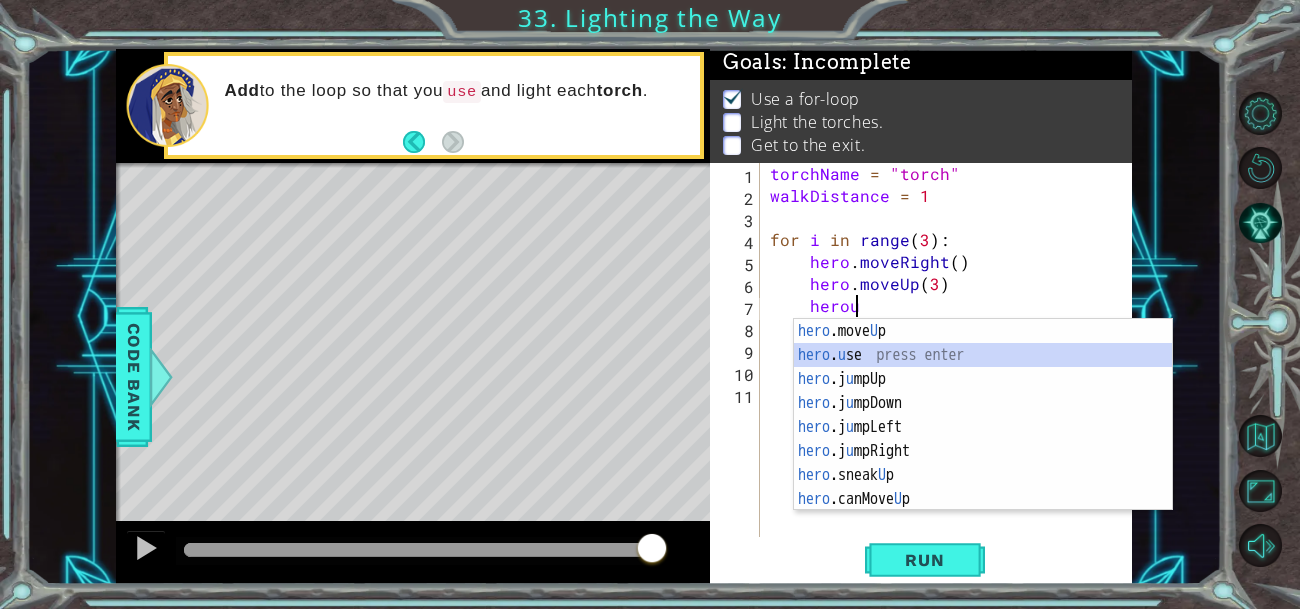 click on "hero .move U p press enter hero . u se press enter hero .j u mpUp press enter hero .j u mpDown press enter hero .j u mpLeft press enter hero .j u mpRight press enter hero .sneak U p press enter hero .canMove U p press enter hero .[PERSON_NAME] u sionMist press enter" at bounding box center [983, 439] 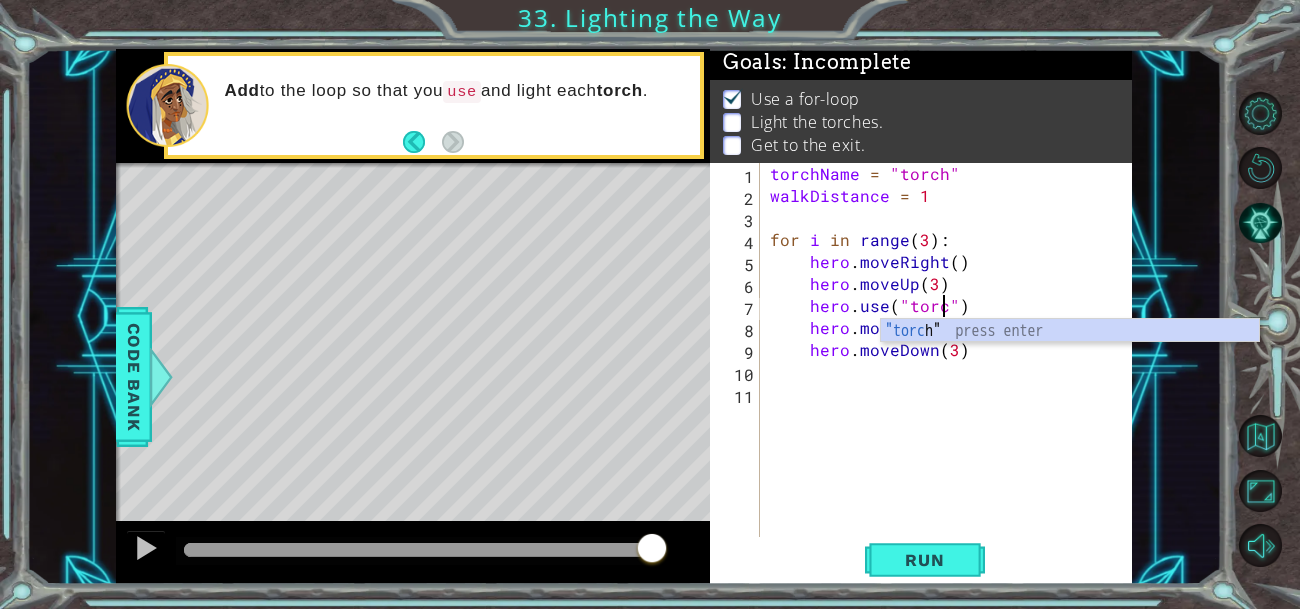 scroll, scrollTop: 0, scrollLeft: 11, axis: horizontal 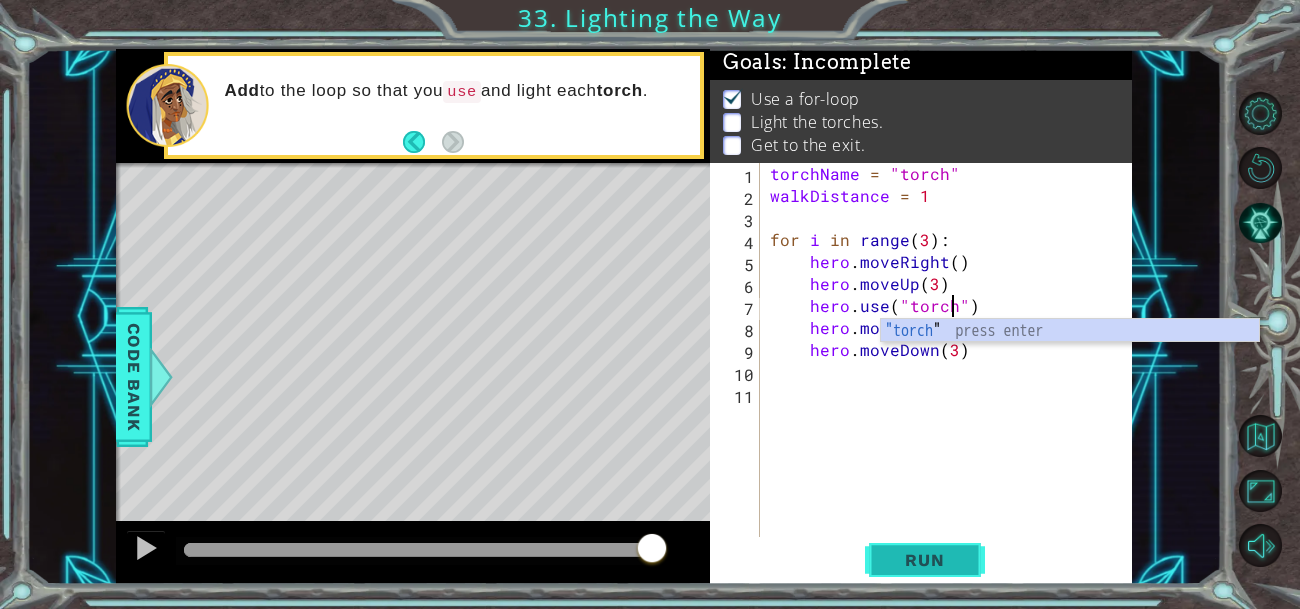 type on "hero.use("torch")" 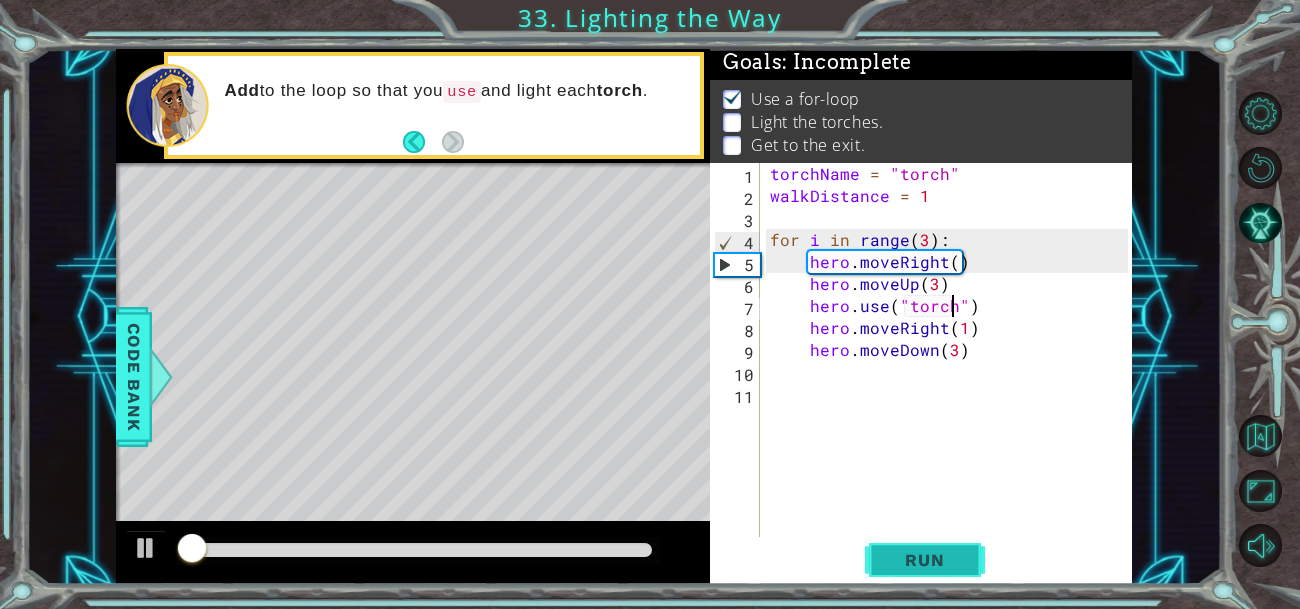 click on "Run" at bounding box center [924, 560] 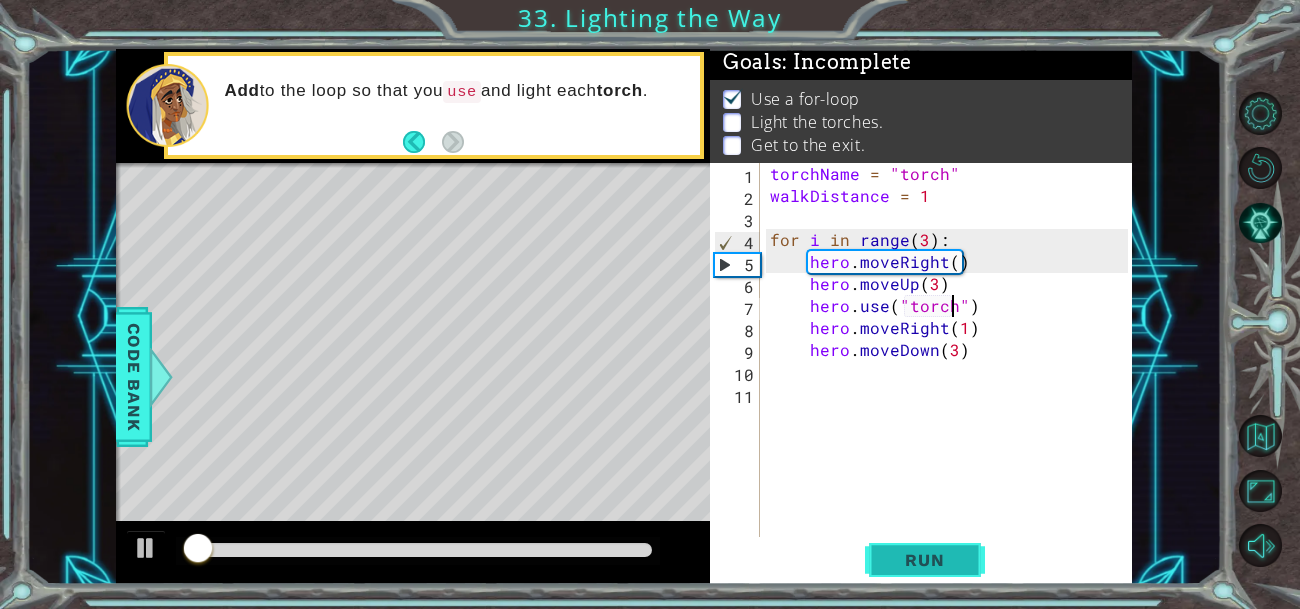 click on "Run" at bounding box center [924, 560] 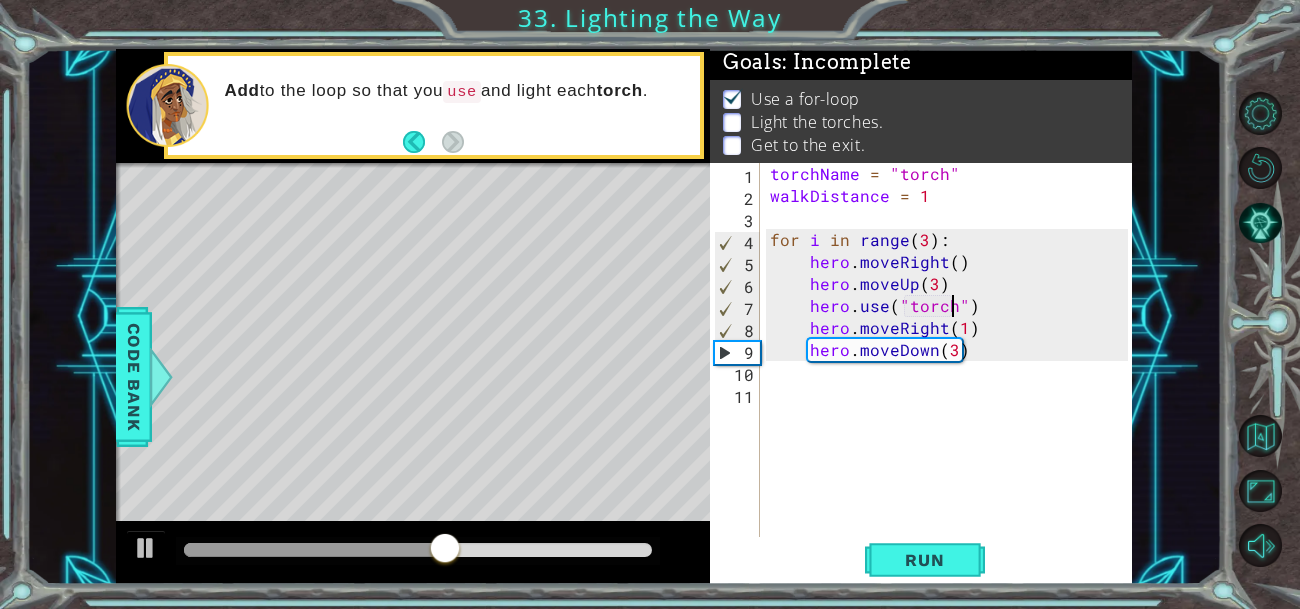 click on "torchName   =   "torch" walkDistance   =   1 for   i   in   range ( 3 ) :      hero . moveRight ( )      hero . moveUp ( 3 )      hero . use ( "torch" )      hero . moveRight ( 1 )      hero . moveDown ( 3 )" at bounding box center (952, 372) 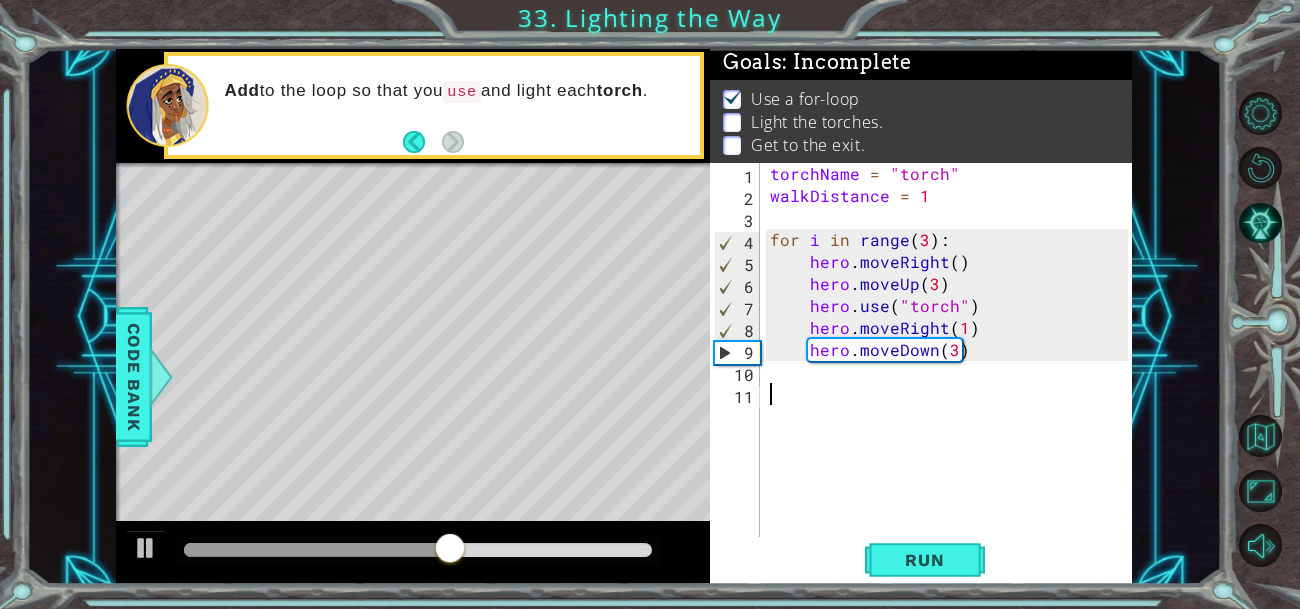 scroll, scrollTop: 0, scrollLeft: 0, axis: both 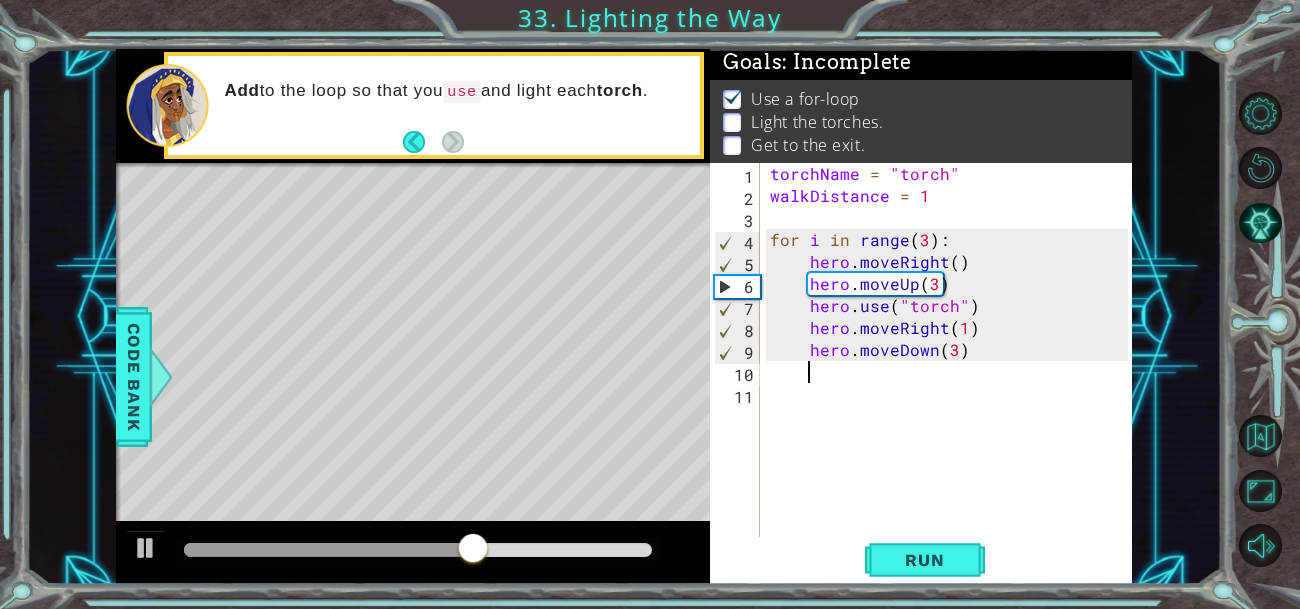 click on "torchName   =   "torch" walkDistance   =   1 for   i   in   range ( 3 ) :      hero . moveRight ( )      hero . moveUp ( 3 )      hero . use ( "torch" )      hero . moveRight ( 1 )      hero . moveDown ( 3 )" at bounding box center (952, 372) 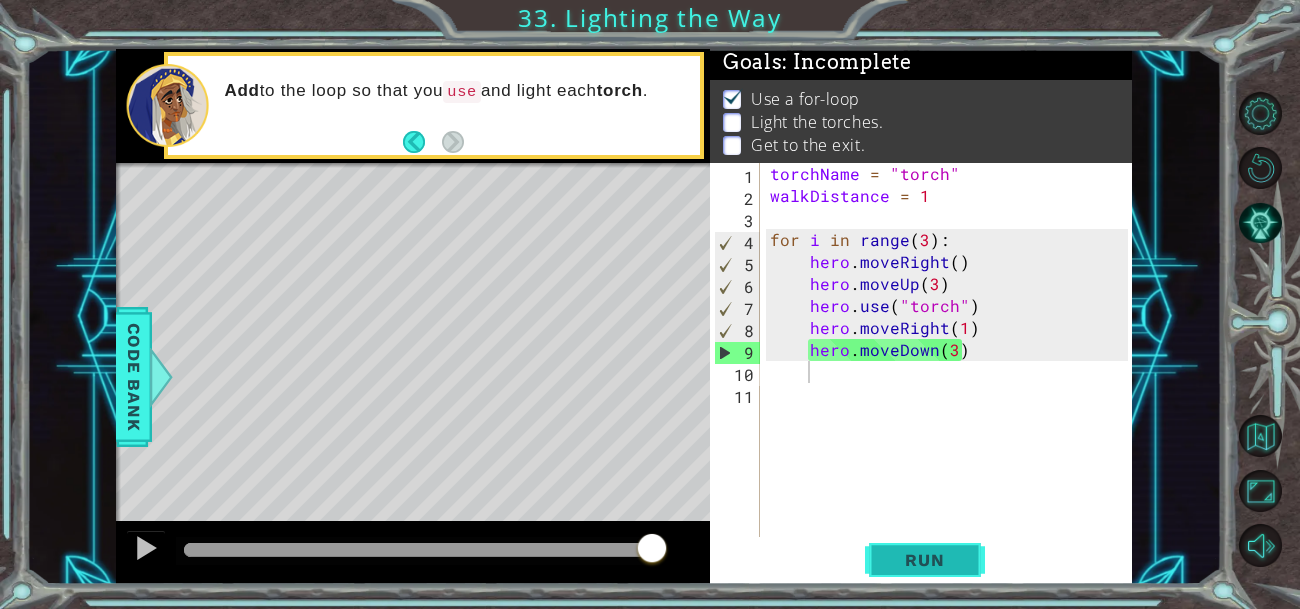 click on "Run" at bounding box center [924, 560] 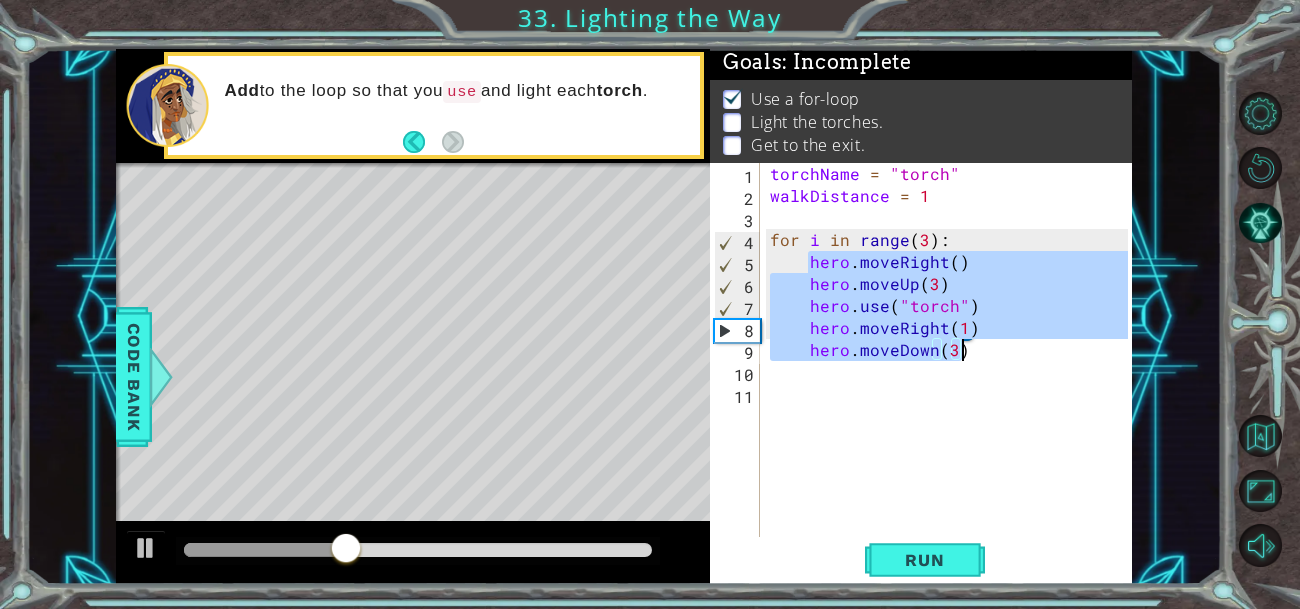 drag, startPoint x: 806, startPoint y: 255, endPoint x: 968, endPoint y: 353, distance: 189.33568 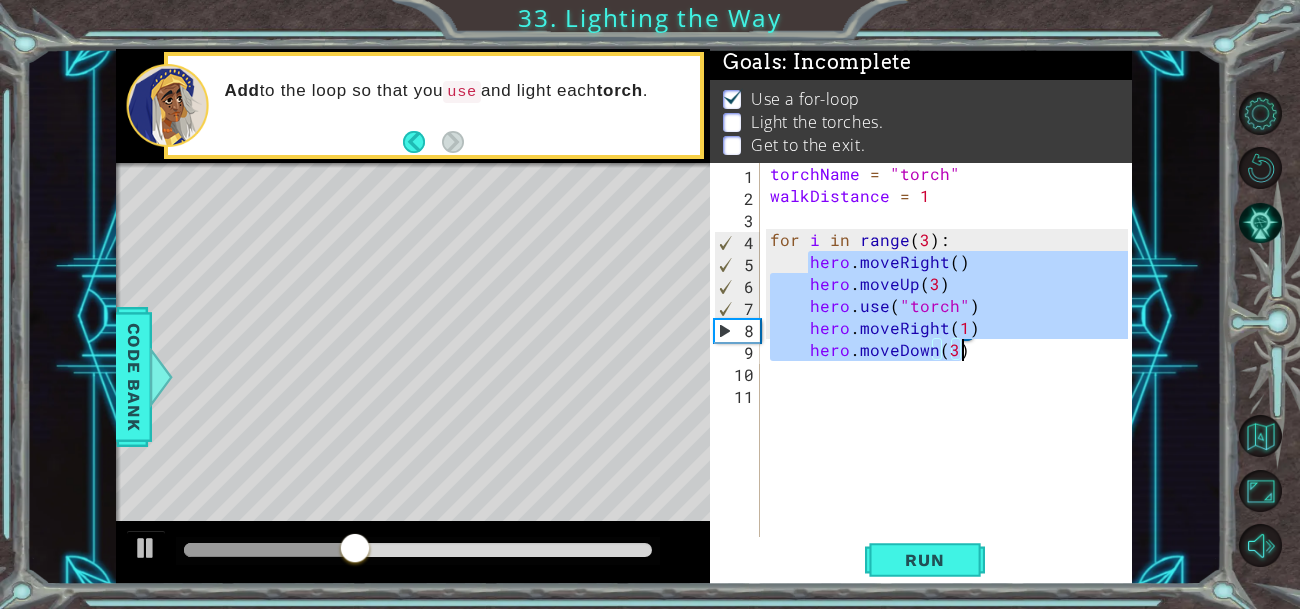 click on "torchName   =   "torch" walkDistance   =   1 for   i   in   range ( 3 ) :      hero . moveRight ( )      hero . moveUp ( 3 )      hero . use ( "torch" )      hero . moveRight ( 1 )      hero . moveDown ( 3 )" at bounding box center (947, 350) 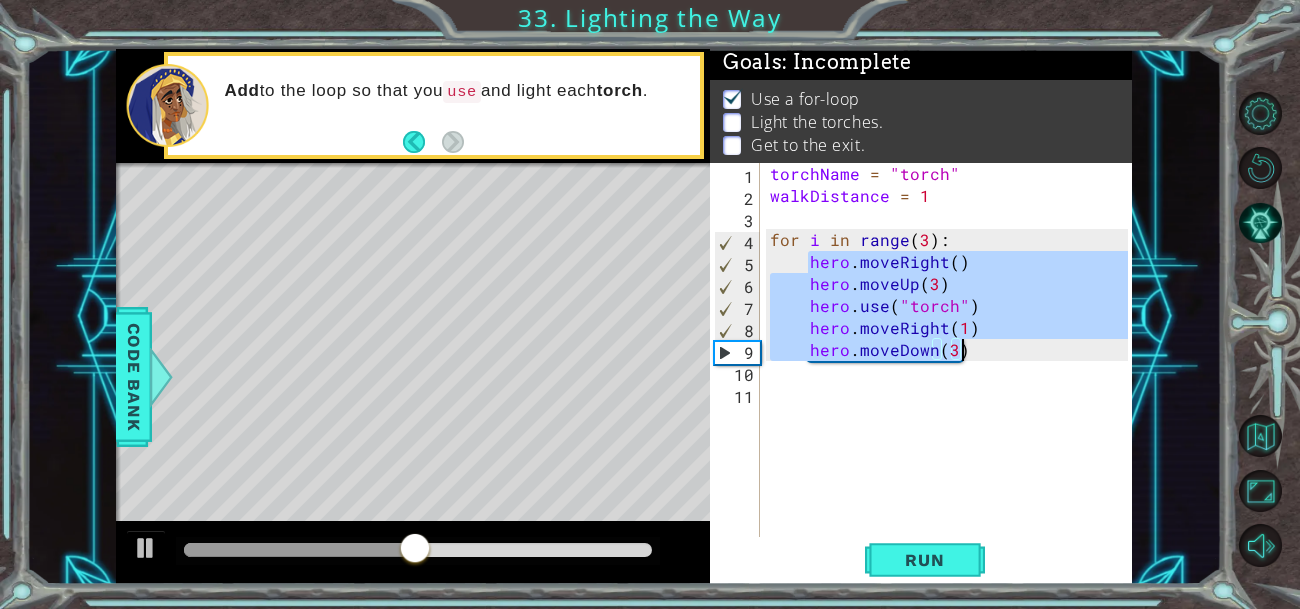 drag, startPoint x: 808, startPoint y: 260, endPoint x: 993, endPoint y: 355, distance: 207.96634 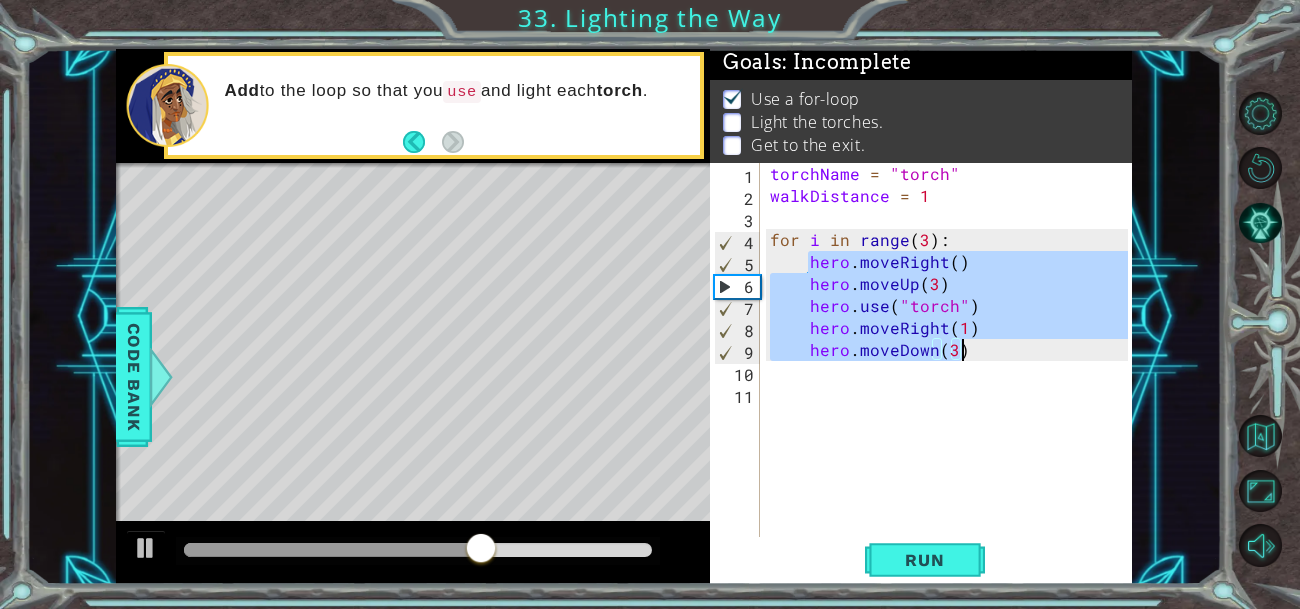 click on "torchName   =   "torch" walkDistance   =   1 for   i   in   range ( 3 ) :      hero . moveRight ( )      hero . moveUp ( 3 )      hero . use ( "torch" )      hero . moveRight ( 1 )      hero . moveDown ( 3 )" at bounding box center (947, 350) 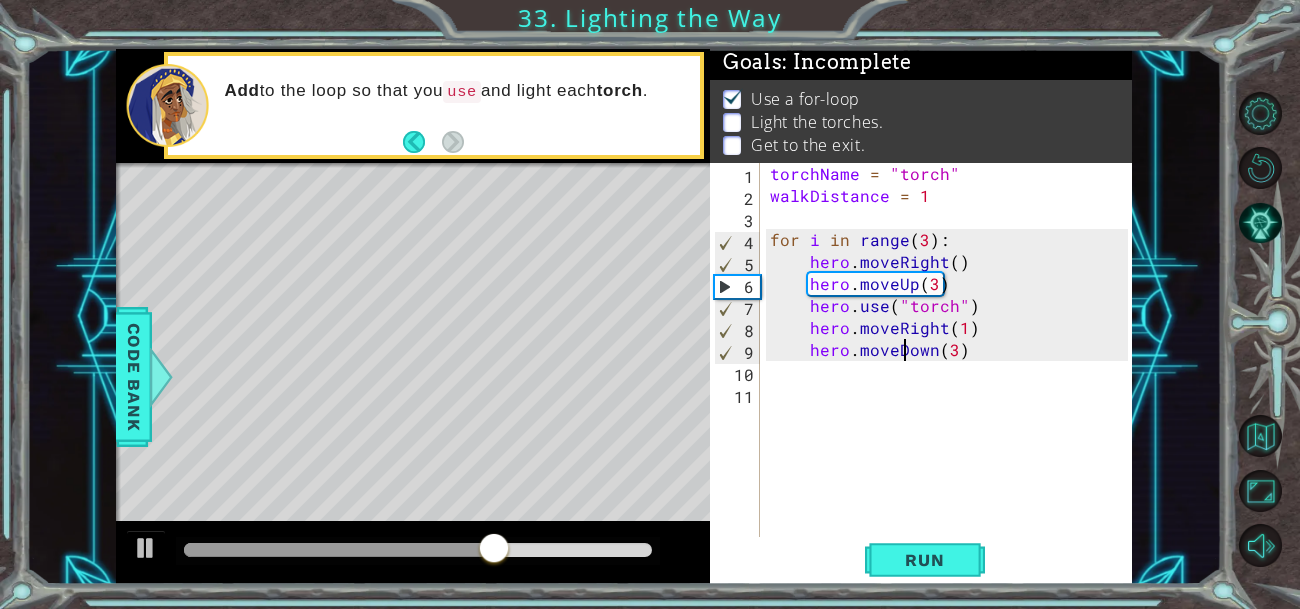 click on "torchName   =   "torch" walkDistance   =   1 for   i   in   range ( 3 ) :      hero . moveRight ( )      hero . moveUp ( 3 )      hero . use ( "torch" )      hero . moveRight ( 1 )      hero . moveDown ( 3 )" at bounding box center [952, 372] 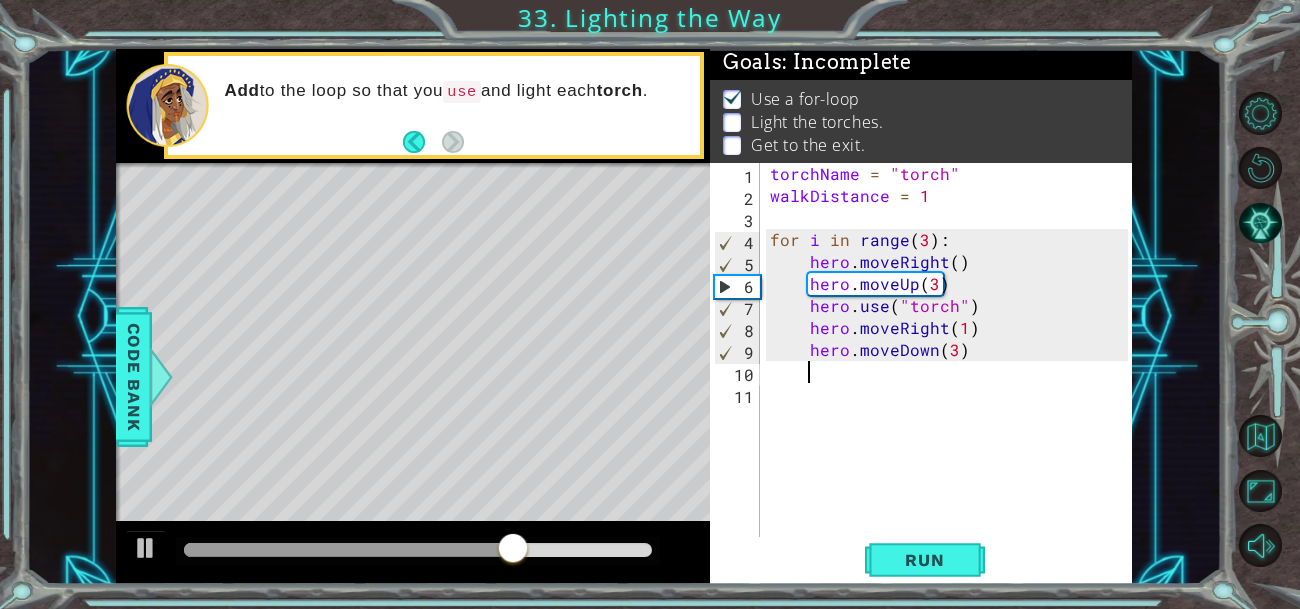 paste on "hero.moveDown(3)" 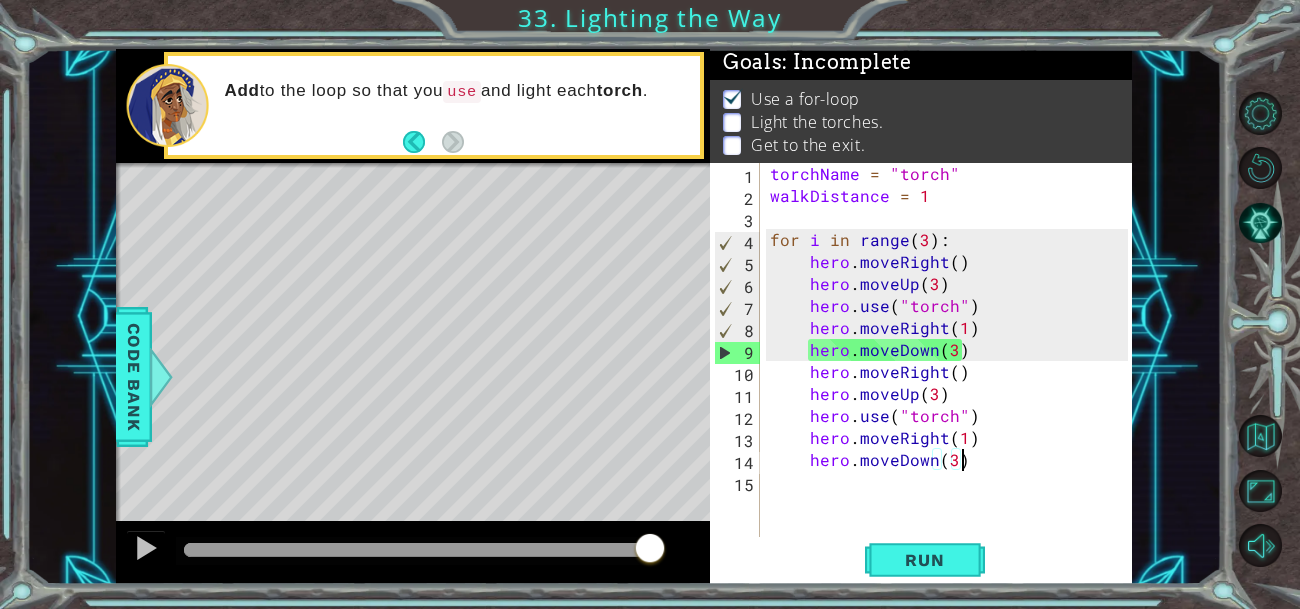 click on "torchName   =   "torch" walkDistance   =   1 for   i   in   range ( 3 ) :      hero . moveRight ( )      hero . moveUp ( 3 )      hero . use ( "torch" )      hero . moveRight ( 1 )      hero . moveDown ( 3 )      hero . moveRight ( )      hero . moveUp ( 3 )      hero . use ( "torch" )      hero . moveRight ( 1 )      hero . moveDown ( 3 )" at bounding box center [952, 372] 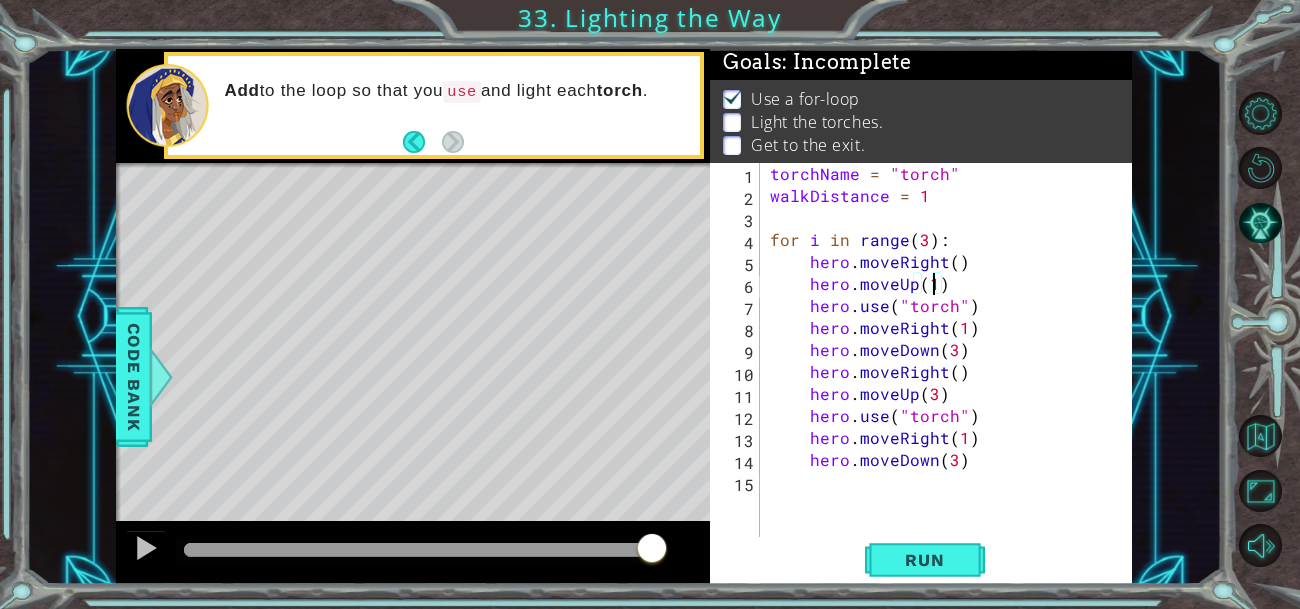 scroll, scrollTop: 0, scrollLeft: 9, axis: horizontal 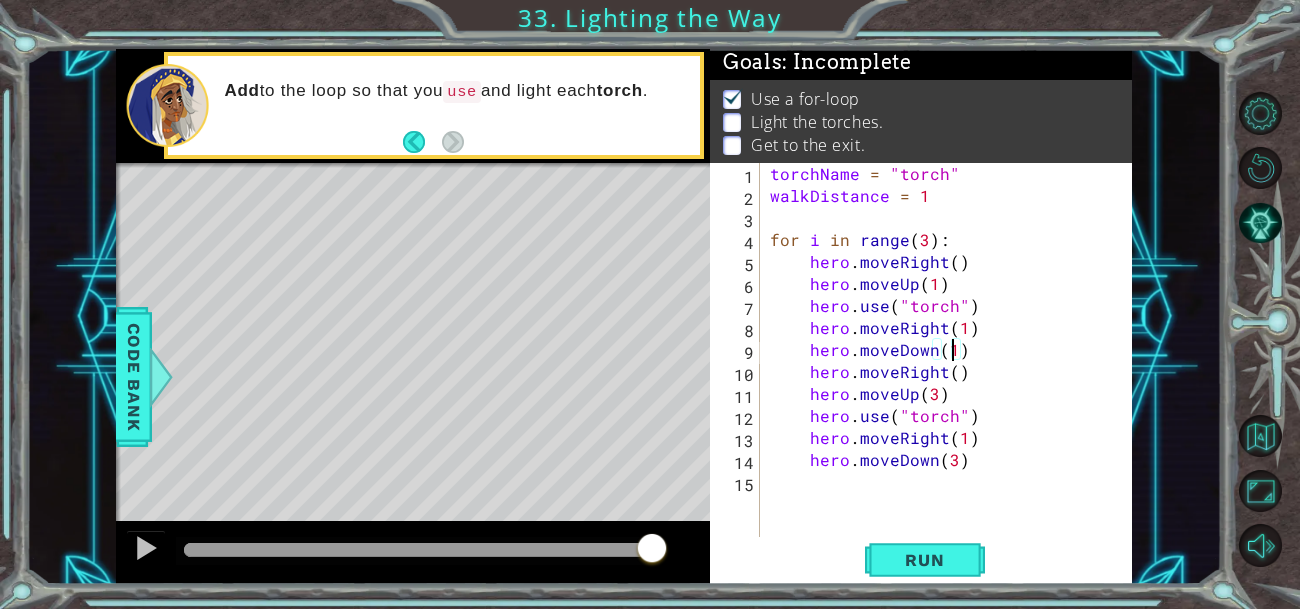 click on "torchName   =   "torch" walkDistance   =   1 for   i   in   range ( 3 ) :      hero . moveRight ( )      hero . moveUp ( 1 )      hero . use ( "torch" )      hero . moveRight ( 1 )      hero . moveDown ( 1 )      hero . moveRight ( )      hero . moveUp ( 3 )      hero . use ( "torch" )      hero . moveRight ( 1 )      hero . moveDown ( 3 )" at bounding box center (952, 372) 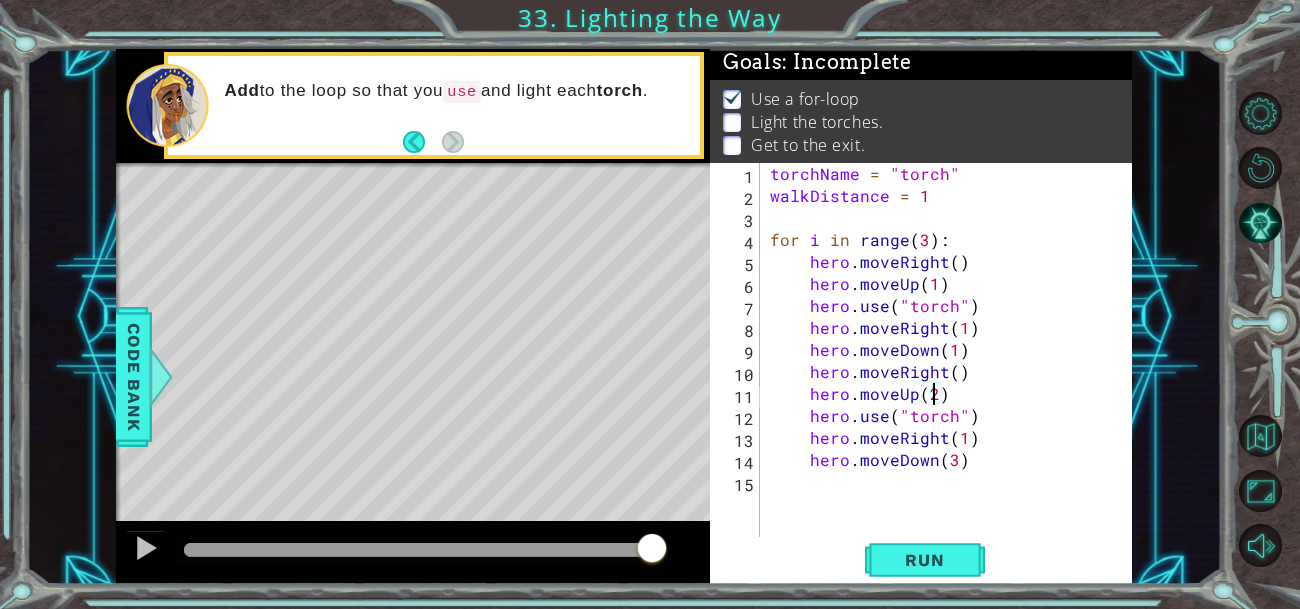 click on "torchName   =   "torch" walkDistance   =   1 for   i   in   range ( 3 ) :      hero . moveRight ( )      hero . moveUp ( 1 )      hero . use ( "torch" )      hero . moveRight ( 1 )      hero . moveDown ( 1 )      hero . moveRight ( )      hero . moveUp ( 2 )      hero . use ( "torch" )      hero . moveRight ( 1 )      hero . moveDown ( 3 )" at bounding box center [952, 372] 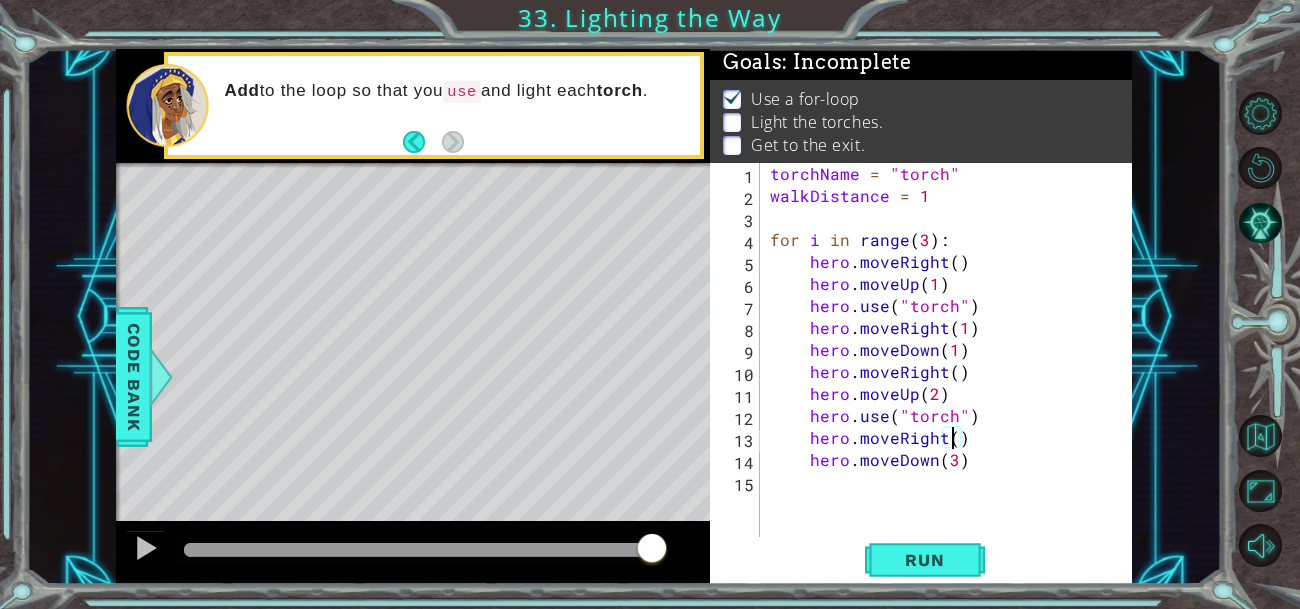 click on "torchName   =   "torch" walkDistance   =   1 for   i   in   range ( 3 ) :      hero . moveRight ( )      hero . moveUp ( 1 )      hero . use ( "torch" )      hero . moveRight ( 1 )      hero . moveDown ( 1 )      hero . moveRight ( )      hero . moveUp ( 2 )      hero . use ( "torch" )      hero . moveRight ( )      hero . moveDown ( 3 )" at bounding box center [952, 372] 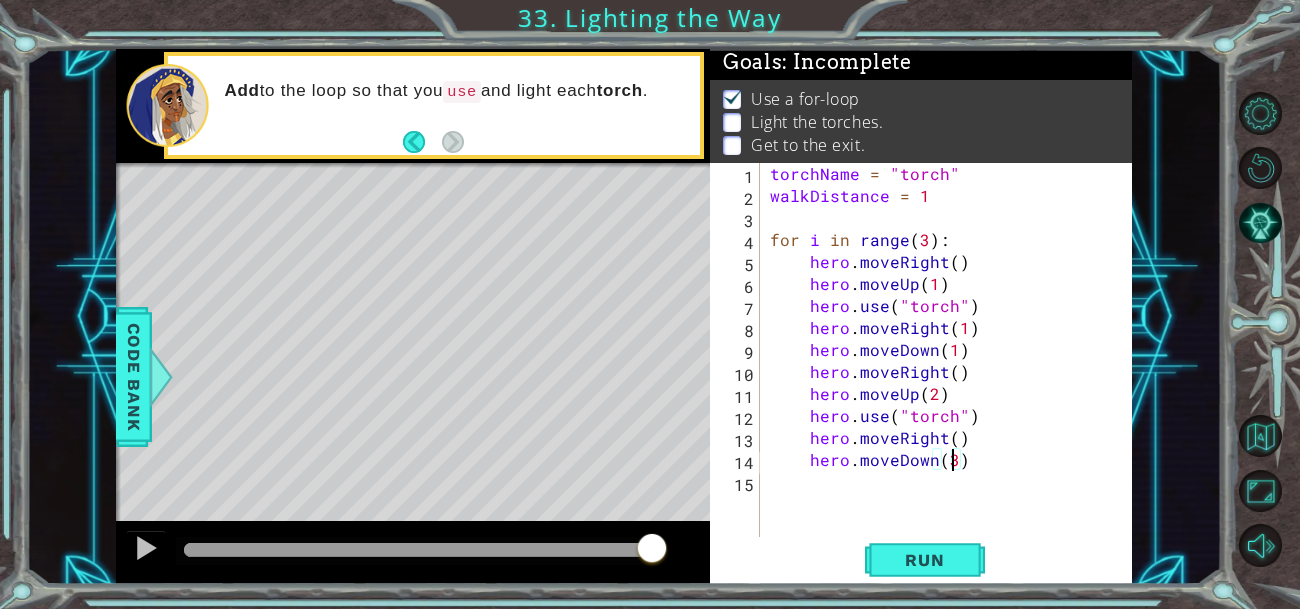 click on "torchName   =   "torch" walkDistance   =   1 for   i   in   range ( 3 ) :      hero . moveRight ( )      hero . moveUp ( 1 )      hero . use ( "torch" )      hero . moveRight ( 1 )      hero . moveDown ( 1 )      hero . moveRight ( )      hero . moveUp ( 2 )      hero . use ( "torch" )      hero . moveRight ( )      hero . moveDown ( 3 )" at bounding box center (952, 372) 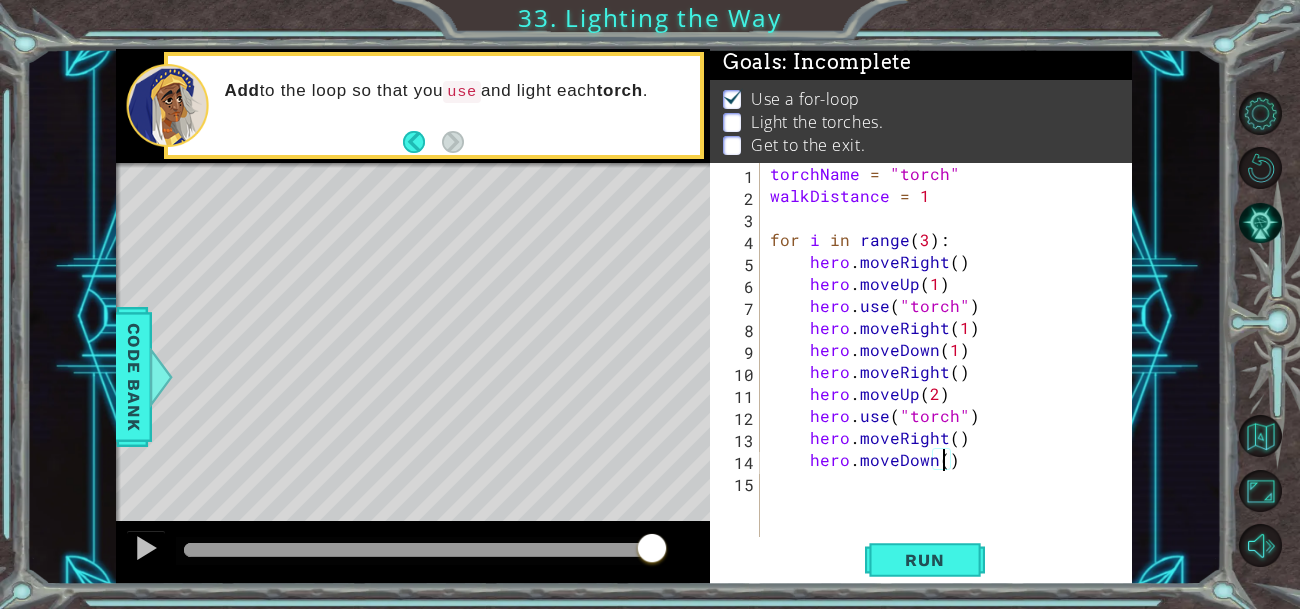 type on "hero.moveDown(2)" 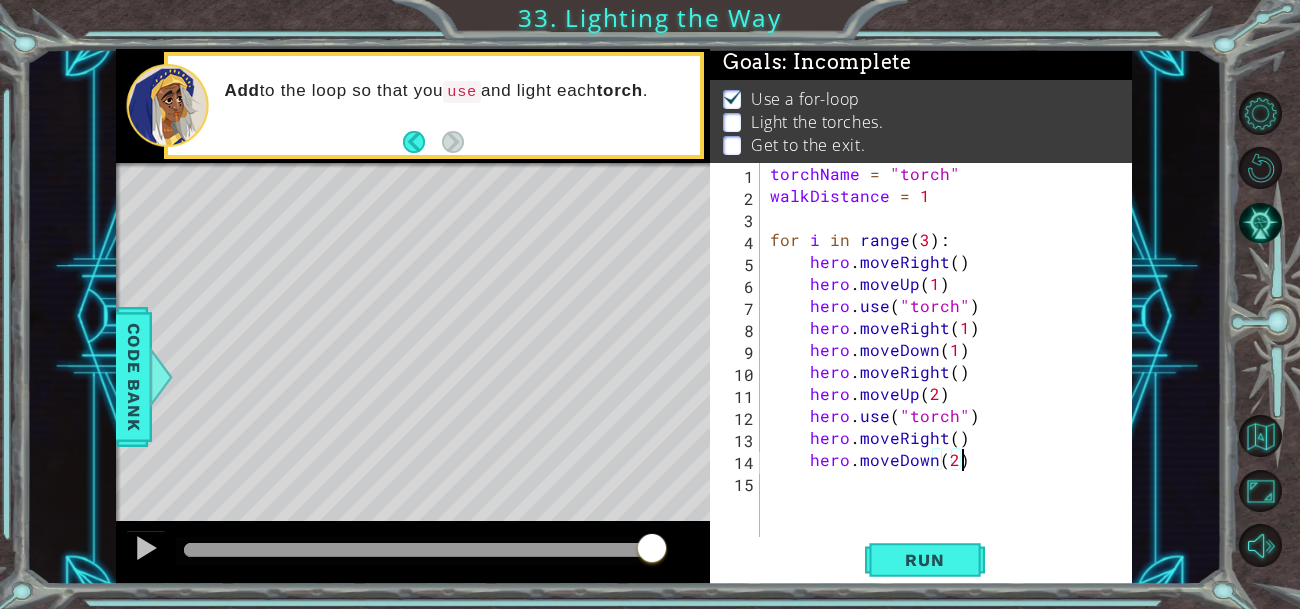 click on "torchName   =   "torch" walkDistance   =   1 for   i   in   range ( 3 ) :      hero . moveRight ( )      hero . moveUp ( 1 )      hero . use ( "torch" )      hero . moveRight ( 1 )      hero . moveDown ( 1 )      hero . moveRight ( )      hero . moveUp ( 2 )      hero . use ( "torch" )      hero . moveRight ( )      hero . moveDown ( 2 )" at bounding box center (952, 372) 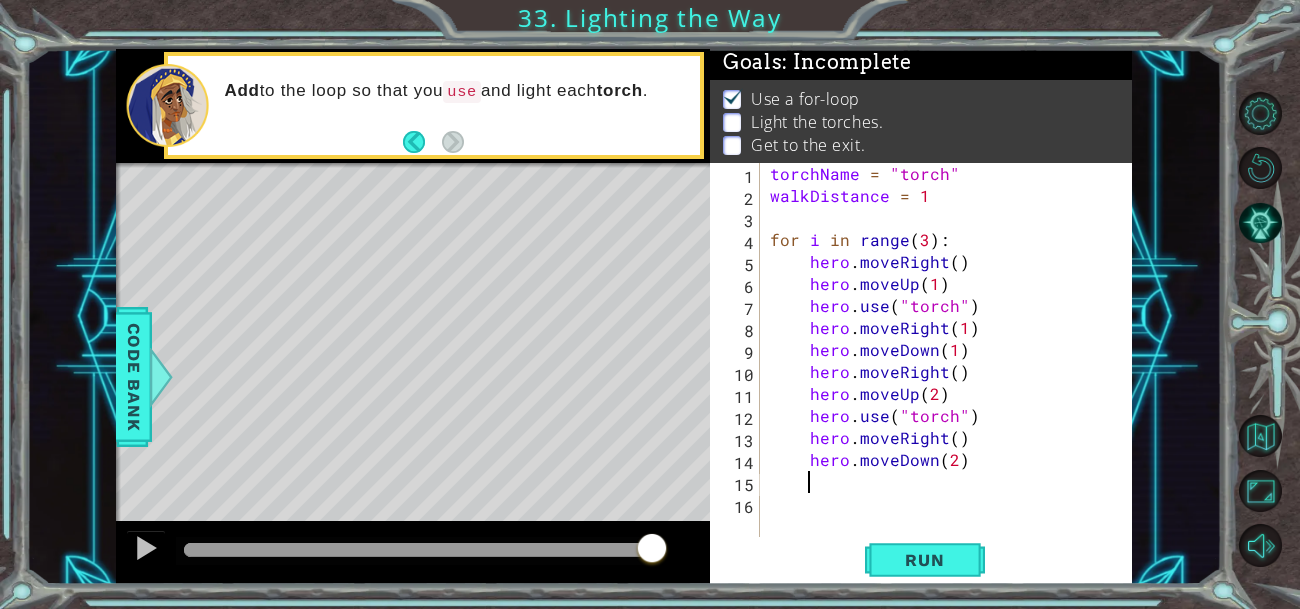 paste on "hero.moveDown(3)" 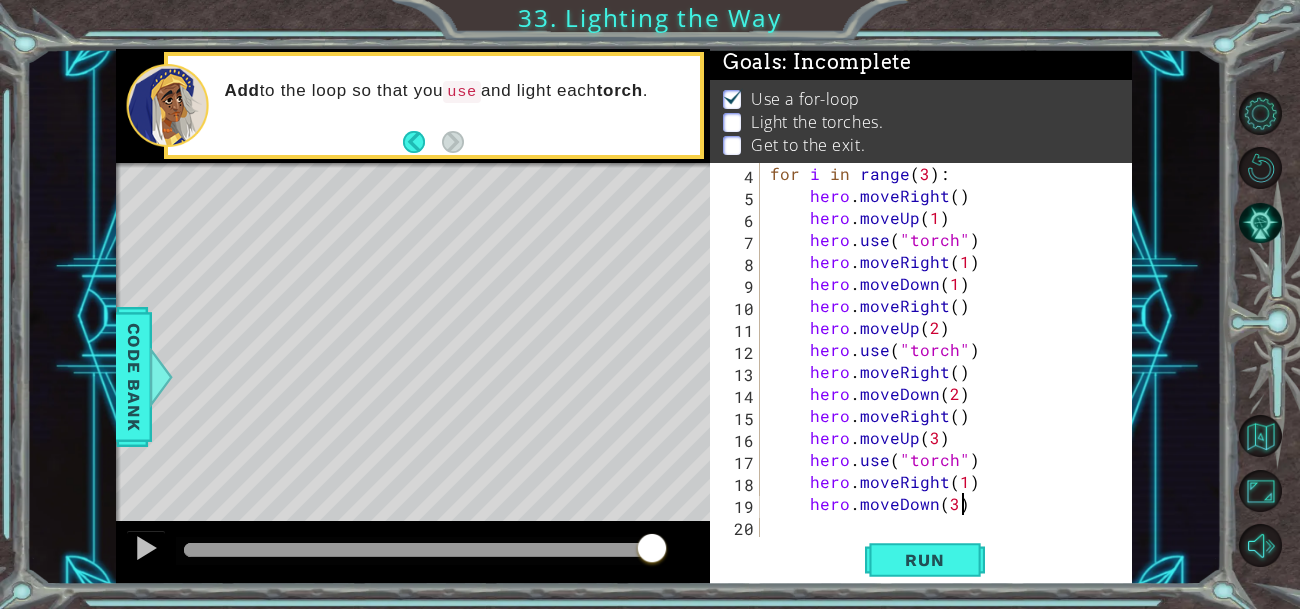 scroll, scrollTop: 65, scrollLeft: 0, axis: vertical 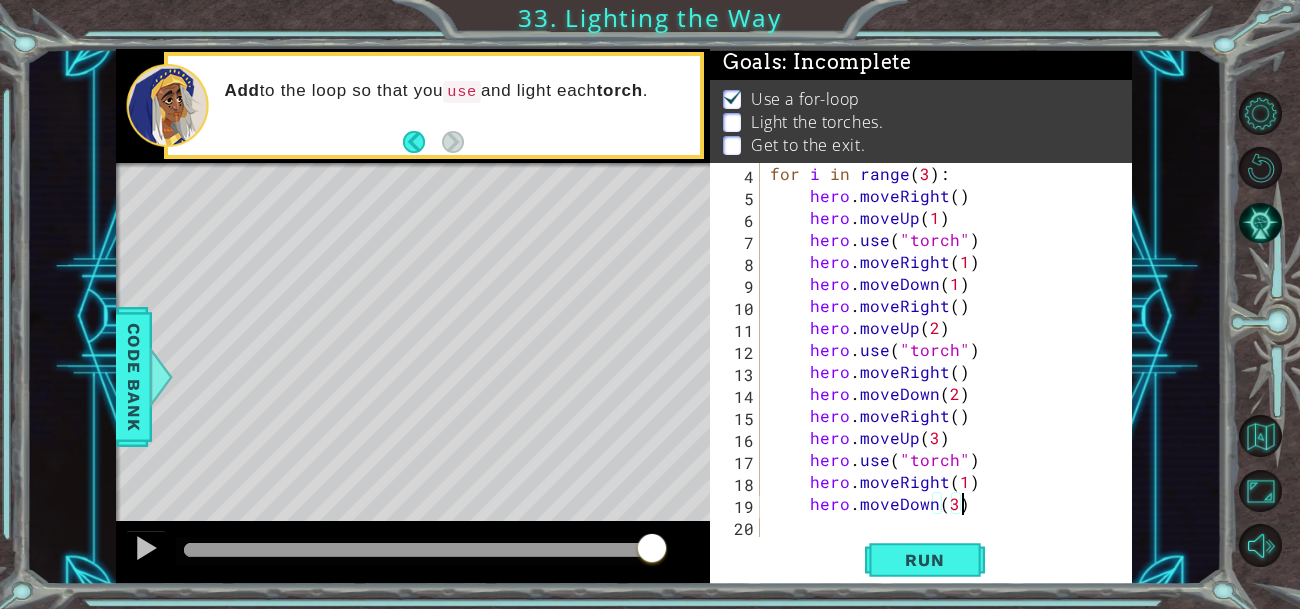 click on "for   i   in   range ( 3 ) :      hero . moveRight ( )      hero . moveUp ( 1 )      hero . use ( "torch" )      hero . moveRight ( 1 )      hero . moveDown ( 1 )      hero . moveRight ( )      hero . moveUp ( 2 )      hero . use ( "torch" )      hero . moveRight ( )      hero . moveDown ( 2 )      hero . moveRight ( )      hero . moveUp ( 3 )      hero . use ( "torch" )      hero . moveRight ( 1 )      hero . moveDown ( 3 )" at bounding box center [952, 372] 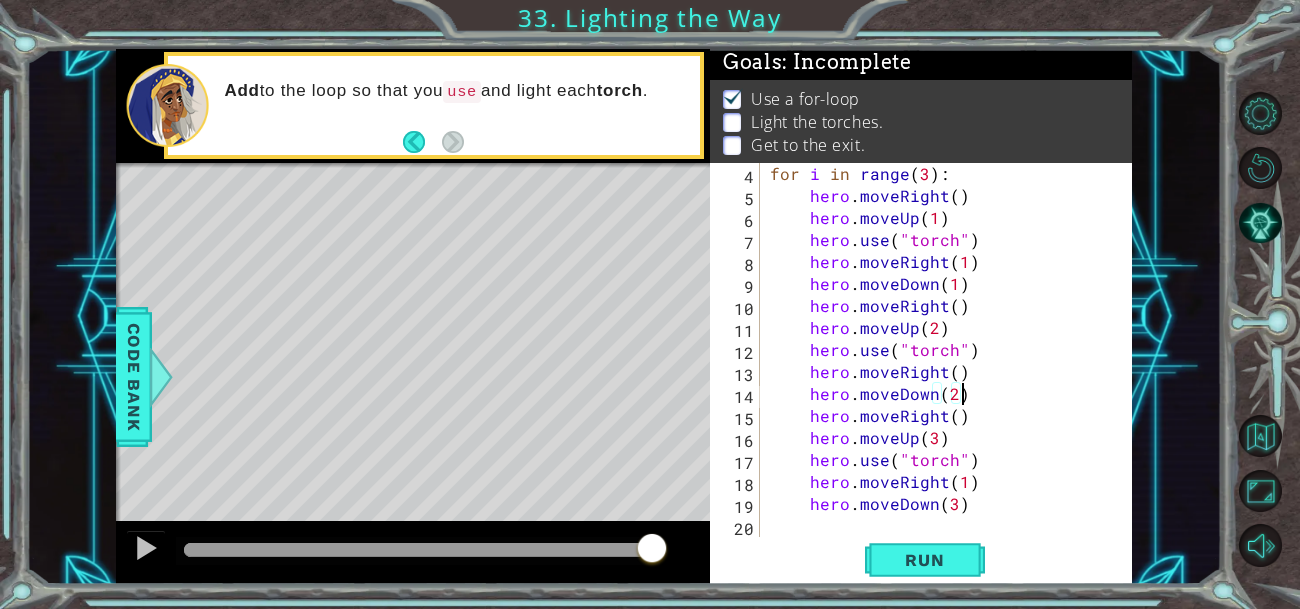 click on "for   i   in   range ( 3 ) :      hero . moveRight ( )      hero . moveUp ( 1 )      hero . use ( "torch" )      hero . moveRight ( 1 )      hero . moveDown ( 1 )      hero . moveRight ( )      hero . moveUp ( 2 )      hero . use ( "torch" )      hero . moveRight ( )      hero . moveDown ( 2 )      hero . moveRight ( )      hero . moveUp ( 3 )      hero . use ( "torch" )      hero . moveRight ( 1 )      hero . moveDown ( 3 )" at bounding box center [952, 372] 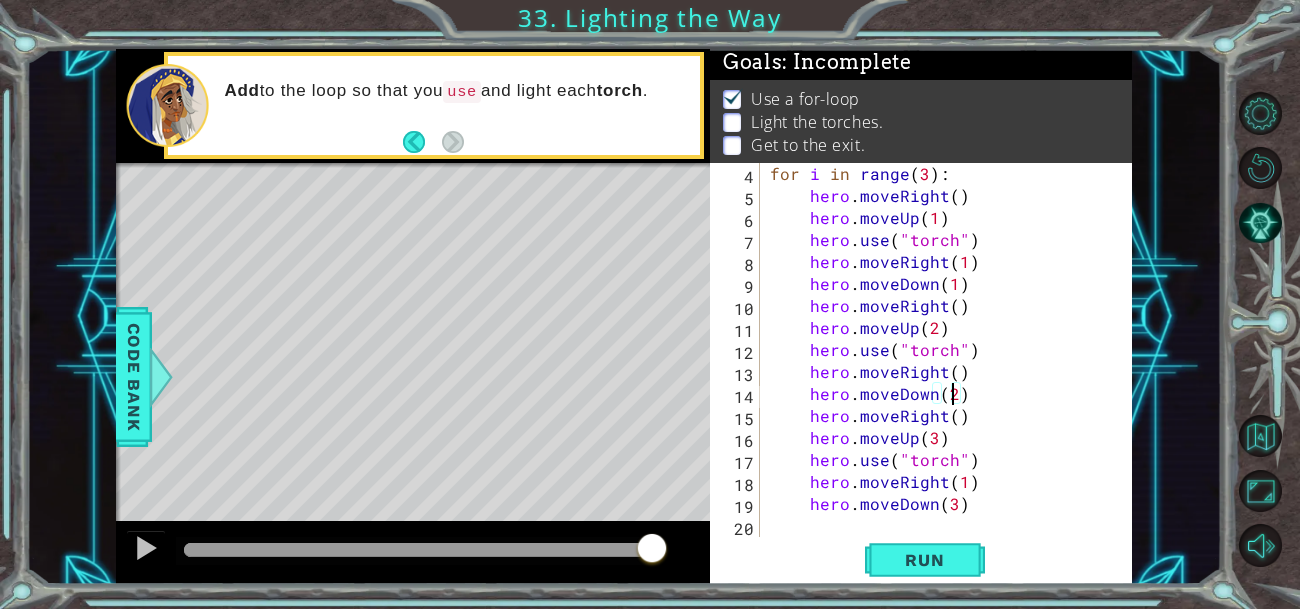 click on "for   i   in   range ( 3 ) :      hero . moveRight ( )      hero . moveUp ( 1 )      hero . use ( "torch" )      hero . moveRight ( 1 )      hero . moveDown ( 1 )      hero . moveRight ( )      hero . moveUp ( 2 )      hero . use ( "torch" )      hero . moveRight ( )      hero . moveDown ( 2 )      hero . moveRight ( )      hero . moveUp ( 3 )      hero . use ( "torch" )      hero . moveRight ( 1 )      hero . moveDown ( 3 )" at bounding box center (952, 372) 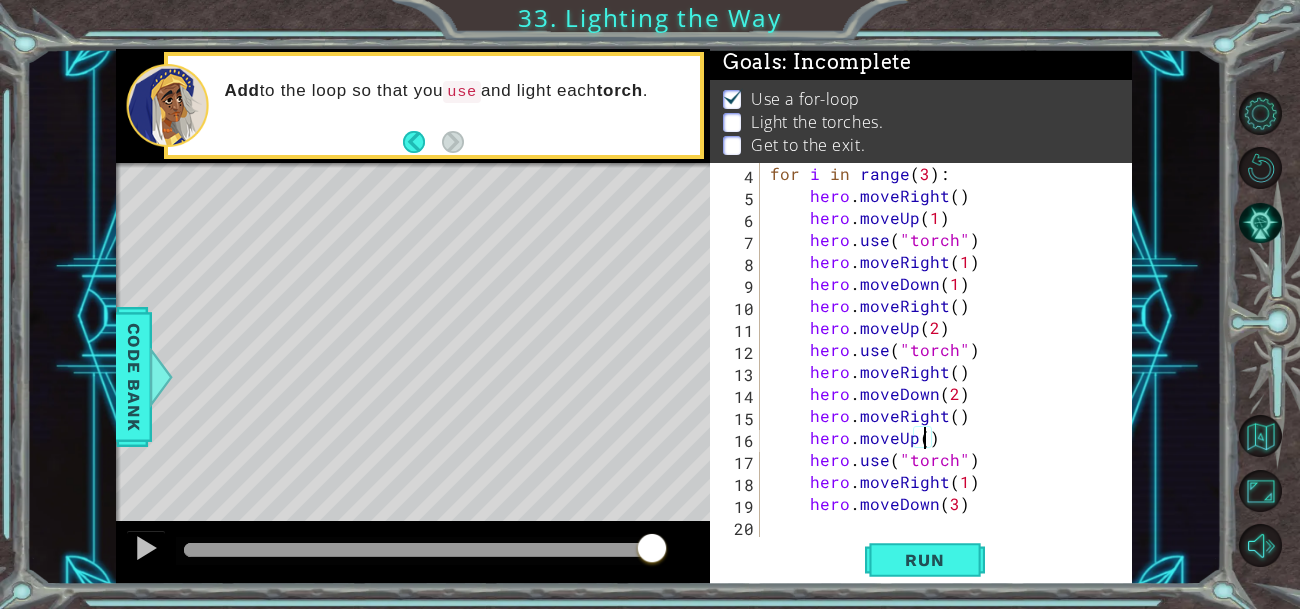 scroll, scrollTop: 0, scrollLeft: 9, axis: horizontal 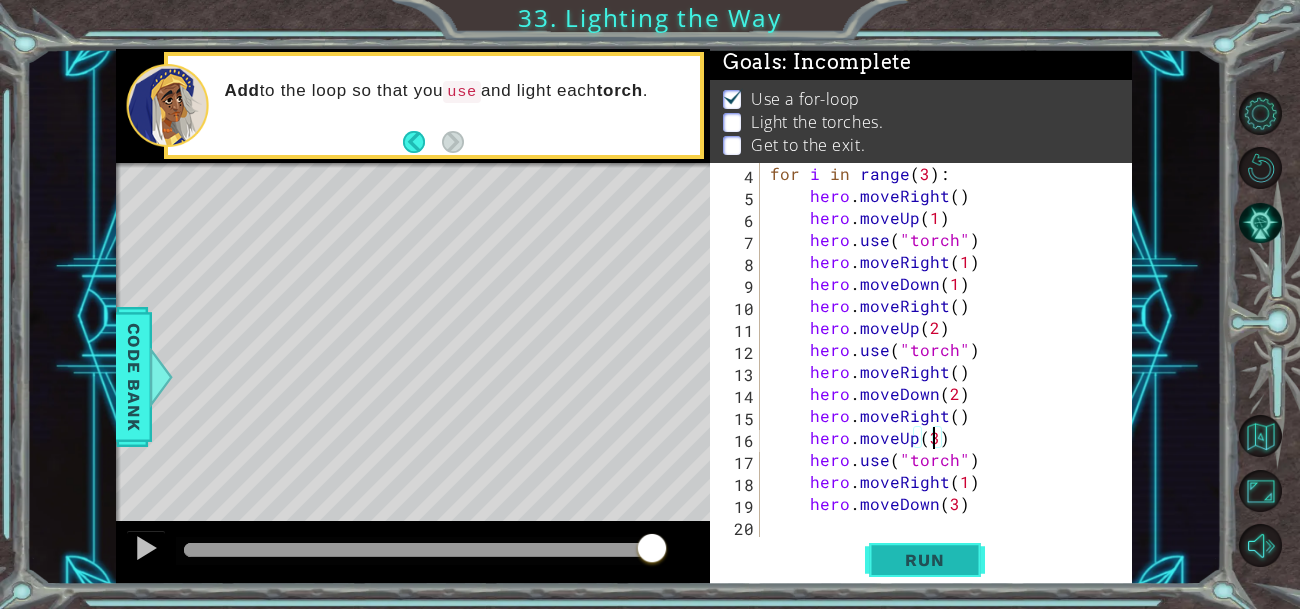 type on "hero.moveUp(3)" 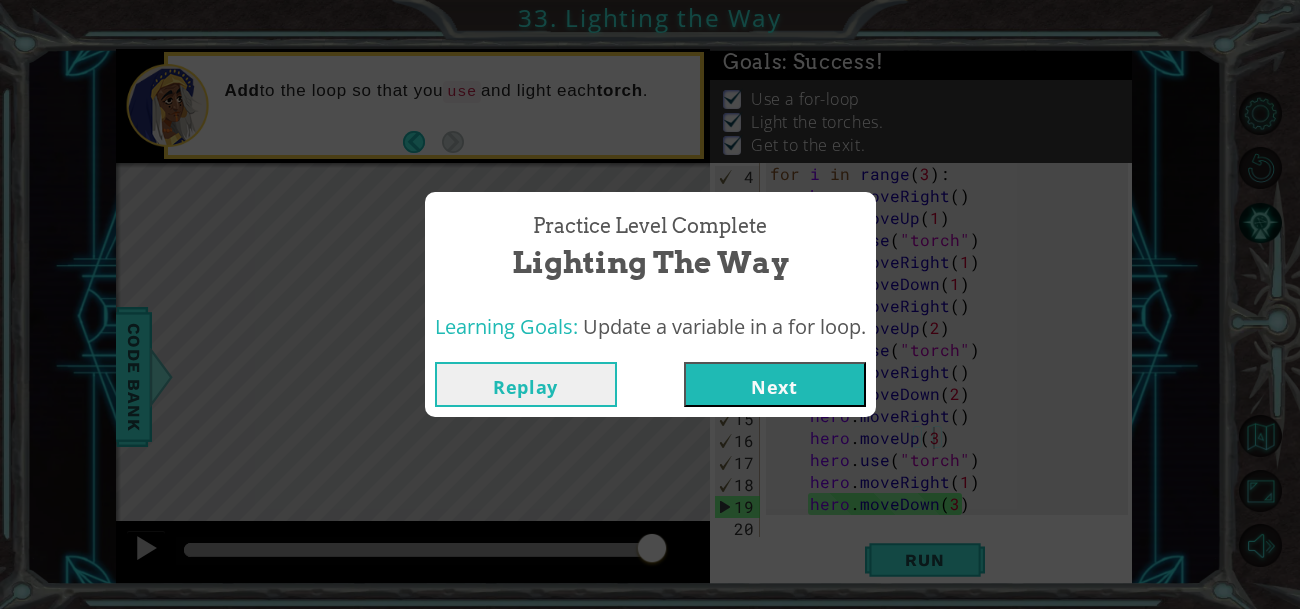 click on "Next" at bounding box center (775, 384) 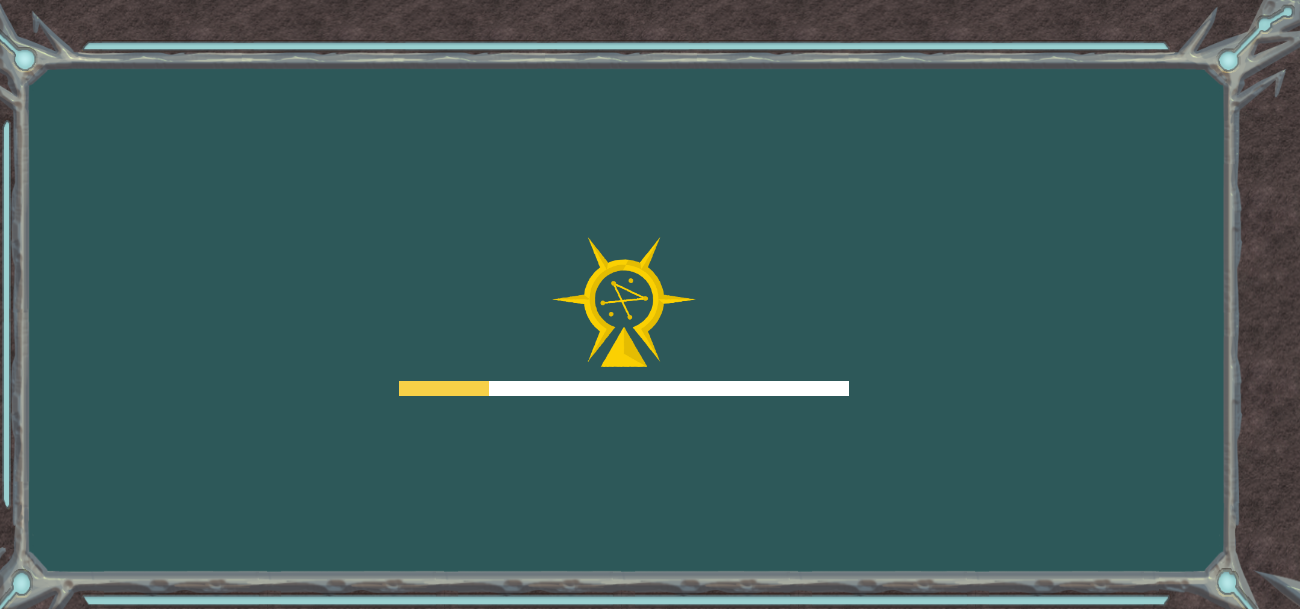 click at bounding box center [624, 388] 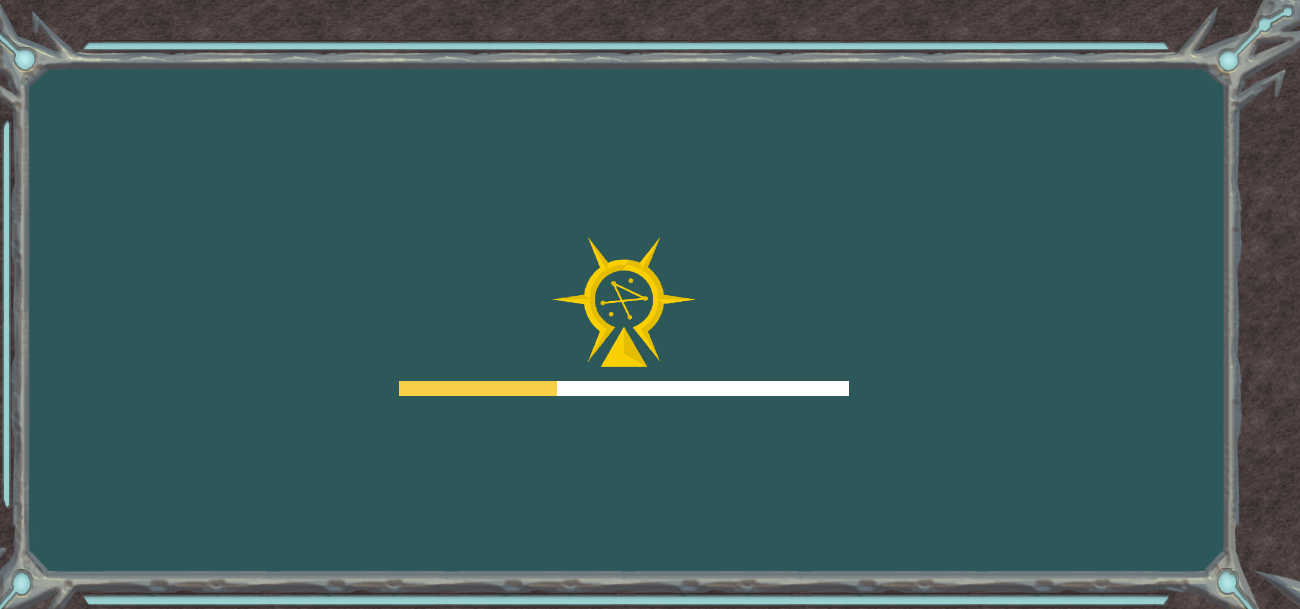 click at bounding box center [624, 388] 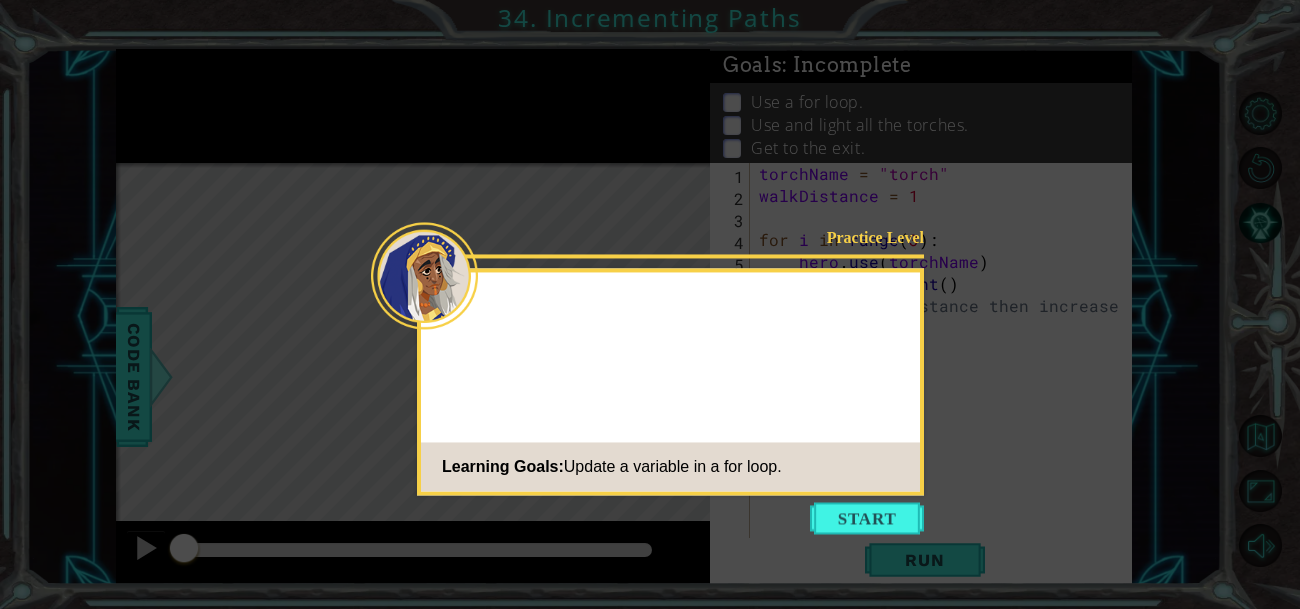 click on "Practice Level     Learning Goals:  Update a variable in a for loop." 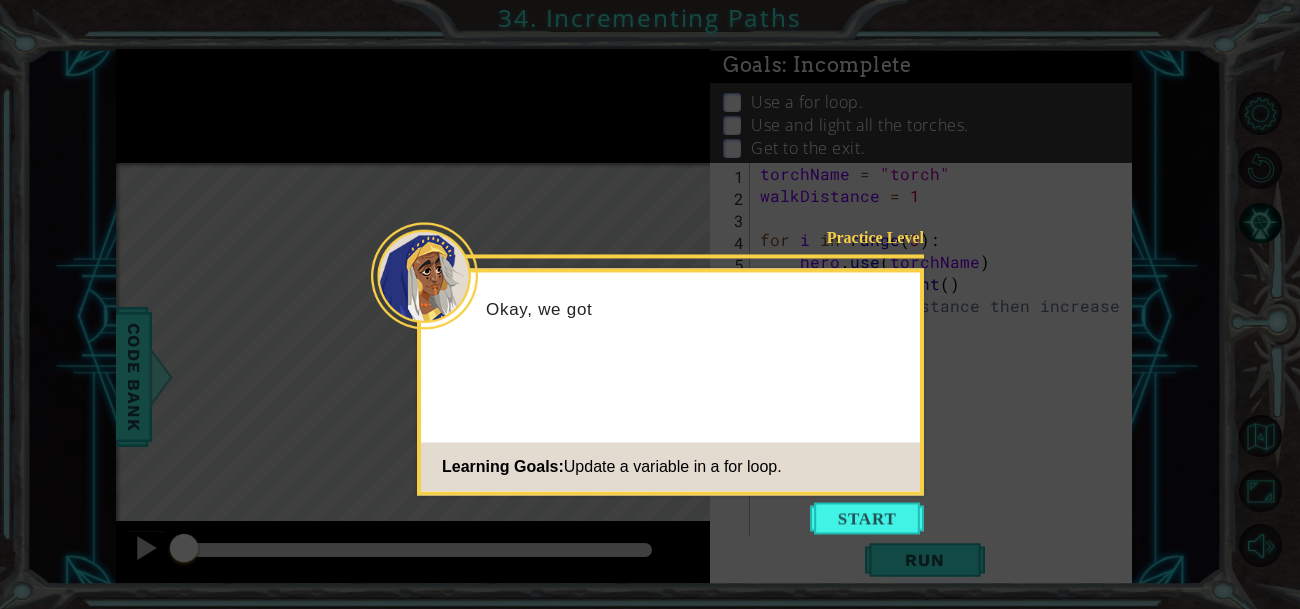 click 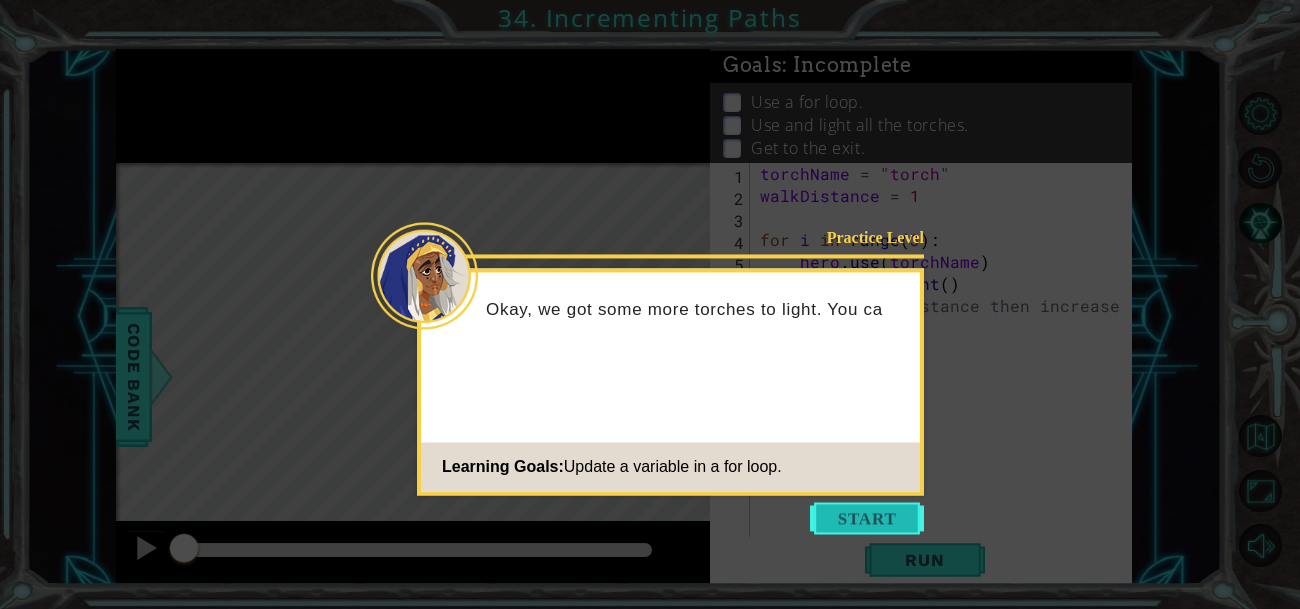 click at bounding box center (867, 518) 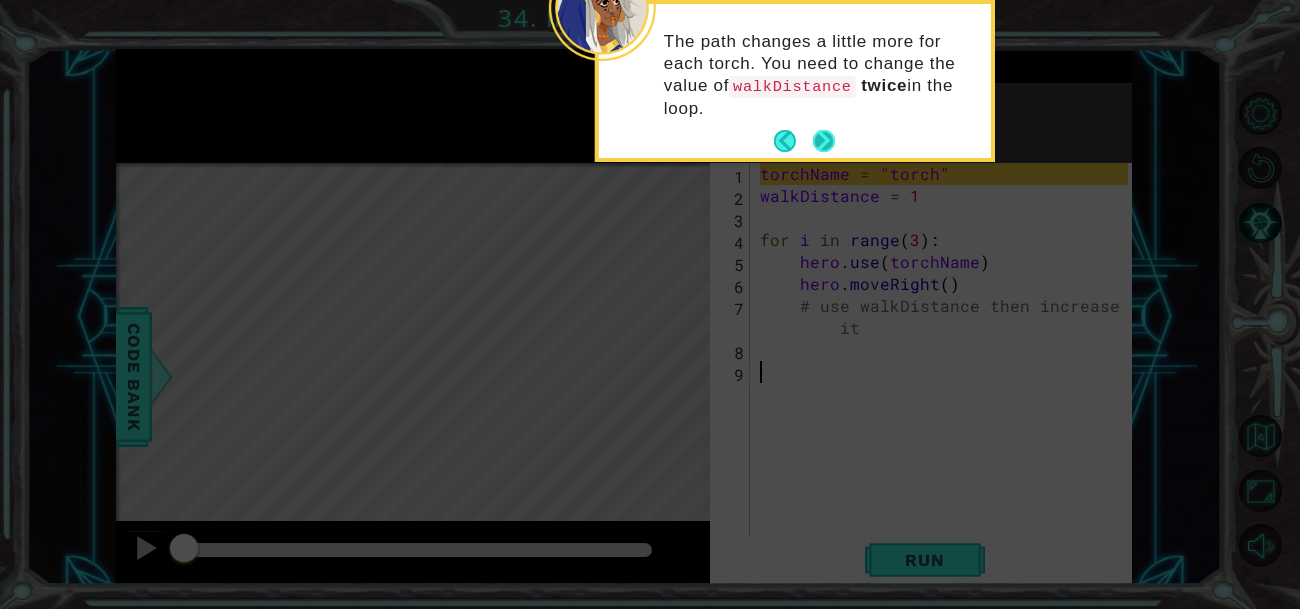 click at bounding box center (824, 141) 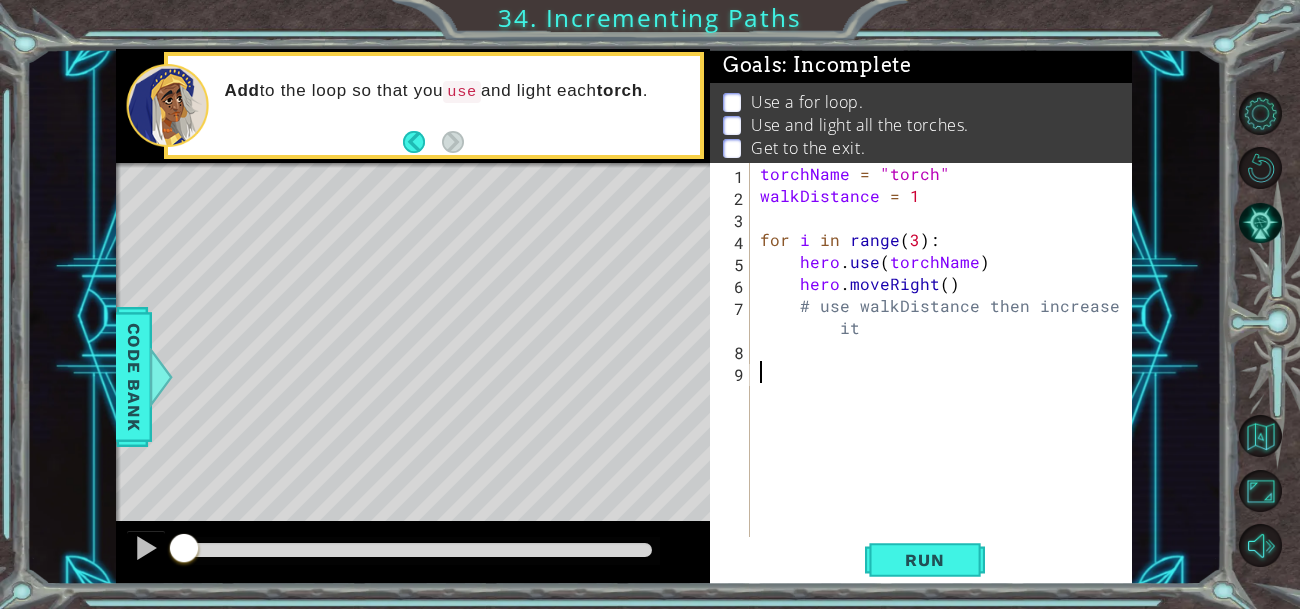 click on "torchName   =   "torch" walkDistance   =   1 for   i   in   range ( 3 ) :      hero . use ( torchName )      hero . moveRight ( )      # use walkDistance then increase           it" at bounding box center [947, 372] 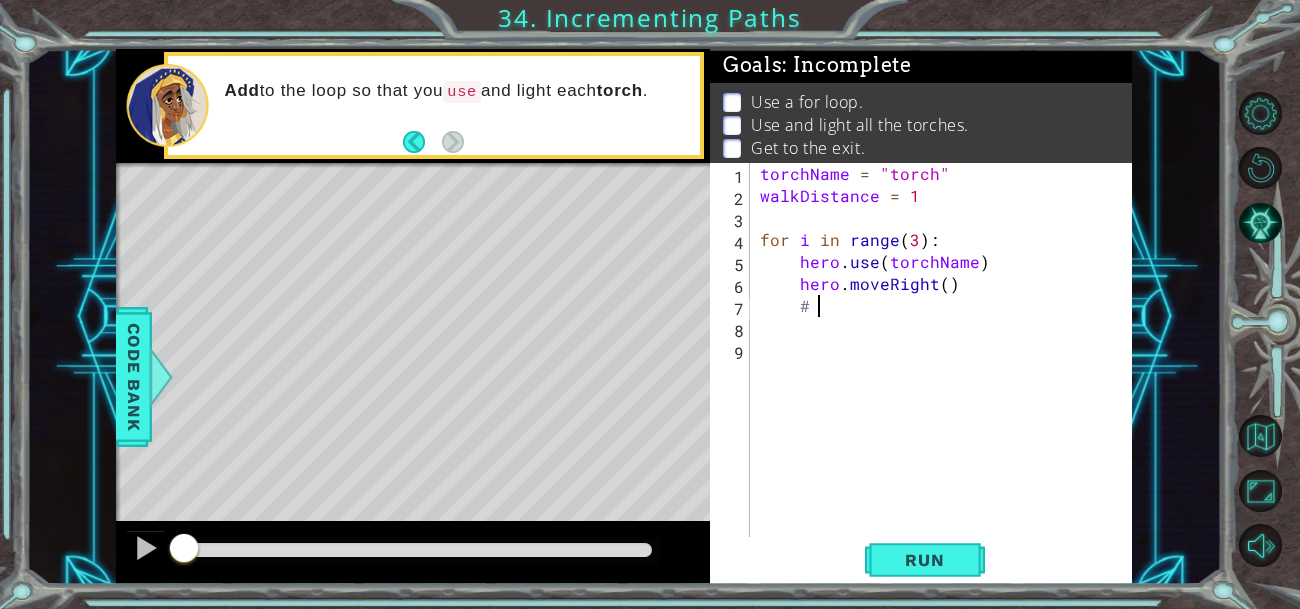 type on "#" 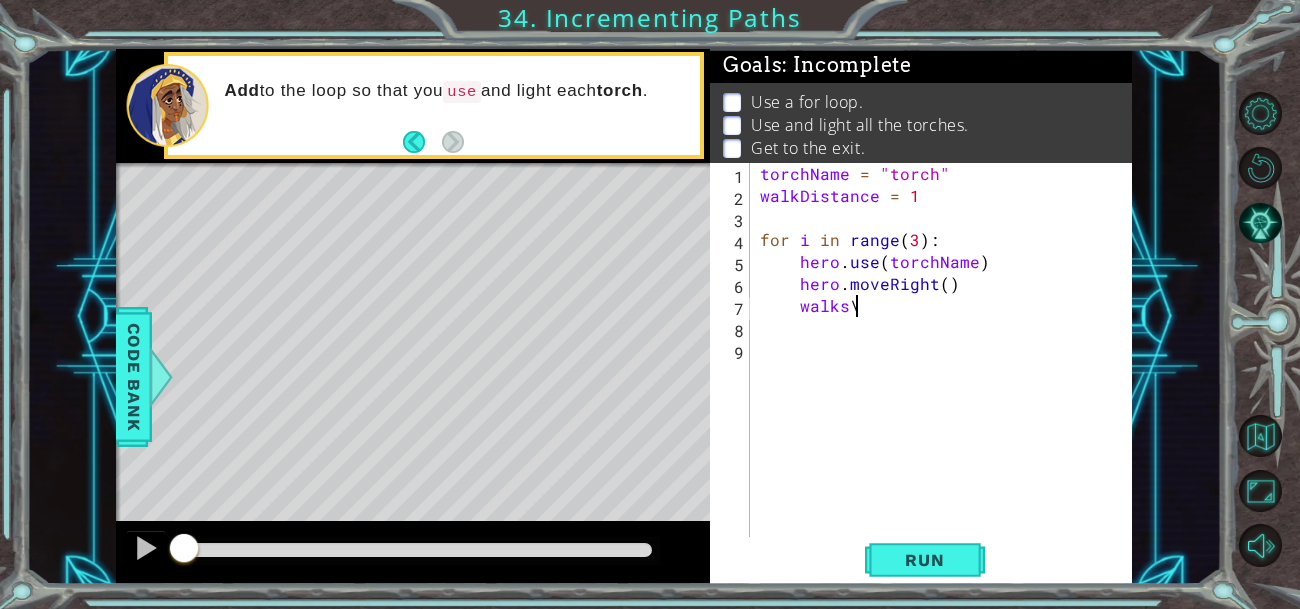 scroll, scrollTop: 0, scrollLeft: 4, axis: horizontal 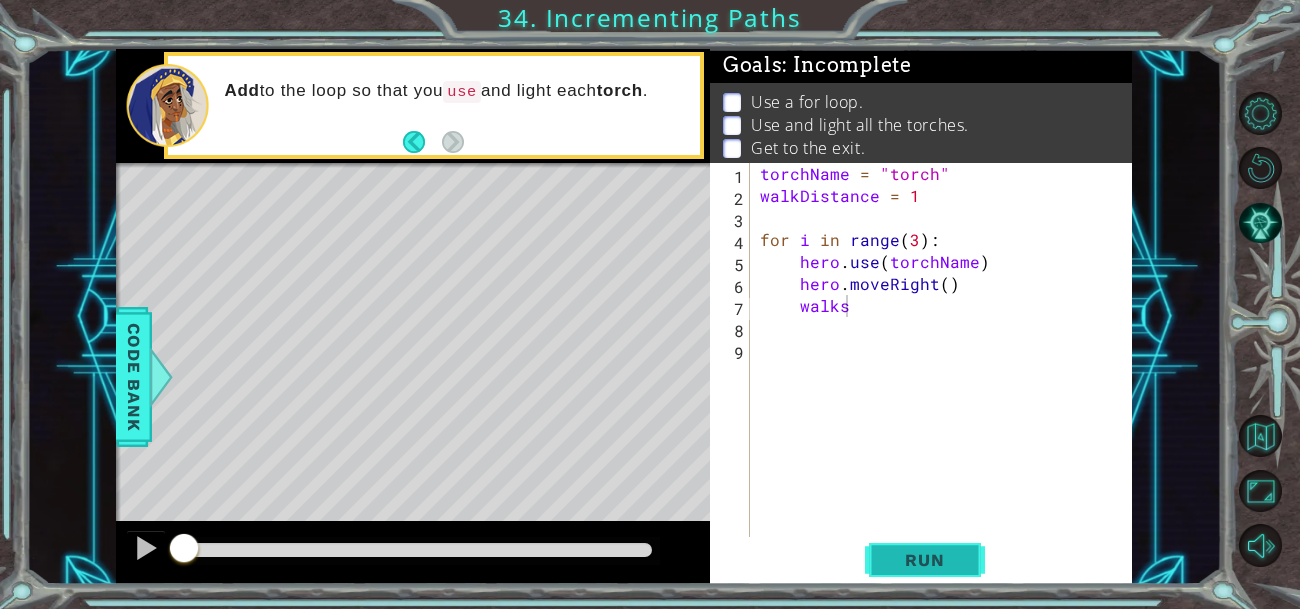 click on "Run" at bounding box center [924, 560] 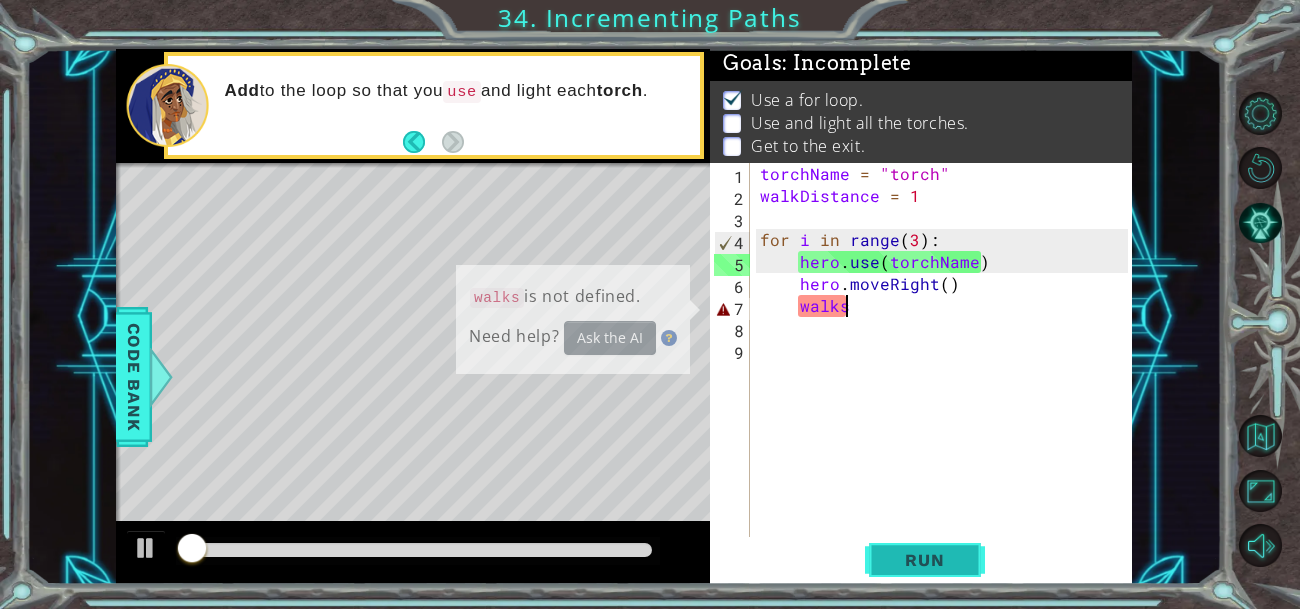 scroll, scrollTop: 3, scrollLeft: 0, axis: vertical 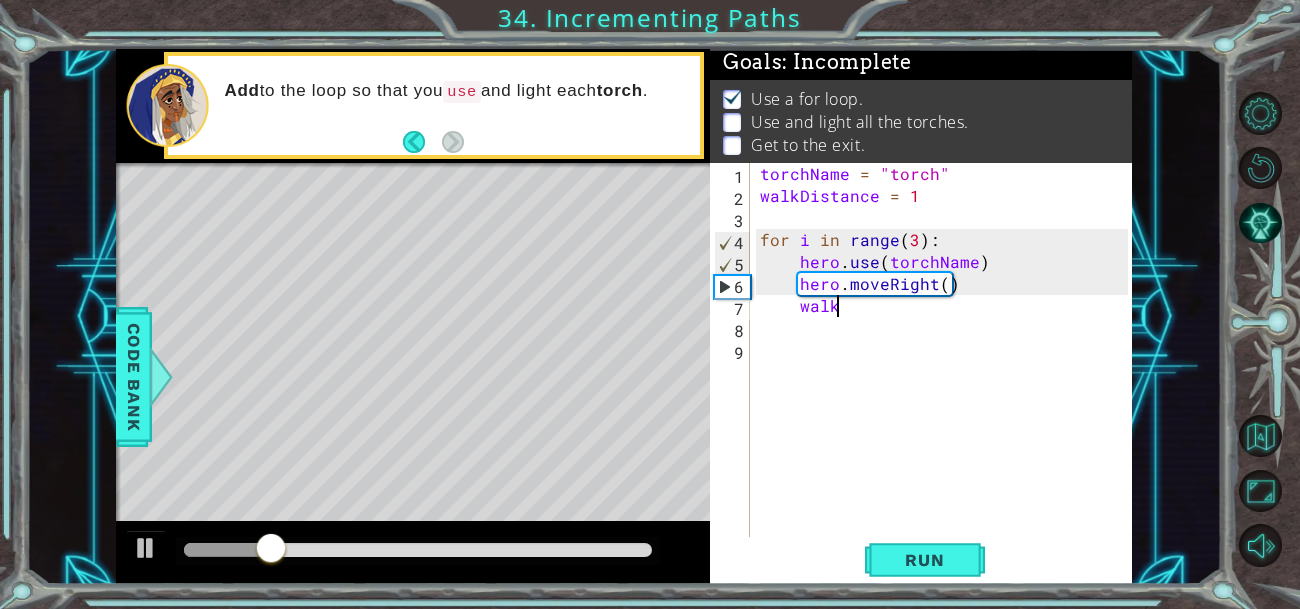 click on "torchName   =   "torch" walkDistance   =   1 for   i   in   range ( 3 ) :      hero . use ( torchName )      hero . moveRight ( )      walk" at bounding box center [947, 372] 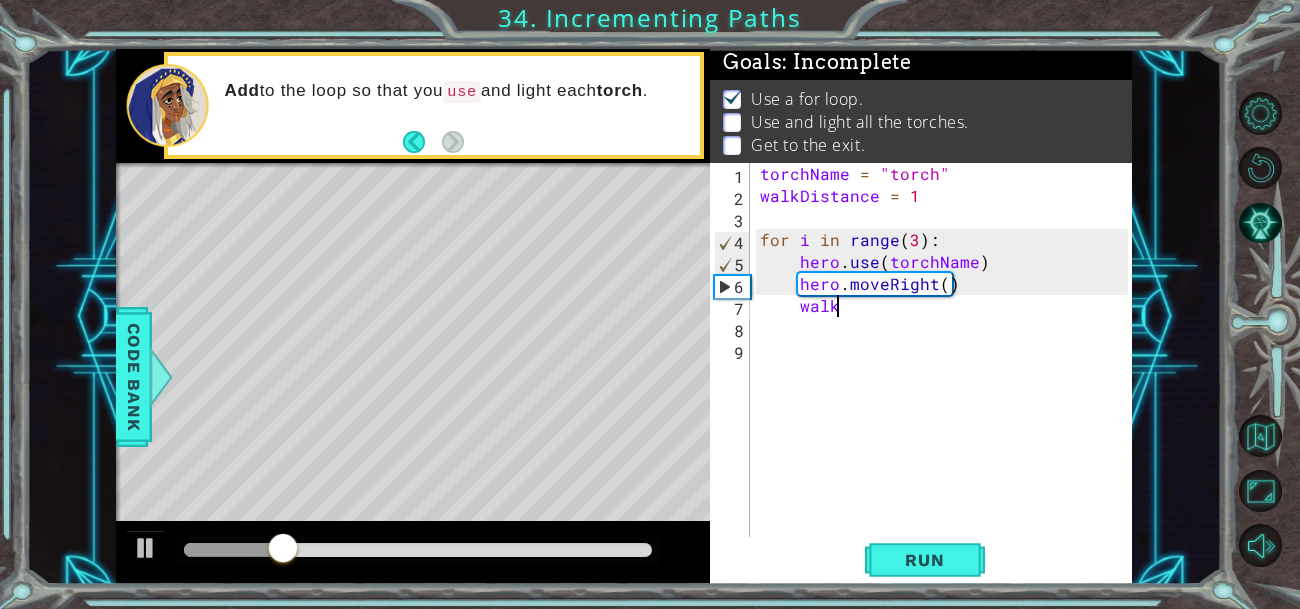 click on "torchName   =   "torch" walkDistance   =   1 for   i   in   range ( 3 ) :      hero . use ( torchName )      hero . moveRight ( )      walk" at bounding box center (947, 372) 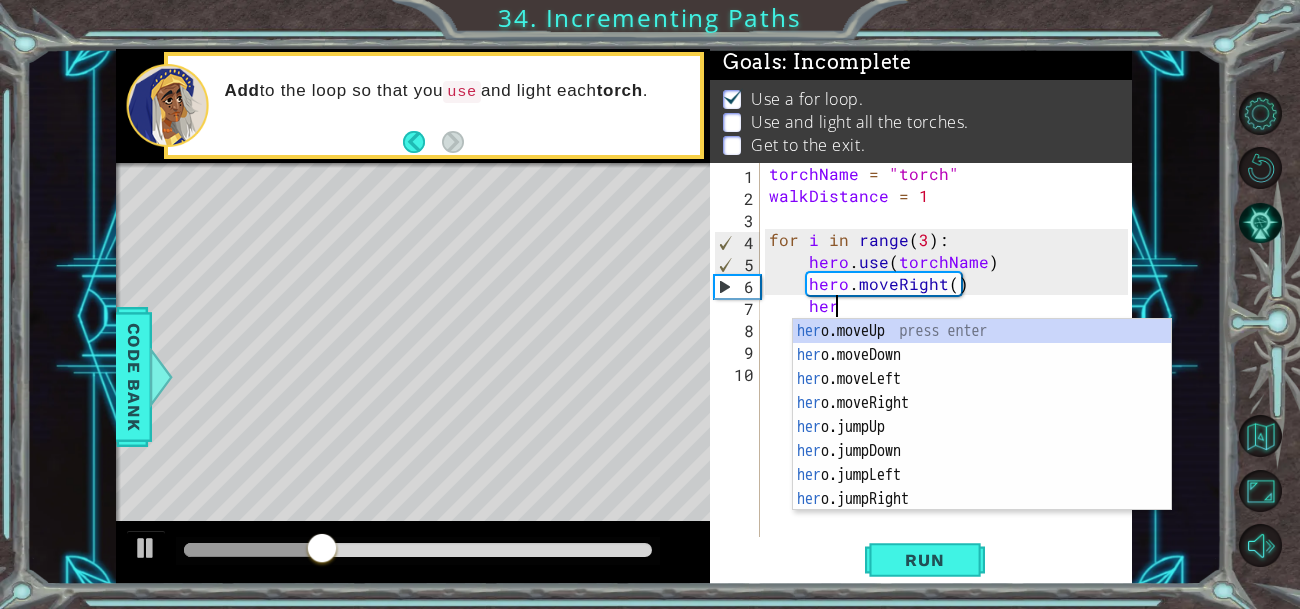 scroll, scrollTop: 0, scrollLeft: 2, axis: horizontal 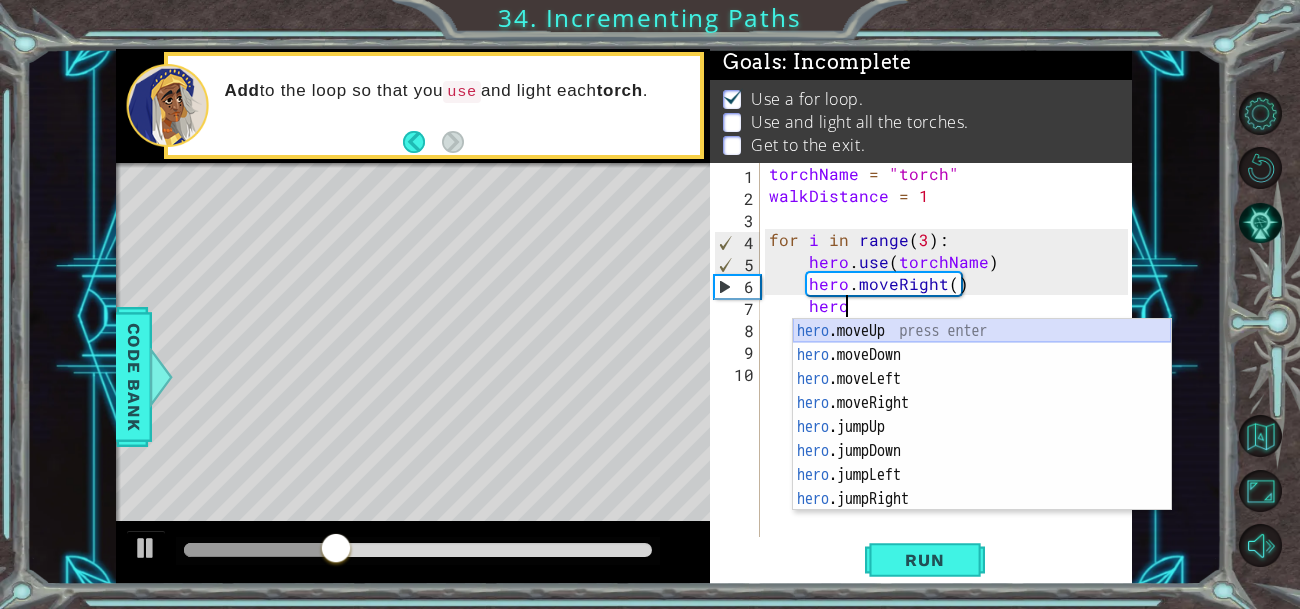 click on "hero .moveUp press enter hero .moveDown press enter hero .moveLeft press enter hero .moveRight press enter hero .jumpUp press enter hero .jumpDown press enter hero .jumpLeft press enter hero .jumpRight press enter hero .sneakUp press enter" at bounding box center (982, 439) 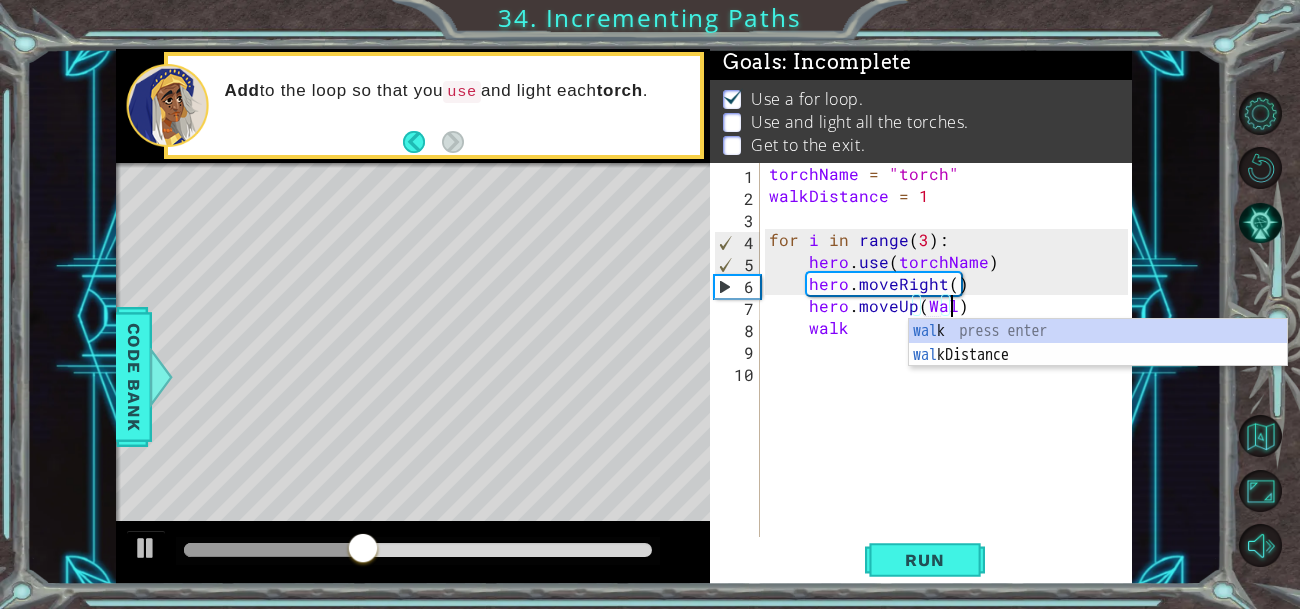 scroll, scrollTop: 0, scrollLeft: 11, axis: horizontal 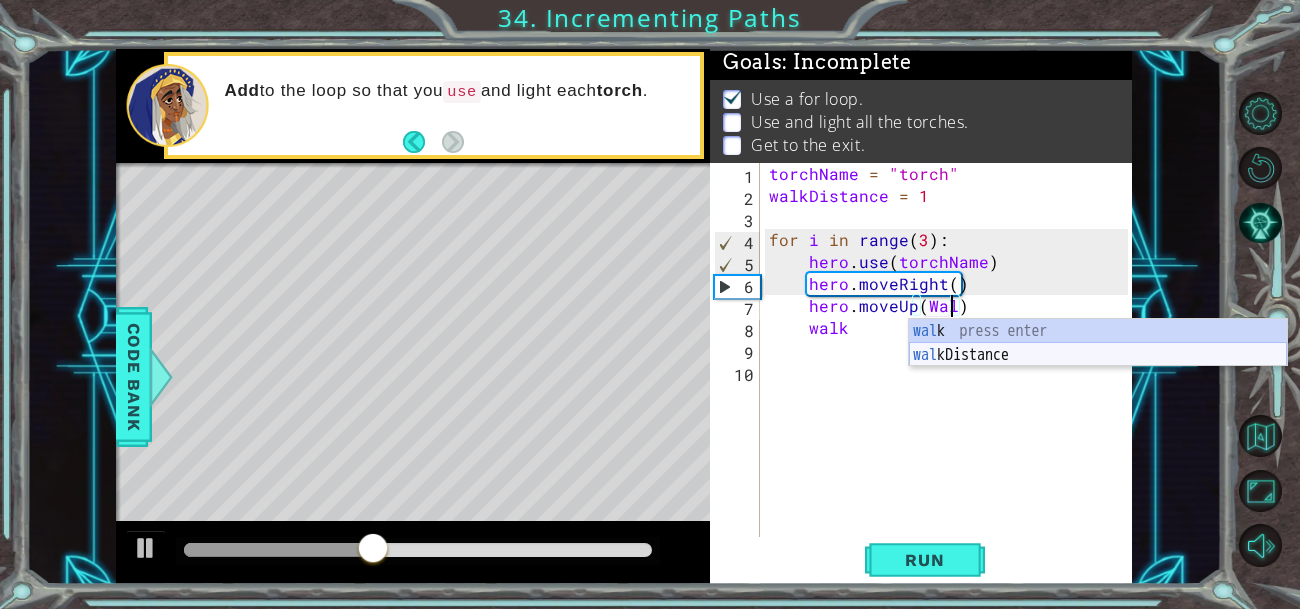click on "wal k press enter wal kDistance press enter" at bounding box center [1098, 367] 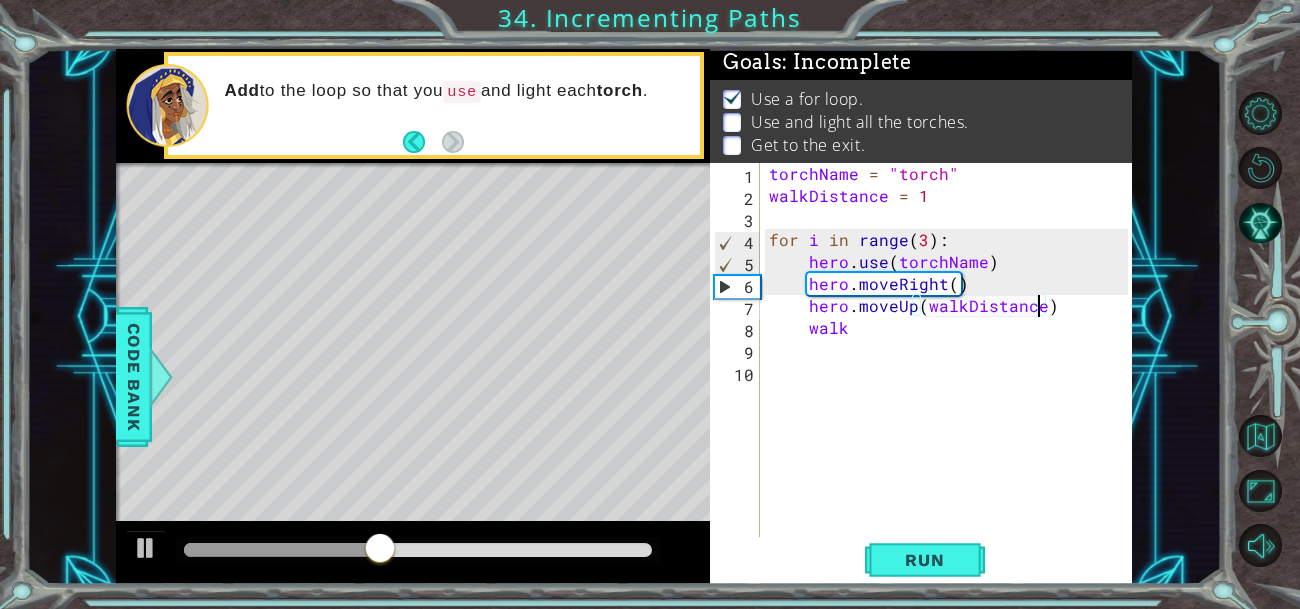 click on "torchName   =   "torch" walkDistance   =   1 for   i   in   range ( 3 ) :      hero . use ( torchName )      hero . moveRight ( )      hero . moveUp ( walkDistance )      walk" at bounding box center [951, 372] 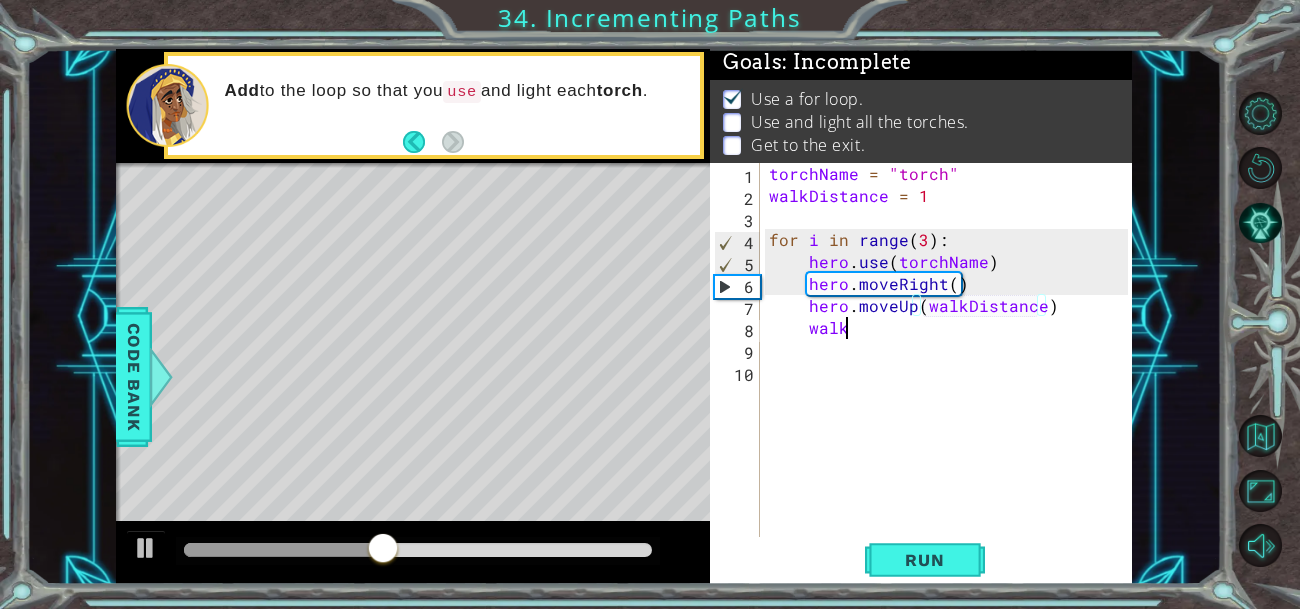 scroll, scrollTop: 0, scrollLeft: 3, axis: horizontal 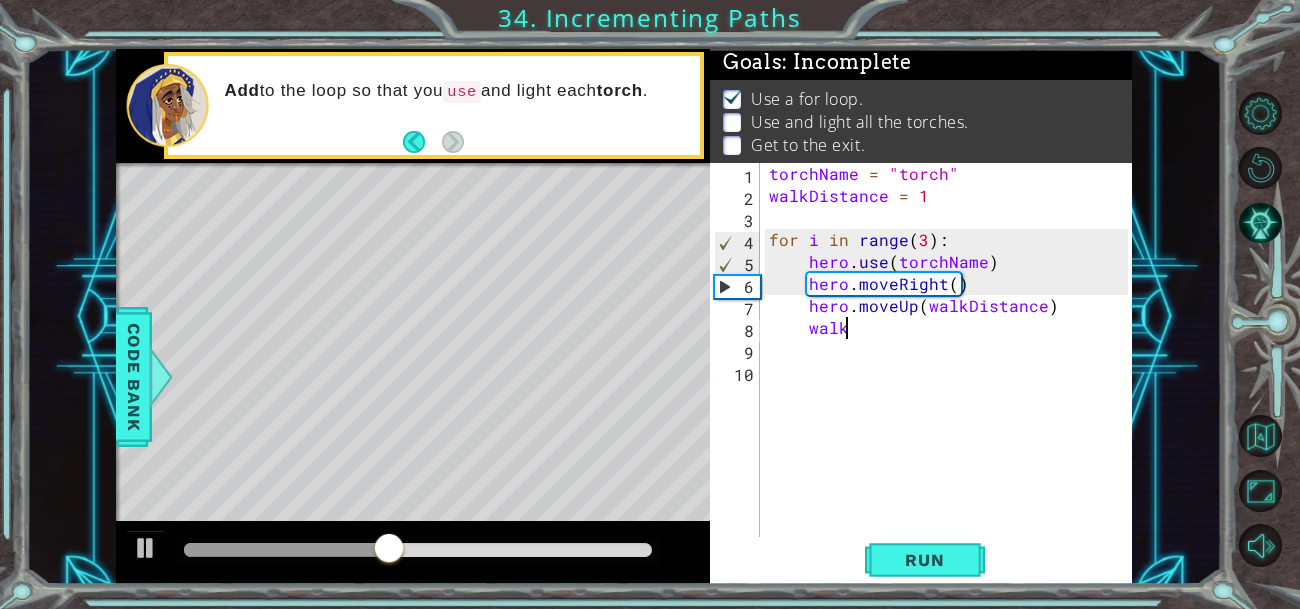 click on "torchName   =   "torch" walkDistance   =   1 for   i   in   range ( 3 ) :      hero . use ( torchName )      hero . moveRight ( )      hero . moveUp ( walkDistance )      walk" at bounding box center [951, 372] 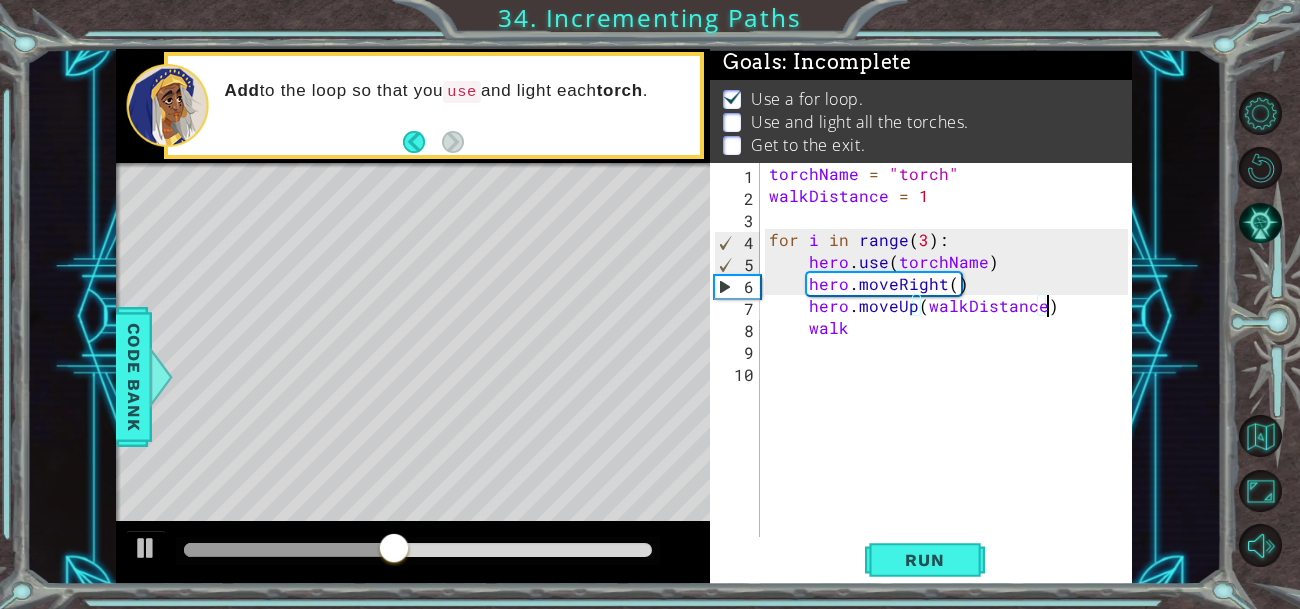 scroll, scrollTop: 0, scrollLeft: 1, axis: horizontal 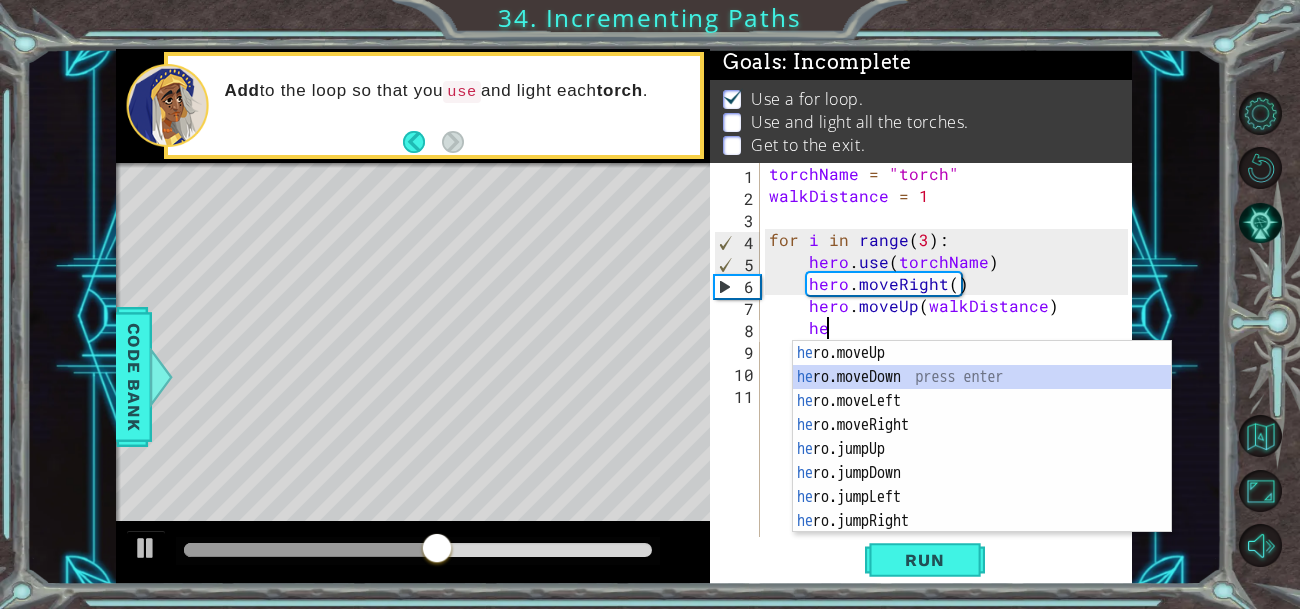 click on "he ro.moveUp press enter he ro.moveDown press enter he ro.moveLeft press enter he ro.moveRight press enter he ro.jumpUp press enter he ro.jumpDown press enter he ro.jumpLeft press enter he ro.jumpRight press enter he ro.sneakUp press enter" at bounding box center (982, 461) 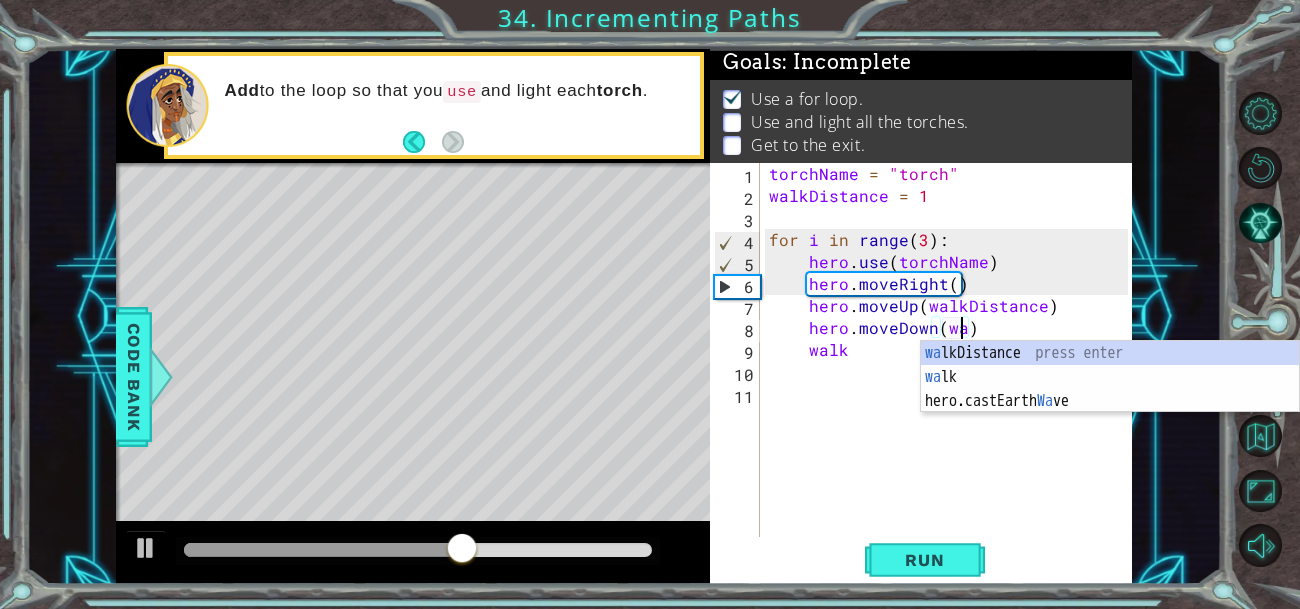 scroll, scrollTop: 0, scrollLeft: 12, axis: horizontal 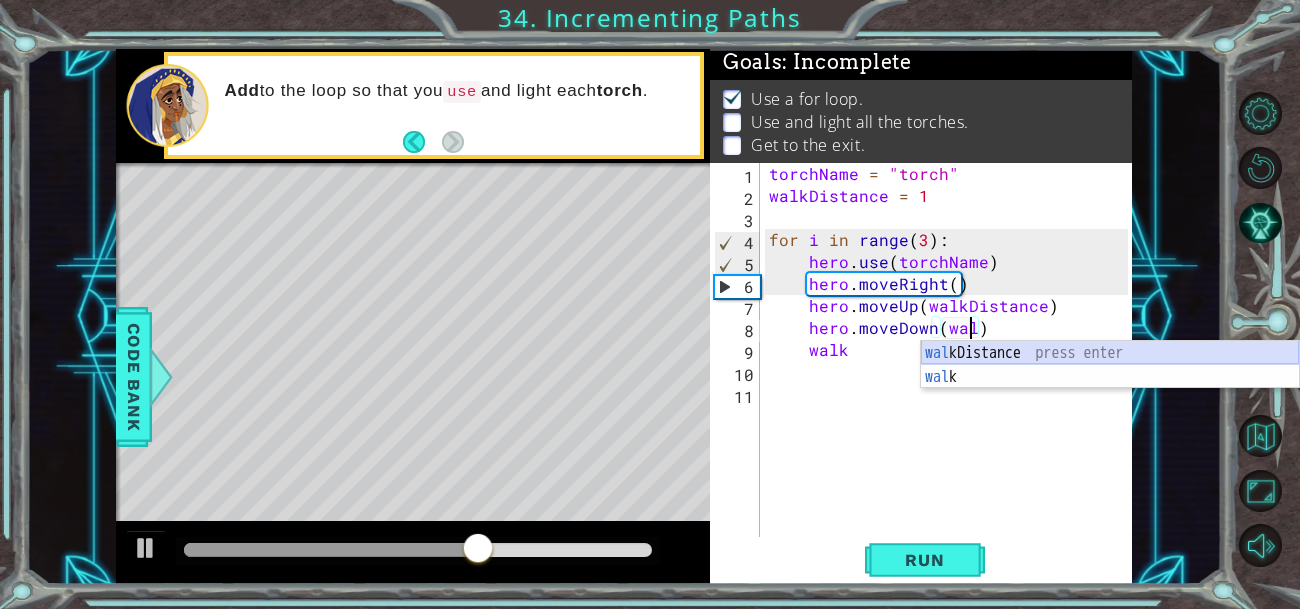 click on "wal kDistance press enter wal k press enter" at bounding box center [1110, 389] 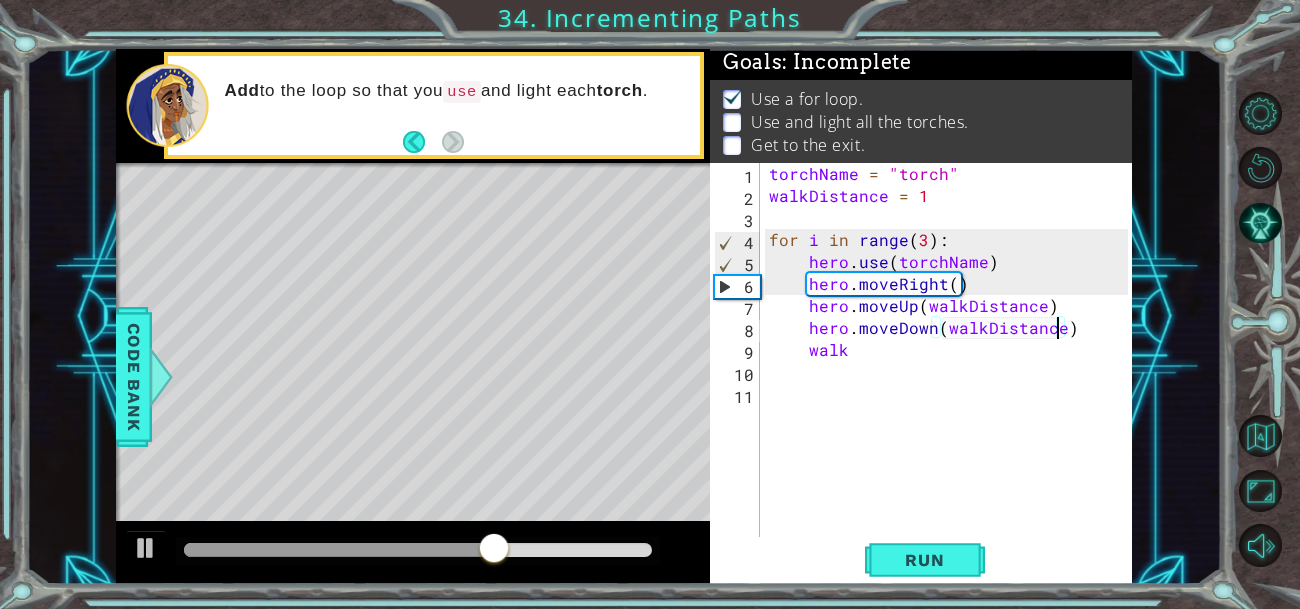 click on "torchName   =   "torch" walkDistance   =   1 for   i   in   range ( 3 ) :      hero . use ( torchName )      hero . moveRight ( )      hero . moveUp ( walkDistance )      hero . [GEOGRAPHIC_DATA] ( walkDistance )      walk" at bounding box center [951, 372] 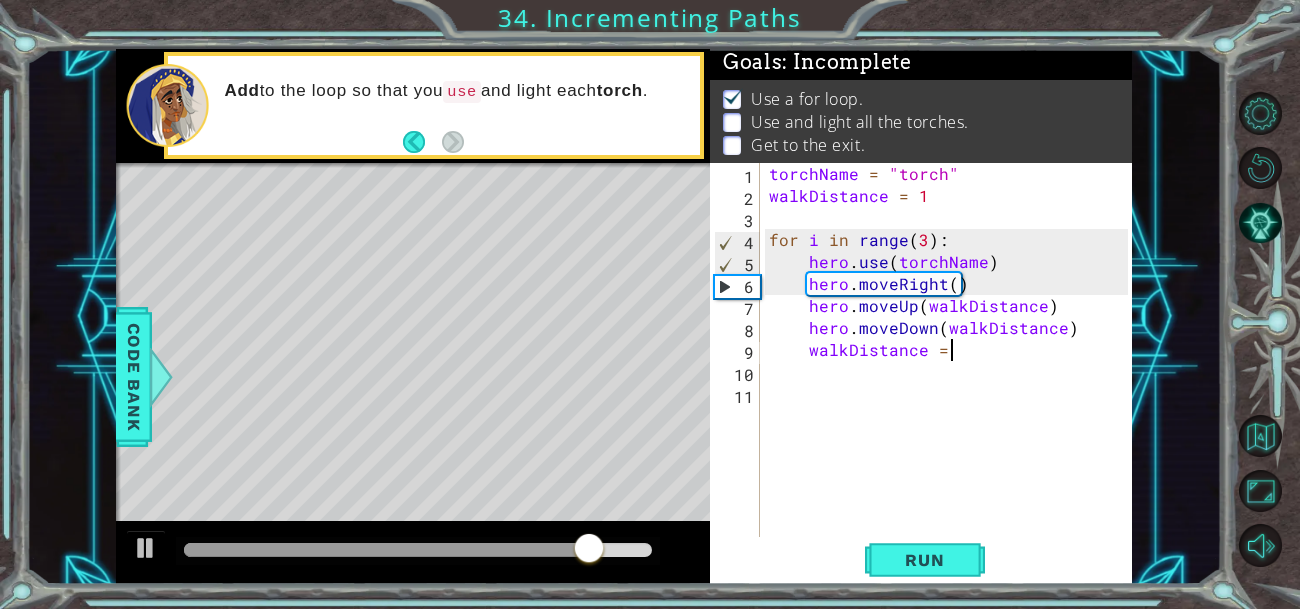 scroll, scrollTop: 0, scrollLeft: 10, axis: horizontal 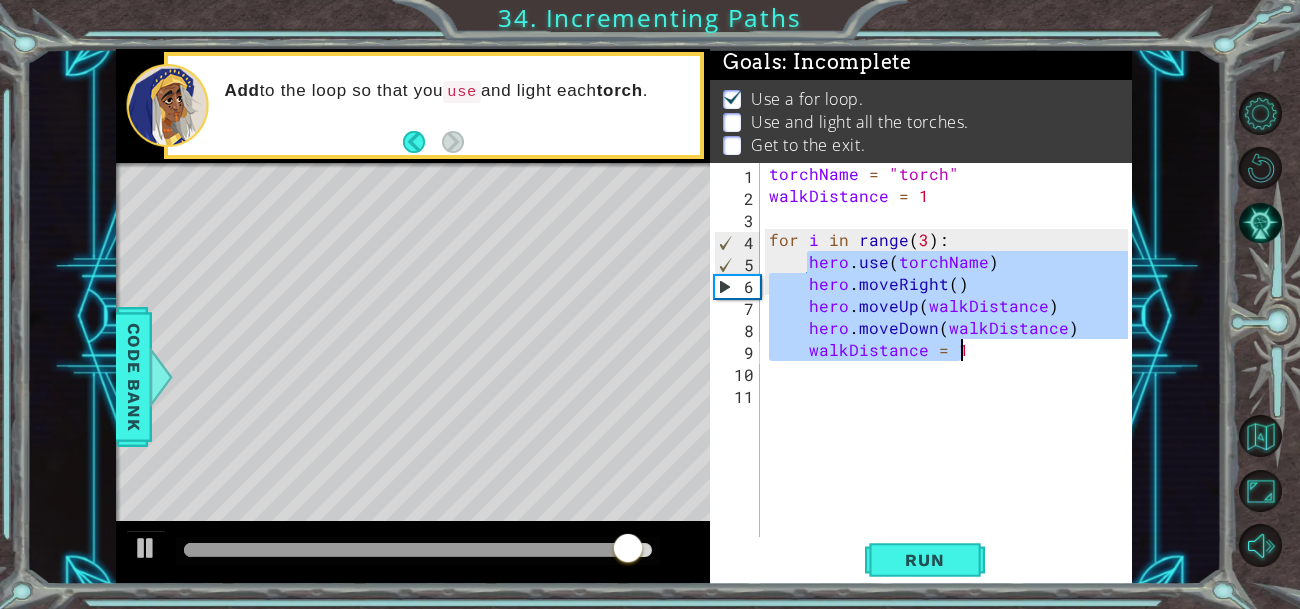 drag, startPoint x: 805, startPoint y: 259, endPoint x: 976, endPoint y: 352, distance: 194.65353 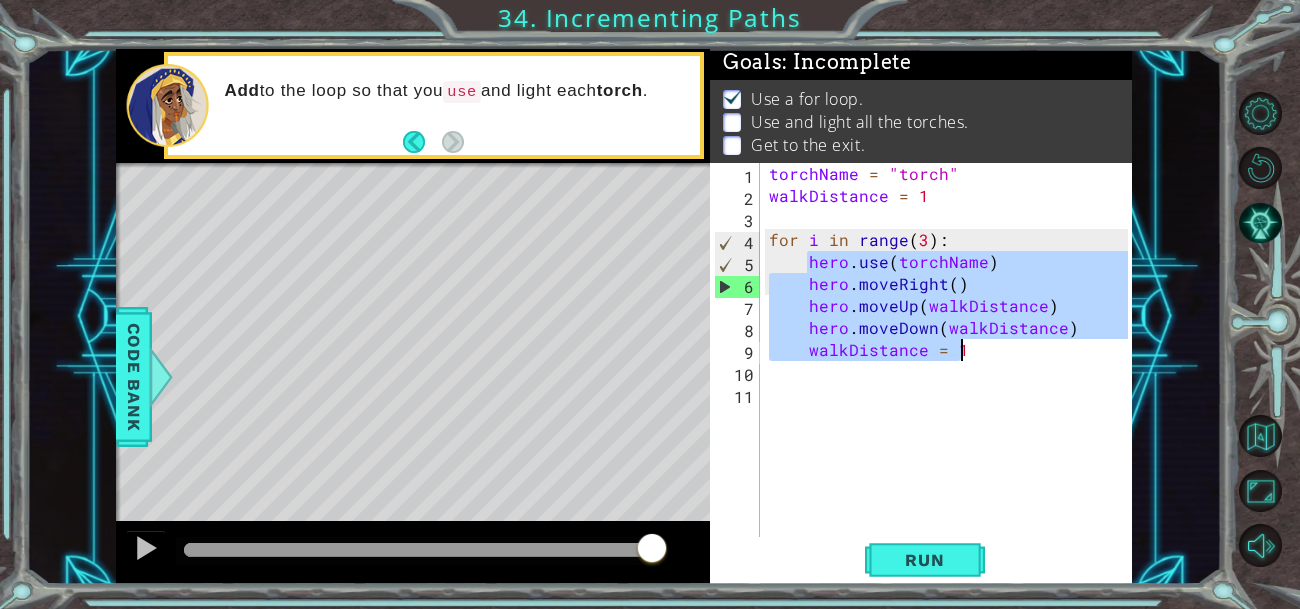 click on "torchName   =   "torch" walkDistance   =   1 for   i   in   range ( 3 ) :      hero . use ( torchName )      hero . moveRight ( )      hero . moveUp ( walkDistance )      hero . moveDown ( walkDistance )      walkDistance   =   1" at bounding box center (946, 350) 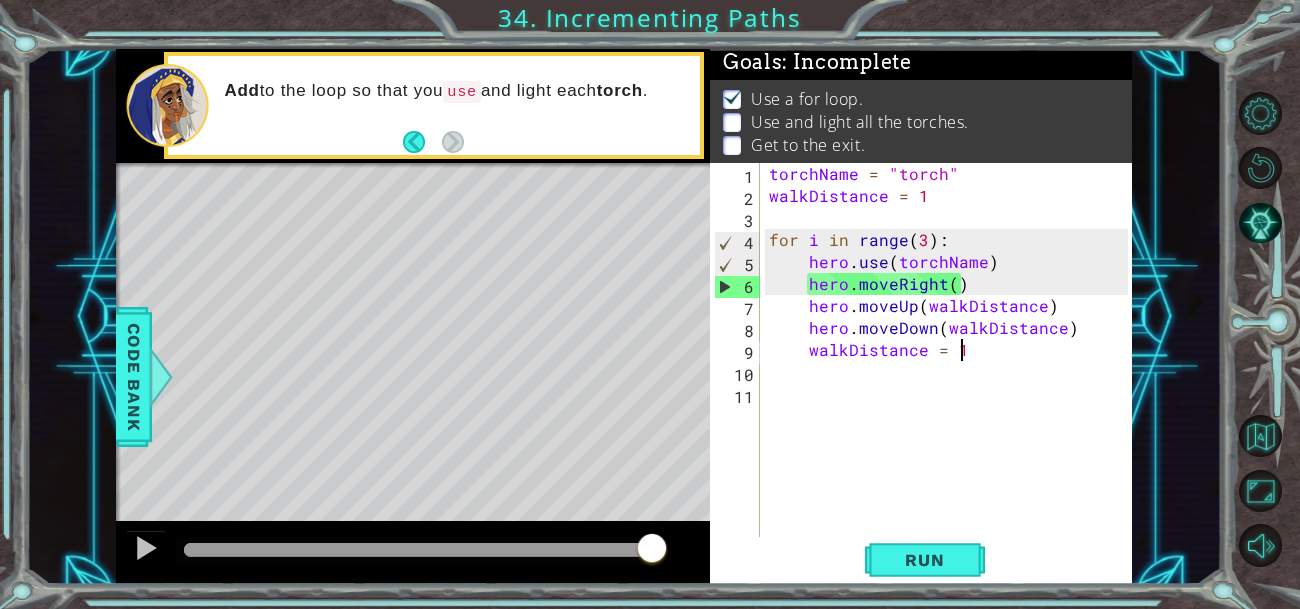 click on "torchName   =   "torch" walkDistance   =   1 for   i   in   range ( 3 ) :      hero . use ( torchName )      hero . moveRight ( )      hero . moveUp ( walkDistance )      hero . moveDown ( walkDistance )      walkDistance   =   1" at bounding box center (951, 372) 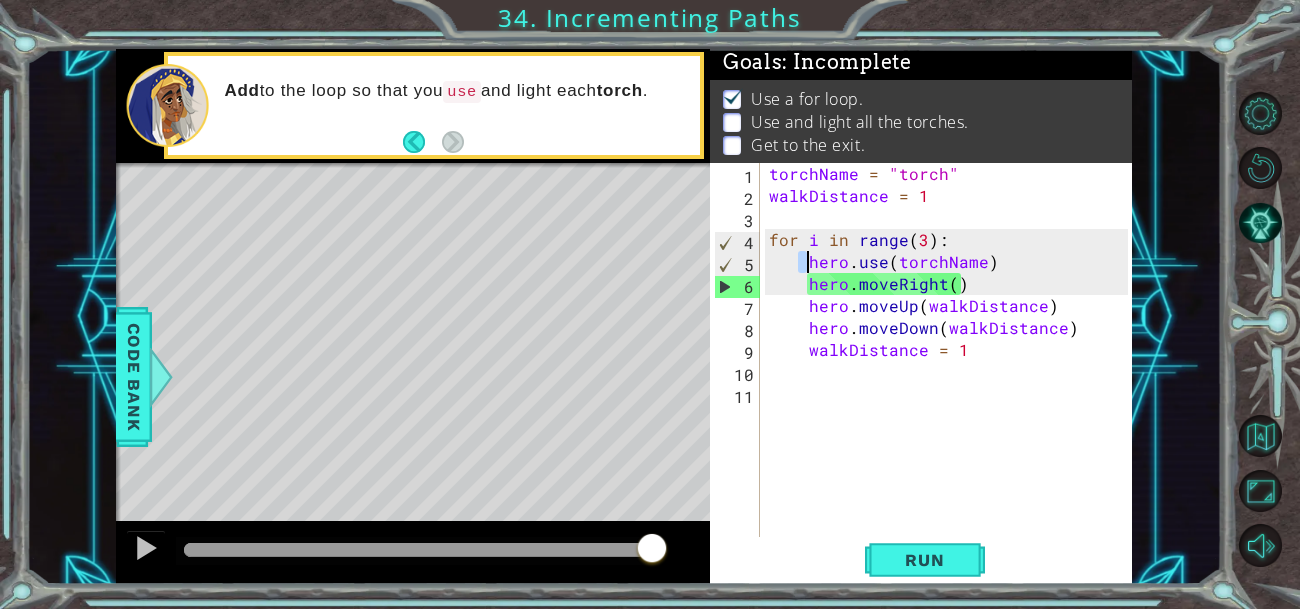 drag, startPoint x: 800, startPoint y: 257, endPoint x: 814, endPoint y: 262, distance: 14.866069 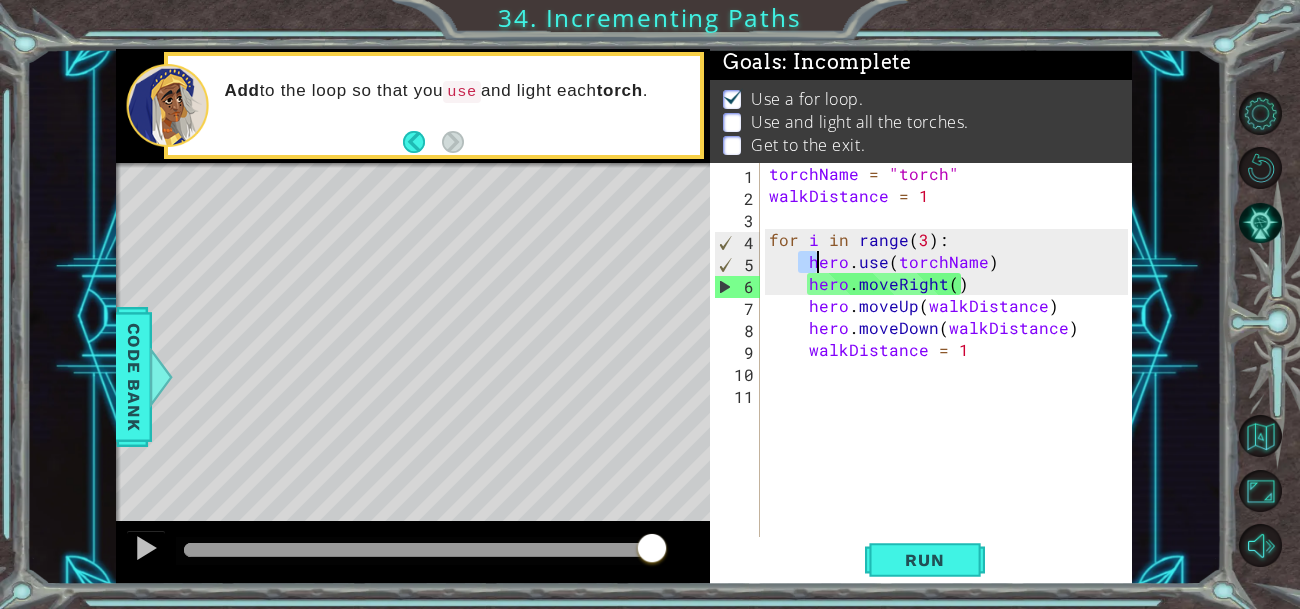 click on "torchName   =   "torch" walkDistance   =   1 for   i   in   range ( 3 ) :      hero . use ( torchName )      hero . moveRight ( )      hero . moveUp ( walkDistance )      hero . moveDown ( walkDistance )      walkDistance   =   1" at bounding box center (946, 350) 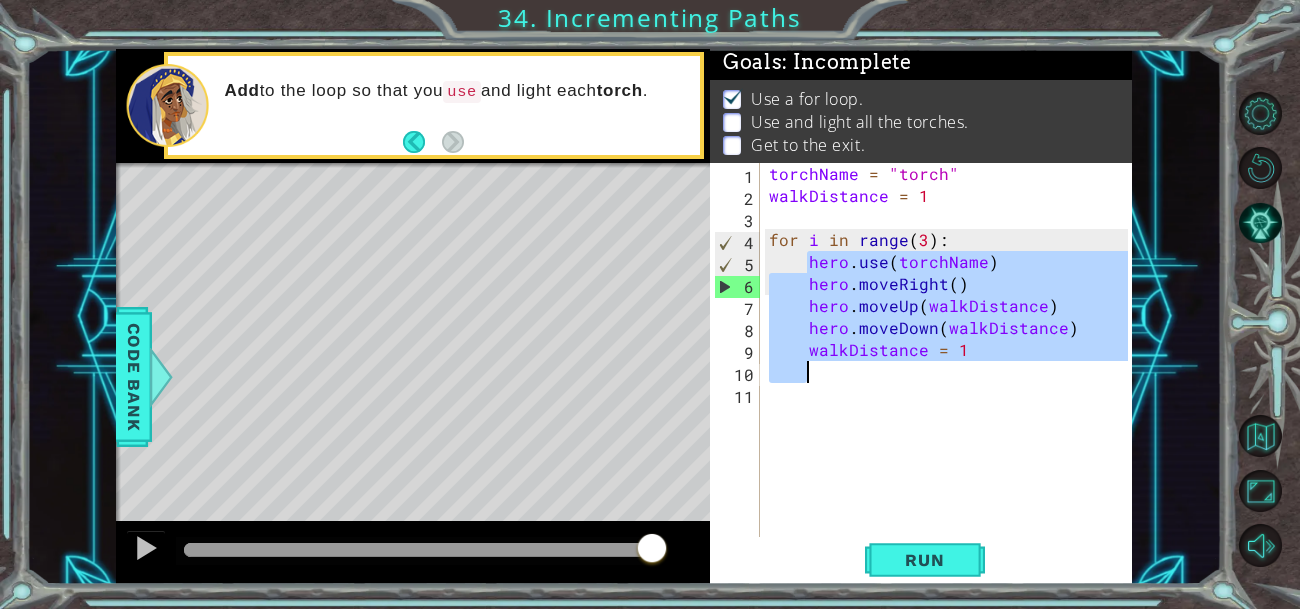 drag, startPoint x: 806, startPoint y: 259, endPoint x: 818, endPoint y: 366, distance: 107.67079 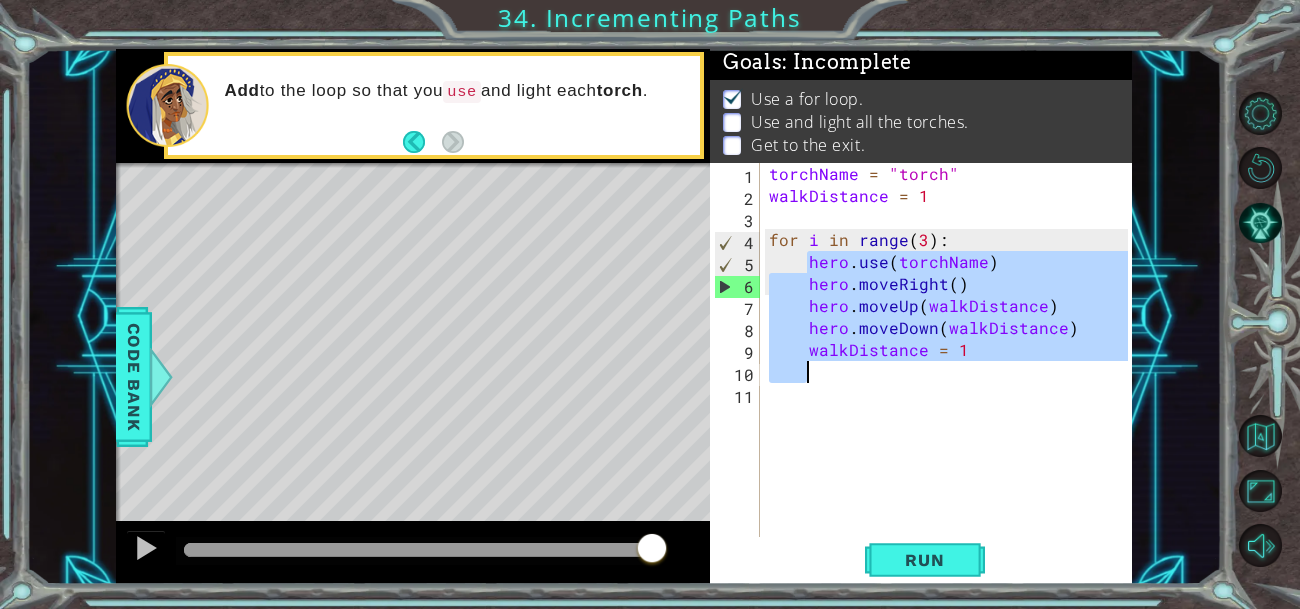 click on "torchName   =   "torch" walkDistance   =   1 for   i   in   range ( 3 ) :      hero . use ( torchName )      hero . moveRight ( )      hero . moveUp ( walkDistance )      hero . moveDown ( walkDistance )      walkDistance   =   1" at bounding box center (946, 350) 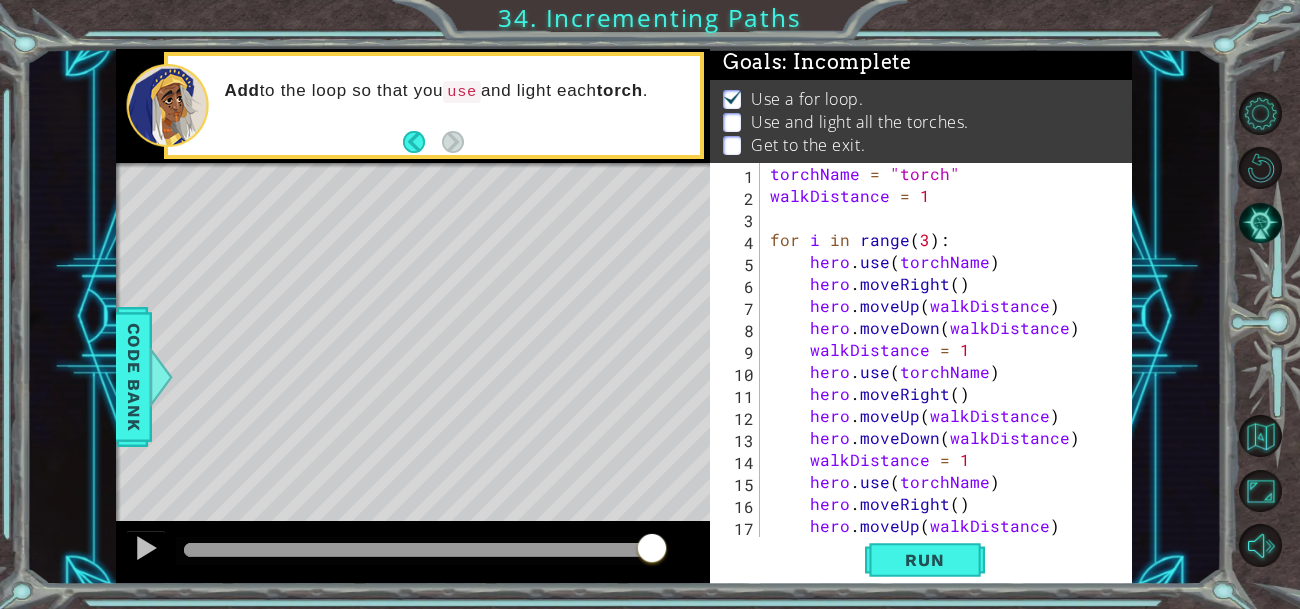 scroll, scrollTop: 0, scrollLeft: 0, axis: both 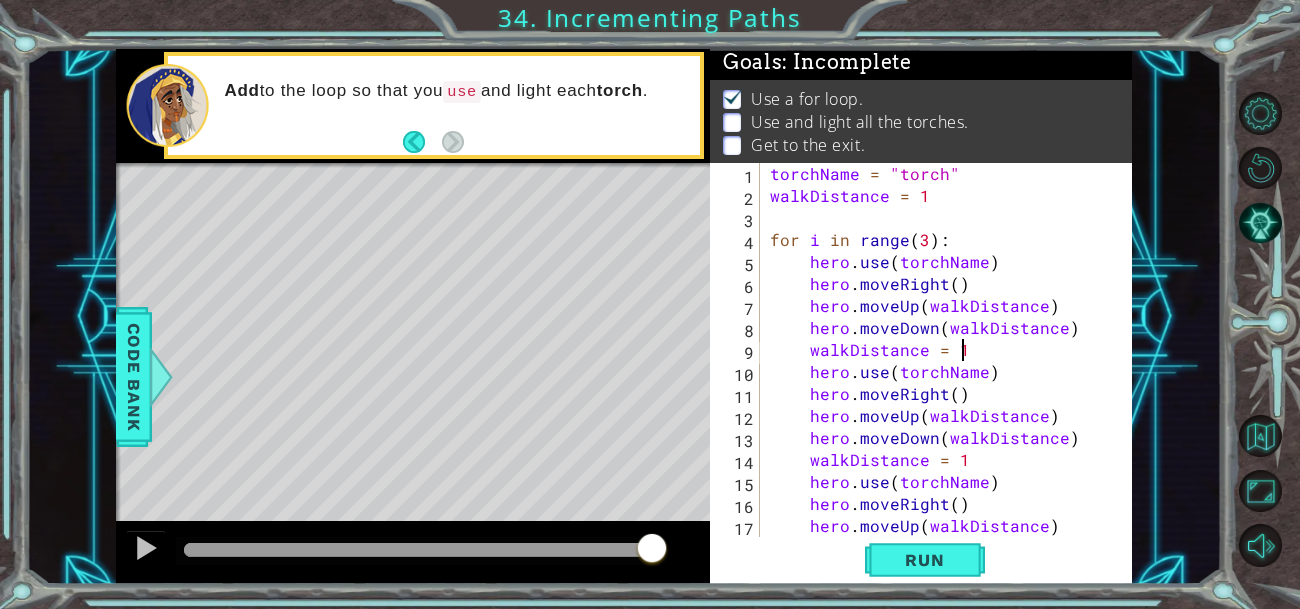 click on "torchName   =   "torch" walkDistance   =   1 for   i   in   range ( 3 ) :      hero . use ( torchName )      hero . moveRight ( )      hero . moveUp ( walkDistance )      hero . moveDown ( walkDistance )      walkDistance   =   1      hero . use ( torchName )      hero . moveRight ( )      hero . moveUp ( walkDistance )      hero . moveDown ( walkDistance )      walkDistance   =   1      hero . use ( torchName )      hero . moveRight ( )      hero . moveUp ( walkDistance )      hero . moveDown ( walkDistance )" at bounding box center [952, 372] 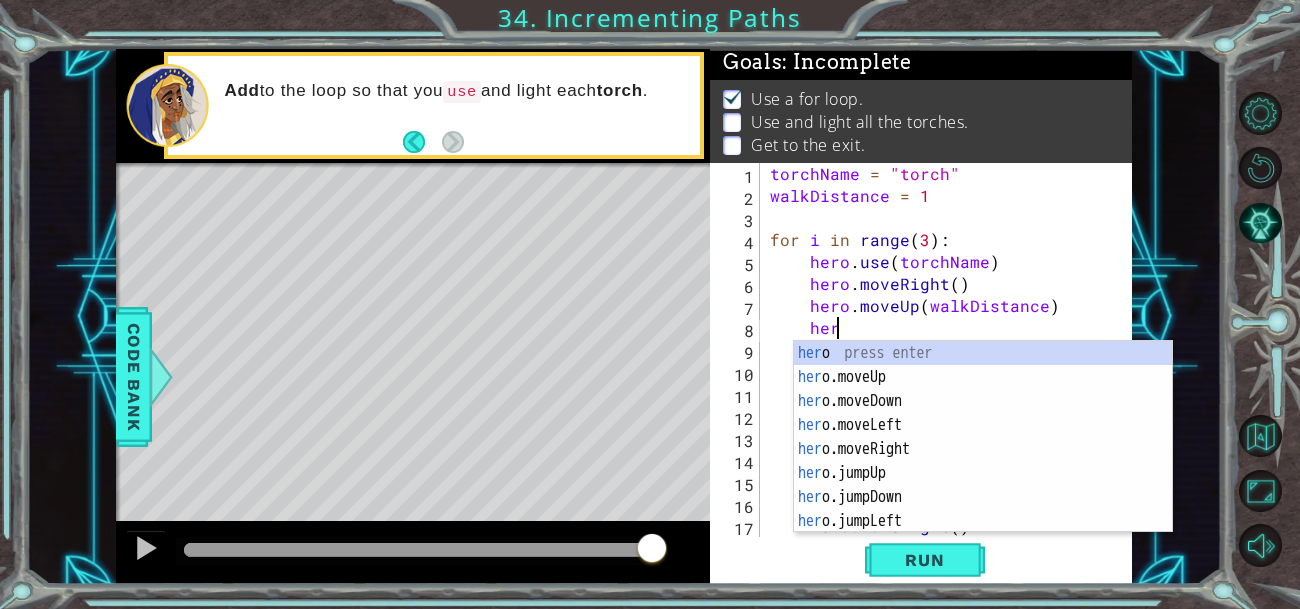 scroll, scrollTop: 0, scrollLeft: 2, axis: horizontal 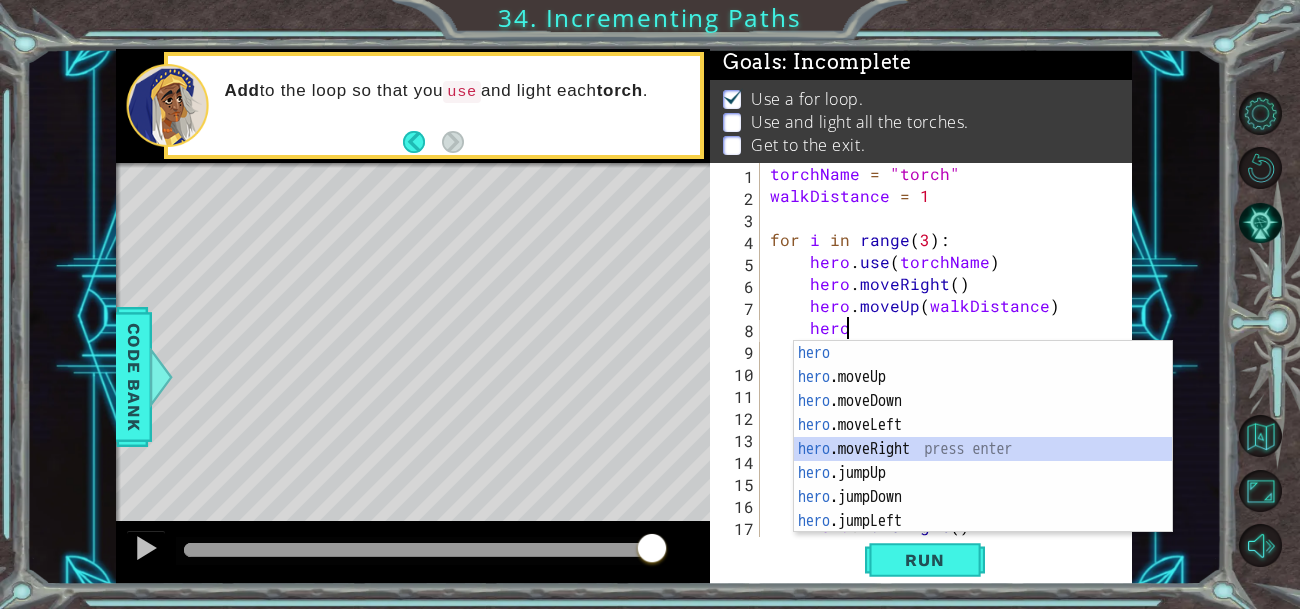 click on "hero press enter hero .moveUp press enter hero .moveDown press enter hero .moveLeft press enter hero .moveRight press enter hero .jumpUp press enter hero .jumpDown press enter hero .jumpLeft press enter hero .jumpRight press enter" at bounding box center [983, 461] 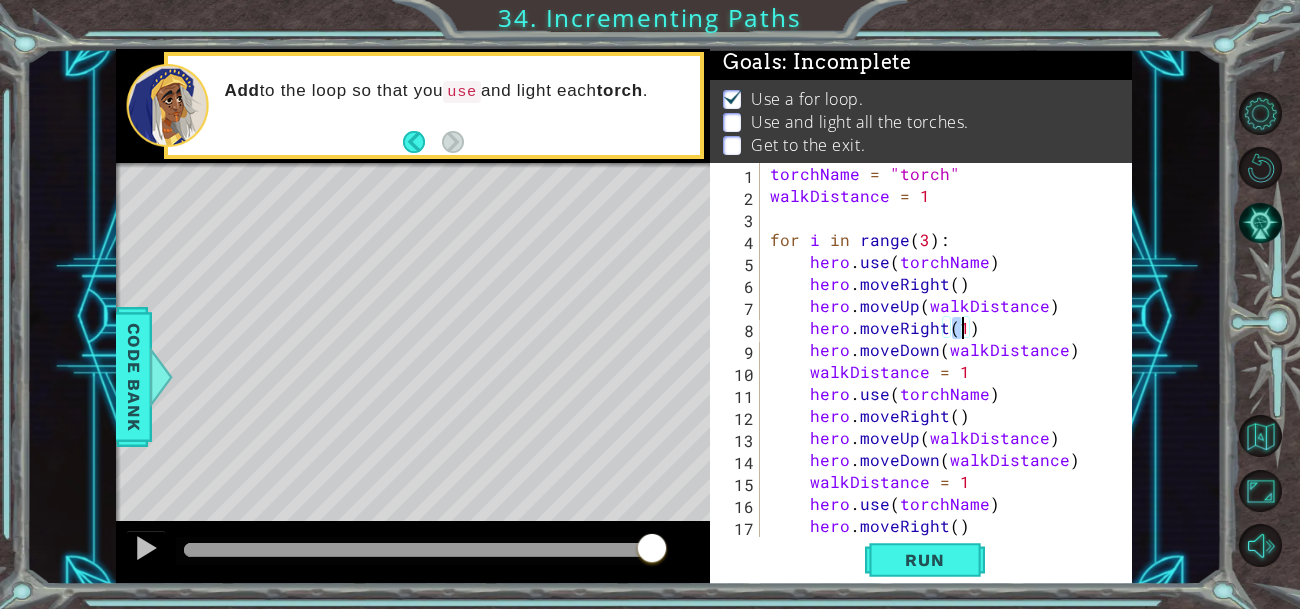 click on "torchName   =   "torch" walkDistance   =   1 for   i   in   range ( 3 ) :      hero . use ( torchName )      hero . moveRight ( )      hero . moveUp ( walkDistance )      hero . moveRight ( 1 )      hero . moveDown ( walkDistance )      walkDistance   =   1      hero . use ( torchName )      hero . moveRight ( )      hero . moveUp ( walkDistance )      hero . moveDown ( walkDistance )      walkDistance   =   1      hero . use ( torchName )      hero . moveRight ( )      hero . moveUp ( walkDistance )" at bounding box center [952, 372] 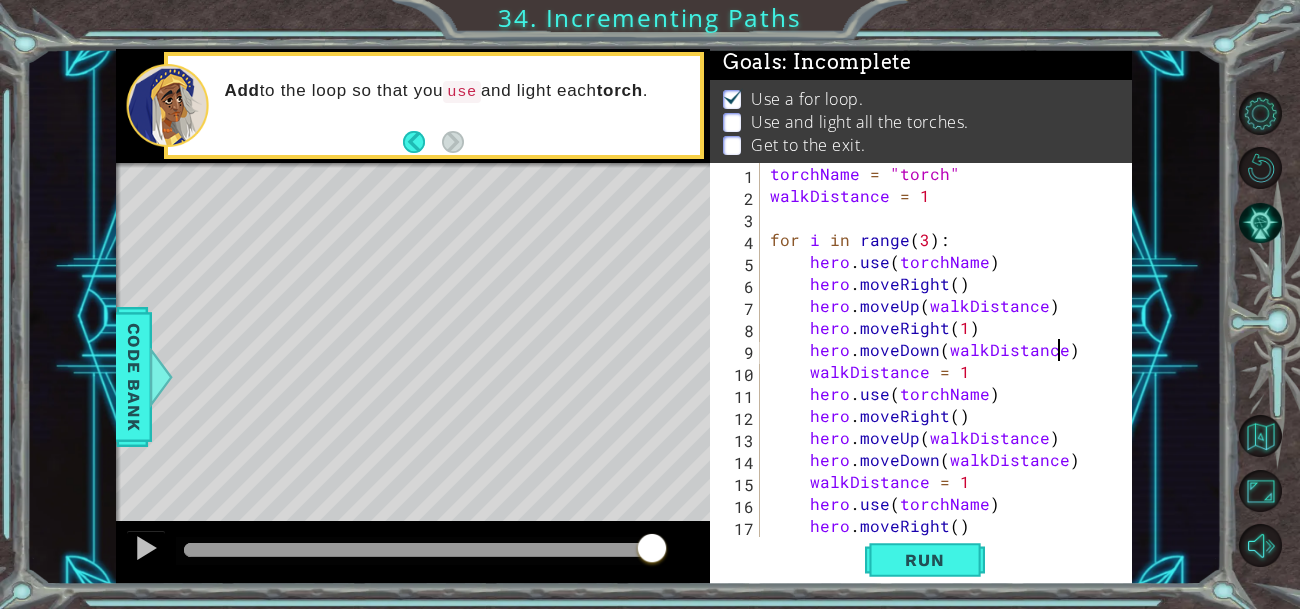 click on "torchName   =   "torch" walkDistance   =   1 for   i   in   range ( 3 ) :      hero . use ( torchName )      hero . moveRight ( )      hero . moveUp ( walkDistance )      hero . moveRight ( 1 )      hero . moveDown ( walkDistance )      walkDistance   =   1      hero . use ( torchName )      hero . moveRight ( )      hero . moveUp ( walkDistance )      hero . moveDown ( walkDistance )      walkDistance   =   1      hero . use ( torchName )      hero . moveRight ( )      hero . moveUp ( walkDistance )" at bounding box center [952, 372] 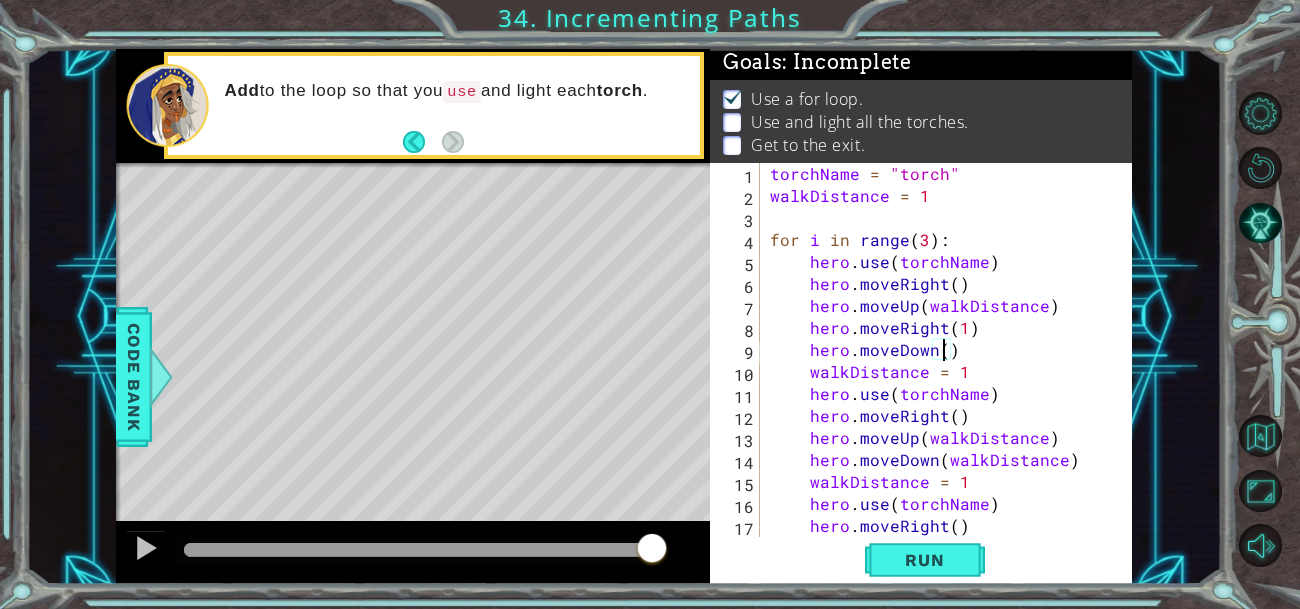 scroll, scrollTop: 0, scrollLeft: 11, axis: horizontal 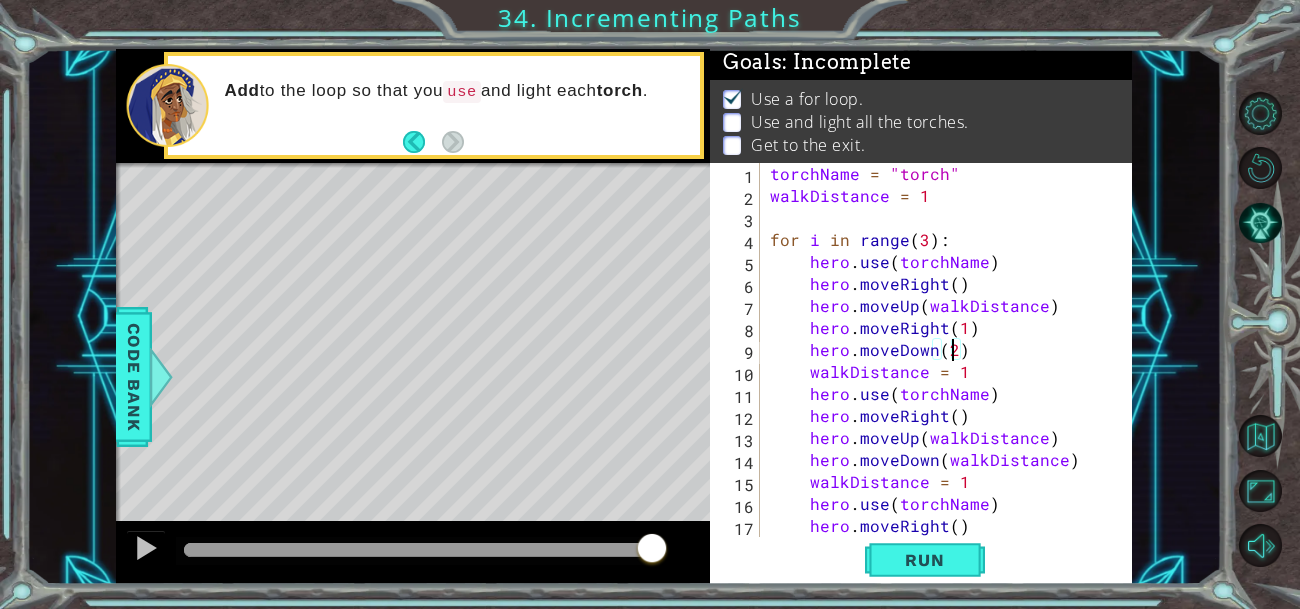 click on "torchName   =   "torch" walkDistance   =   1 for   i   in   range ( 3 ) :      hero . use ( torchName )      hero . moveRight ( )      hero . moveUp ( walkDistance )      hero . moveRight ( 1 )      hero . moveDown ( 2 )      walkDistance   =   1      hero . use ( torchName )      hero . moveRight ( )      hero . moveUp ( walkDistance )      hero . moveDown ( walkDistance )      walkDistance   =   1      hero . use ( torchName )      hero . moveRight ( )      hero . moveUp ( walkDistance )" at bounding box center [952, 372] 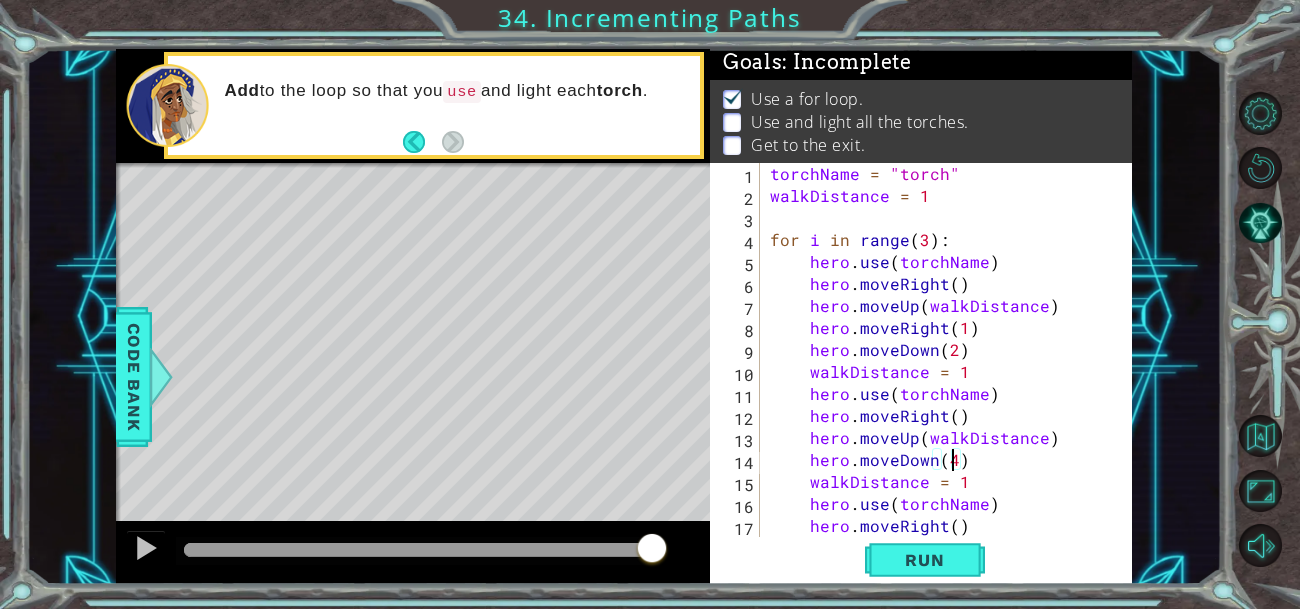 scroll, scrollTop: 0, scrollLeft: 11, axis: horizontal 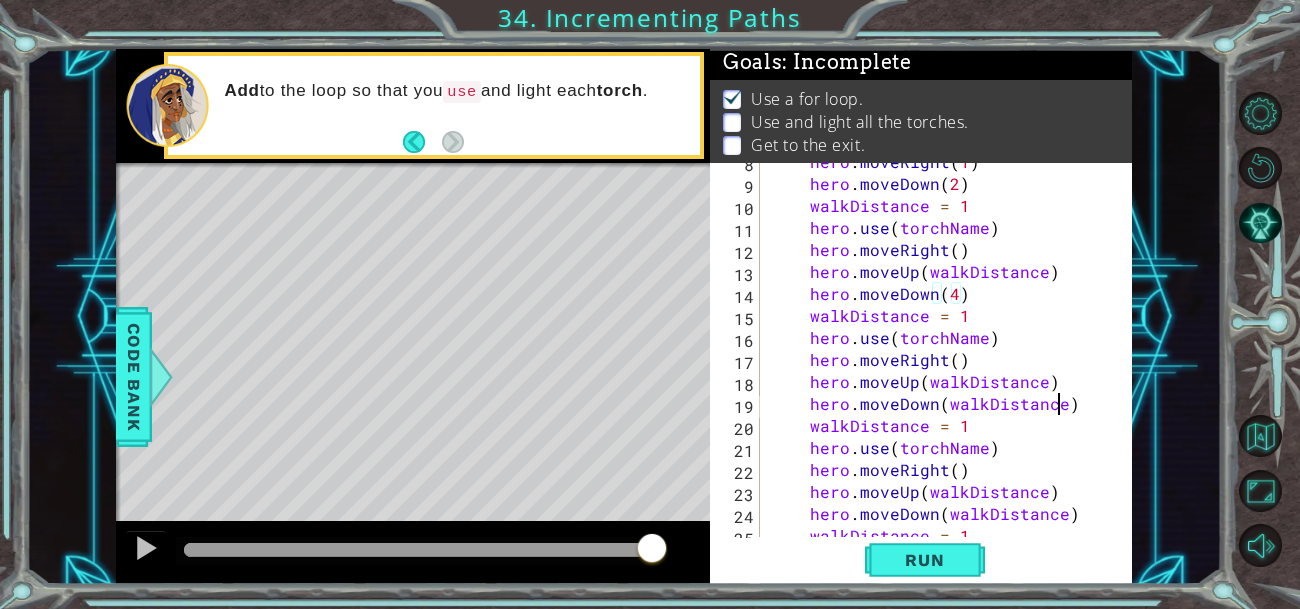 click on "hero . moveRight ( 1 )      hero . moveDown ( 2 )      walkDistance   =   1      hero . use ( torchName )      hero . moveRight ( )      hero . moveUp ( walkDistance )      hero . moveDown ( 4 )      walkDistance   =   1      hero . use ( torchName )      hero . moveRight ( )      hero . moveUp ( walkDistance )      hero . moveDown ( walkDistance )      walkDistance   =   1      hero . use ( torchName )      hero . moveRight ( )      hero . moveUp ( walkDistance )      hero . moveDown ( walkDistance )      walkDistance   =   1" at bounding box center (952, 360) 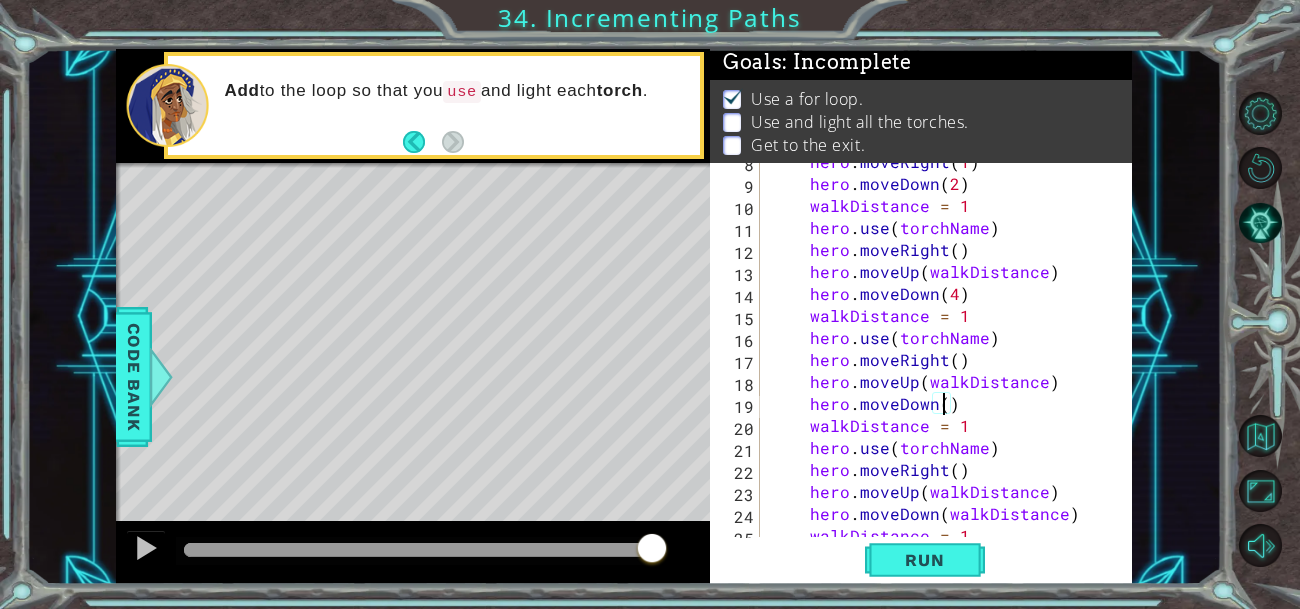 scroll, scrollTop: 0, scrollLeft: 11, axis: horizontal 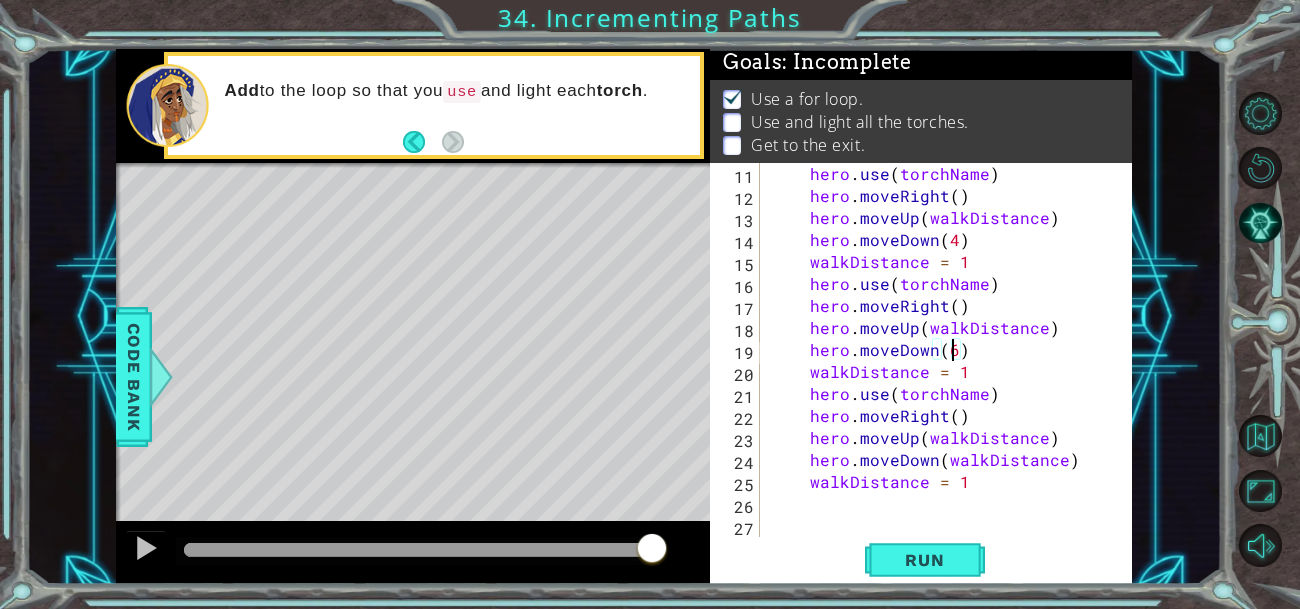 click on "hero . use ( torchName )      hero . moveRight ( )      hero . moveUp ( walkDistance )      hero . moveDown ( 4 )      walkDistance   =   1      hero . use ( torchName )      hero . moveRight ( )      hero . moveUp ( walkDistance )      hero . moveDown ( 6 )      walkDistance   =   1      hero . use ( torchName )      hero . moveRight ( )      hero . moveUp ( walkDistance )      hero . moveDown ( walkDistance )      walkDistance   =   1" at bounding box center [952, 372] 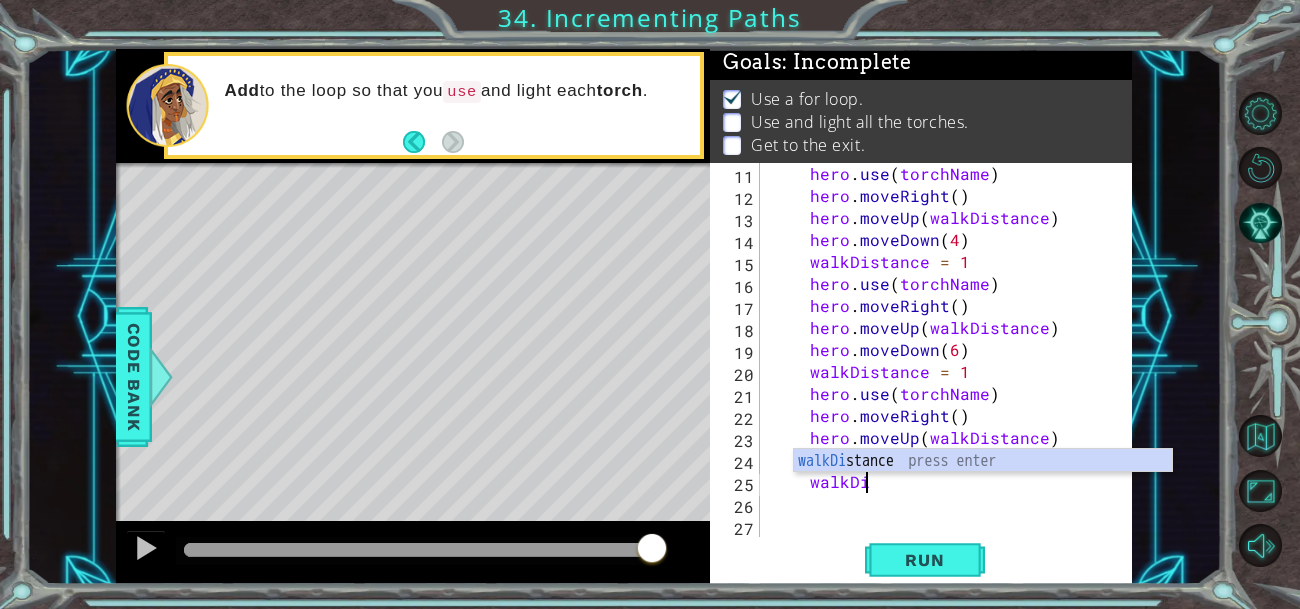 scroll, scrollTop: 0, scrollLeft: 2, axis: horizontal 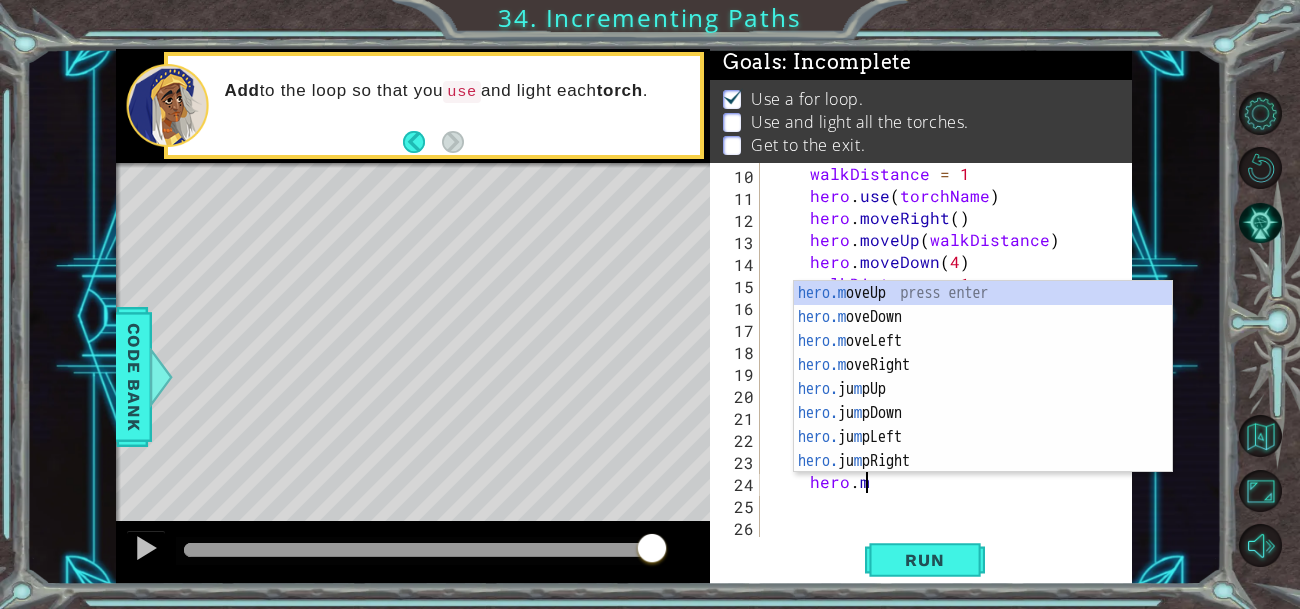 type on "h" 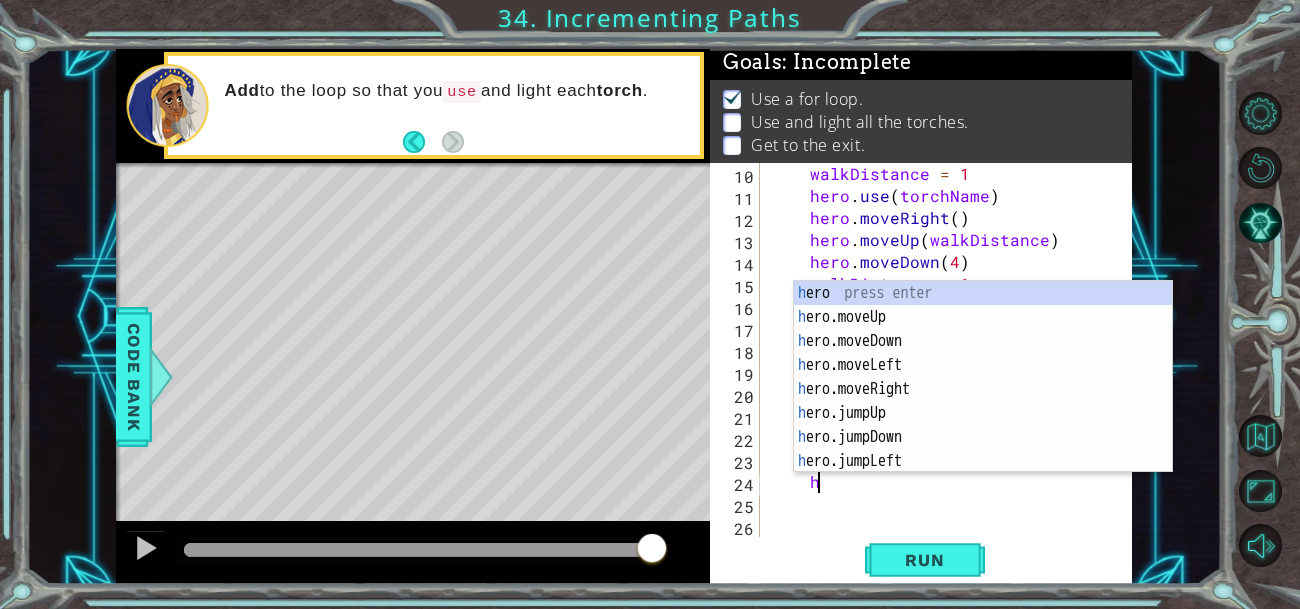 scroll, scrollTop: 176, scrollLeft: 0, axis: vertical 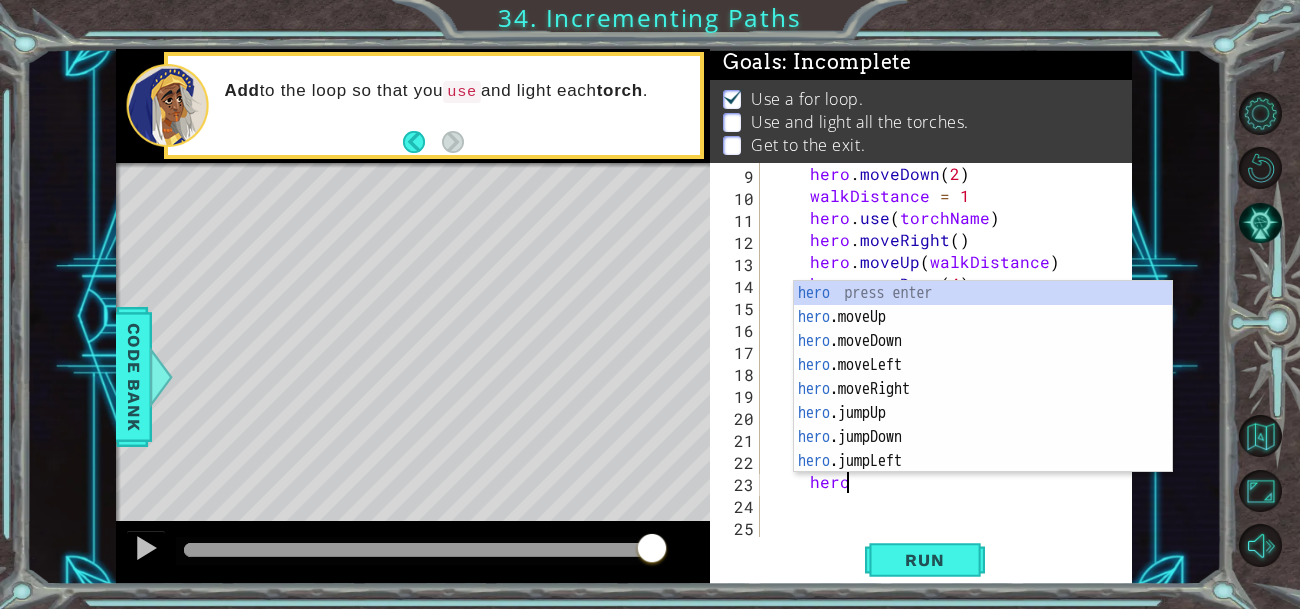 type on "h" 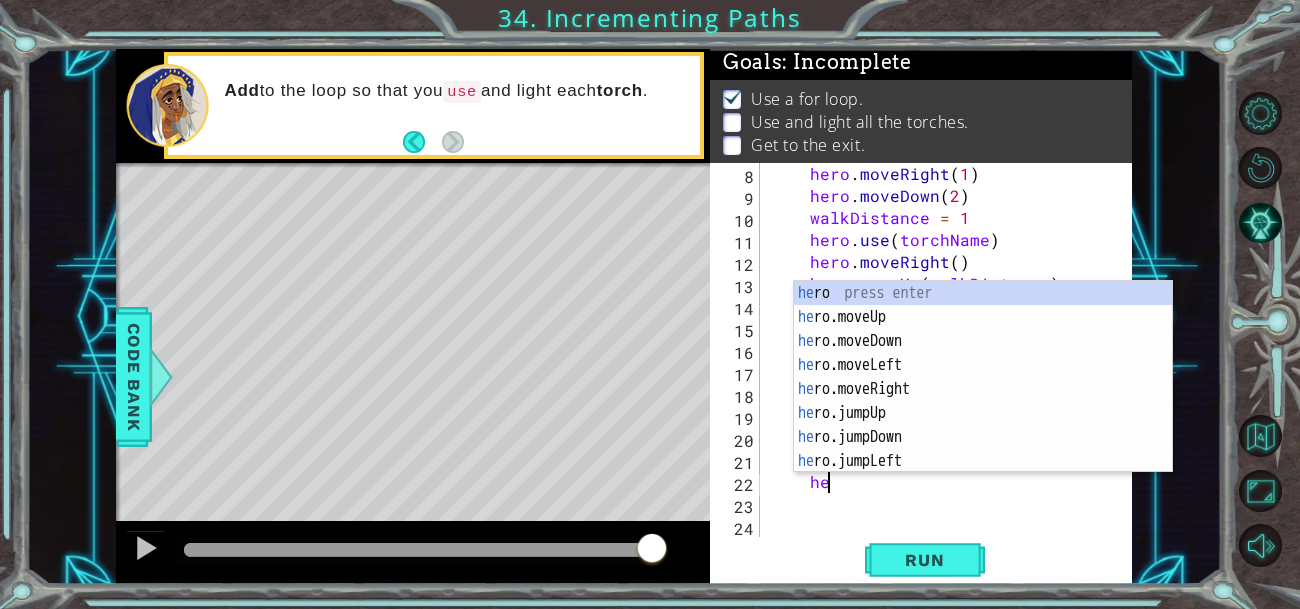type on "h" 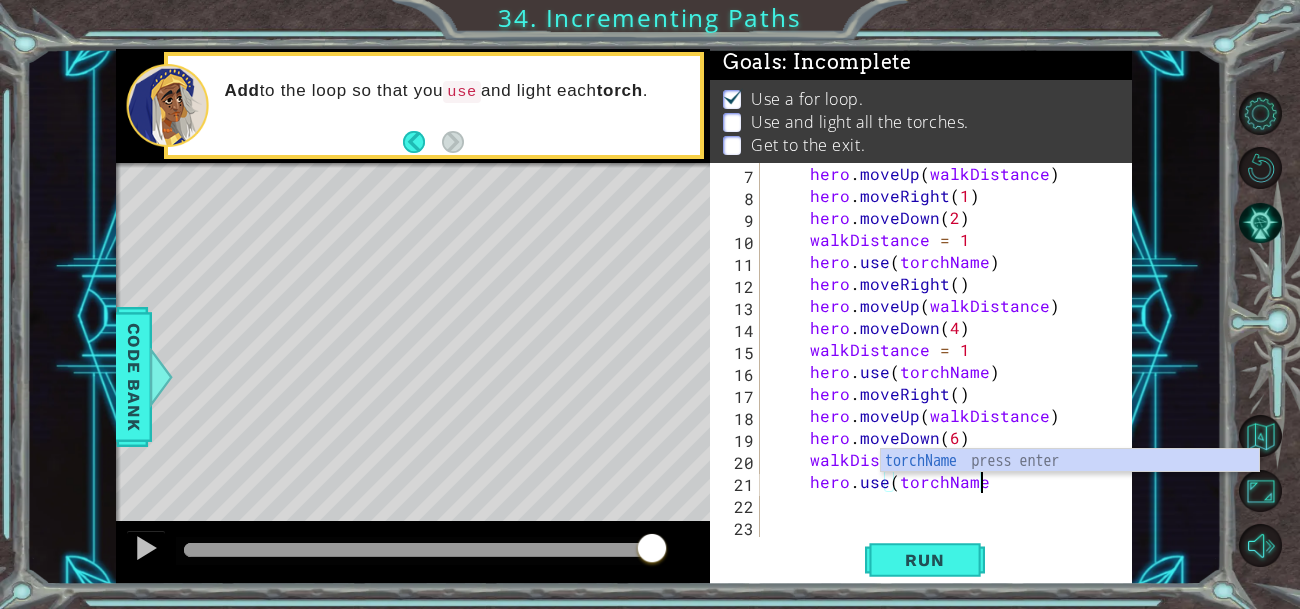scroll, scrollTop: 132, scrollLeft: 0, axis: vertical 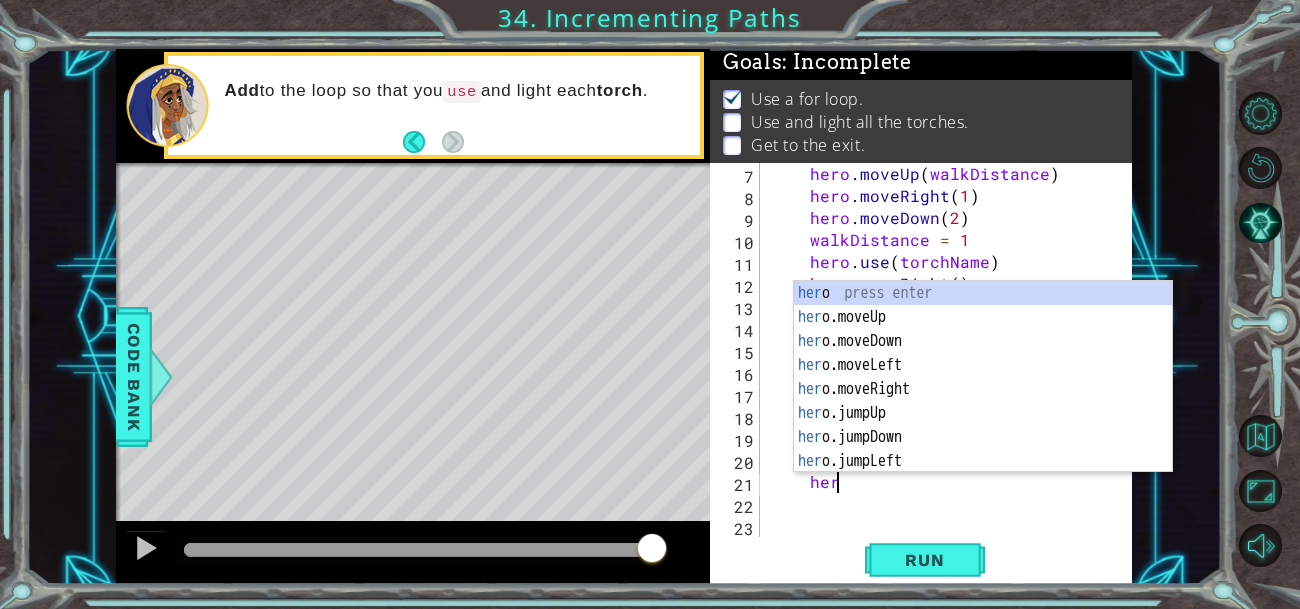 type on "h" 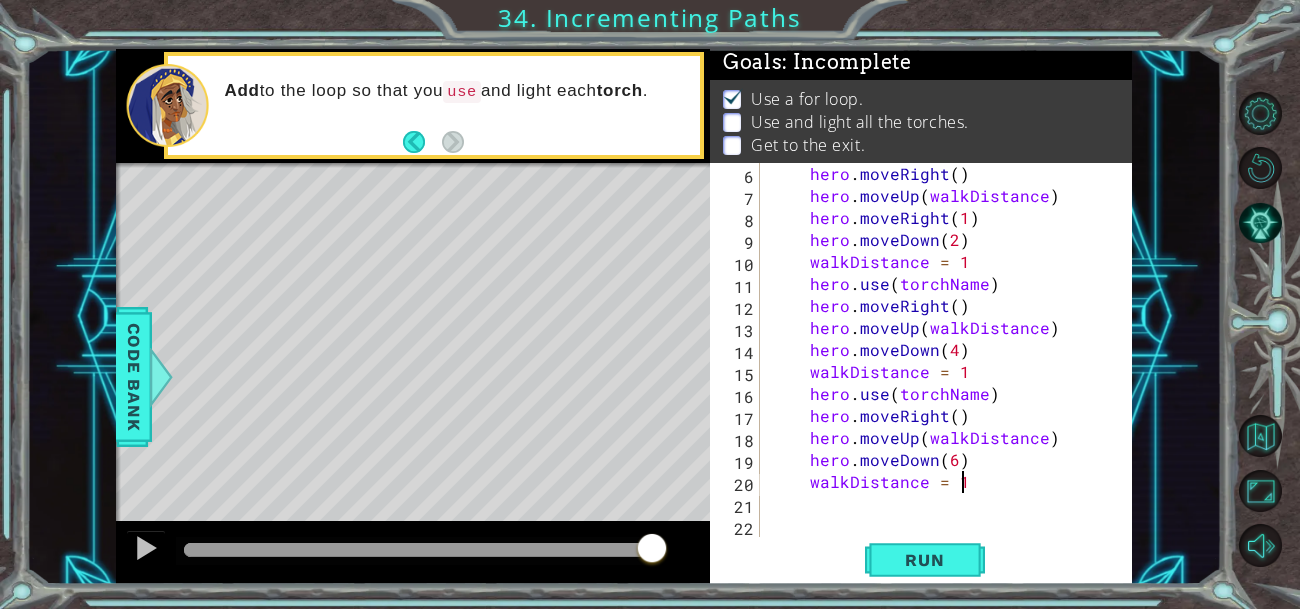 scroll, scrollTop: 110, scrollLeft: 0, axis: vertical 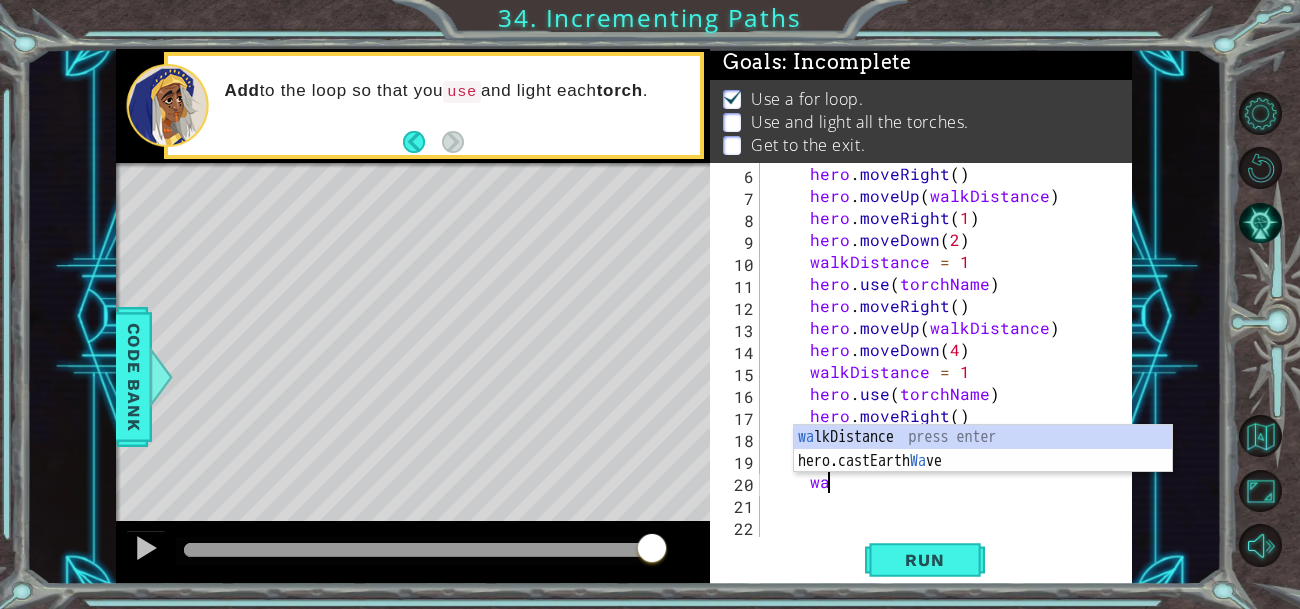 type on "w" 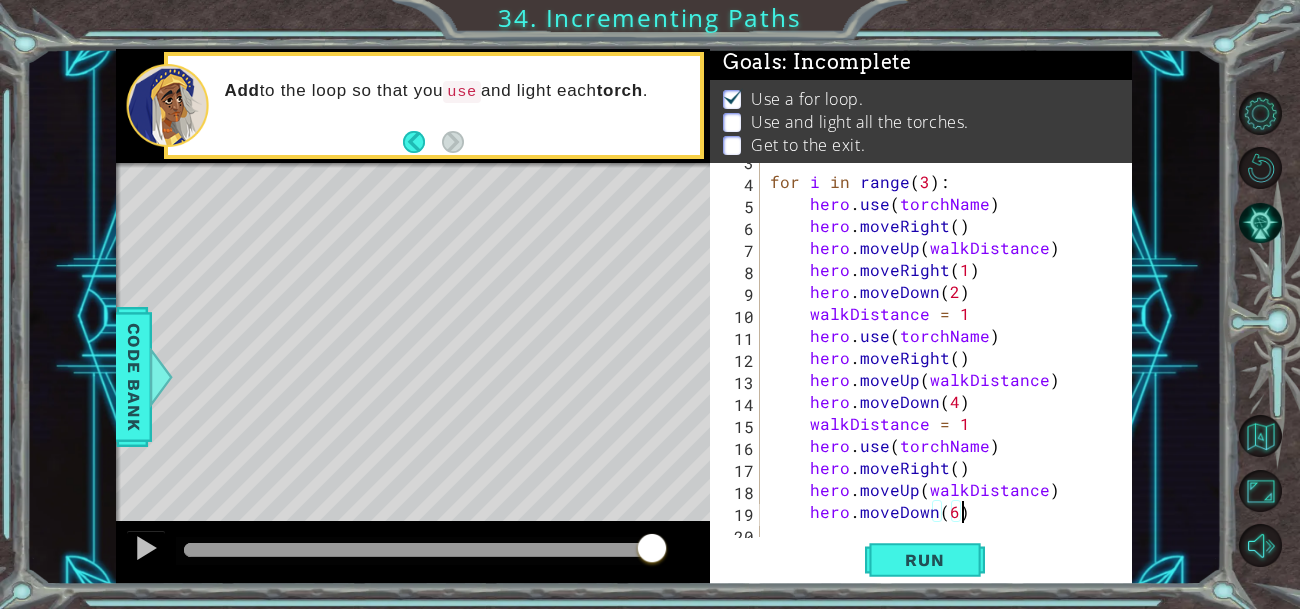 scroll, scrollTop: 0, scrollLeft: 0, axis: both 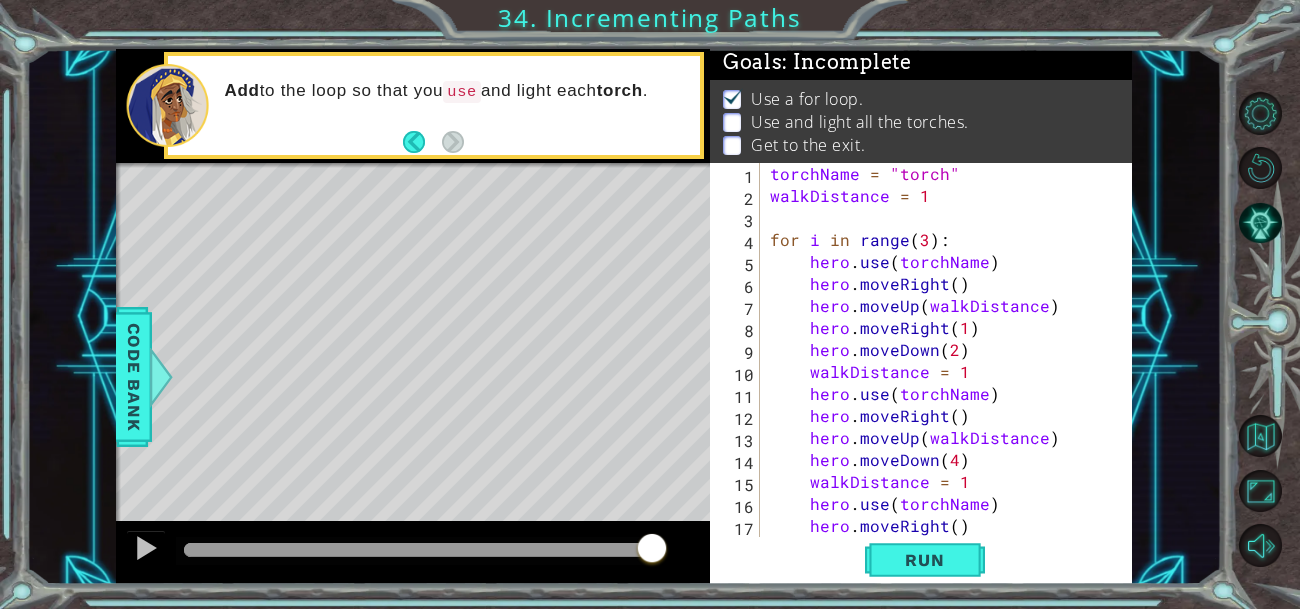 click on "torchName   =   "torch" walkDistance   =   1 for   i   in   range ( 3 ) :      hero . use ( torchName )      hero . moveRight ( )      hero . moveUp ( walkDistance )      hero . moveRight ( 1 )      hero . moveDown ( 2 )      walkDistance   =   1      hero . use ( torchName )      hero . moveRight ( )      hero . moveUp ( walkDistance )      hero . moveDown ( 4 )      walkDistance   =   1      hero . use ( torchName )      hero . moveRight ( )      hero . moveUp ( walkDistance )" at bounding box center [952, 372] 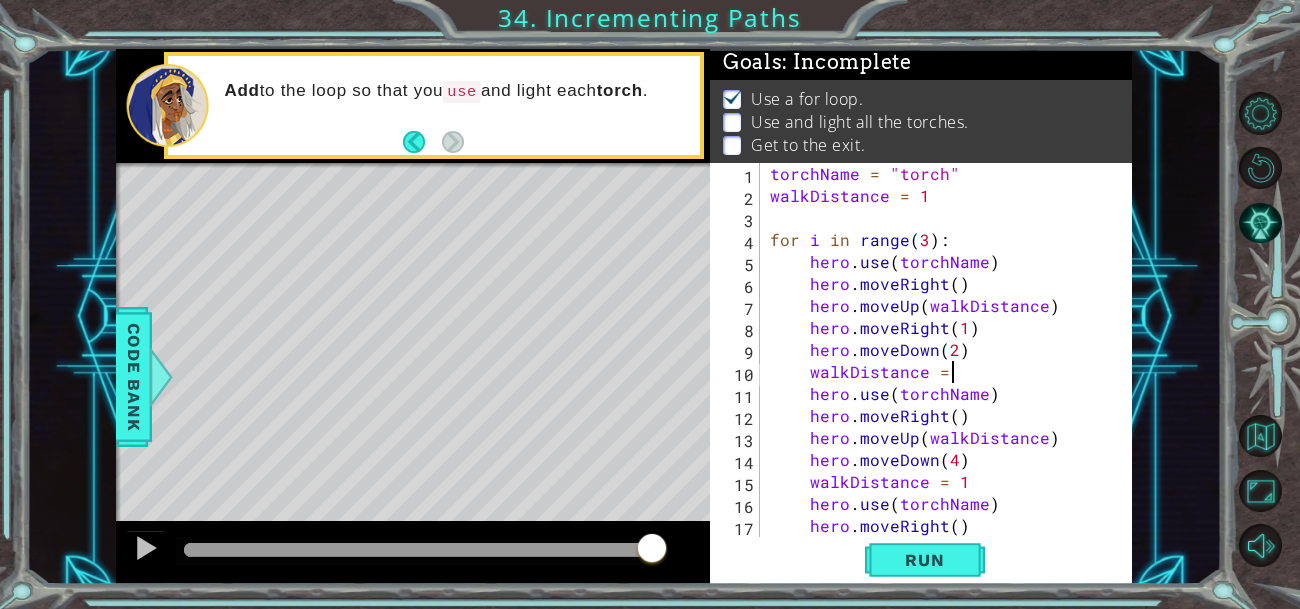 scroll, scrollTop: 0, scrollLeft: 10, axis: horizontal 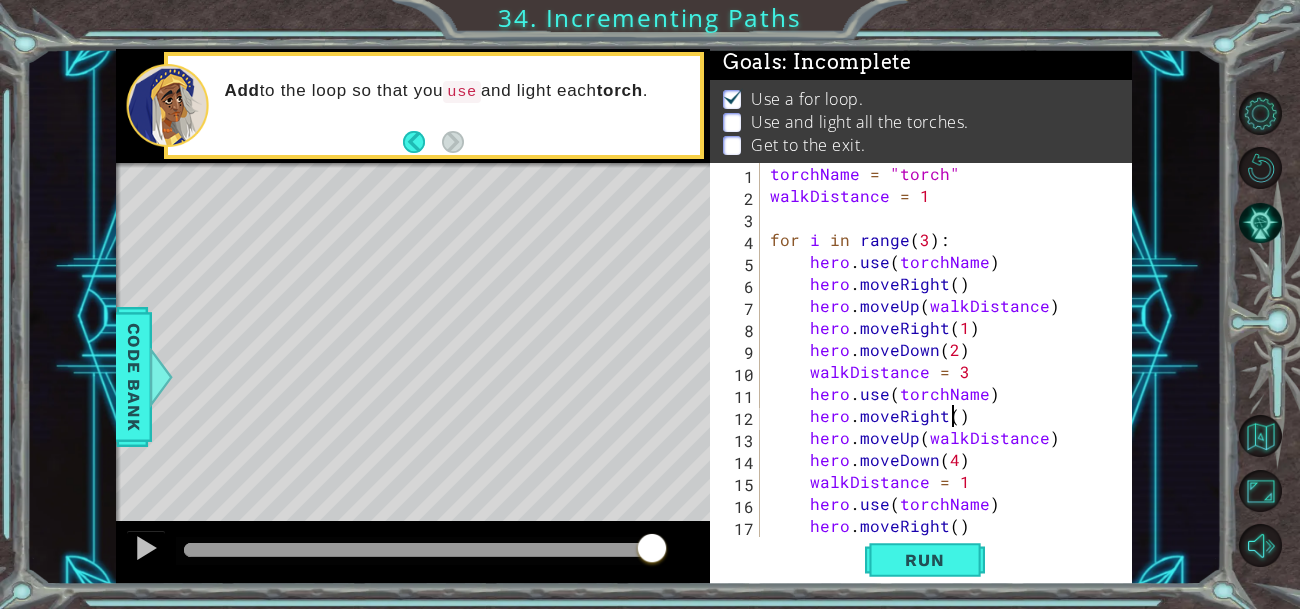 click on "torchName   =   "torch" walkDistance   =   1 for   i   in   range ( 3 ) :      hero . use ( torchName )      hero . moveRight ( )      hero . moveUp ( walkDistance )      hero . moveRight ( 1 )      hero . moveDown ( 2 )      walkDistance   =   3      hero . use ( torchName )      hero . moveRight ( )      hero . moveUp ( walkDistance )      hero . moveDown ( 4 )      walkDistance   =   1      hero . use ( torchName )      hero . moveRight ( )      hero . moveUp ( walkDistance )" at bounding box center [952, 372] 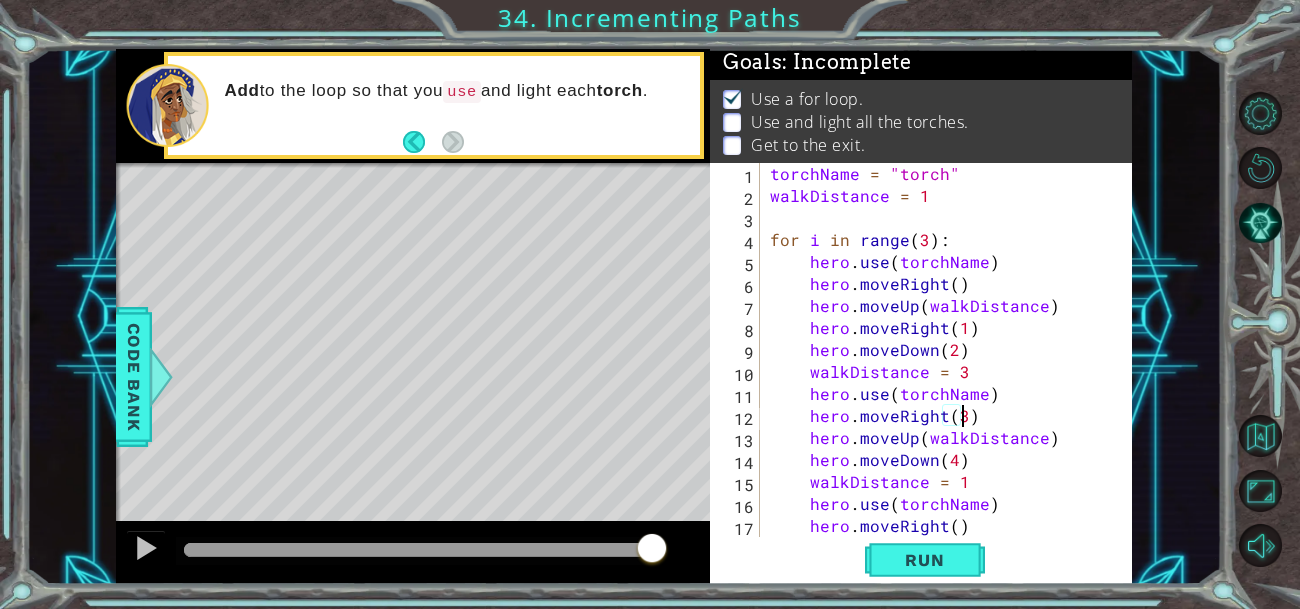 scroll, scrollTop: 0, scrollLeft: 11, axis: horizontal 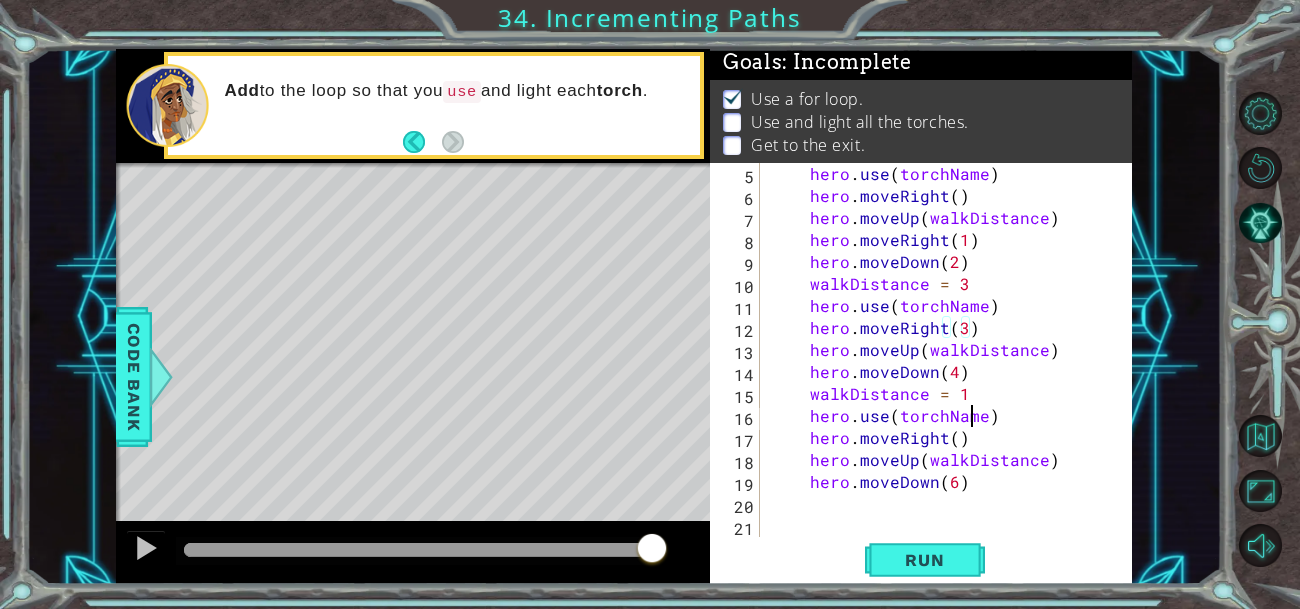 click on "hero . use ( torchName )      hero . moveRight ( )      hero . moveUp ( walkDistance )      hero . moveRight ( 1 )      hero . moveDown ( 2 )      walkDistance   =   3      hero . use ( torchName )      hero . moveRight ( 3 )      hero . moveUp ( walkDistance )      hero . moveDown ( 4 )      walkDistance   =   1      hero . use ( torchName )      hero . moveRight ( )      hero . moveUp ( walkDistance )      hero . moveDown ( 6 )" at bounding box center [952, 372] 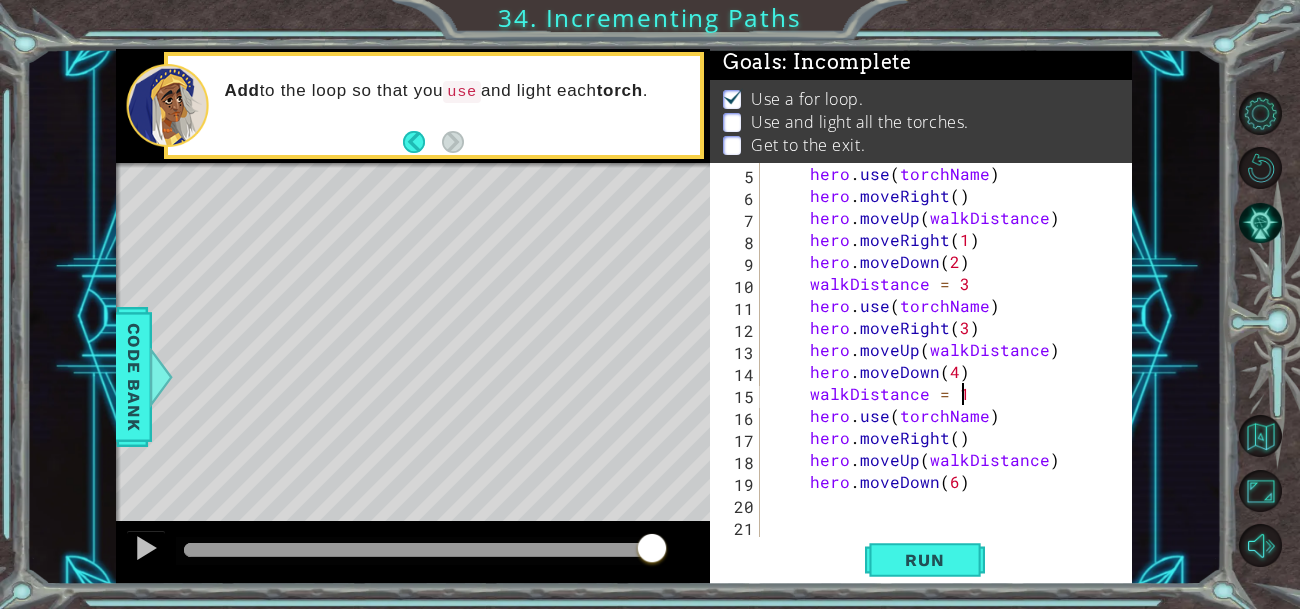 click on "hero . use ( torchName )      hero . moveRight ( )      hero . moveUp ( walkDistance )      hero . moveRight ( 1 )      hero . moveDown ( 2 )      walkDistance   =   3      hero . use ( torchName )      hero . moveRight ( 3 )      hero . moveUp ( walkDistance )      hero . moveDown ( 4 )      walkDistance   =   1      hero . use ( torchName )      hero . moveRight ( )      hero . moveUp ( walkDistance )      hero . moveDown ( 6 )" at bounding box center (952, 372) 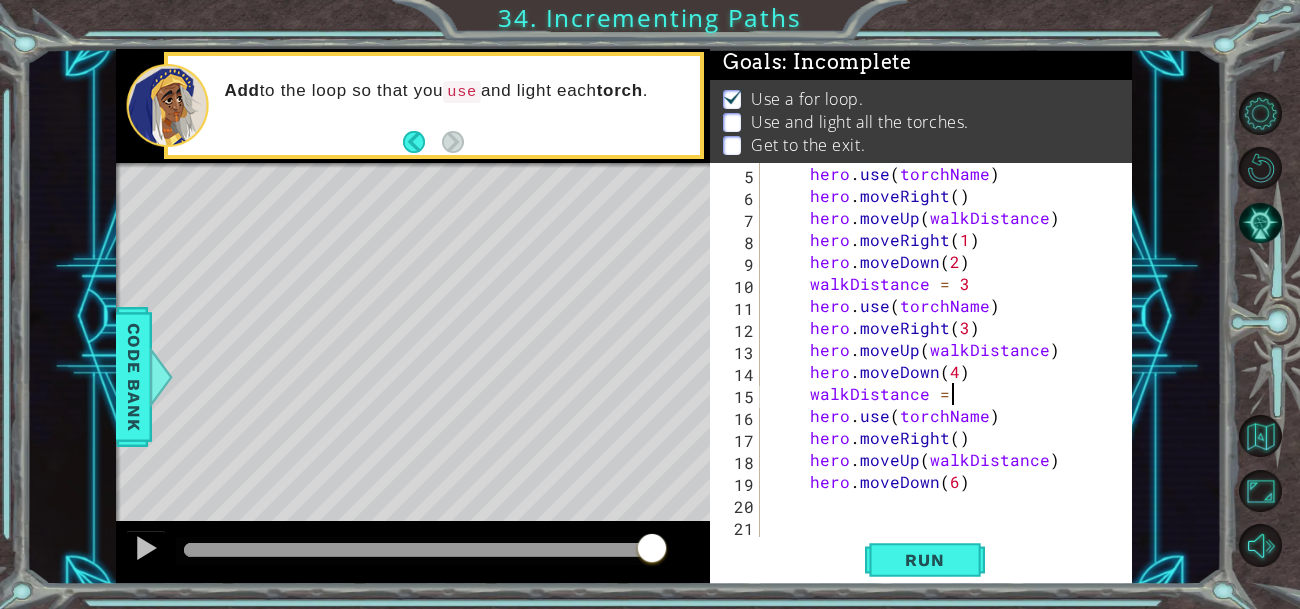 scroll, scrollTop: 0, scrollLeft: 10, axis: horizontal 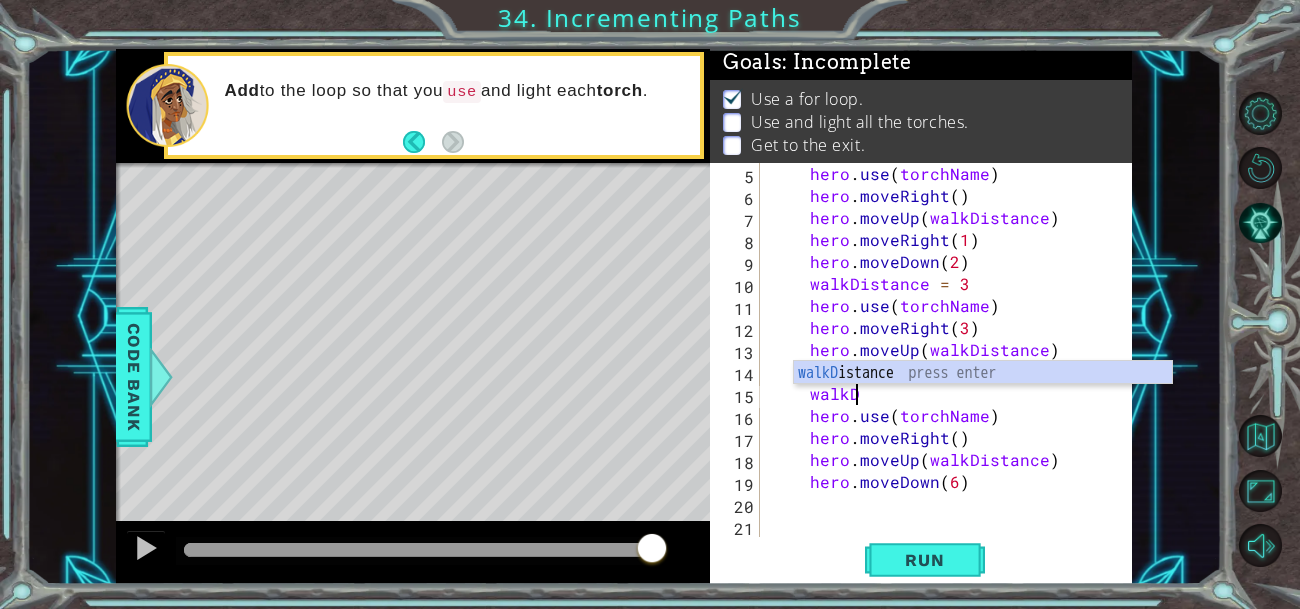 type on "w" 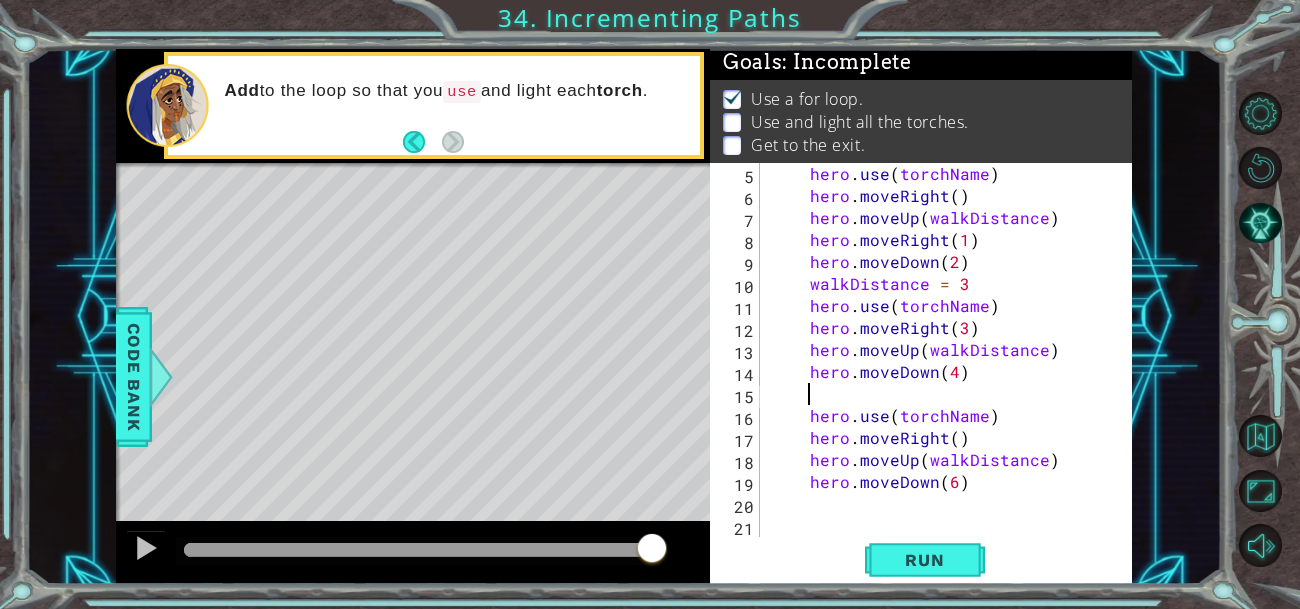 scroll, scrollTop: 0, scrollLeft: 0, axis: both 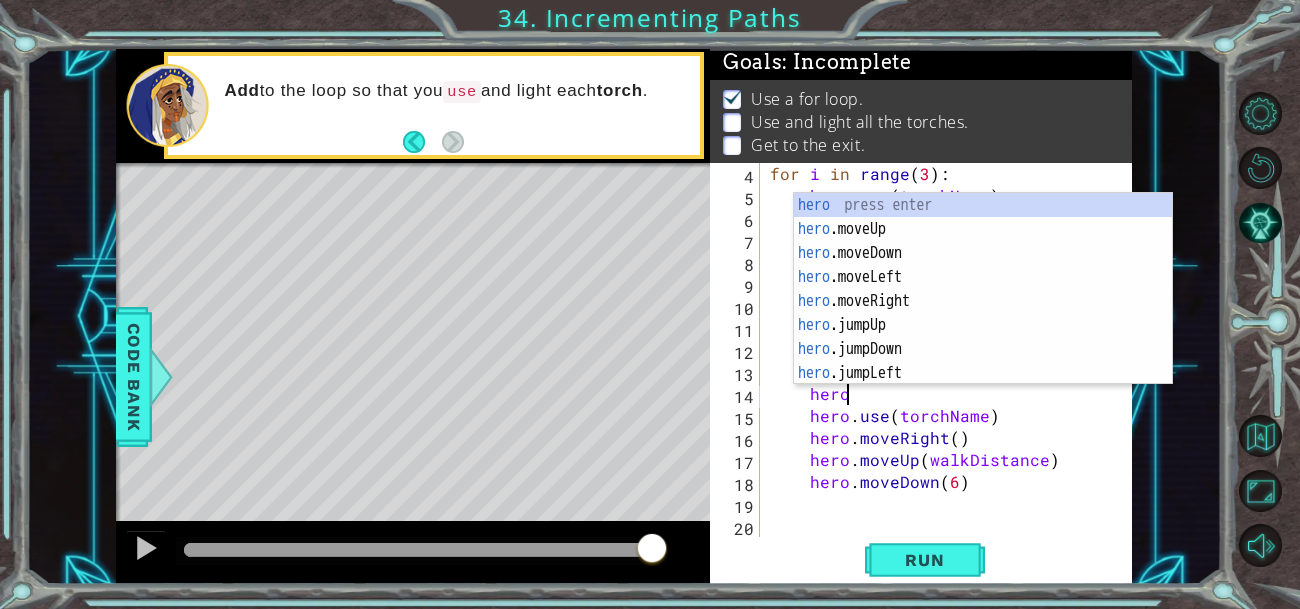 type on "h" 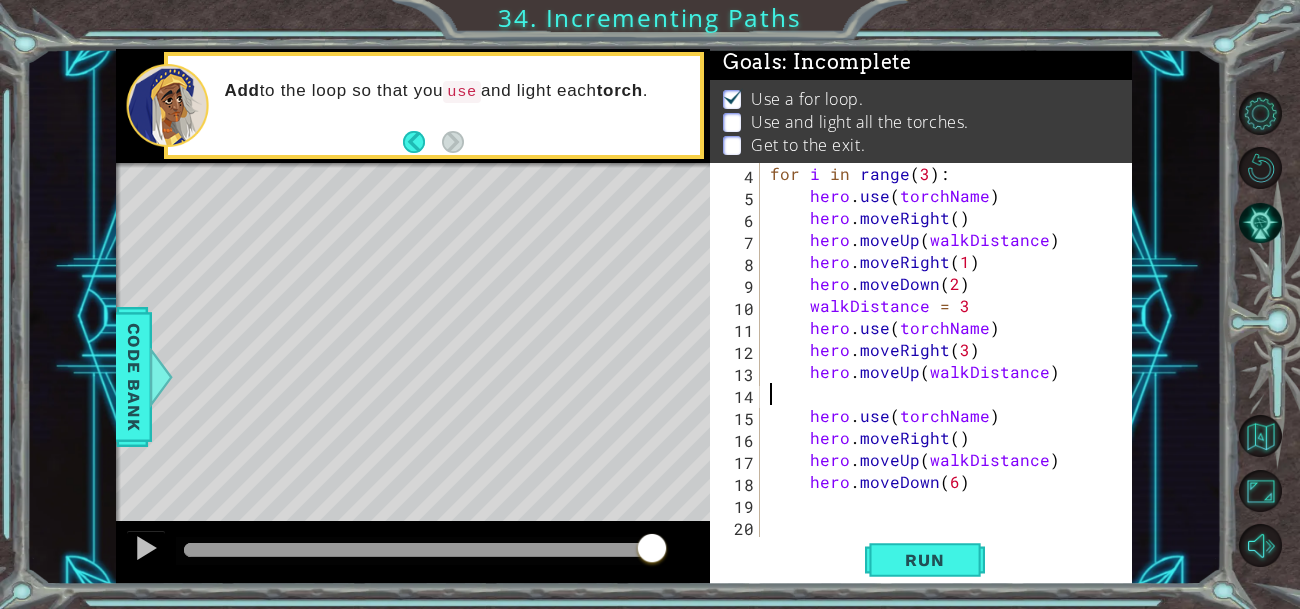 scroll, scrollTop: 43, scrollLeft: 0, axis: vertical 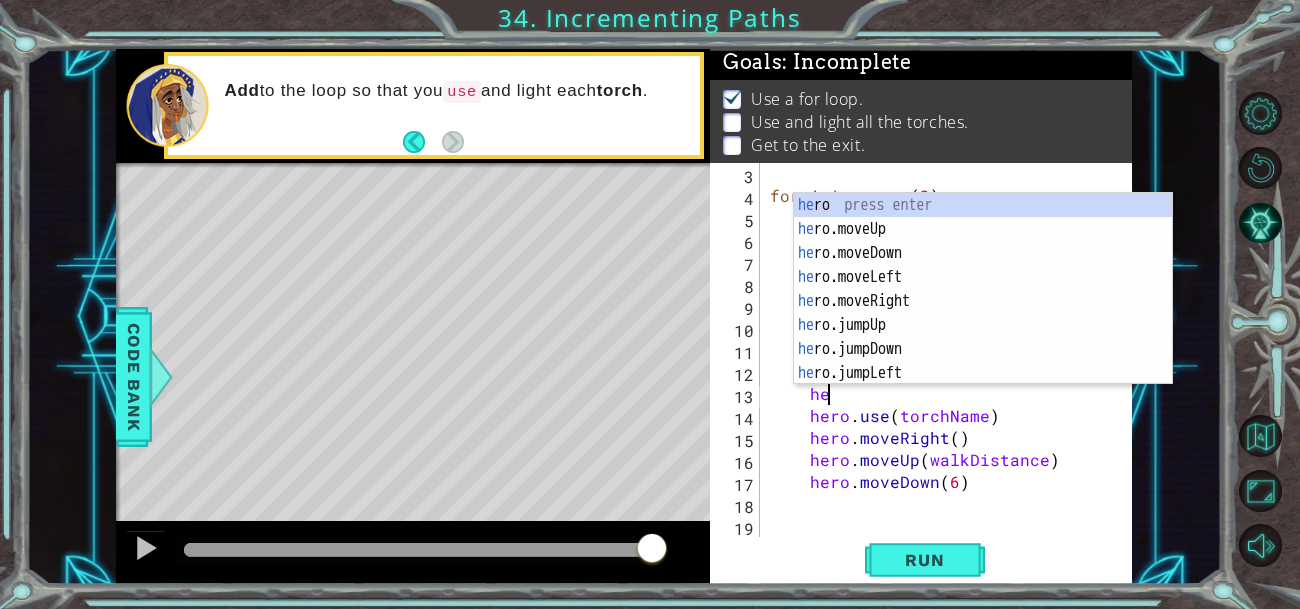 type on "h" 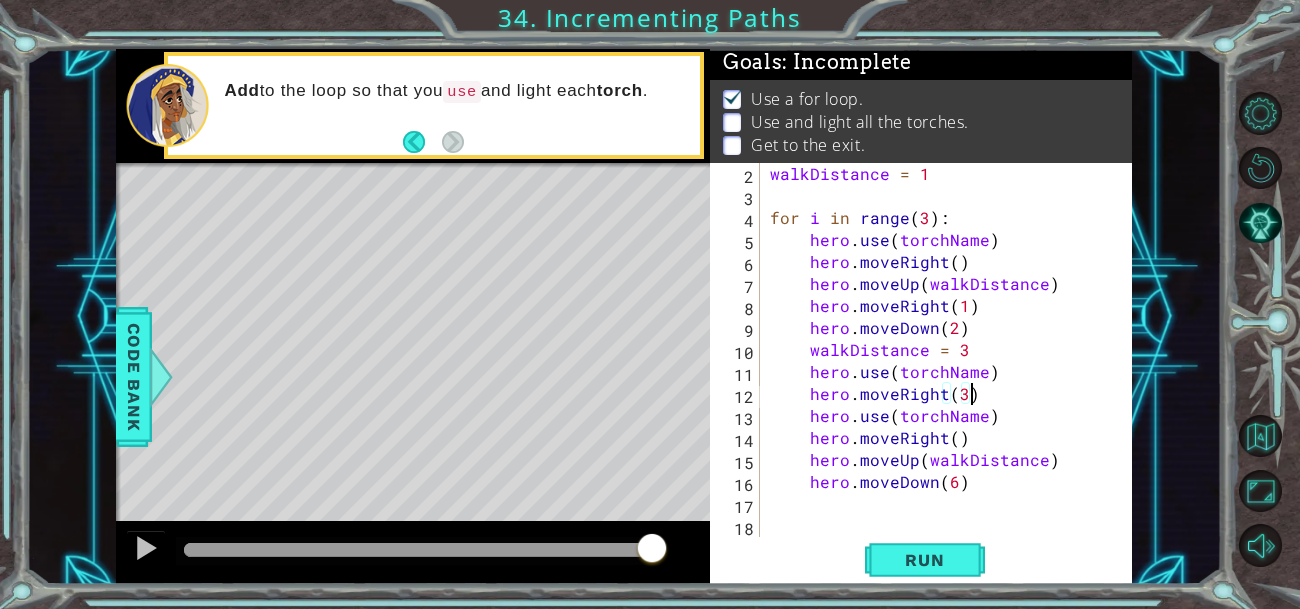 scroll, scrollTop: 21, scrollLeft: 0, axis: vertical 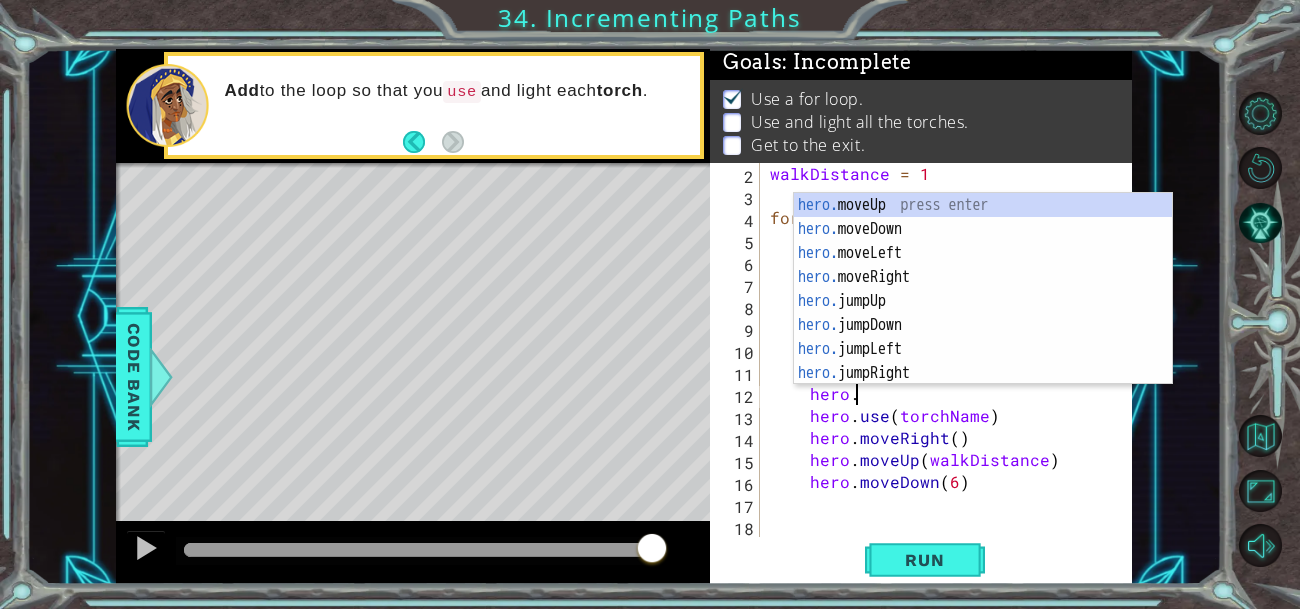type on "h" 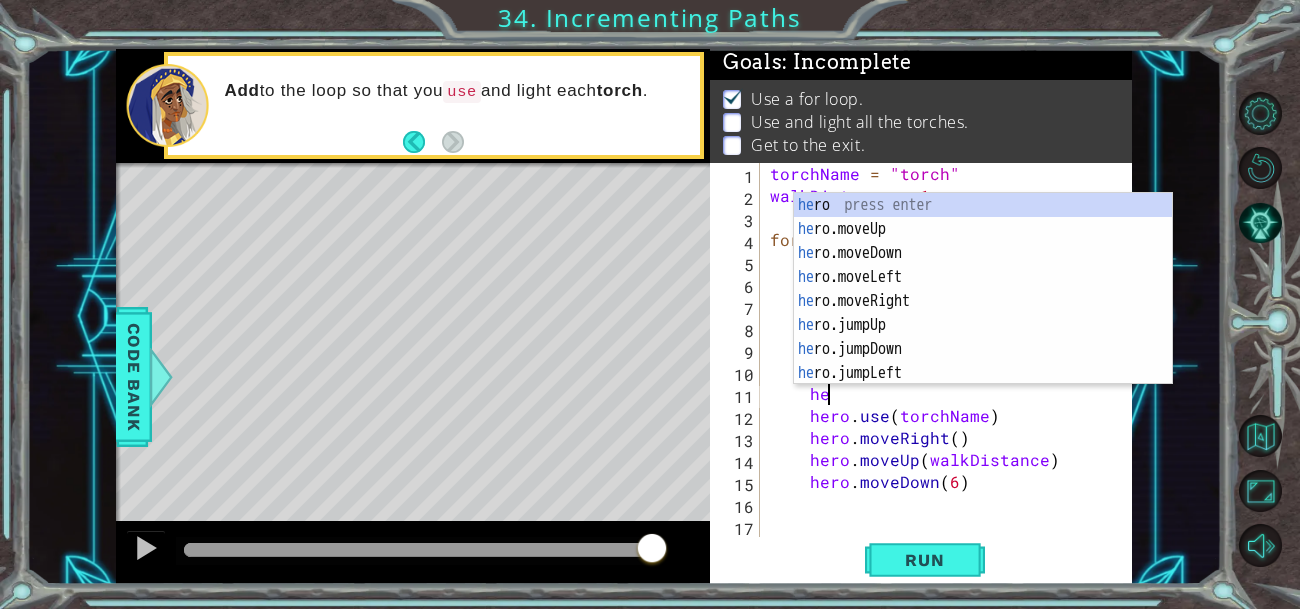 type on "h" 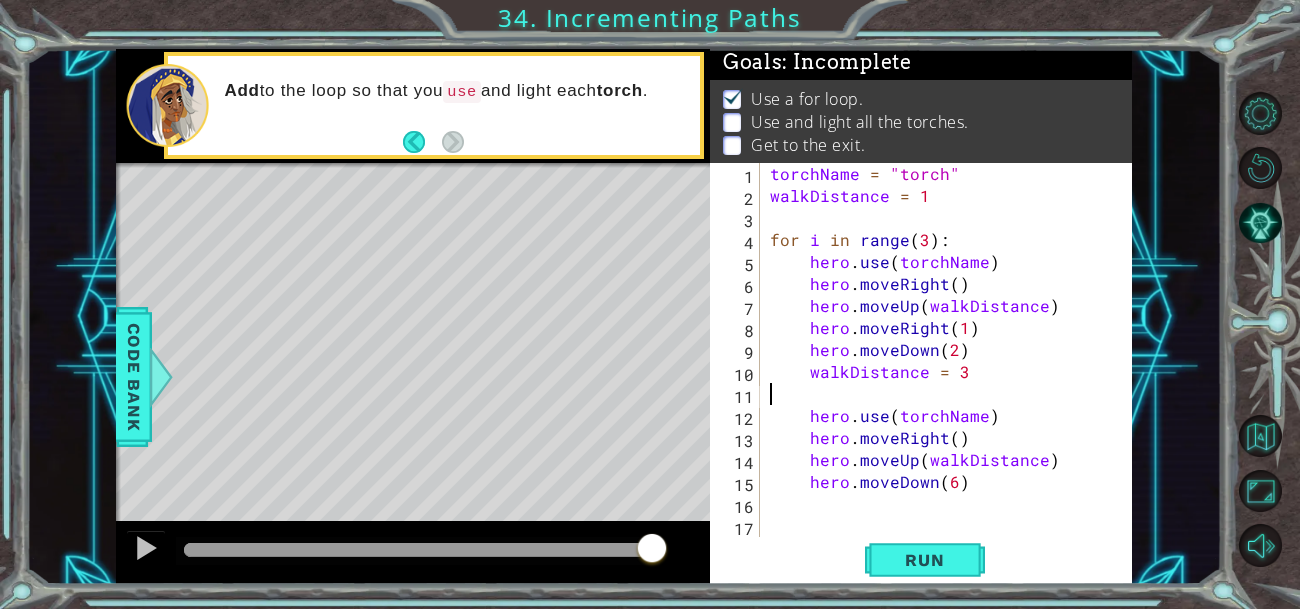 type on "walkDistance = 3" 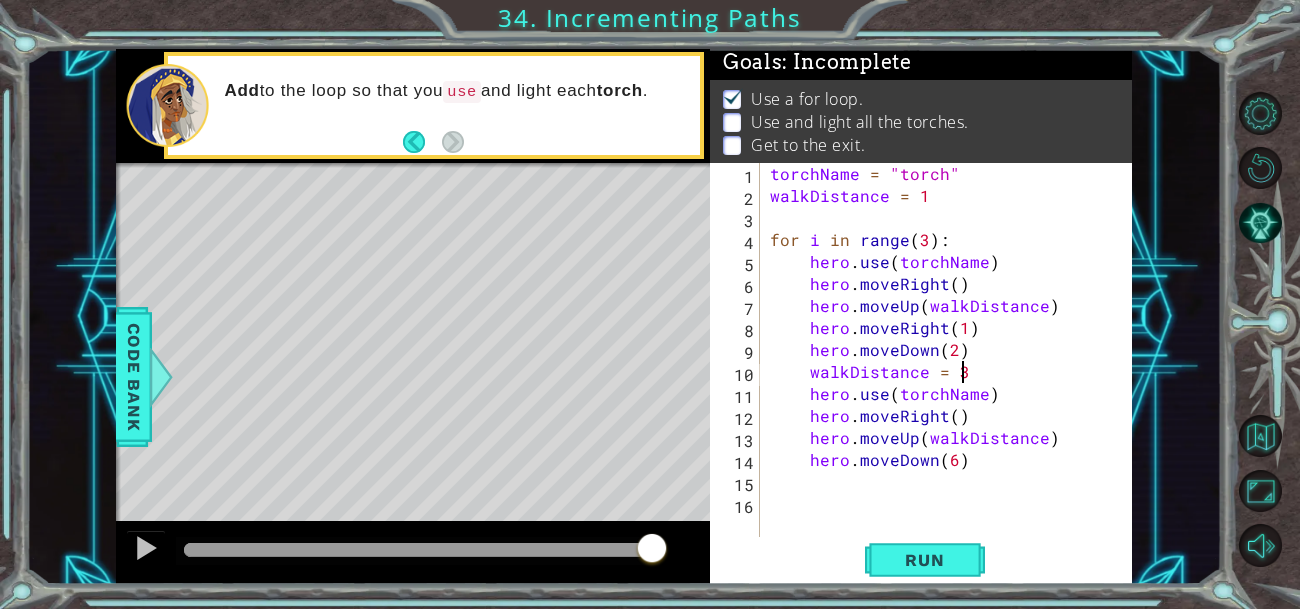 click on "torchName   =   "torch" walkDistance   =   1 for   i   in   range ( 3 ) :      hero . use ( torchName )      hero . moveRight ( )      hero . moveUp ( walkDistance )      hero . moveRight ( 1 )      hero . moveDown ( 2 )      walkDistance   =   3      hero . use ( torchName )      hero . moveRight ( )      hero . moveUp ( walkDistance )      hero . moveDown ( 6 )" at bounding box center (952, 372) 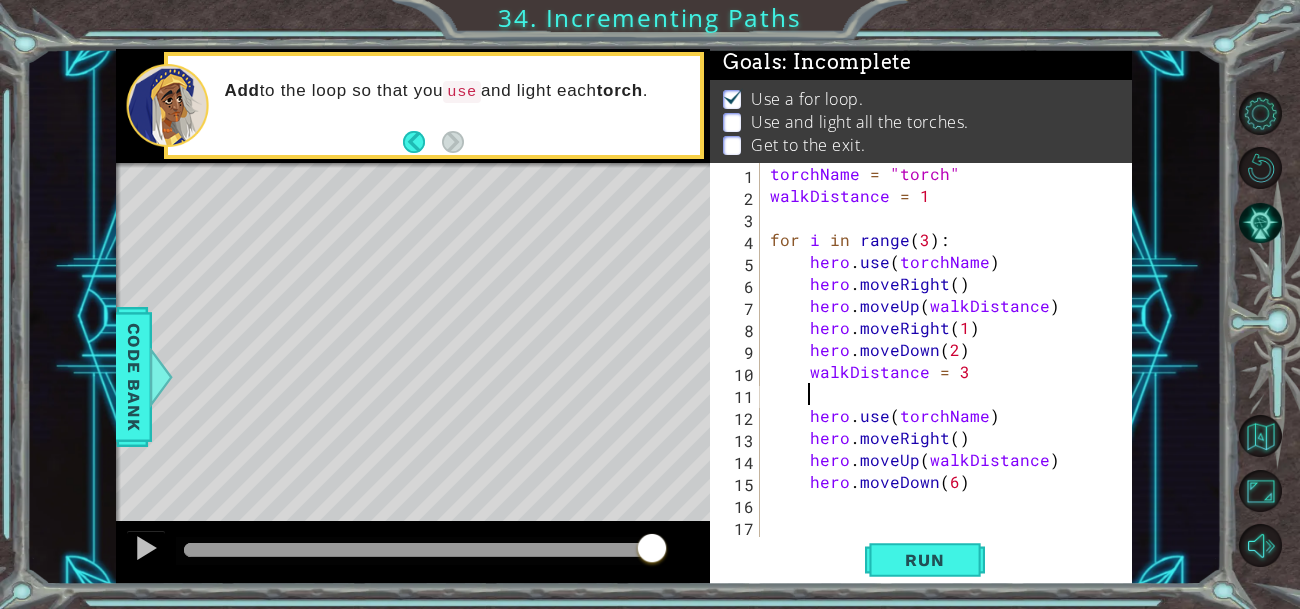 paste 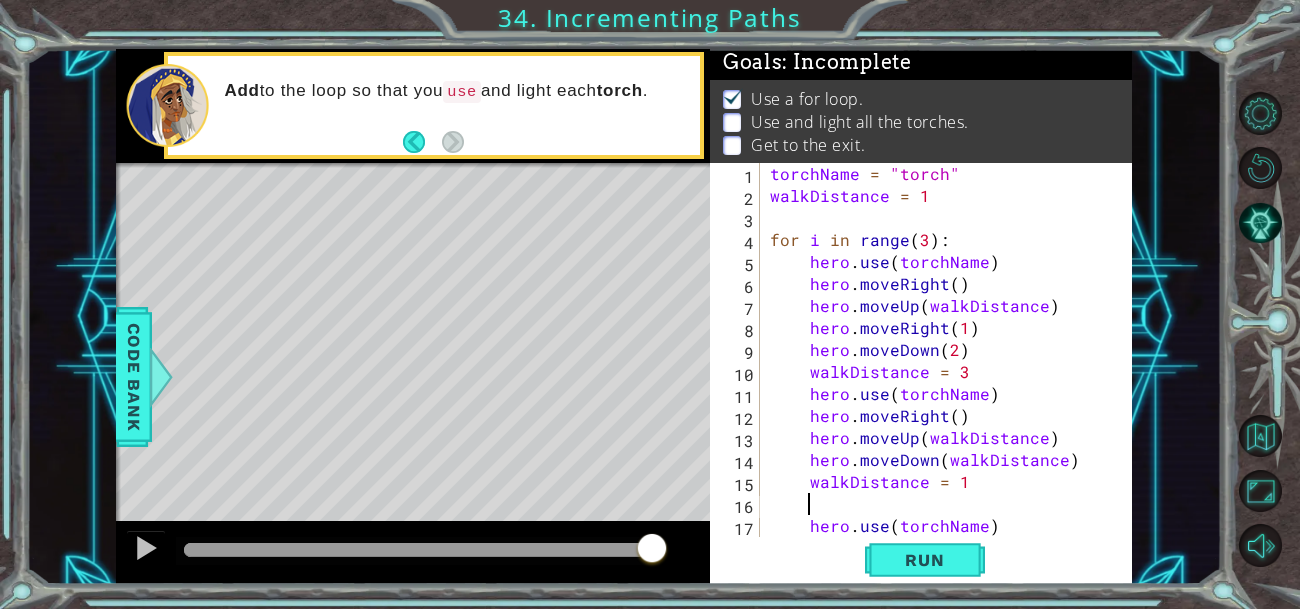 scroll, scrollTop: 0, scrollLeft: 0, axis: both 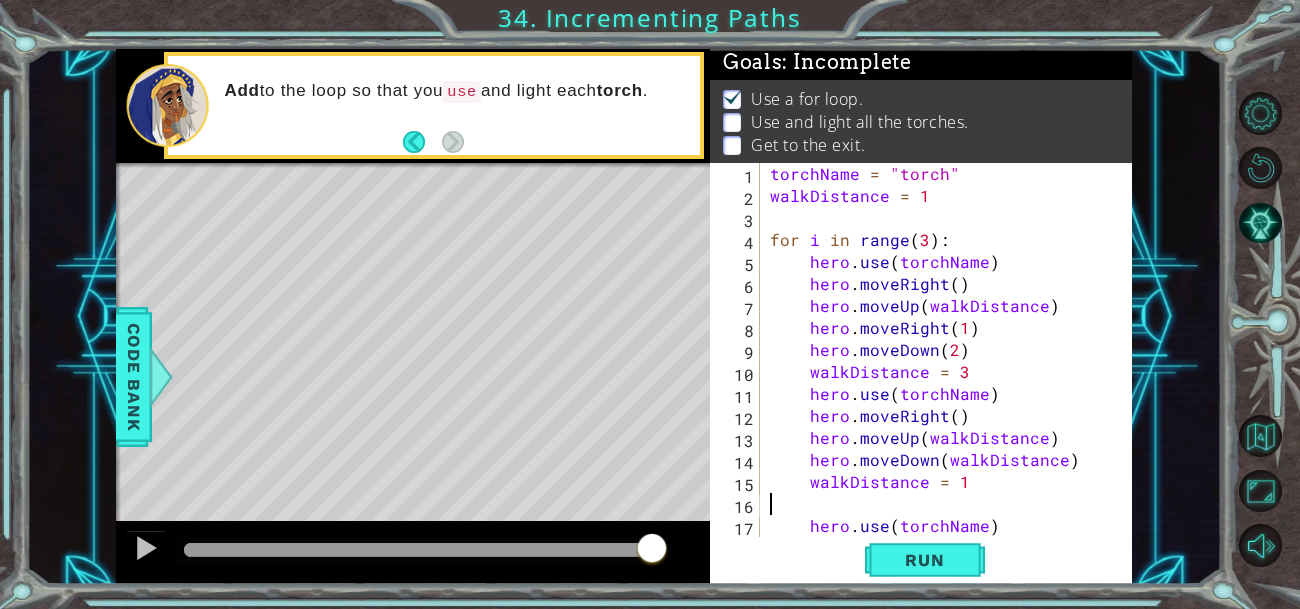 type on "\" 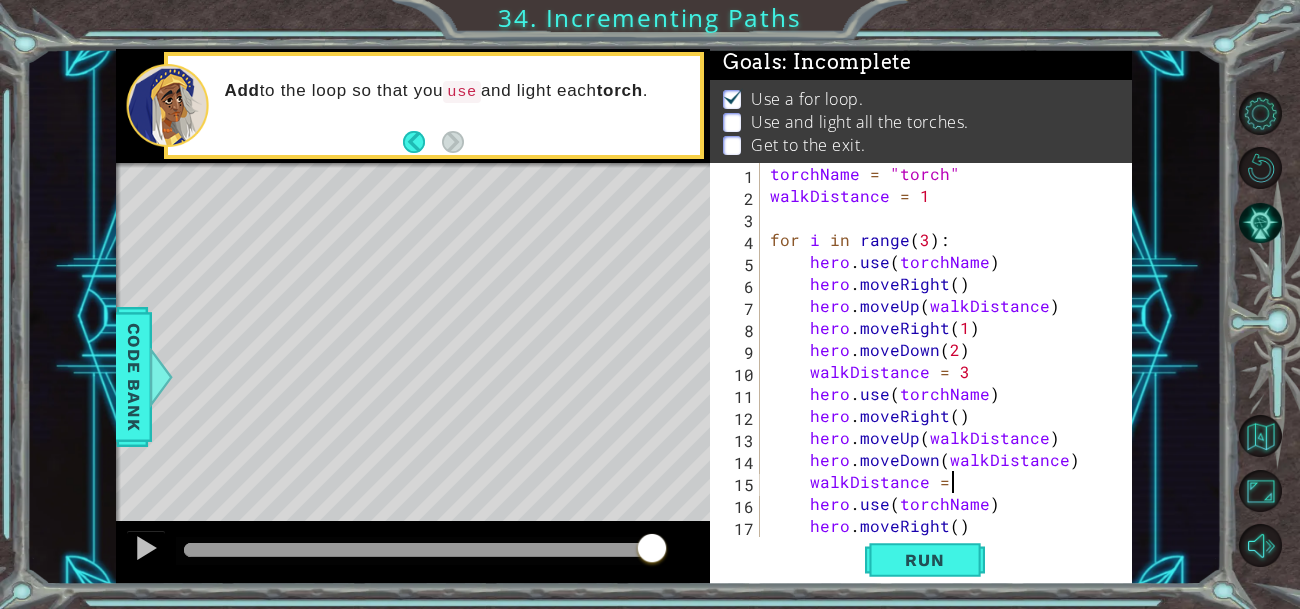 scroll, scrollTop: 0, scrollLeft: 10, axis: horizontal 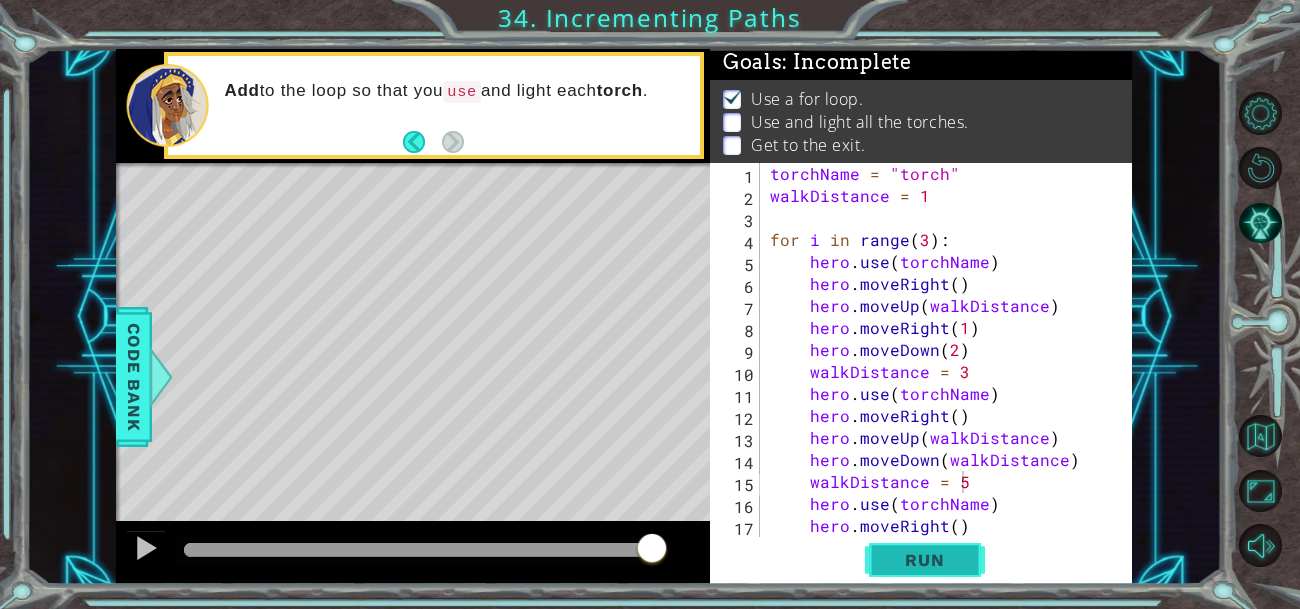 click on "Run" at bounding box center (925, 559) 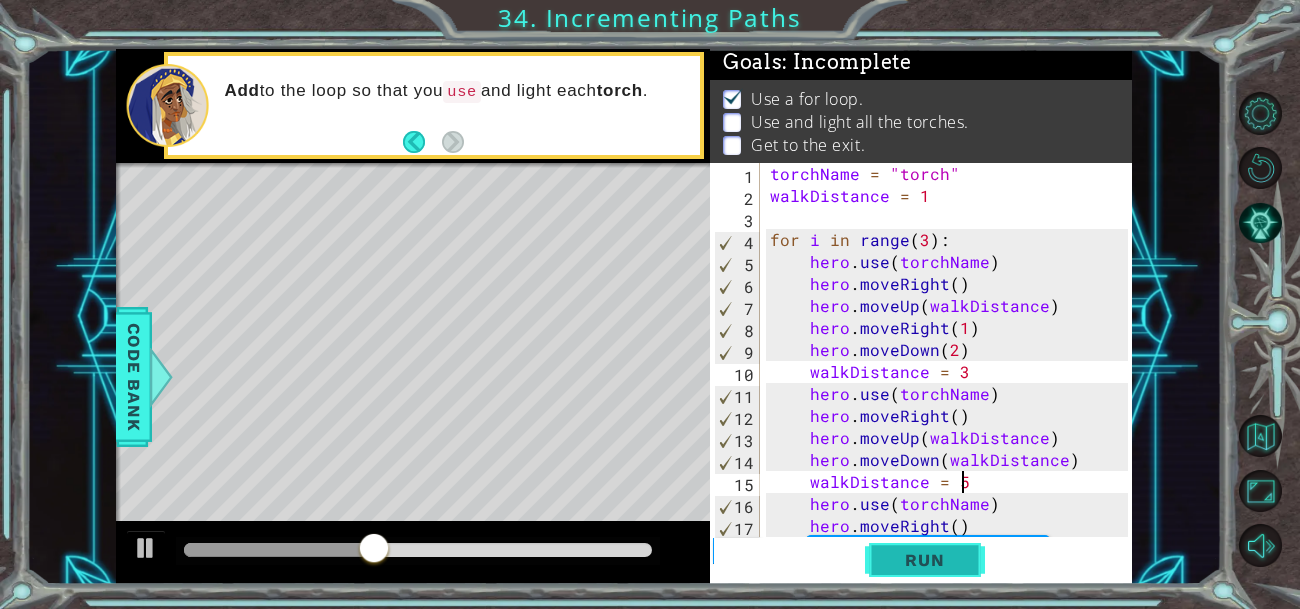 click on "Run" at bounding box center [925, 559] 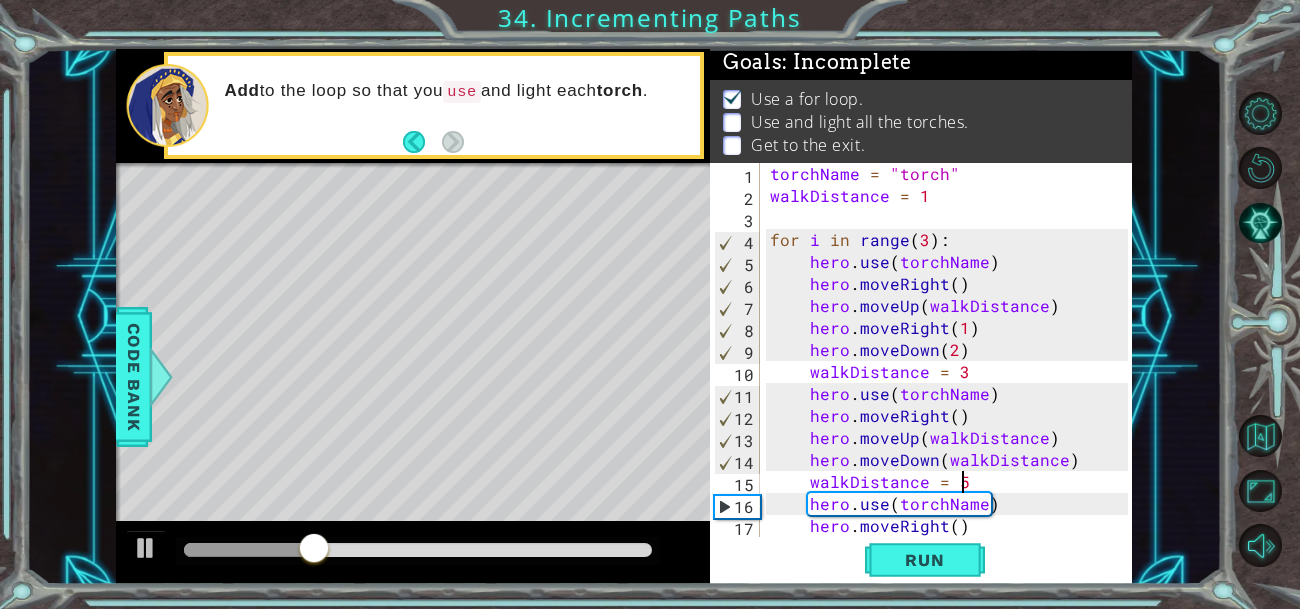 click on "torchName   =   "torch" walkDistance   =   1 for   i   in   range ( 3 ) :      hero . use ( torchName )      hero . moveRight ( )      hero . moveUp ( walkDistance )      hero . moveRight ( 1 )      hero . moveDown ( 2 )      walkDistance   =   3      hero . use ( torchName )      hero . moveRight ( )      hero . moveUp ( walkDistance )      hero . moveDown ( walkDistance )      walkDistance   =   5      hero . use ( torchName )      hero . moveRight ( )      hero . moveUp ( walkDistance )" at bounding box center [952, 372] 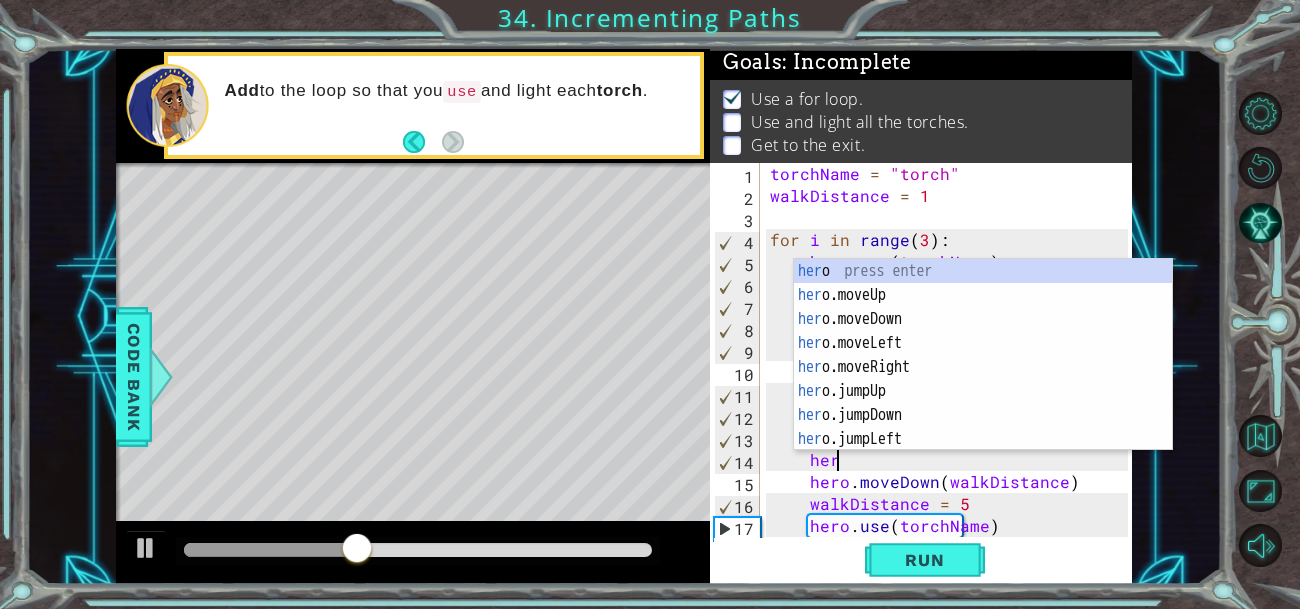 scroll, scrollTop: 0, scrollLeft: 2, axis: horizontal 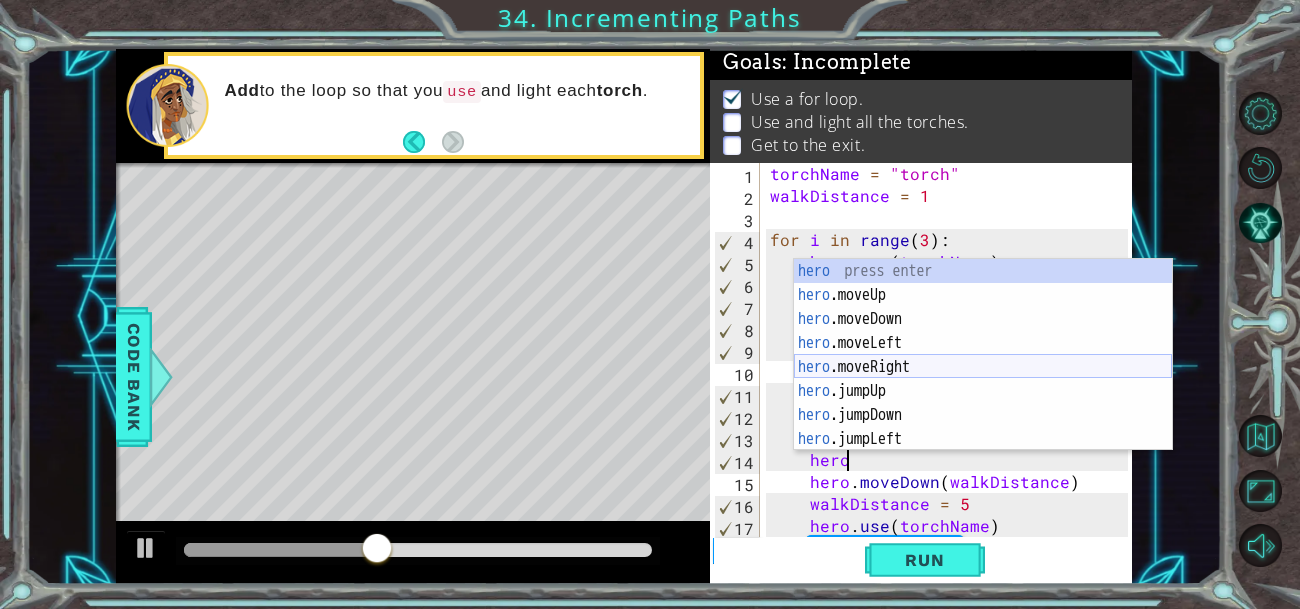 click on "hero press enter hero .moveUp press enter hero .moveDown press enter hero .moveLeft press enter hero .moveRight press enter hero .jumpUp press enter hero .jumpDown press enter hero .jumpLeft press enter hero .jumpRight press enter" at bounding box center [983, 379] 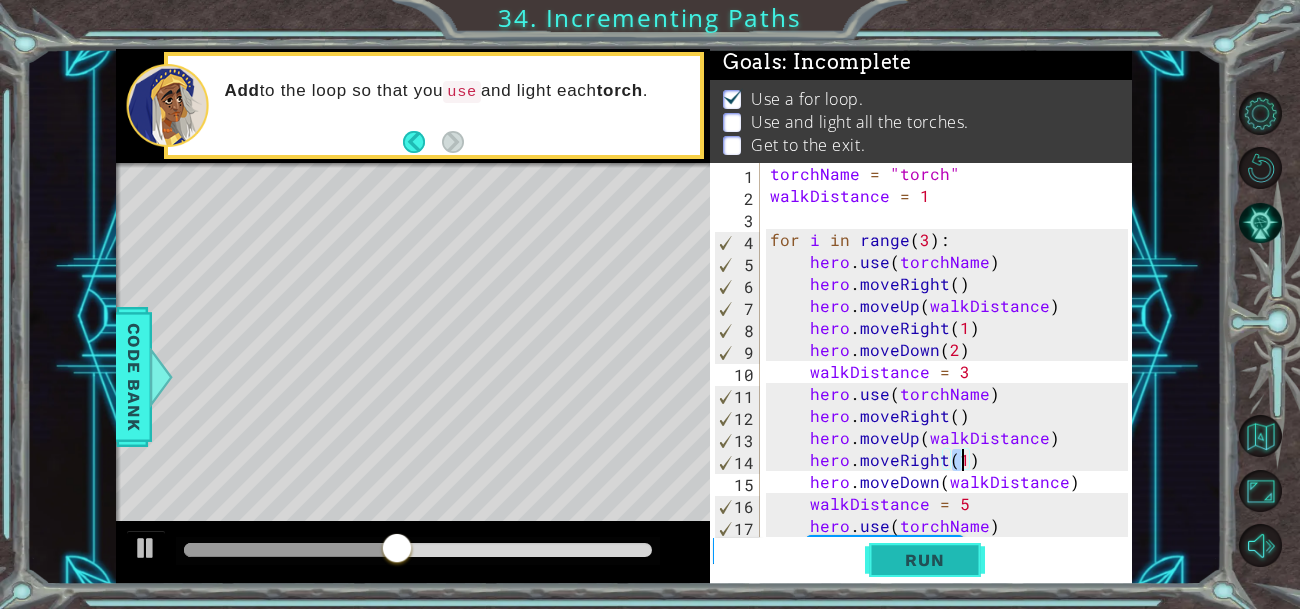 click on "Run" at bounding box center (925, 559) 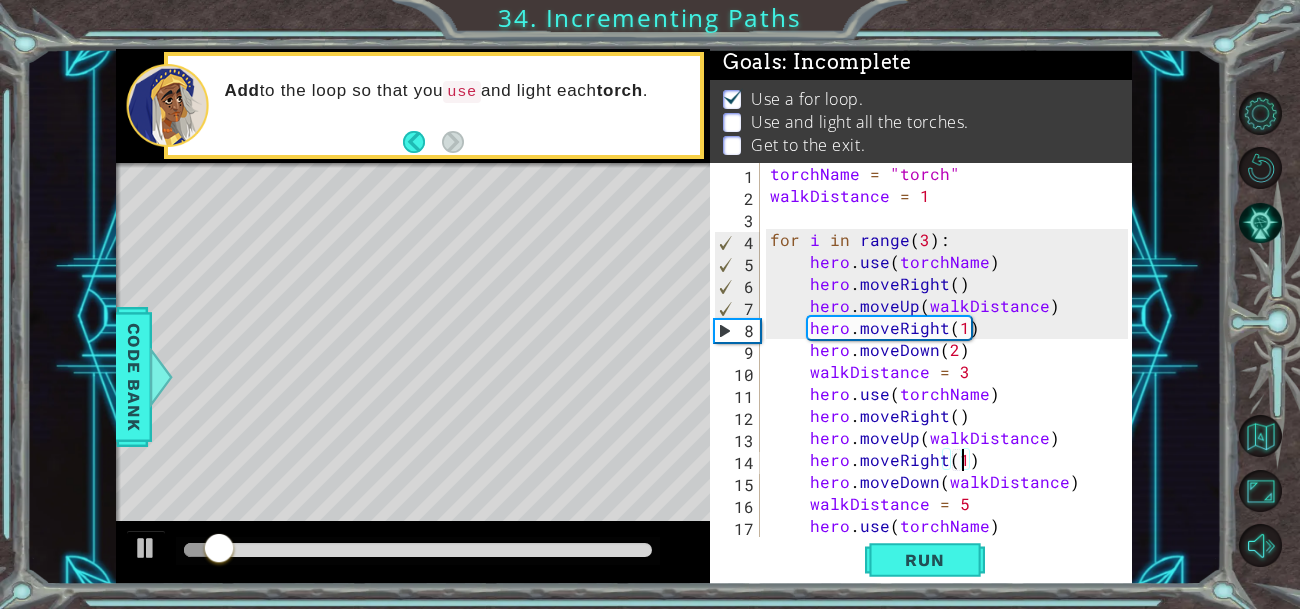 scroll, scrollTop: 110, scrollLeft: 0, axis: vertical 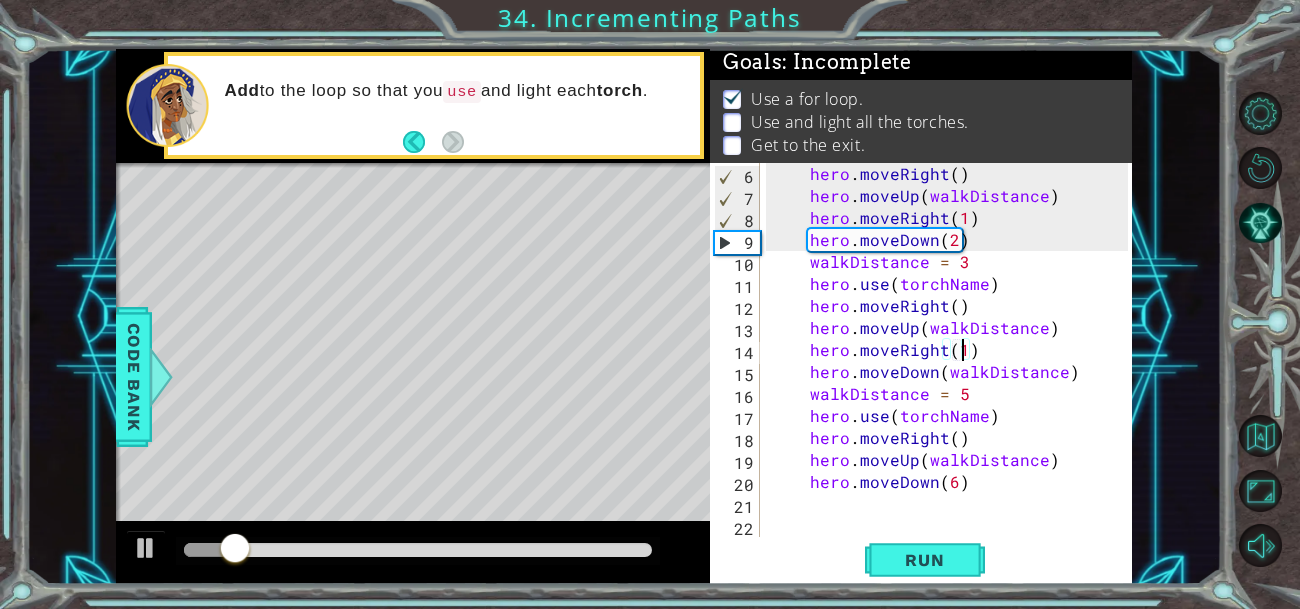 click on "hero . moveRight ( )      hero . moveUp ( walkDistance )      hero . moveRight ( 1 )      hero . moveDown ( 2 )      walkDistance   =   3      hero . use ( torchName )      hero . moveRight ( )      hero . moveUp ( walkDistance )      hero . moveRight ( 1 )      hero . moveDown ( walkDistance )      walkDistance   =   5      hero . use ( torchName )      hero . moveRight ( )      hero . moveUp ( walkDistance )      hero . moveDown ( 6 )" at bounding box center (952, 372) 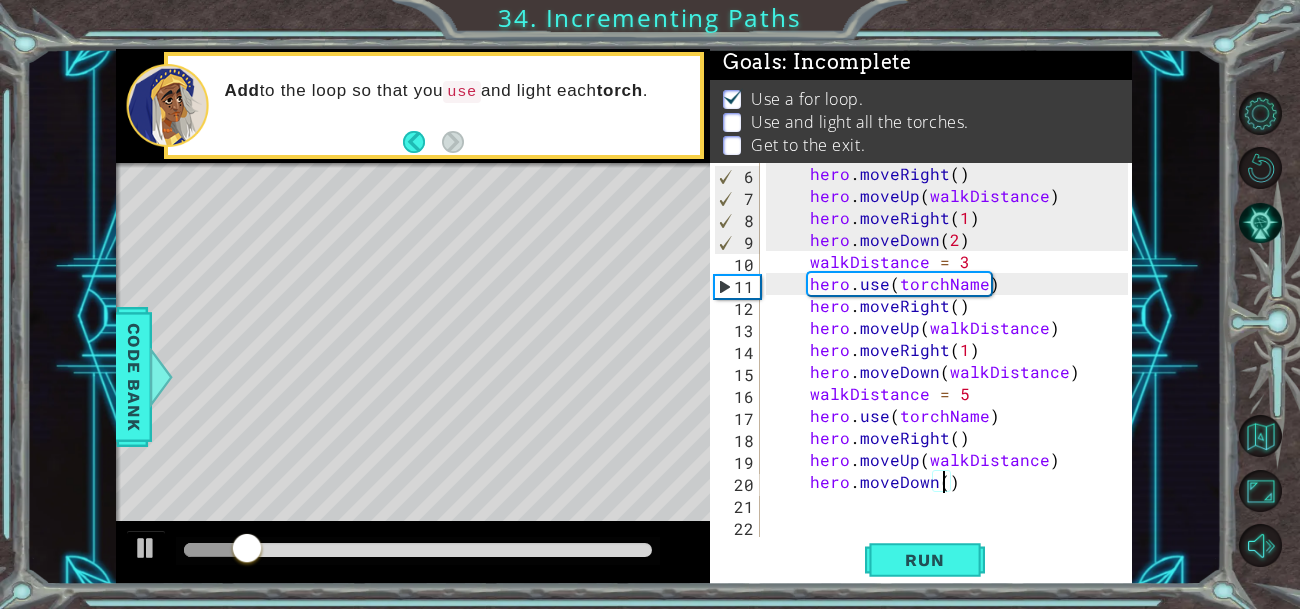 scroll, scrollTop: 0, scrollLeft: 11, axis: horizontal 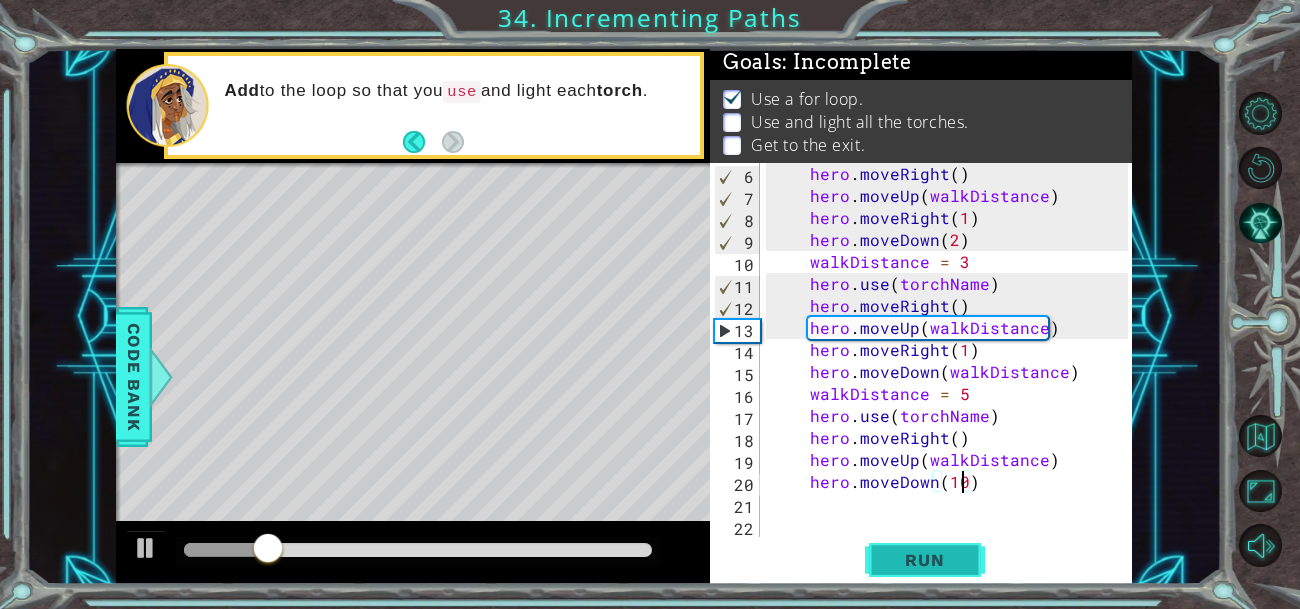 click on "Run" at bounding box center (924, 560) 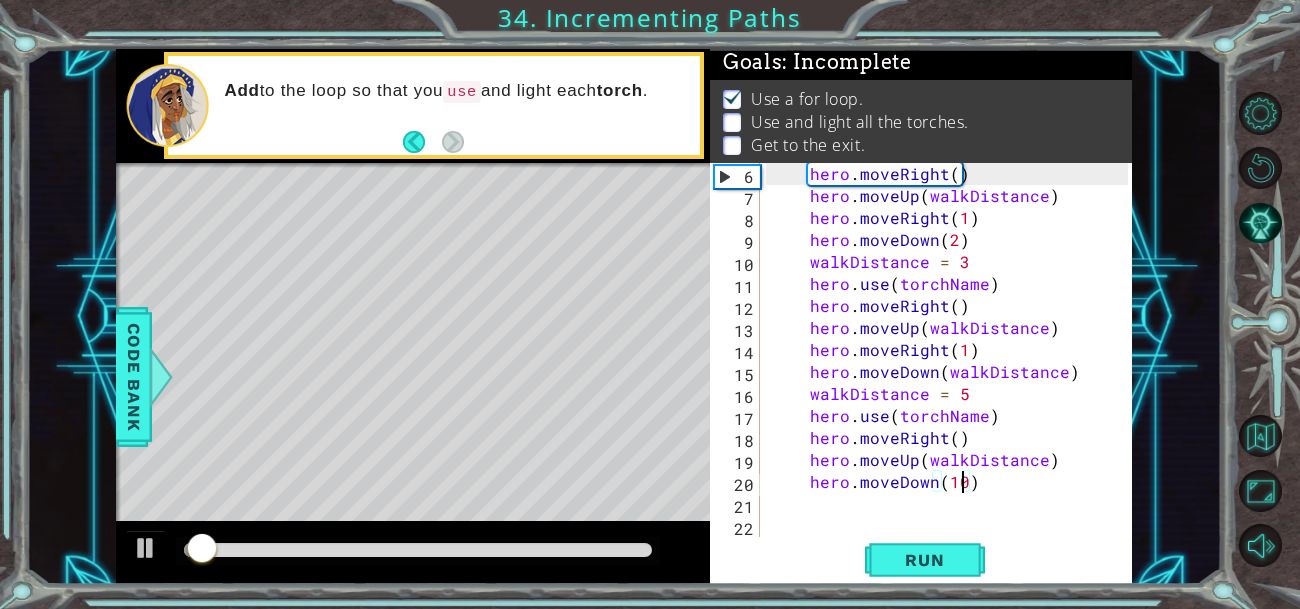 click on "hero . moveRight ( )      hero . moveUp ( walkDistance )      hero . moveRight ( 1 )      hero . moveDown ( 2 )      walkDistance   =   3      hero . use ( torchName )      hero . moveRight ( )      hero . moveUp ( walkDistance )      hero . moveRight ( 1 )      hero . moveDown ( walkDistance )      walkDistance   =   5      hero . use ( torchName )      hero . moveRight ( )      hero . moveUp ( walkDistance )      hero . moveDown ( 10 )" at bounding box center (952, 372) 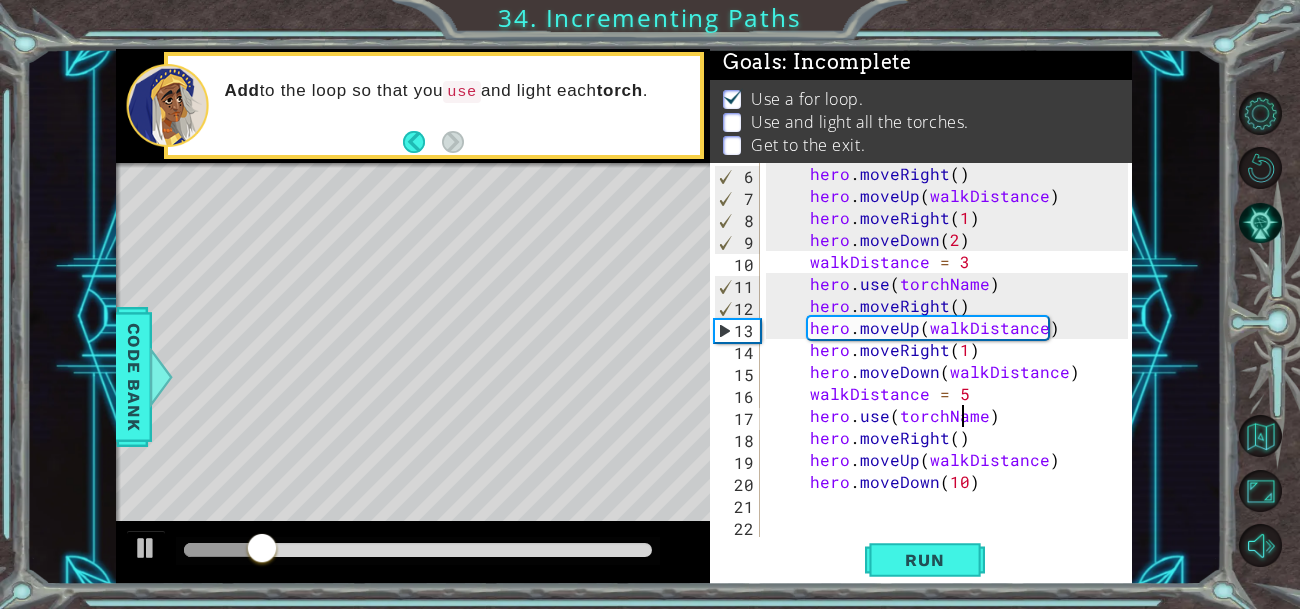 scroll, scrollTop: 0, scrollLeft: 0, axis: both 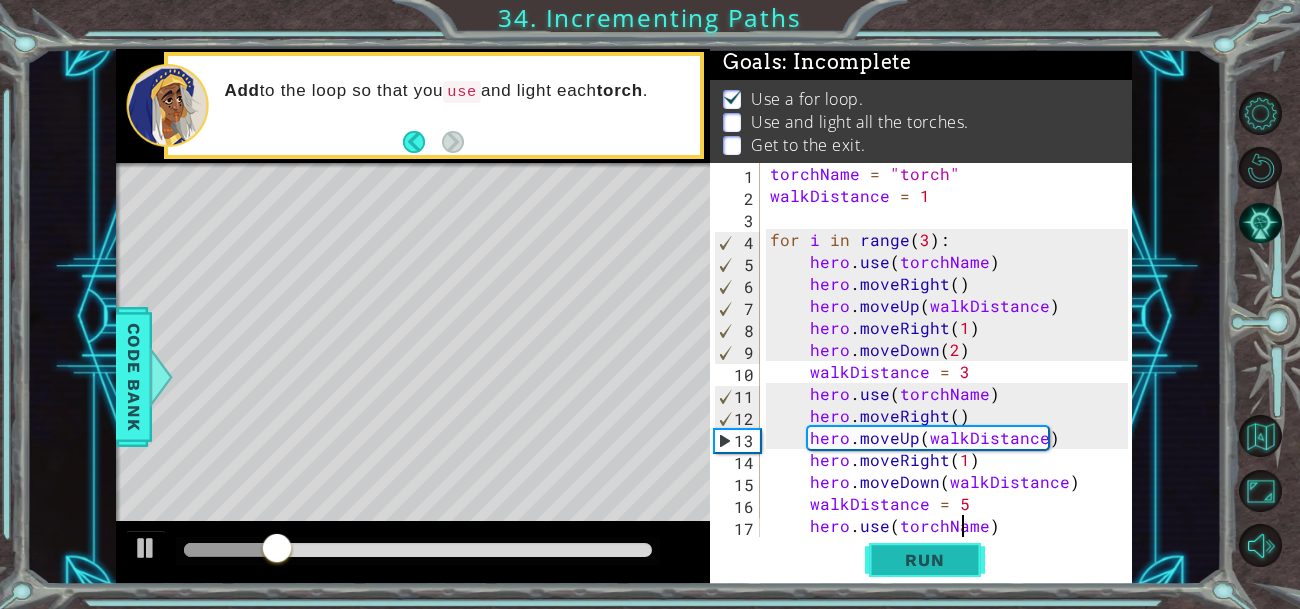 click on "Run" at bounding box center (925, 559) 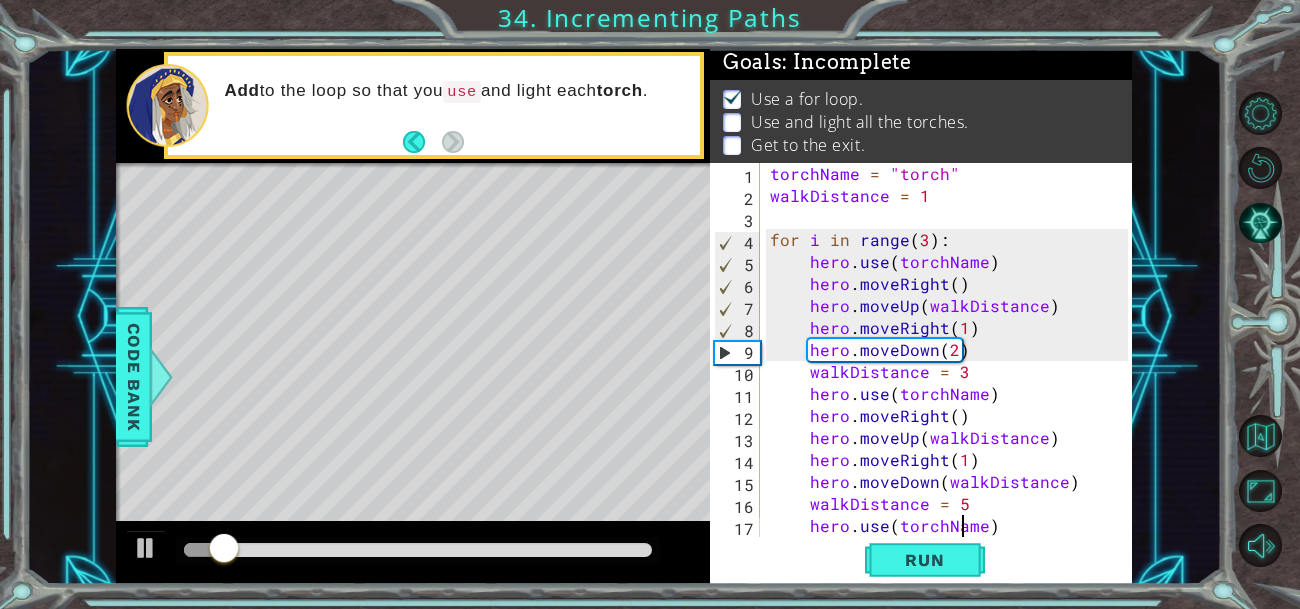 click on "torchName   =   "torch" walkDistance   =   1 for   i   in   range ( 3 ) :      hero . use ( torchName )      hero . moveRight ( )      hero . moveUp ( walkDistance )      hero . moveRight ( 1 )      hero . moveDown ( 2 )      walkDistance   =   3      hero . use ( torchName )      hero . moveRight ( )      hero . moveUp ( walkDistance )      hero . moveRight ( 1 )      hero . moveDown ( walkDistance )      walkDistance   =   5      hero . use ( torchName )      hero . moveRight ( )" at bounding box center (952, 372) 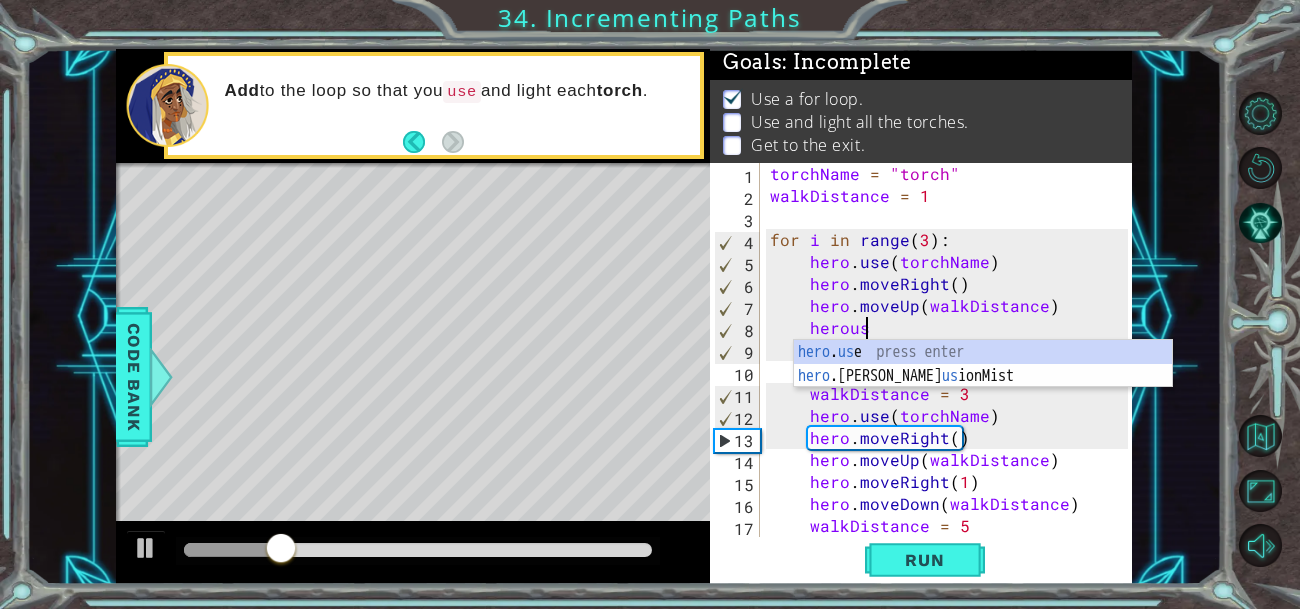 scroll, scrollTop: 0, scrollLeft: 4, axis: horizontal 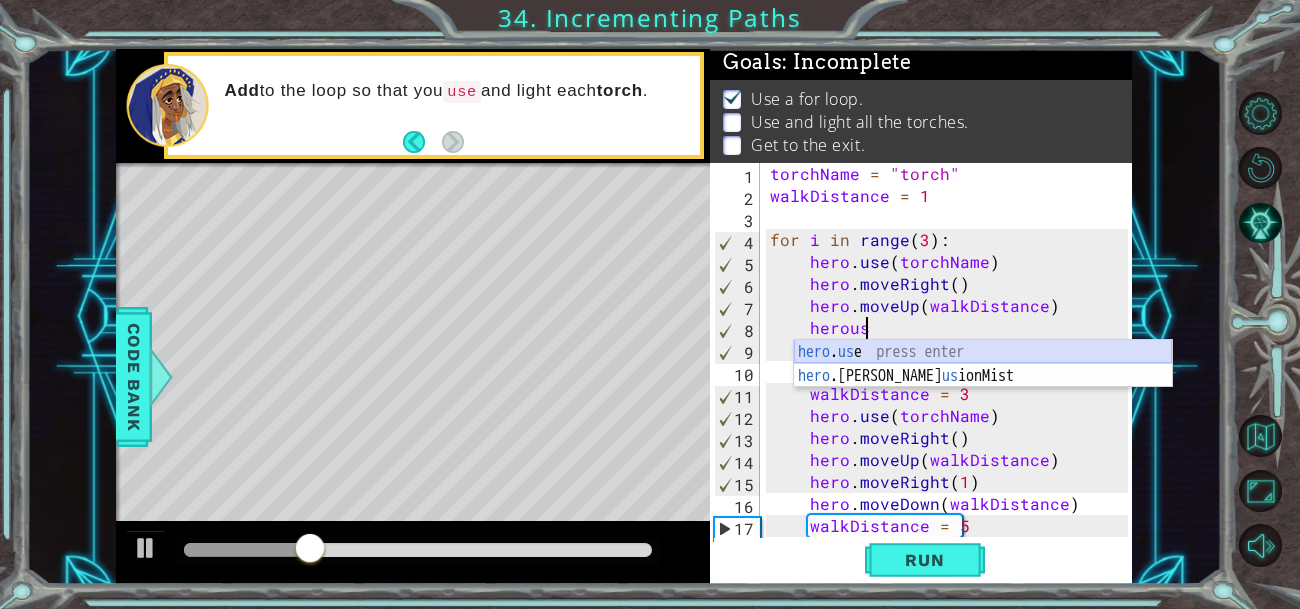 click on "hero . us e press enter hero .[PERSON_NAME] us ionMist press enter" at bounding box center [983, 388] 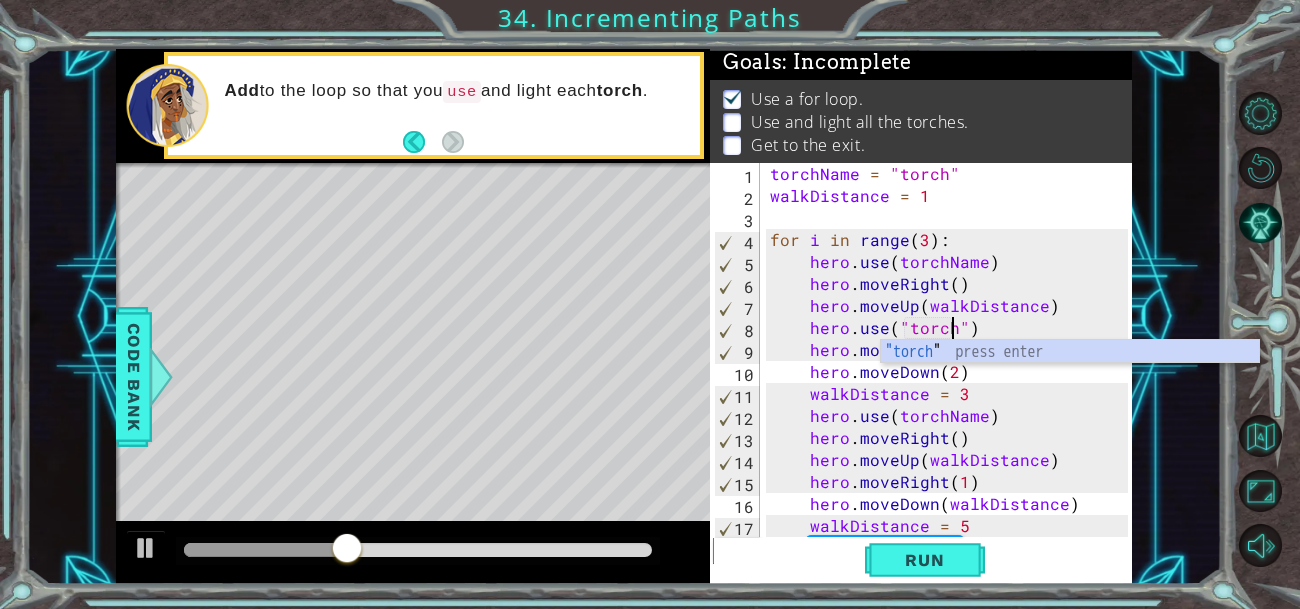 scroll, scrollTop: 0, scrollLeft: 11, axis: horizontal 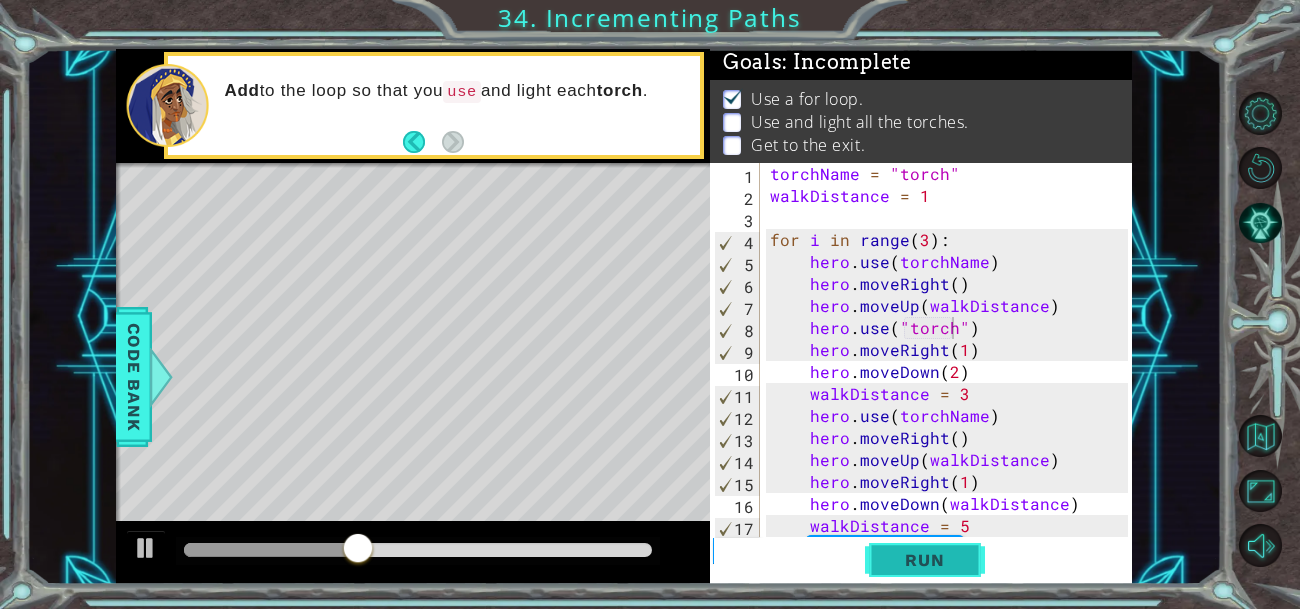 click on "Run" at bounding box center (925, 559) 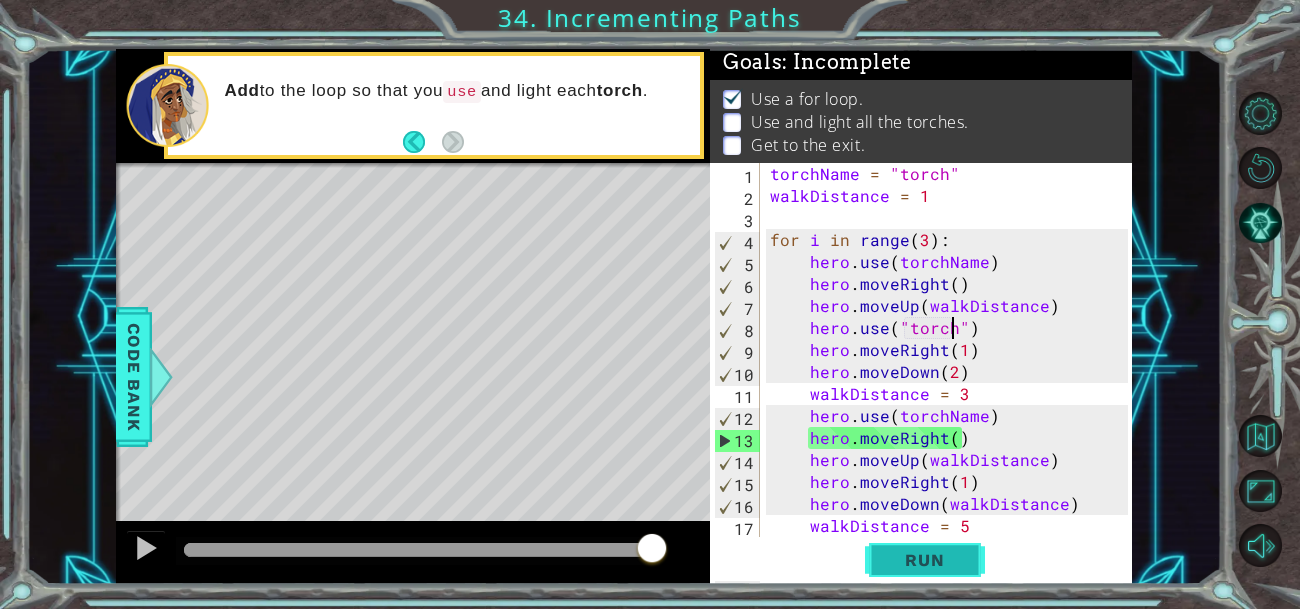 click on "Run" at bounding box center (924, 560) 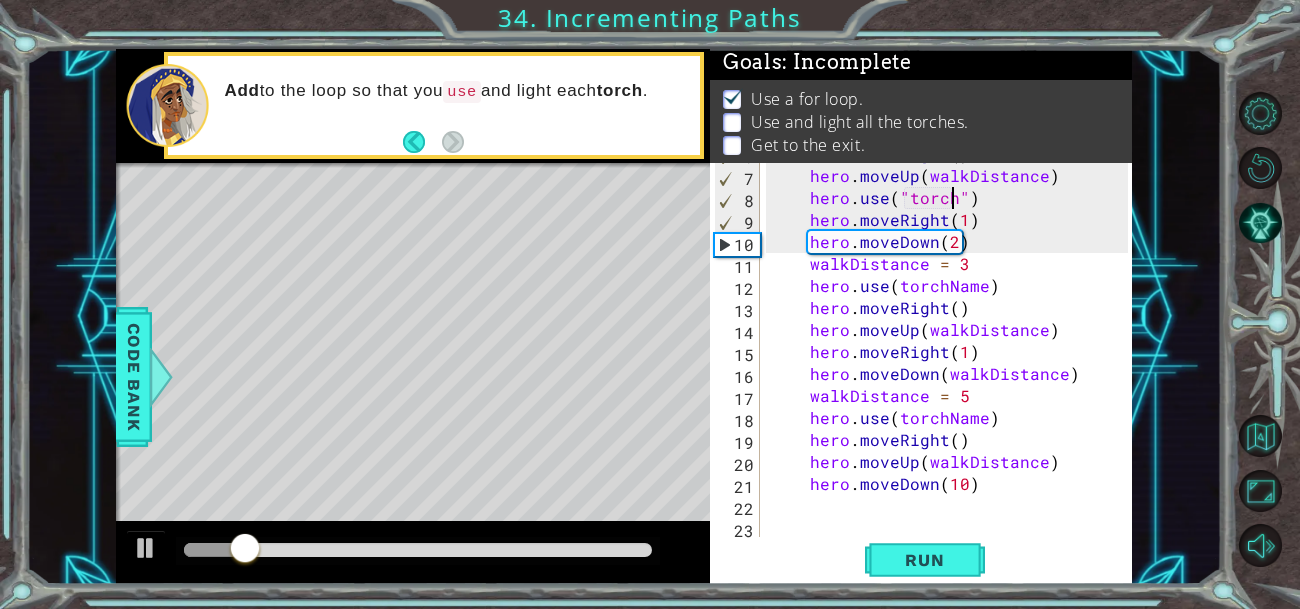 scroll, scrollTop: 129, scrollLeft: 0, axis: vertical 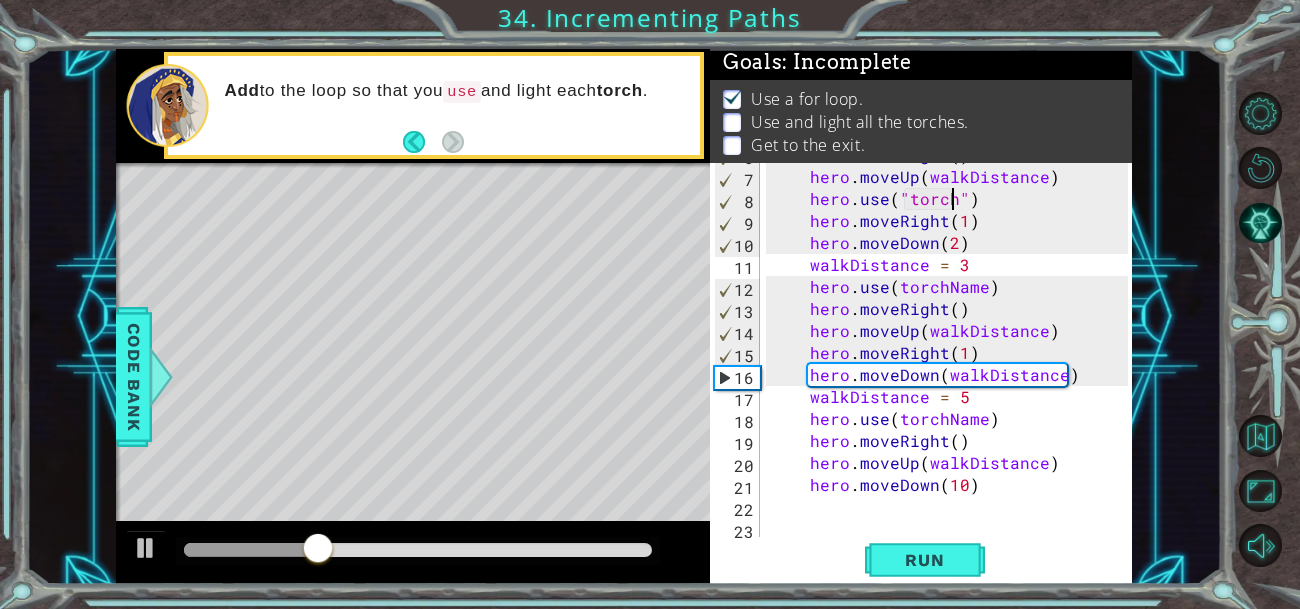 click on "hero . moveRight ( )      hero . moveUp ( walkDistance )      hero . use ( "torch" )      hero . moveRight ( 1 )      hero . moveDown ( 2 )      walkDistance   =   3      hero . use ( torchName )      hero . moveRight ( )      hero . moveUp ( walkDistance )      hero . moveRight ( 1 )      hero . moveDown ( walkDistance )      walkDistance   =   5      hero . use ( torchName )      hero . moveRight ( )      hero . moveUp ( walkDistance )      hero . moveDown ( 10 )" at bounding box center (952, 353) 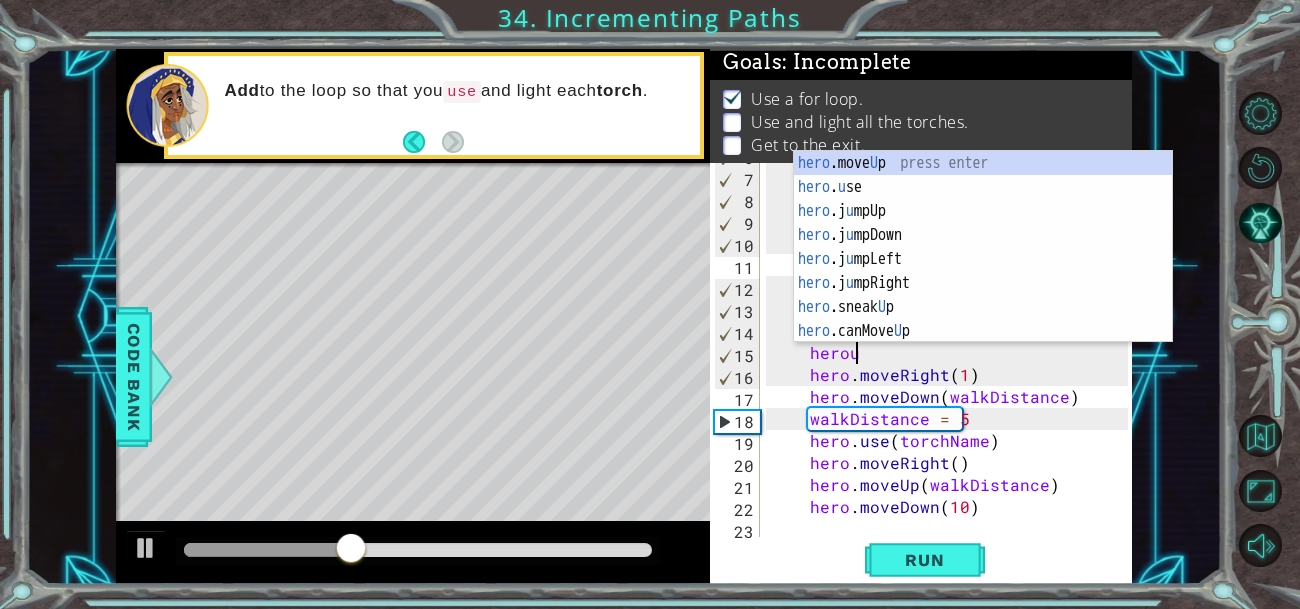 scroll, scrollTop: 0, scrollLeft: 4, axis: horizontal 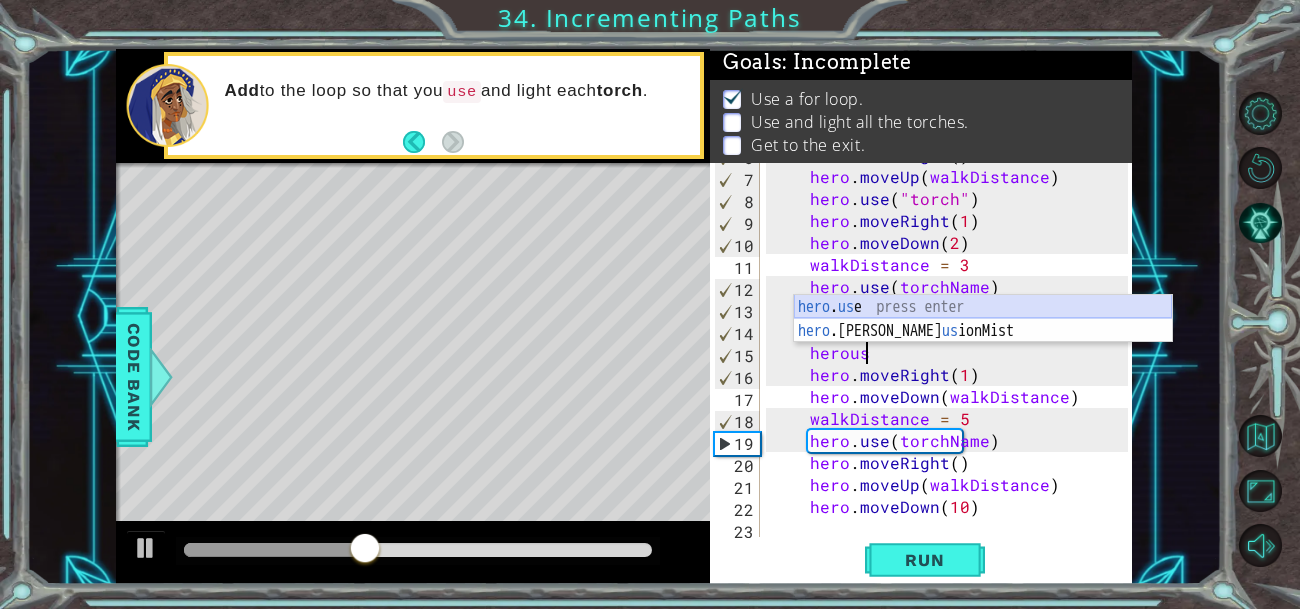 click on "hero . us e press enter hero .[PERSON_NAME] us ionMist press enter" at bounding box center [983, 343] 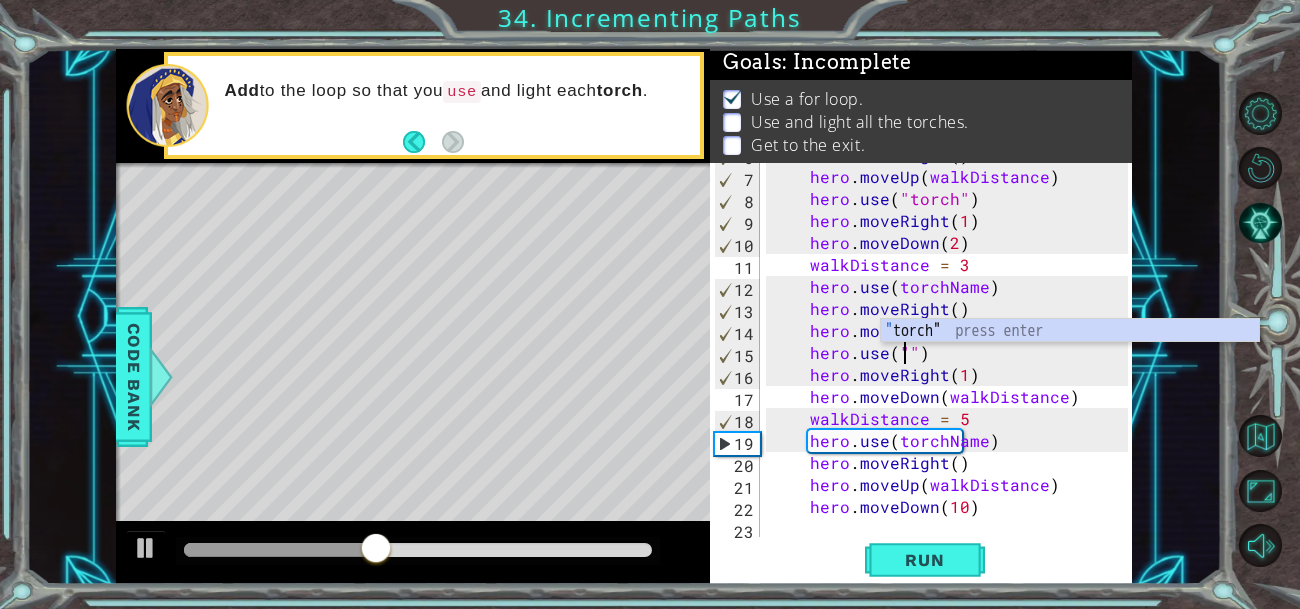 scroll, scrollTop: 0, scrollLeft: 9, axis: horizontal 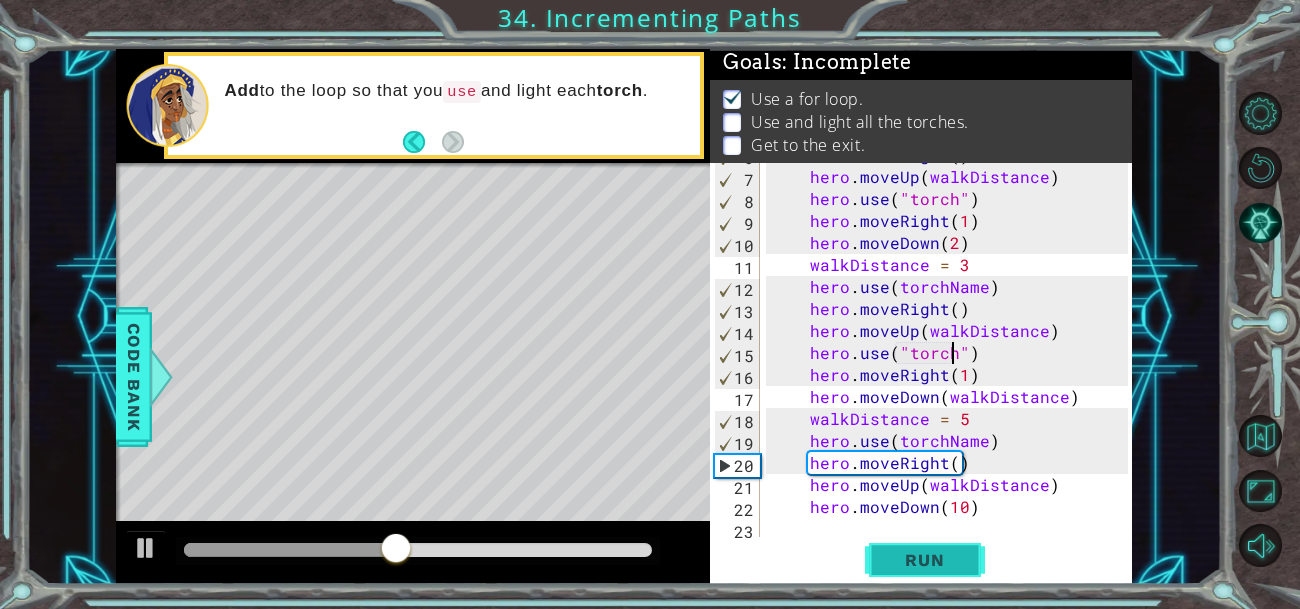 click on "Run" at bounding box center (924, 560) 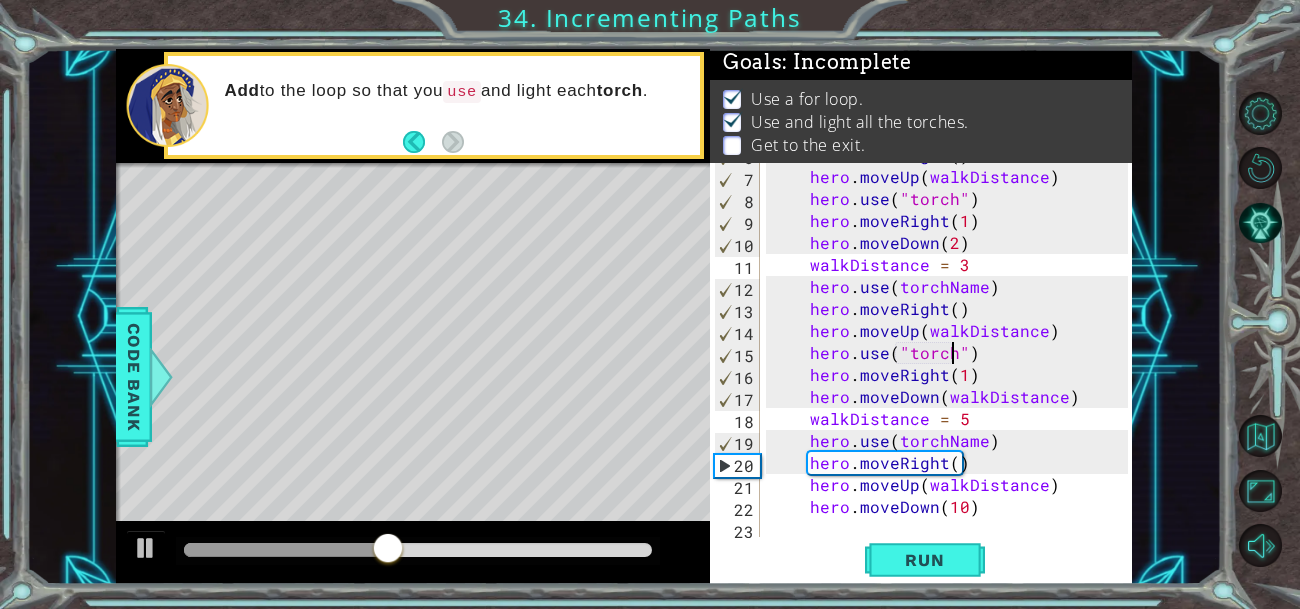 click on "hero . moveRight ( )      hero . moveUp ( walkDistance )      hero . use ( "torch" )      hero . moveRight ( 1 )      hero . moveDown ( 2 )      walkDistance   =   3      hero . use ( torchName )      hero . moveRight ( )      hero . moveUp ( walkDistance )      hero . use ( "torch" )      hero . moveRight ( 1 )      hero . moveDown ( walkDistance )      walkDistance   =   5      hero . use ( torchName )      hero . moveRight ( )      hero . moveUp ( walkDistance )      hero . moveDown ( 10 )" at bounding box center [952, 353] 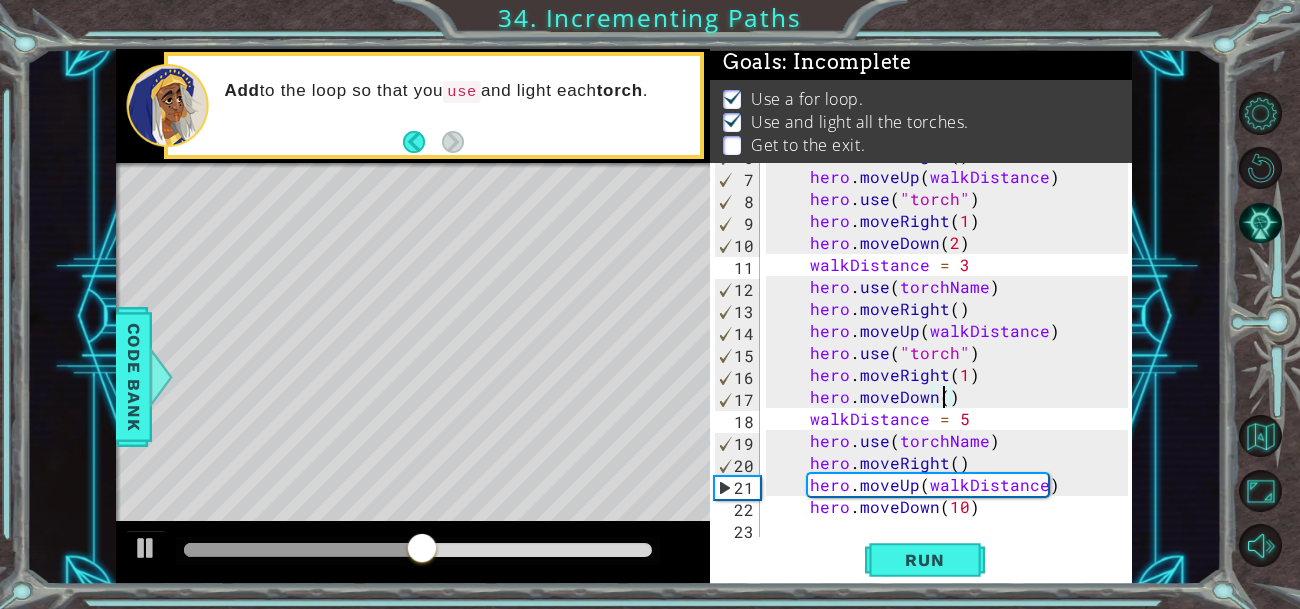 scroll, scrollTop: 0, scrollLeft: 11, axis: horizontal 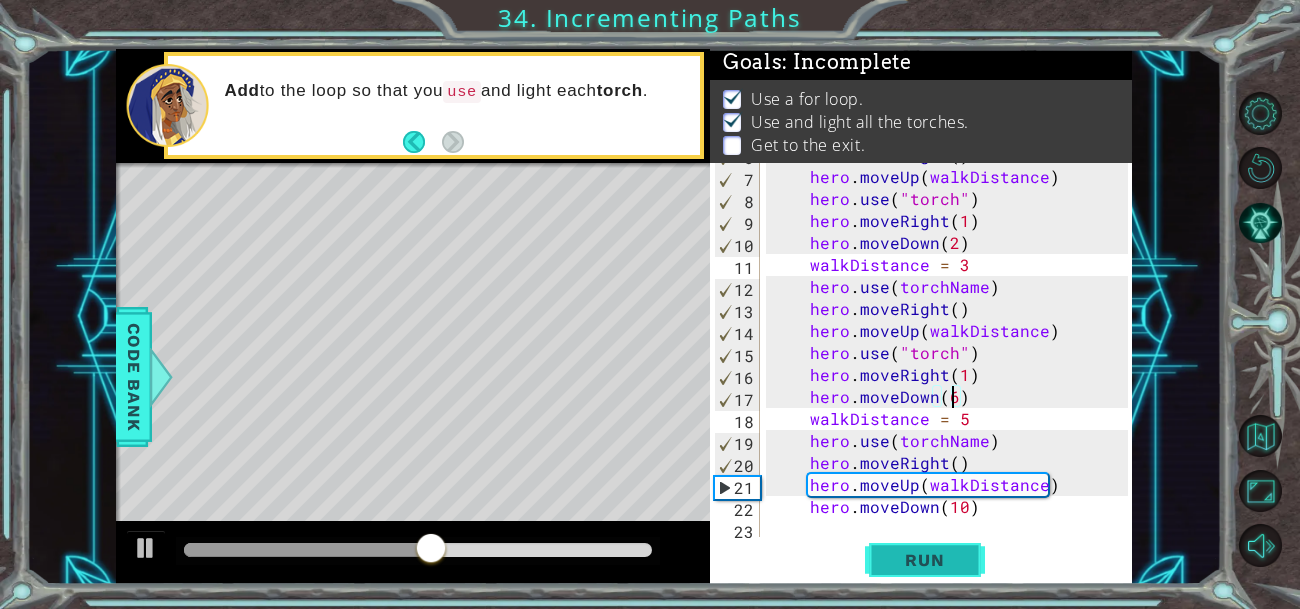 click on "Run" at bounding box center (924, 560) 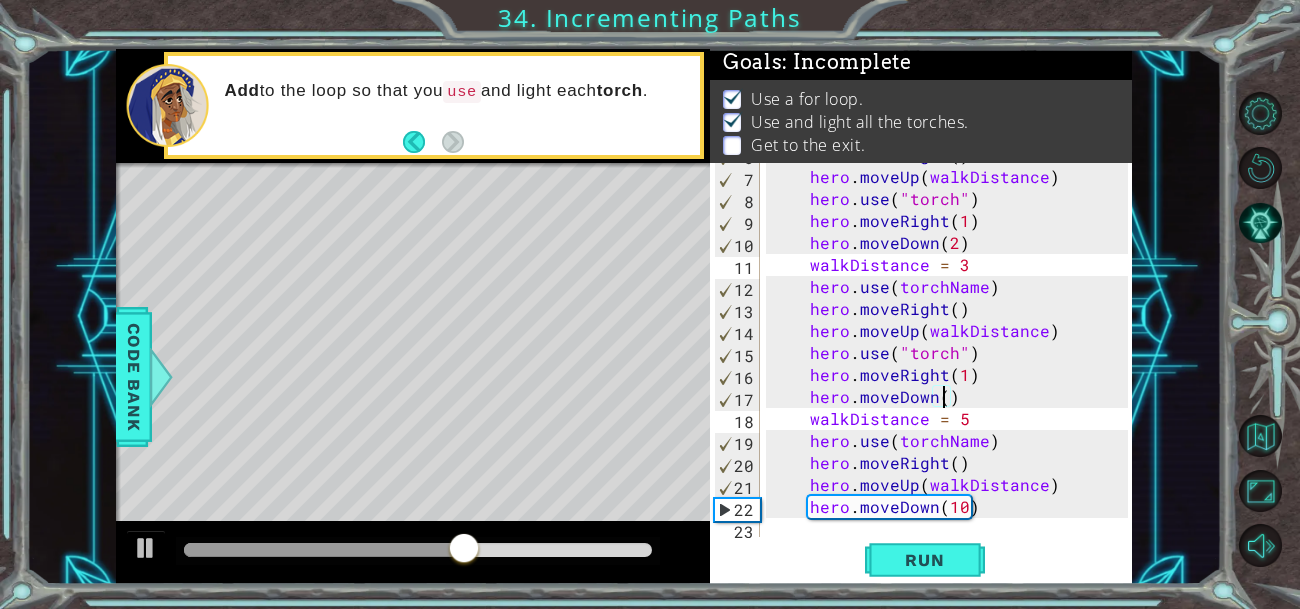 scroll, scrollTop: 0, scrollLeft: 11, axis: horizontal 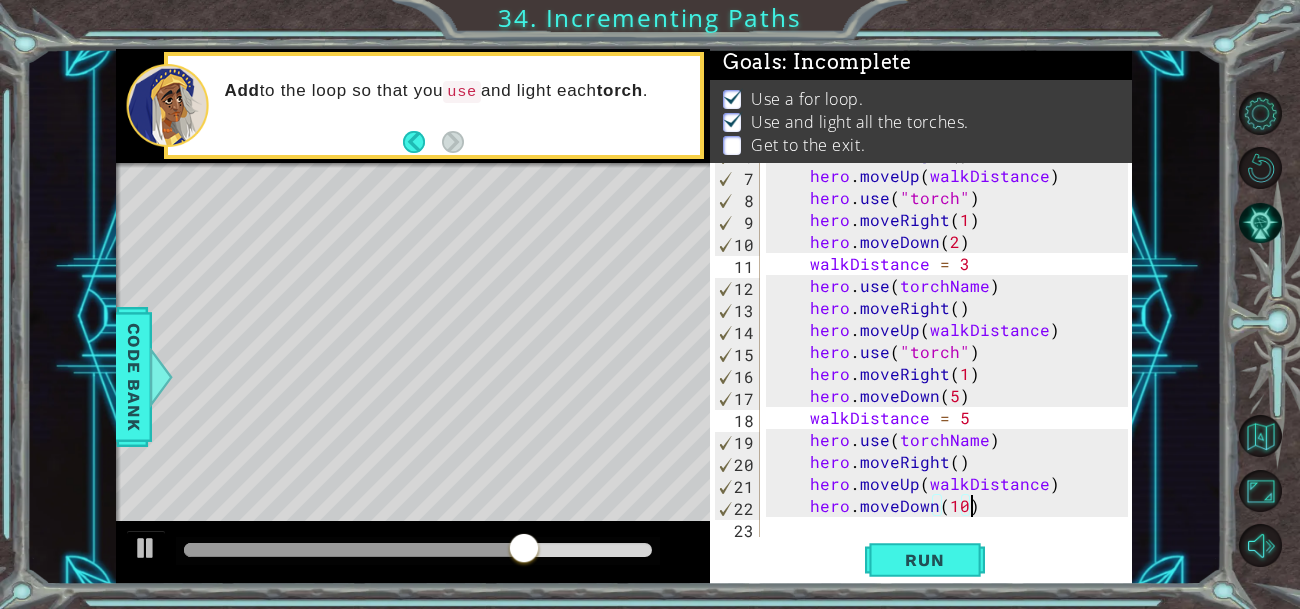 click on "hero . moveRight ( )      hero . moveUp ( walkDistance )      hero . use ( "torch" )      hero . moveRight ( 1 )      hero . moveDown ( 2 )      walkDistance   =   3      hero . use ( torchName )      hero . moveRight ( )      hero . moveUp ( walkDistance )      hero . use ( "torch" )      hero . moveRight ( 1 )      hero . moveDown ( 5 )      walkDistance   =   5      hero . use ( torchName )      hero . moveRight ( )      hero . moveUp ( walkDistance )      hero . moveDown ( 10 )" at bounding box center (952, 352) 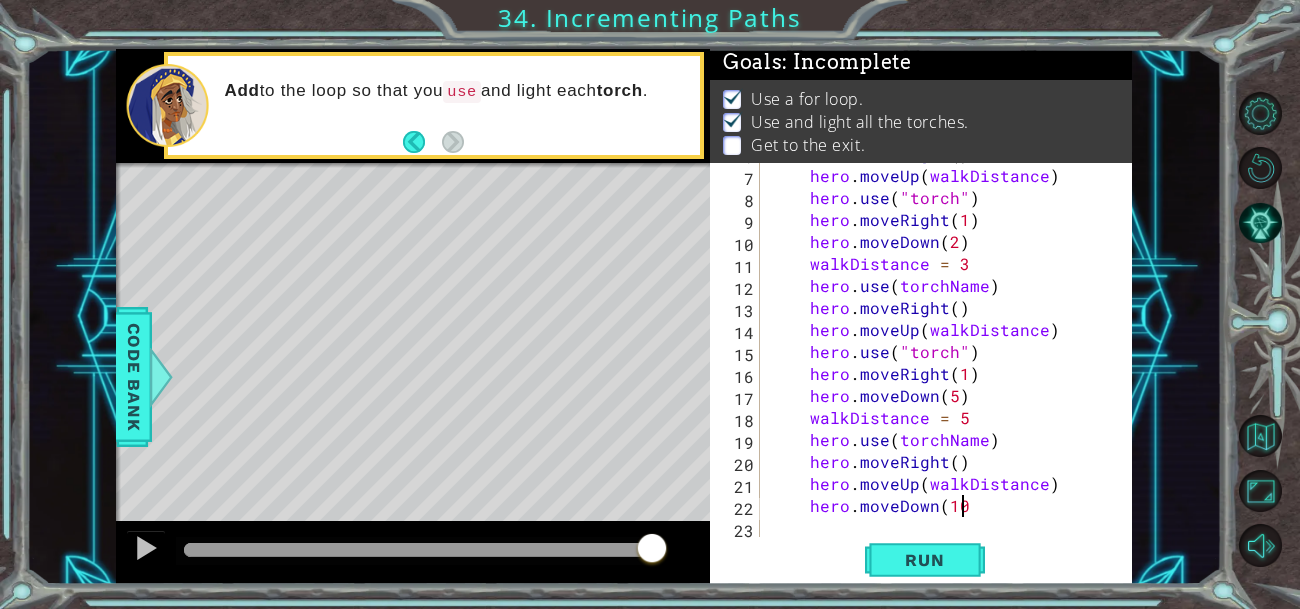 scroll, scrollTop: 0, scrollLeft: 11, axis: horizontal 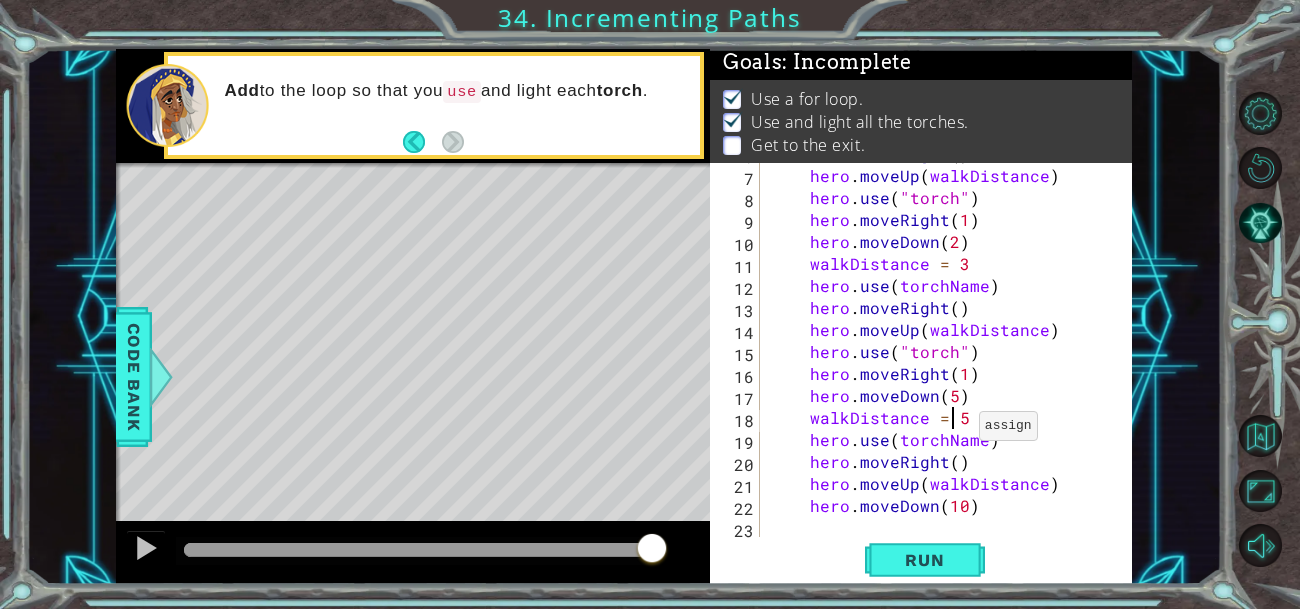 click on "hero . moveRight ( )      hero . moveUp ( walkDistance )      hero . use ( "torch" )      hero . moveRight ( 1 )      hero . moveDown ( 2 )      walkDistance   =   3      hero . use ( torchName )      hero . moveRight ( )      hero . moveUp ( walkDistance )      hero . use ( "torch" )      hero . moveRight ( 1 )      hero . moveDown ( 5 )      walkDistance   =   5      hero . use ( torchName )      hero . moveRight ( )      hero . moveUp ( walkDistance )      hero . moveDown ( 10 )" at bounding box center [952, 352] 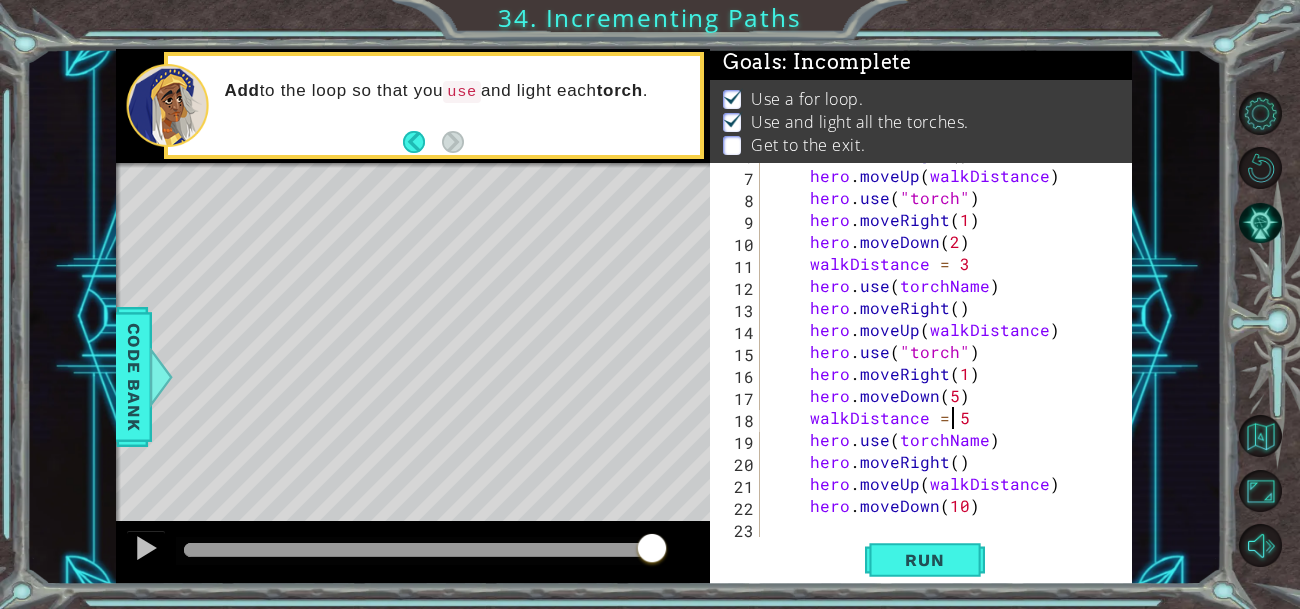 click on "hero . moveRight ( )      hero . moveUp ( walkDistance )      hero . use ( "torch" )      hero . moveRight ( 1 )      hero . moveDown ( 2 )      walkDistance   =   3      hero . use ( torchName )      hero . moveRight ( )      hero . moveUp ( walkDistance )      hero . use ( "torch" )      hero . moveRight ( 1 )      hero . moveDown ( 5 )      walkDistance   =   5      hero . use ( torchName )      hero . moveRight ( )      hero . moveUp ( walkDistance )      hero . moveDown ( 10 )" at bounding box center [952, 352] 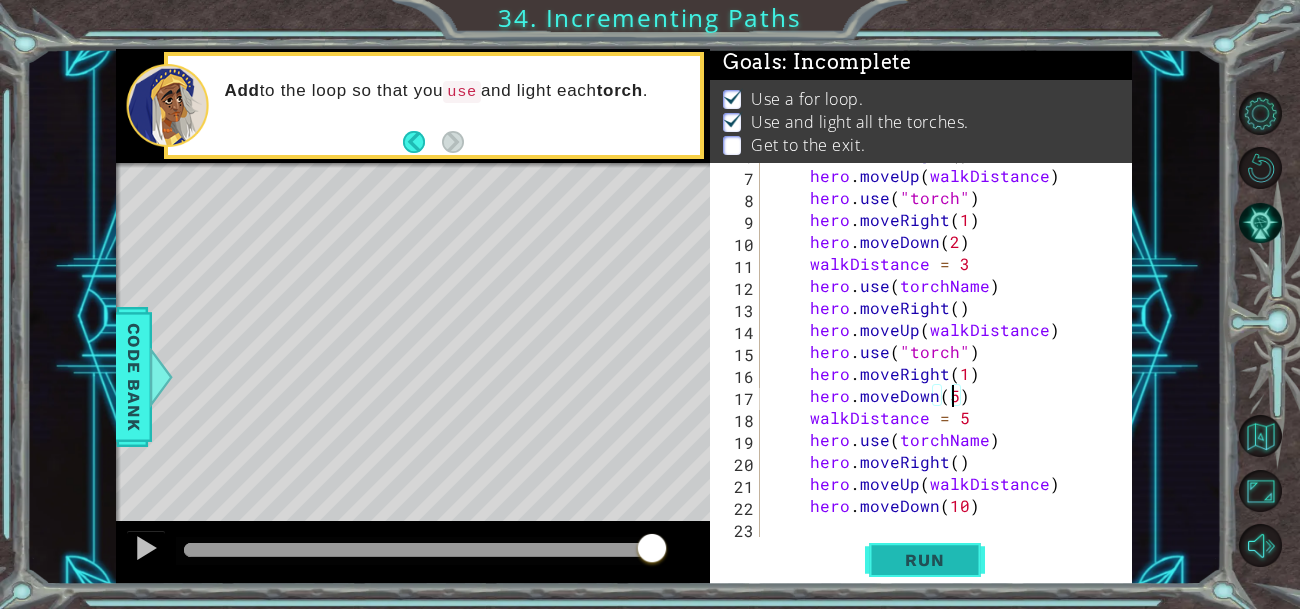 click on "Run" at bounding box center [925, 559] 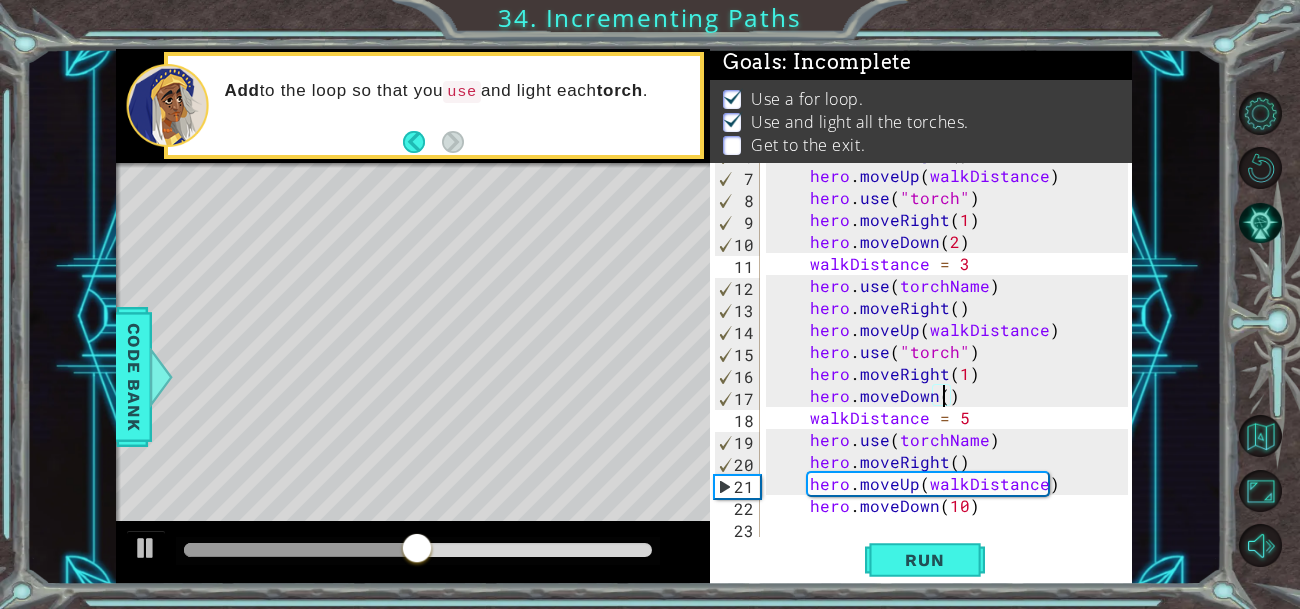 scroll, scrollTop: 0, scrollLeft: 11, axis: horizontal 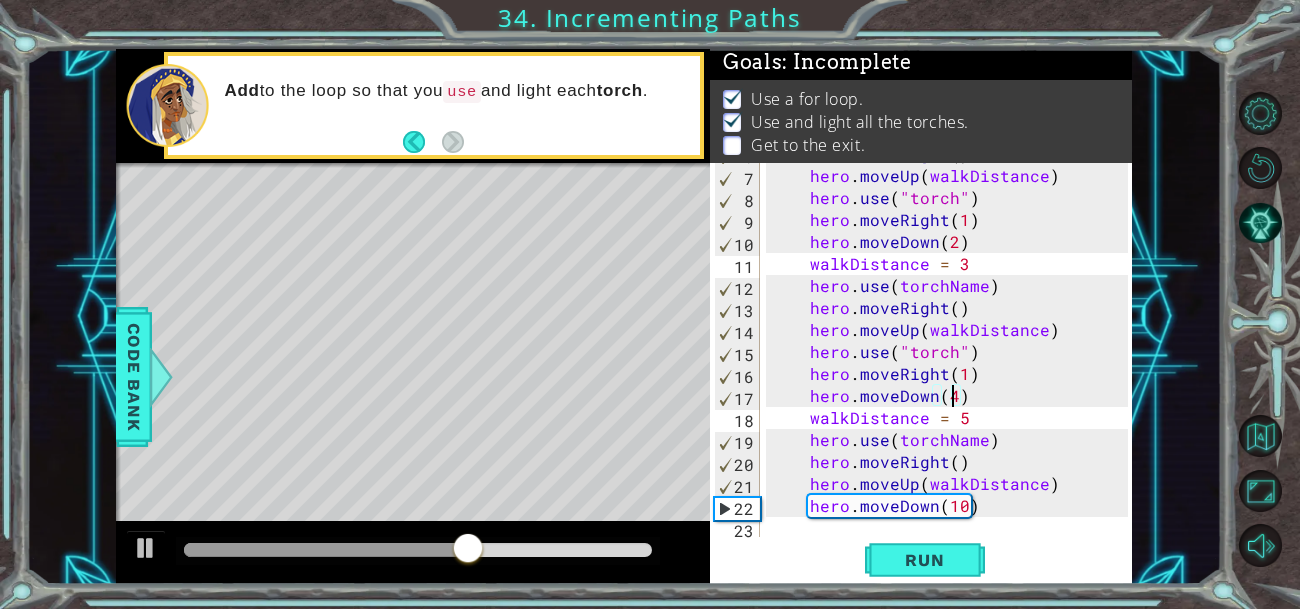 click on "hero . moveRight ( )      hero . moveUp ( walkDistance )      hero . use ( "torch" )      hero . moveRight ( 1 )      hero . moveDown ( 2 )      walkDistance   =   3      hero . use ( torchName )      hero . moveRight ( )      hero . moveUp ( walkDistance )      hero . use ( "torch" )      hero . moveRight ( 1 )      hero . moveDown ( 4 )      walkDistance   =   5      hero . use ( torchName )      hero . moveRight ( )      hero . moveUp ( walkDistance )      hero . moveDown ( 10 )" at bounding box center [952, 352] 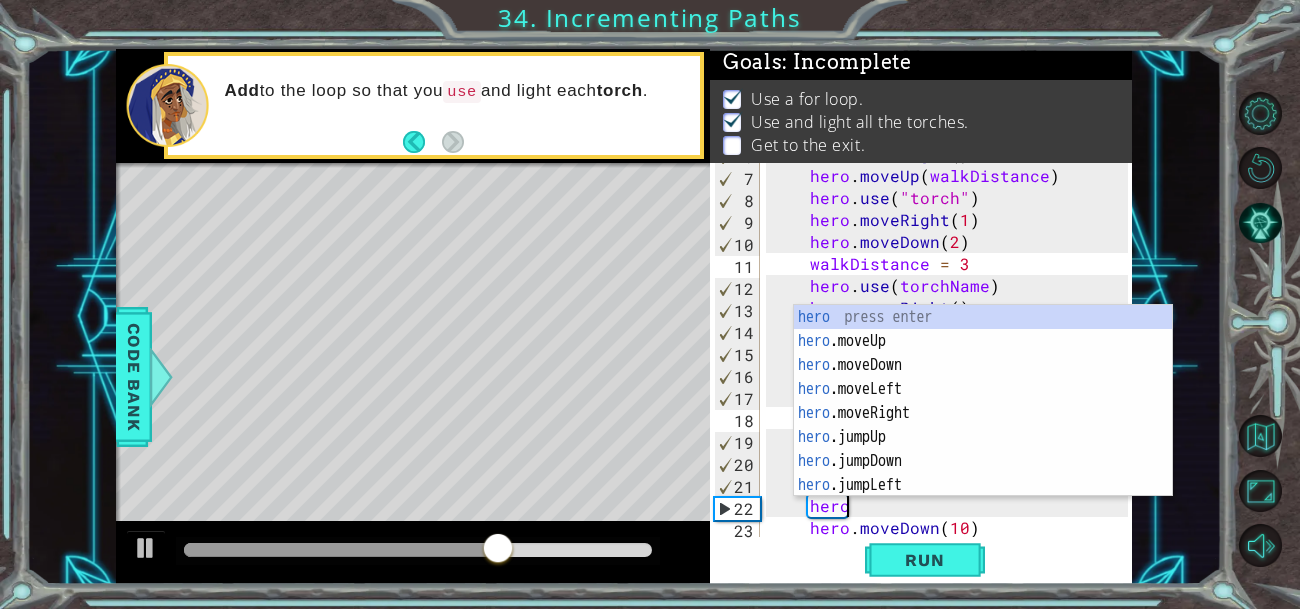 scroll, scrollTop: 0, scrollLeft: 4, axis: horizontal 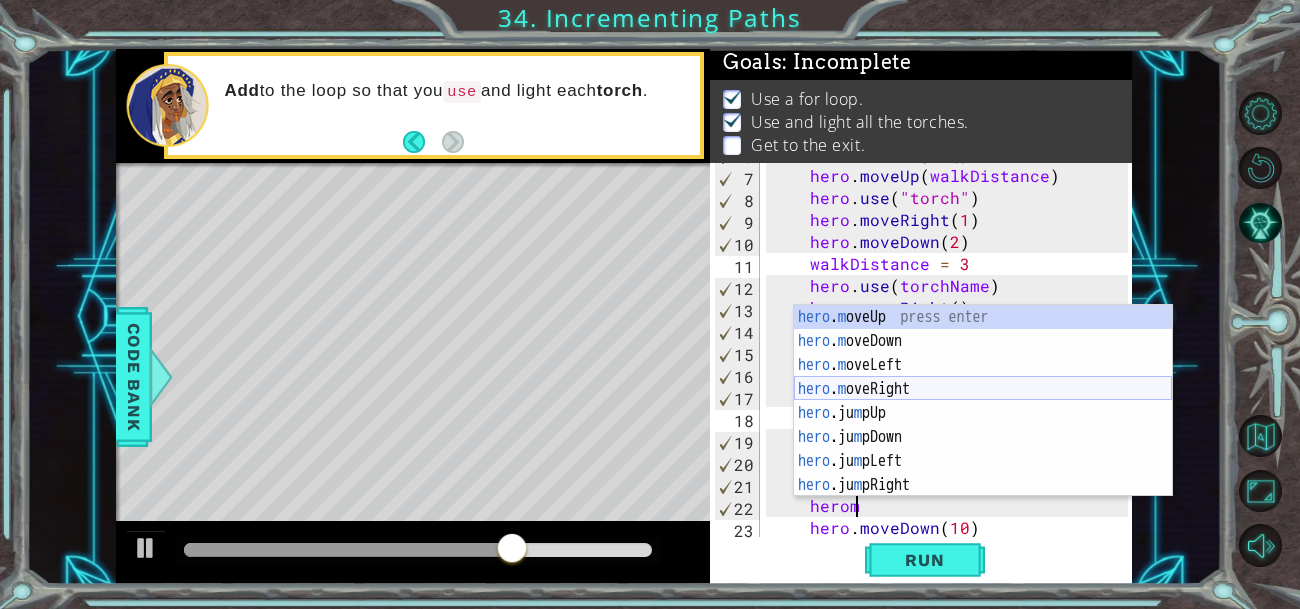click on "hero . m oveUp press enter hero . m oveDown press enter hero . m oveLeft press enter hero . m oveRight press enter hero .ju m pUp press enter hero .ju m pDown press enter hero .ju m pLeft press enter hero .ju m pRight press enter hero .can M oveUp press enter" at bounding box center (983, 425) 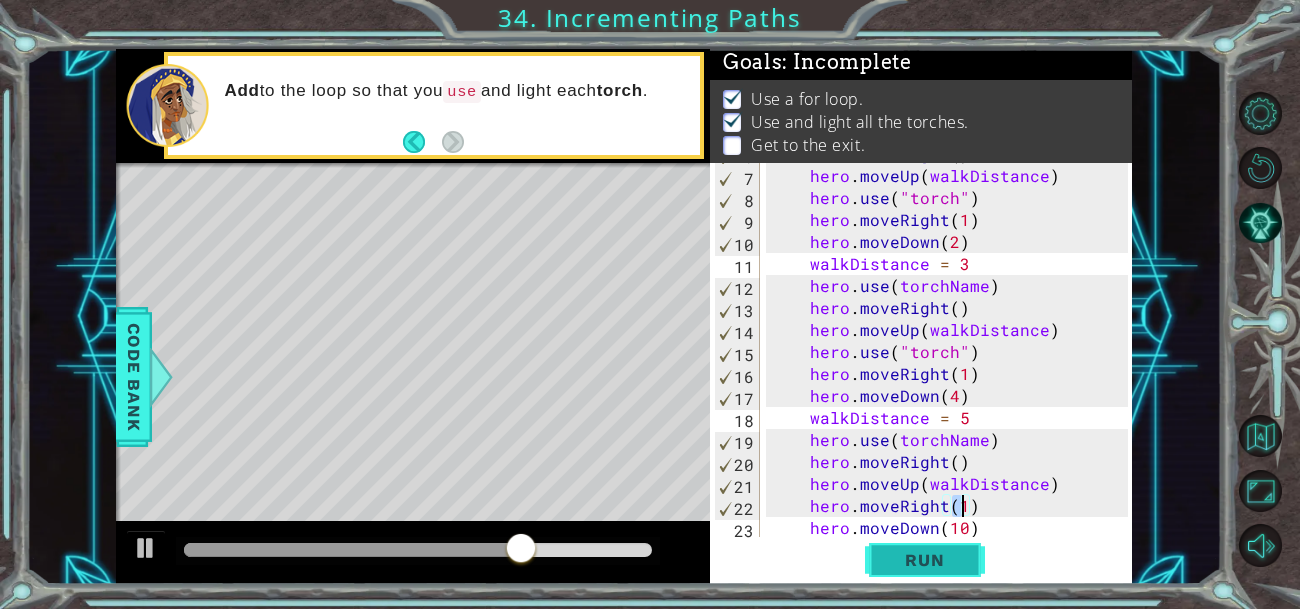 type on "hero.moveRight(1)" 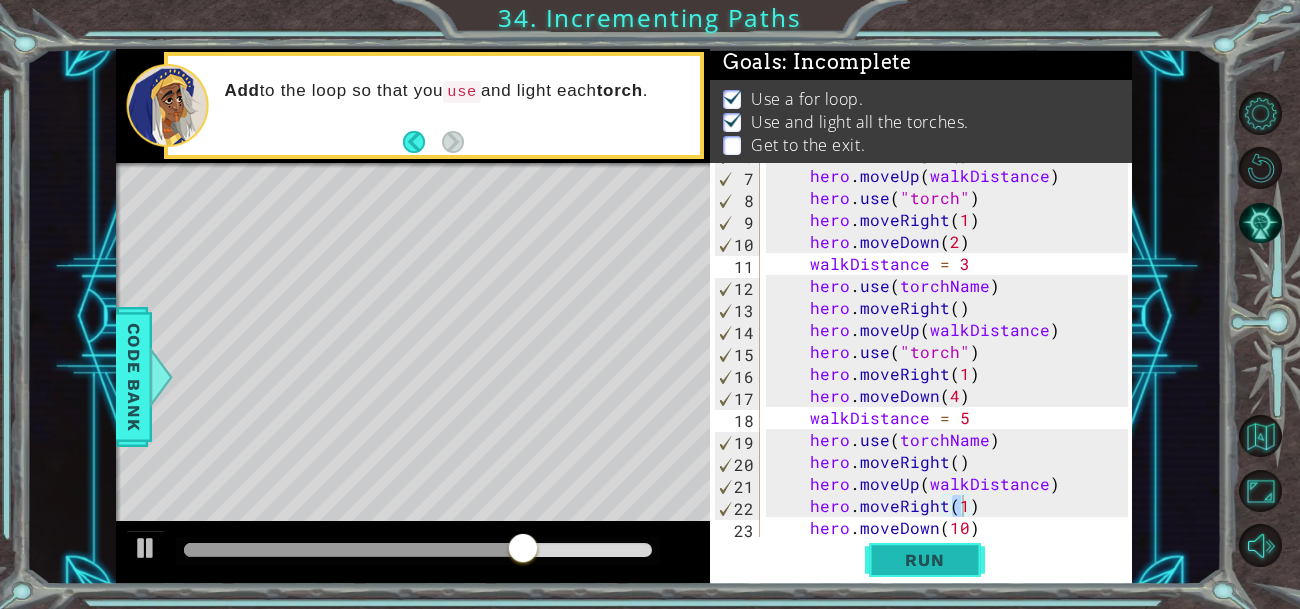 click on "Run" at bounding box center (924, 560) 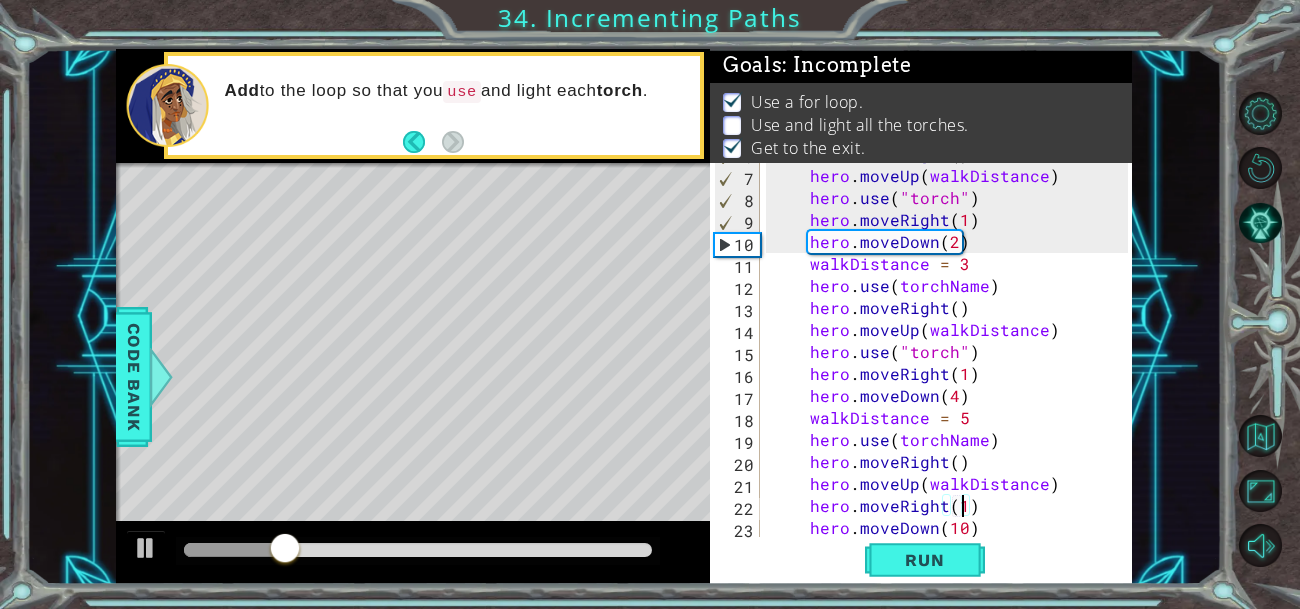 scroll, scrollTop: 0, scrollLeft: 0, axis: both 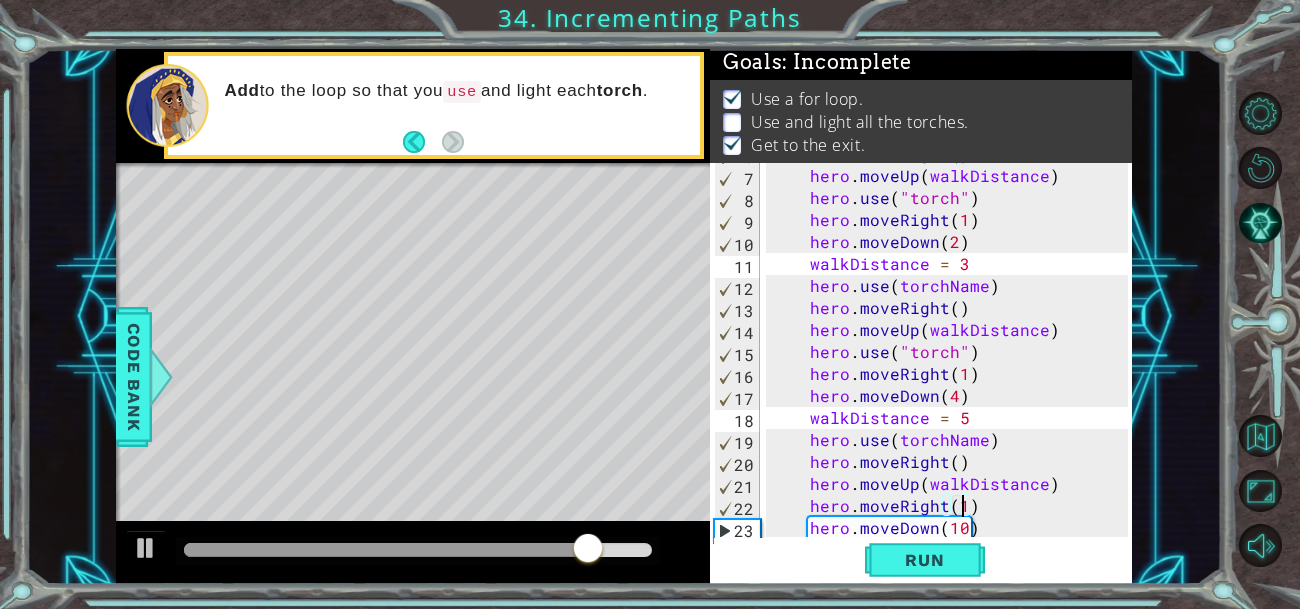 click on "hero . moveRight ( )      hero . moveUp ( walkDistance )      hero . use ( "torch" )      hero . moveRight ( 1 )      hero . moveDown ( 2 )      walkDistance   =   3      hero . use ( torchName )      hero . moveRight ( )      hero . moveUp ( walkDistance )      hero . use ( "torch" )      hero . moveRight ( 1 )      hero . moveDown ( 4 )      walkDistance   =   5      hero . use ( torchName )      hero . moveRight ( )      hero . moveUp ( walkDistance )      hero . moveRight ( 1 )      hero . moveDown ( 10 )" at bounding box center (952, 352) 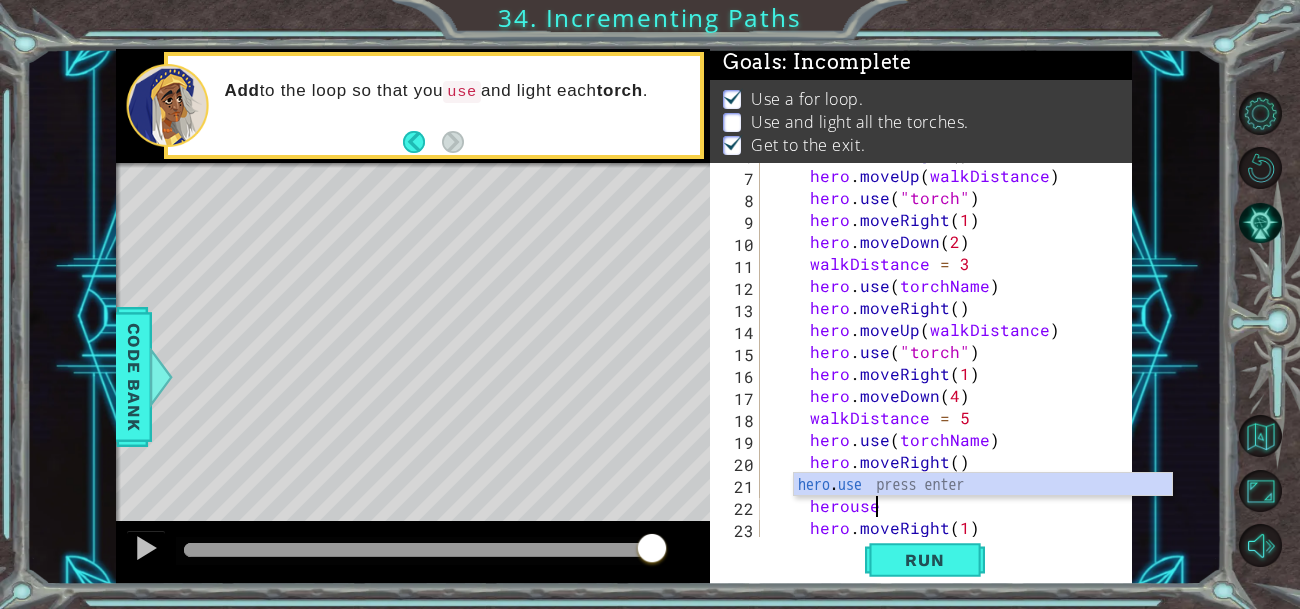 scroll, scrollTop: 0, scrollLeft: 5, axis: horizontal 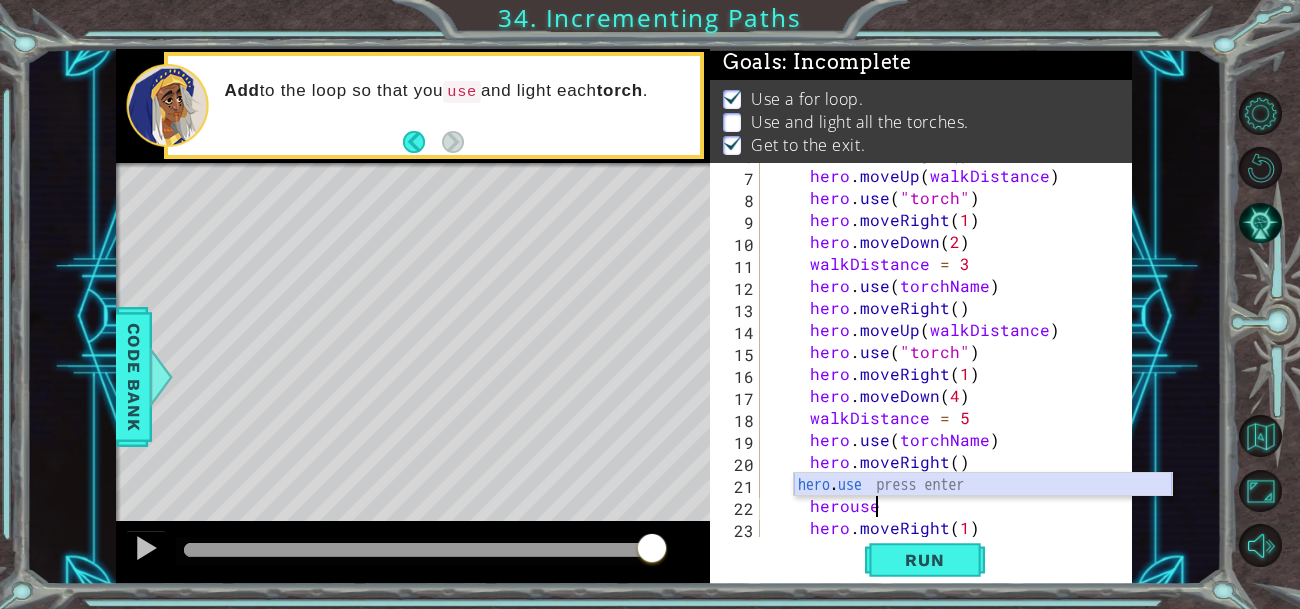 click on "hero . use press enter" at bounding box center (983, 509) 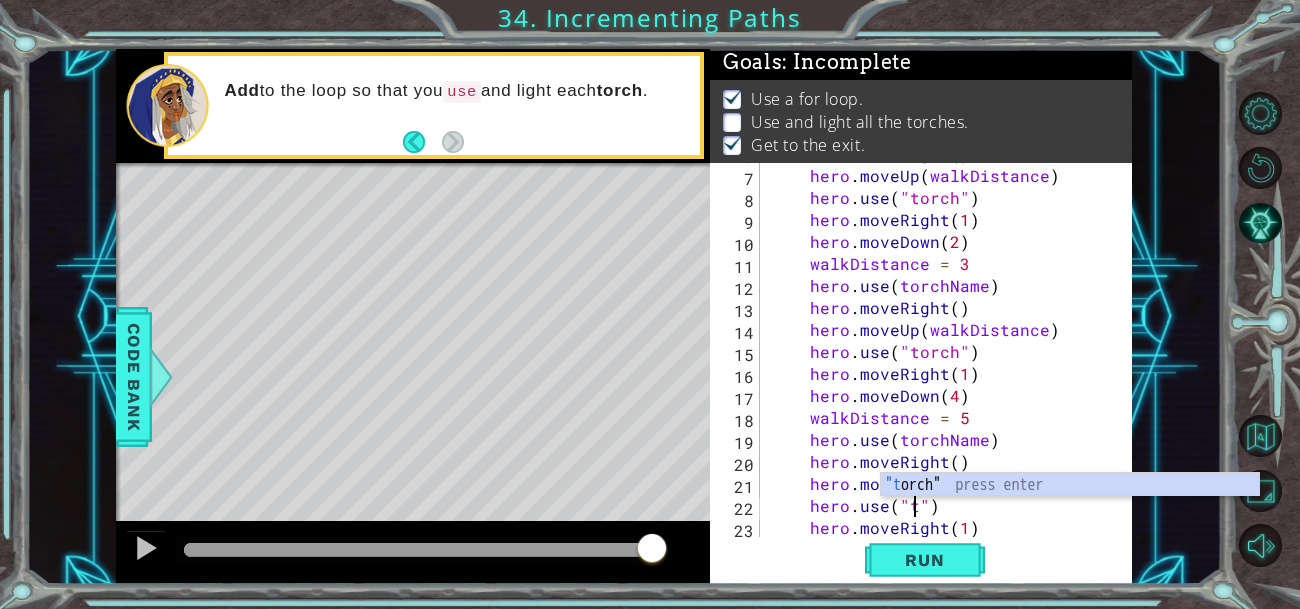 scroll, scrollTop: 0, scrollLeft: 9, axis: horizontal 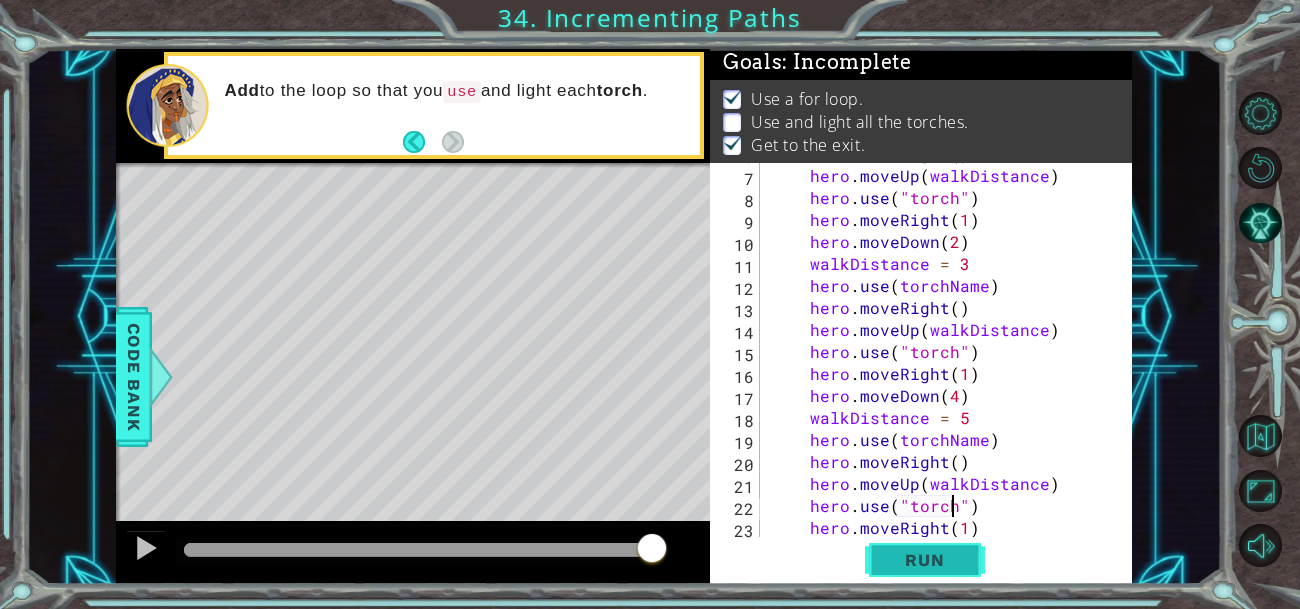 type on "hero.use("torch")" 